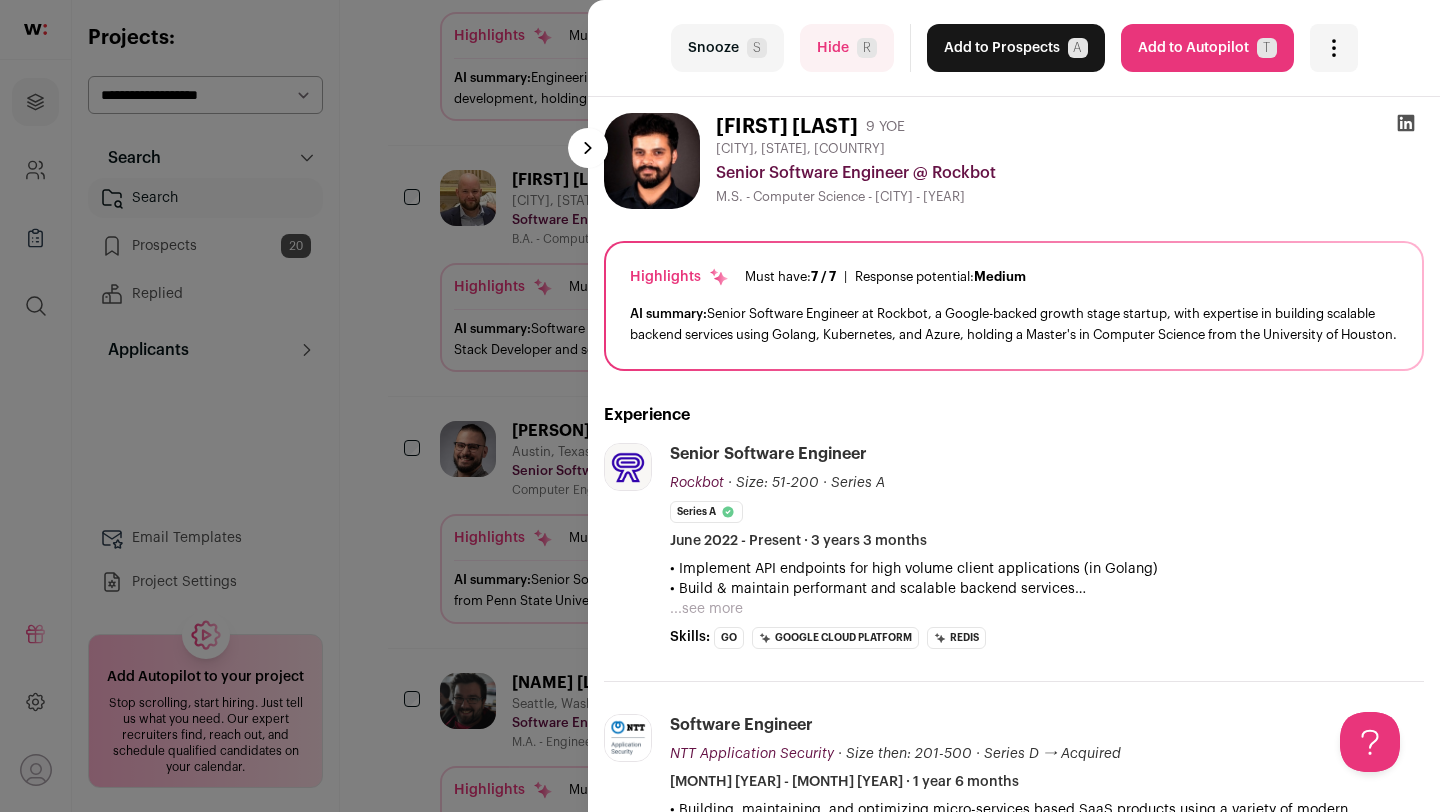 scroll, scrollTop: 0, scrollLeft: 0, axis: both 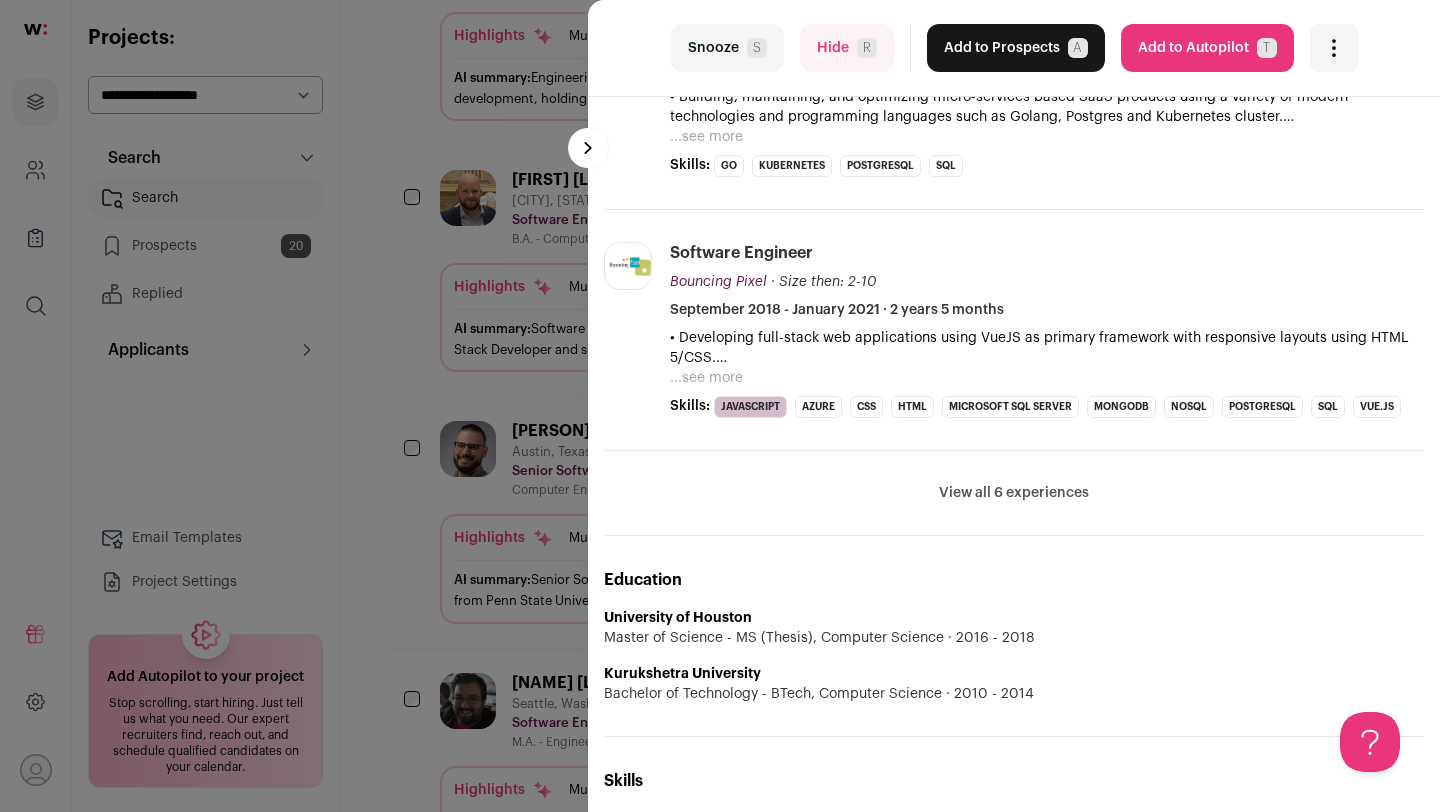 click on "...see more" at bounding box center (706, 378) 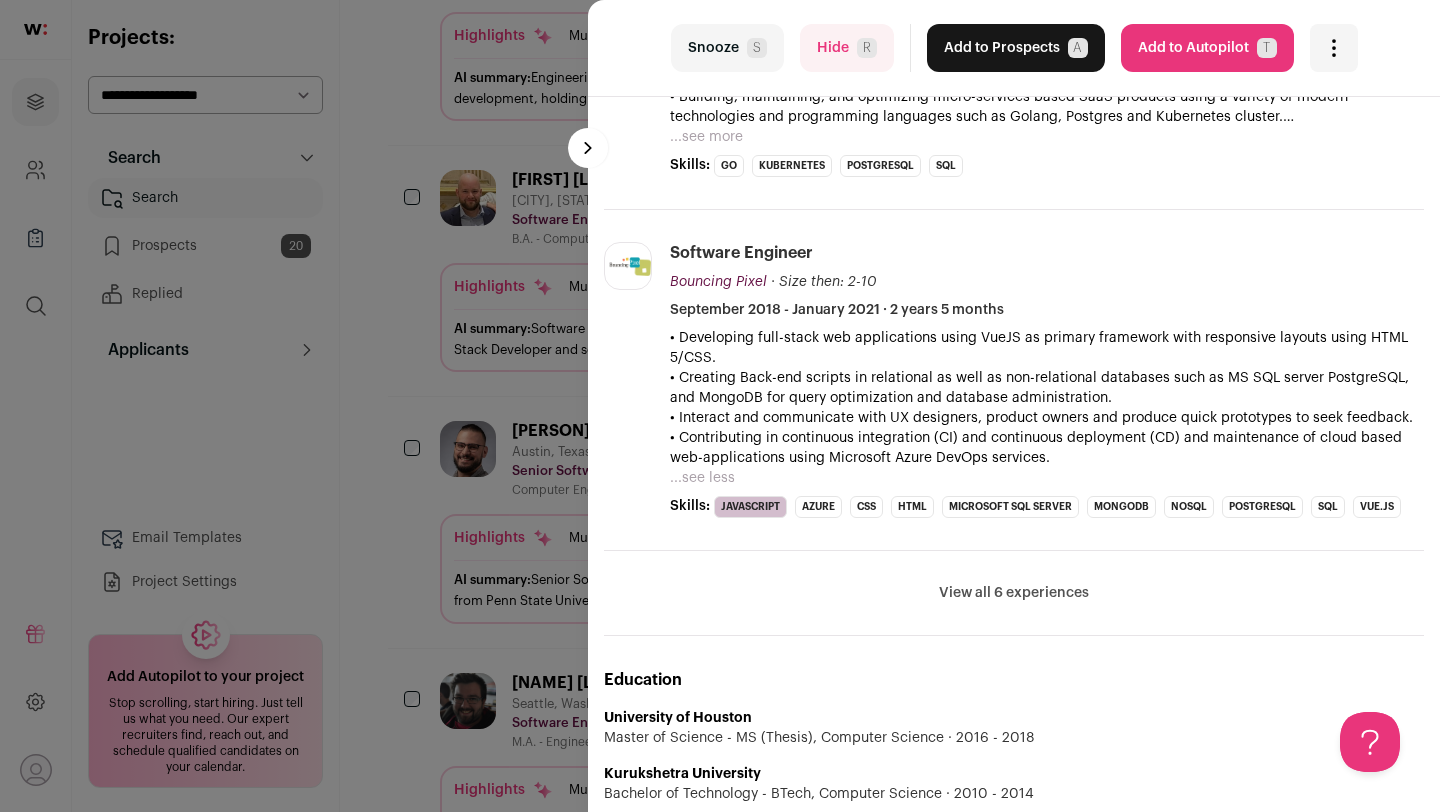 click on "...see more" at bounding box center (706, 137) 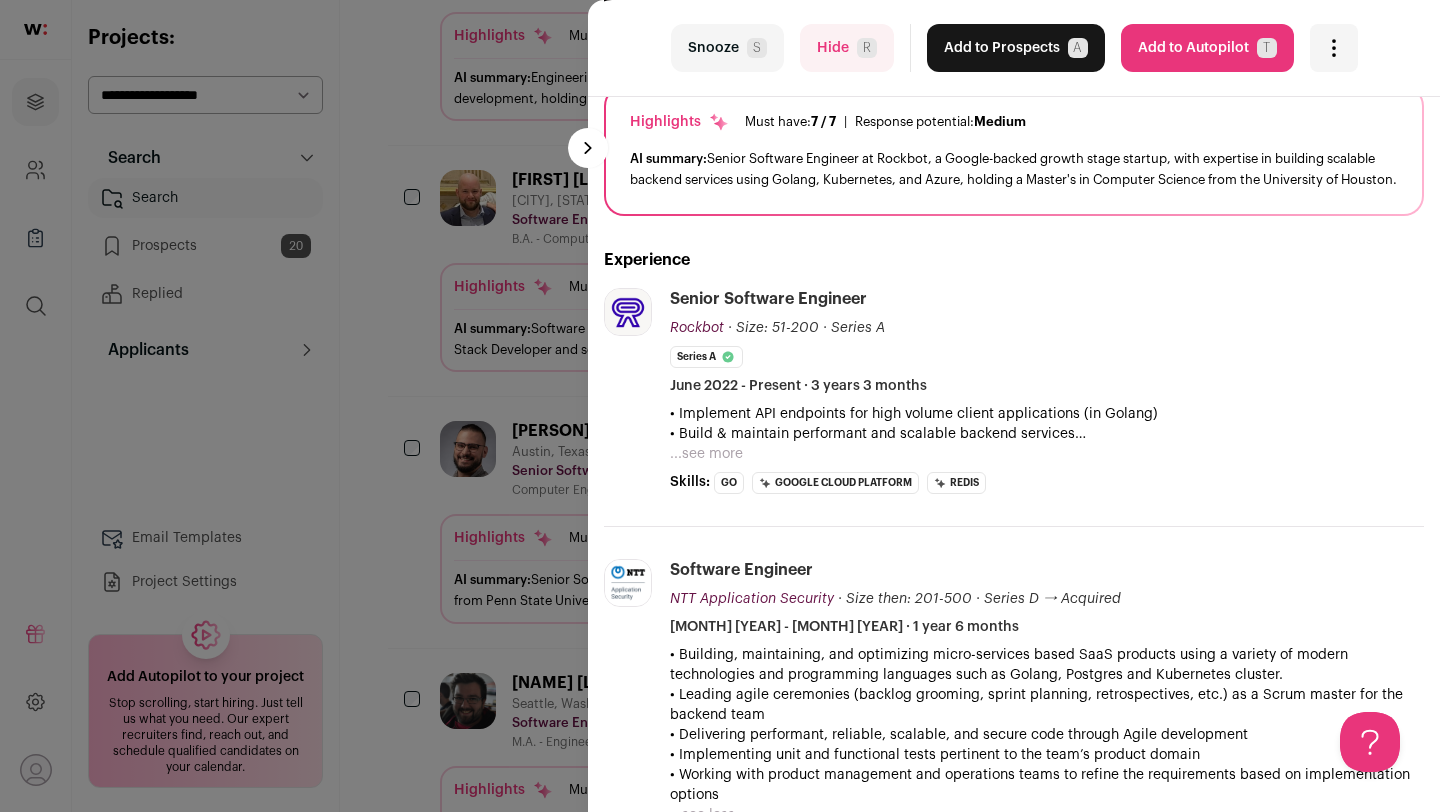 scroll, scrollTop: 0, scrollLeft: 0, axis: both 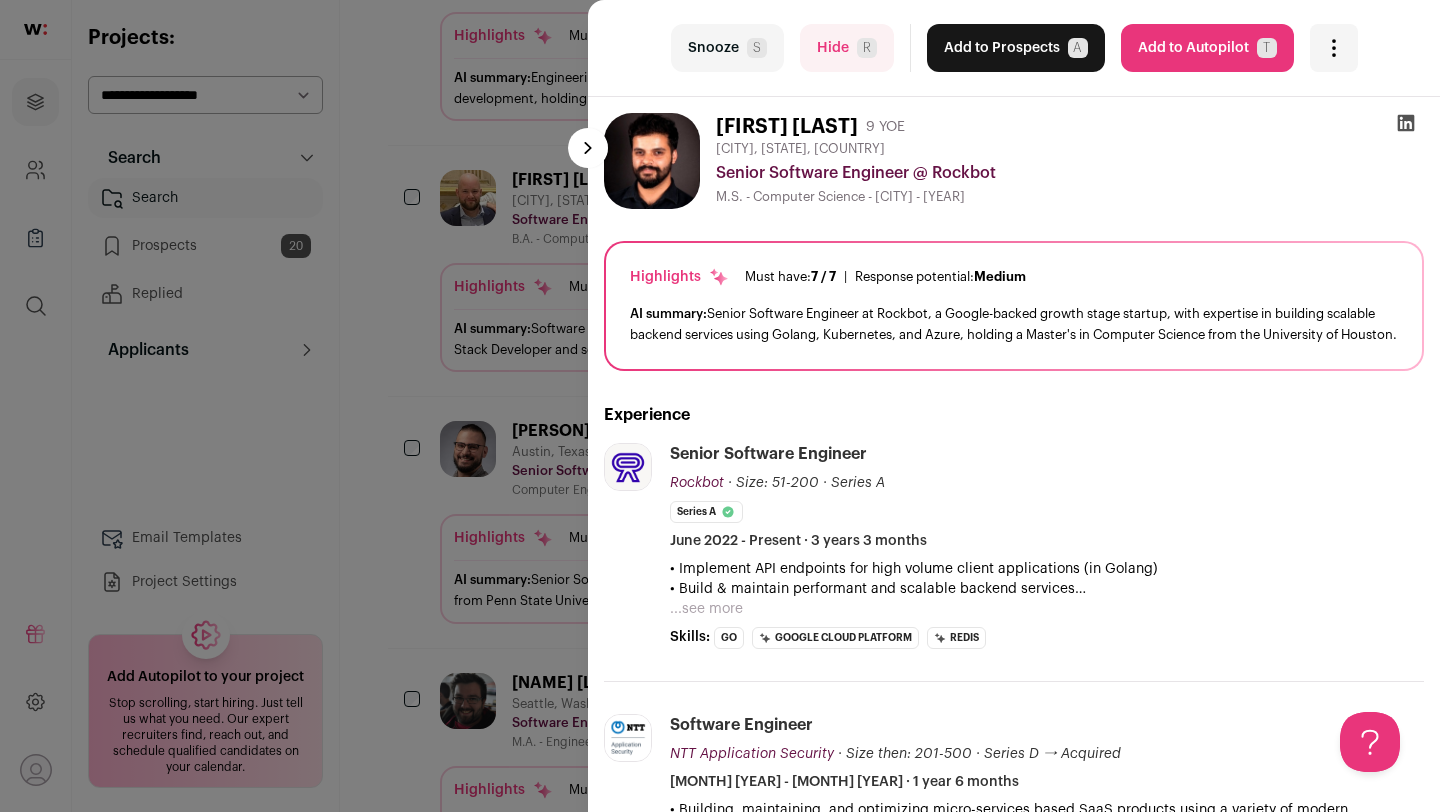 click on "Snooze
S" at bounding box center (727, 48) 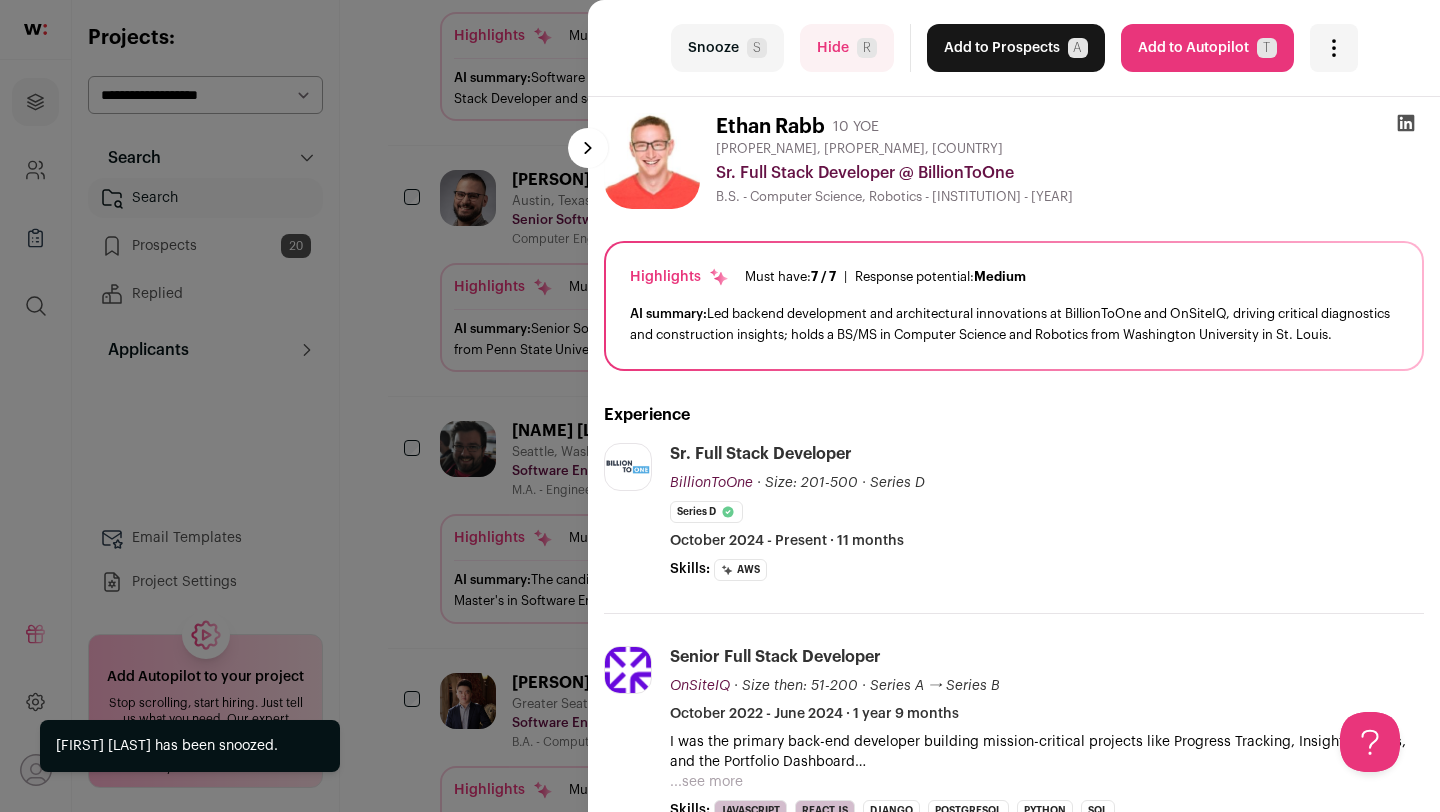 scroll, scrollTop: 1006, scrollLeft: 0, axis: vertical 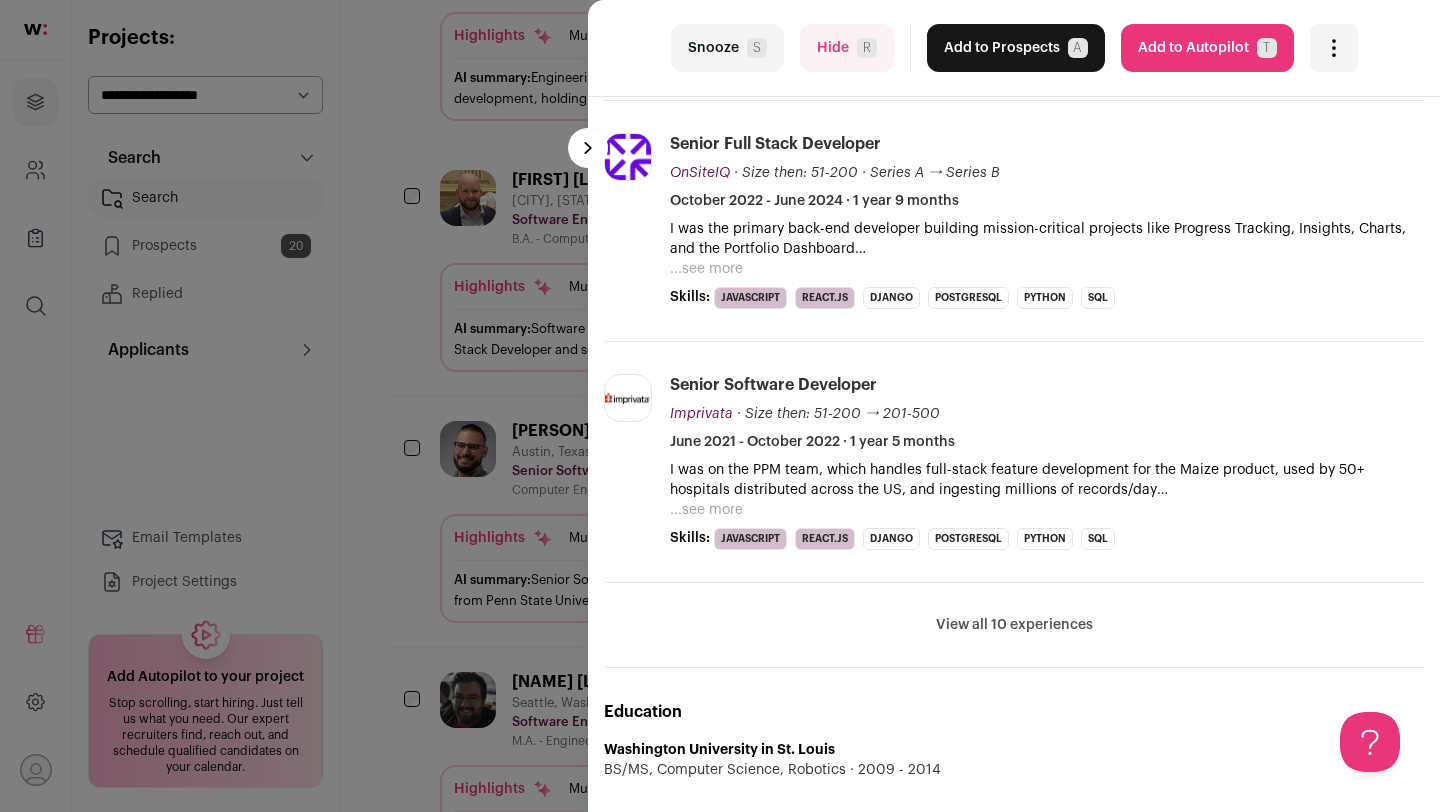 click on "View all 10 experiences" at bounding box center (1014, 625) 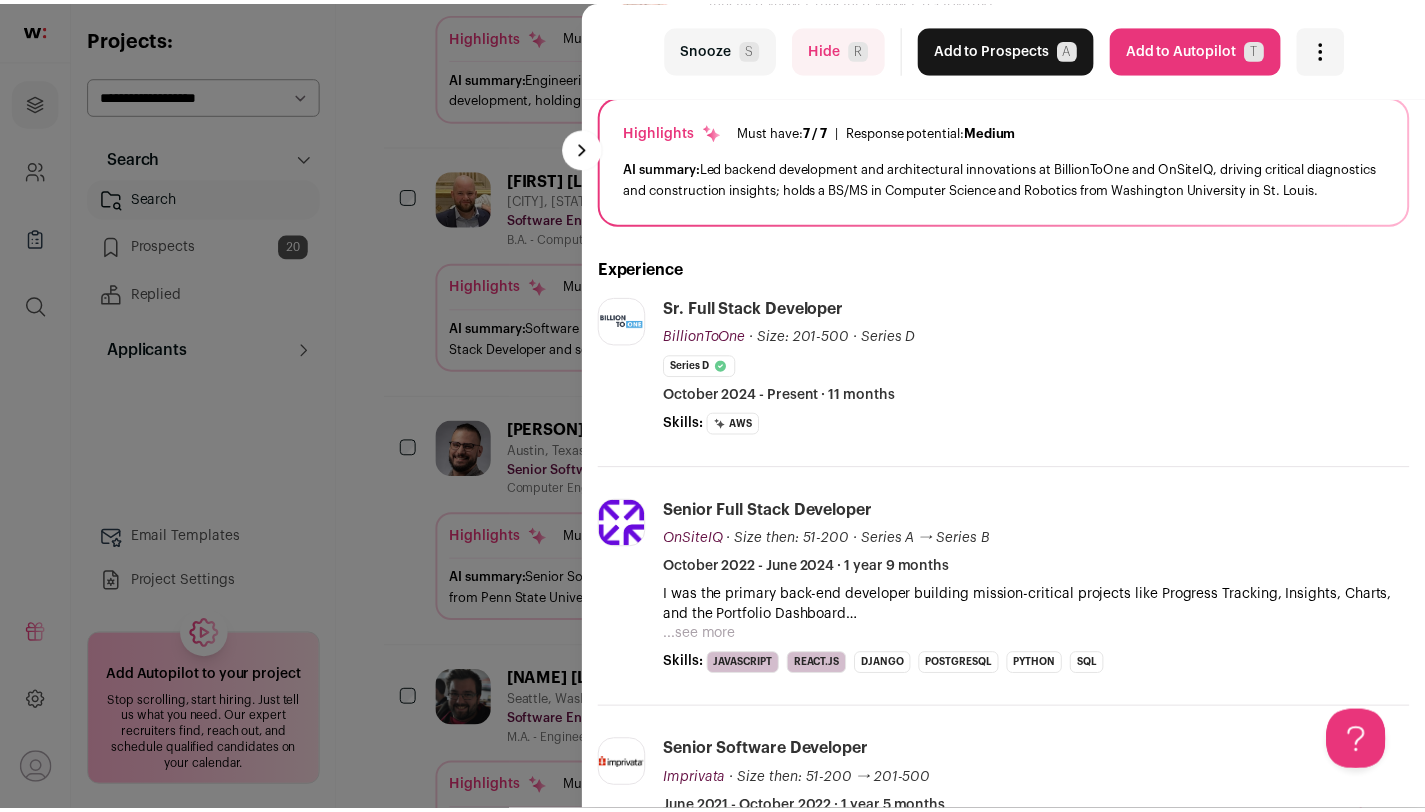 scroll, scrollTop: 0, scrollLeft: 0, axis: both 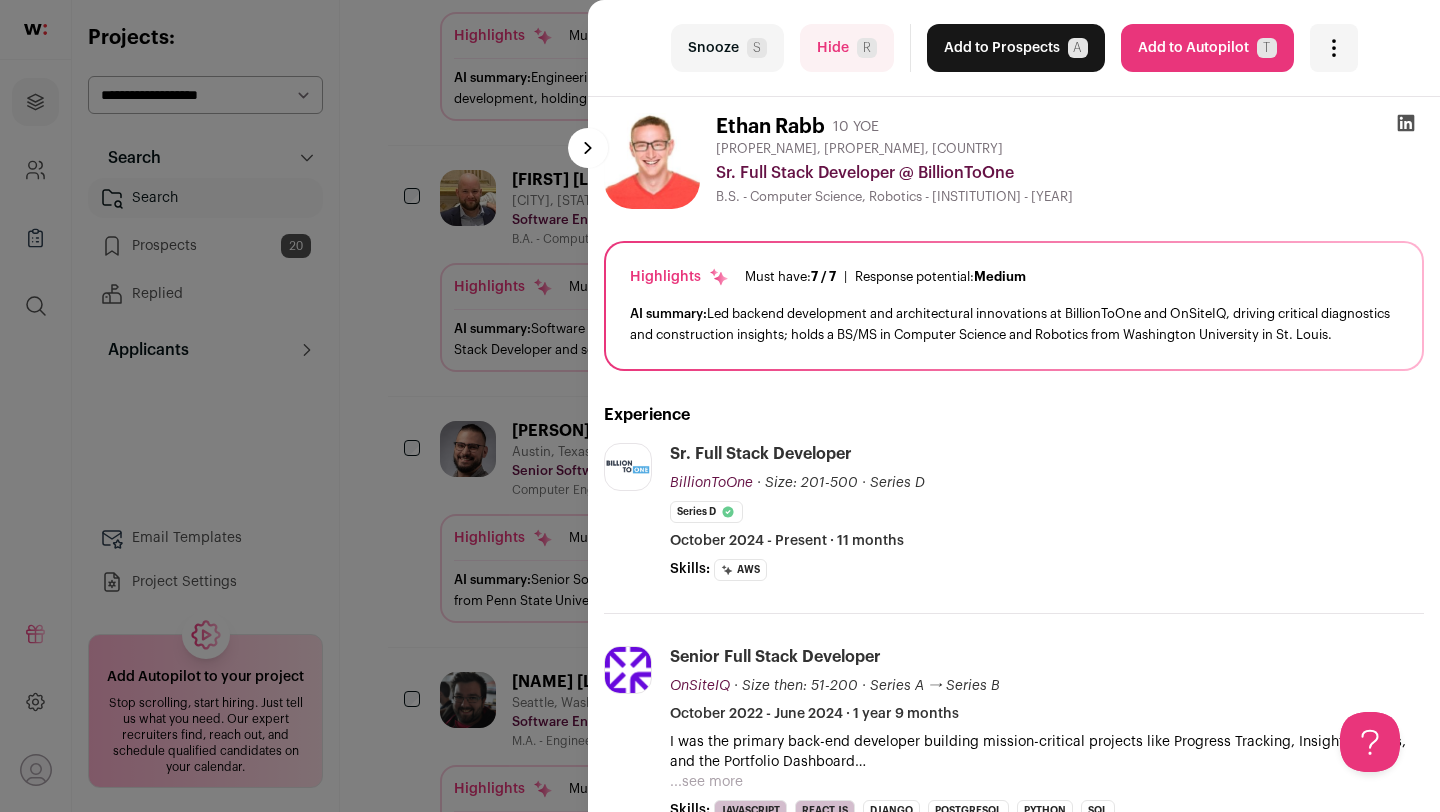 click on "last
Snooze
S
Hide
R
Add to Prospects
A
Are you sure?
[FIRST] [LAST]  is already in your ATS. Do you wish to reach out to this candidate through wellfound:ai?
Cancel
********
Add to Autopilot
T" at bounding box center (720, 406) 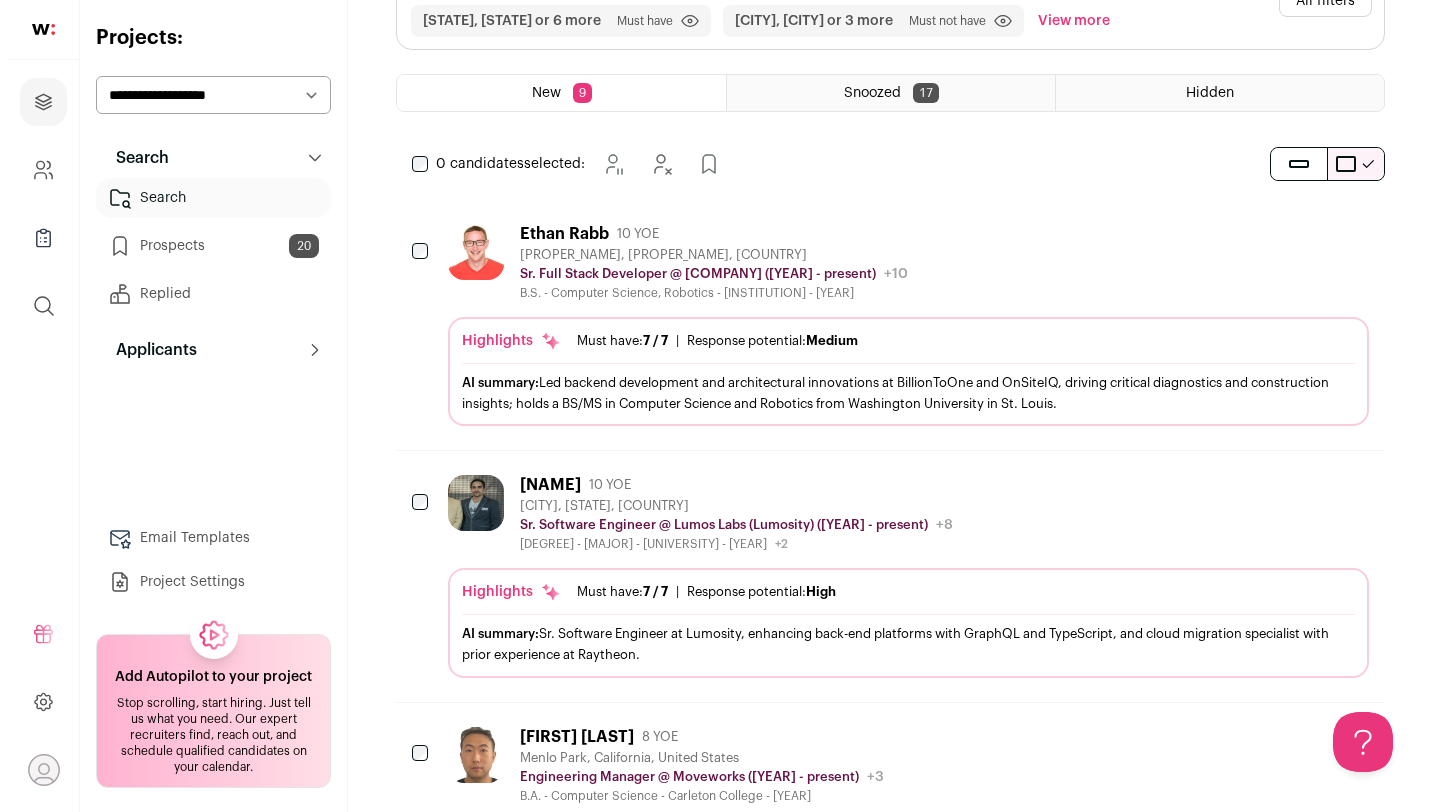 scroll, scrollTop: 204, scrollLeft: 0, axis: vertical 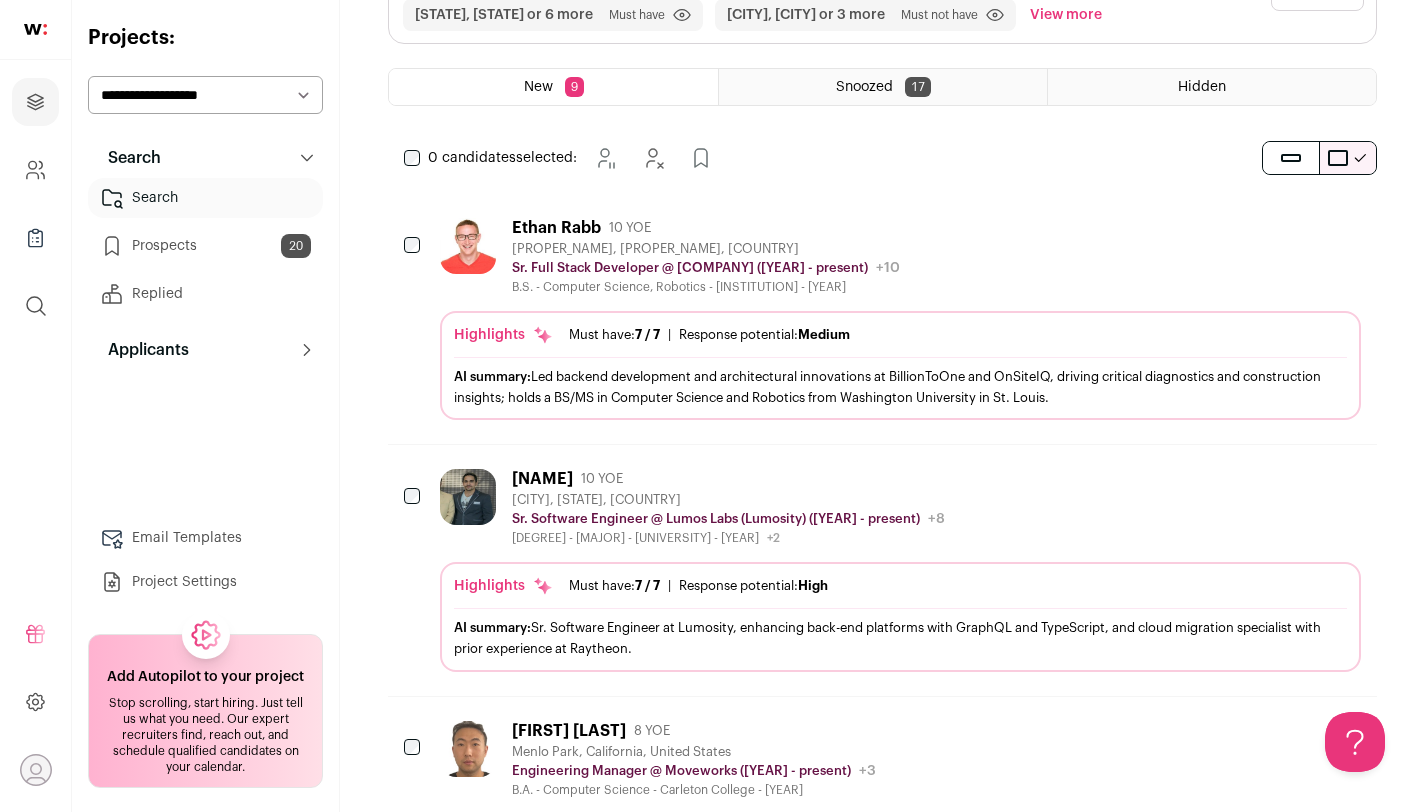 click at bounding box center [468, 497] 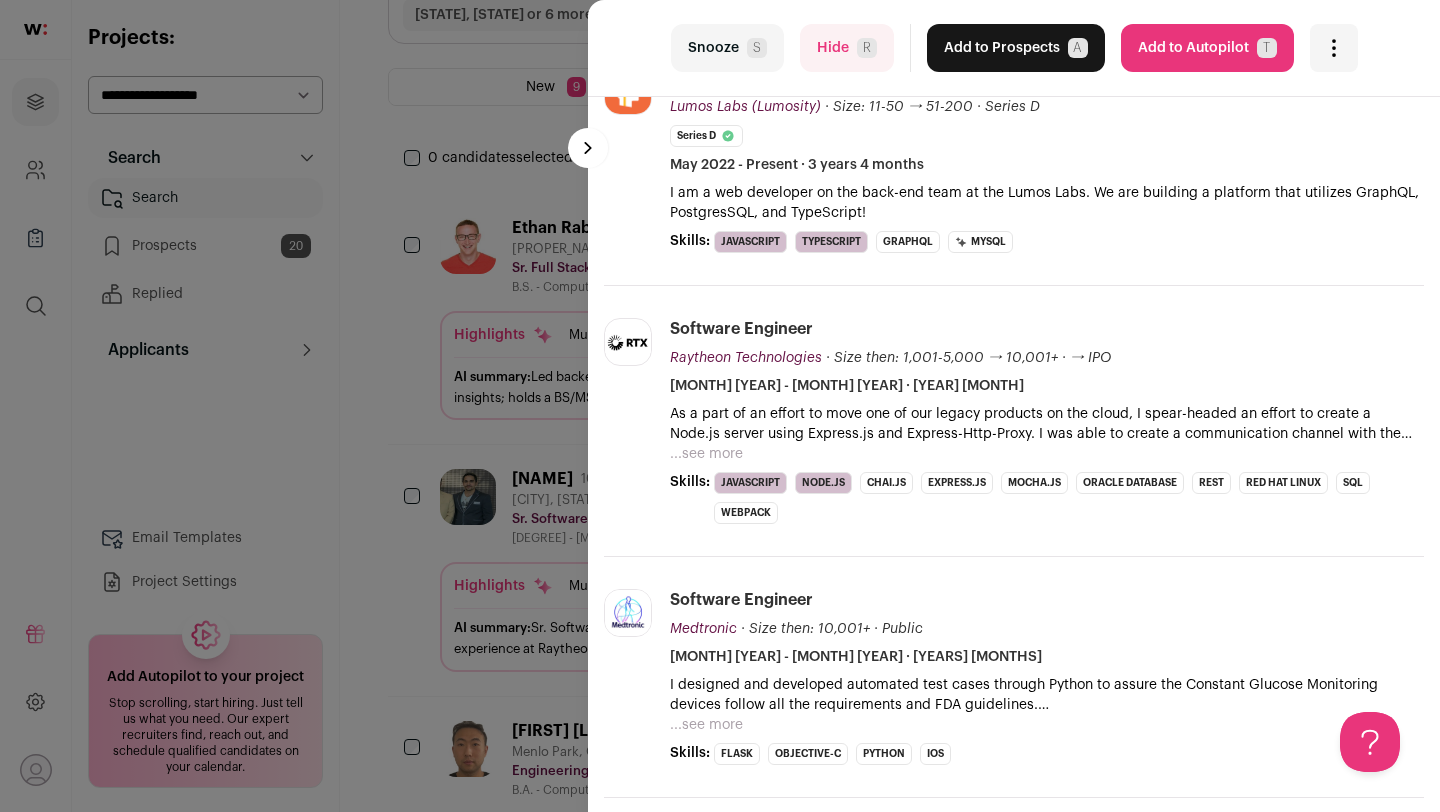 scroll, scrollTop: 377, scrollLeft: 0, axis: vertical 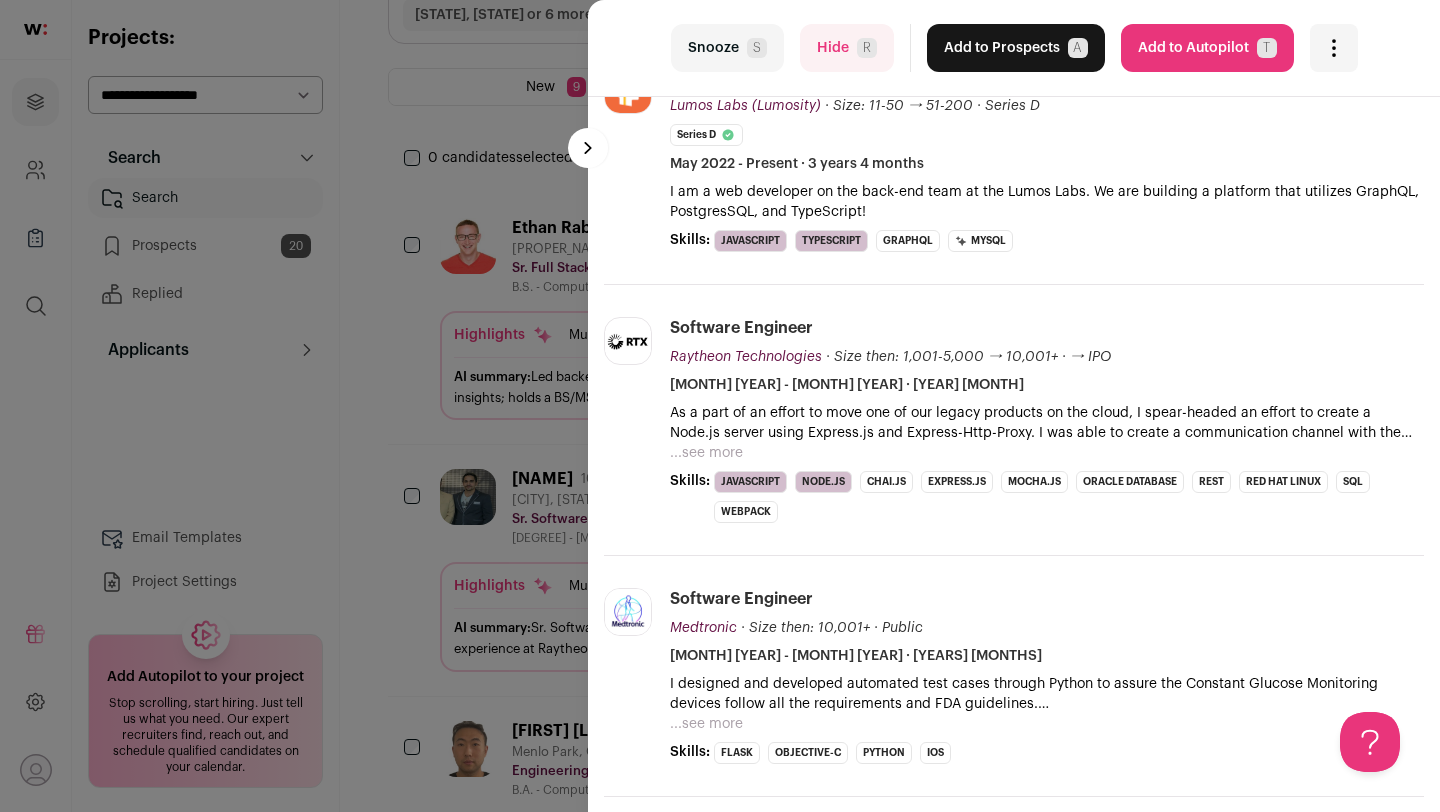 click on "Snooze
S" at bounding box center (727, 48) 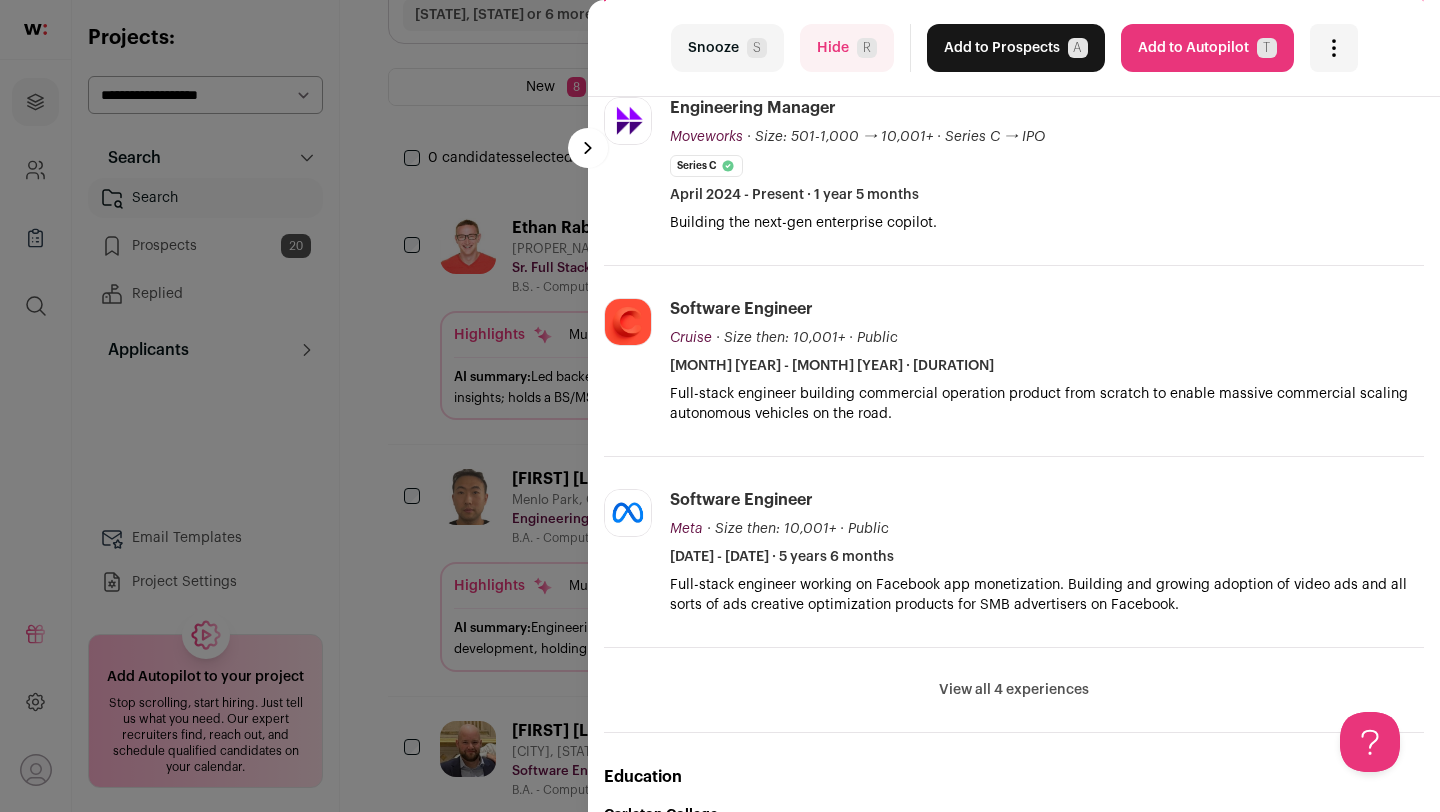 scroll, scrollTop: 352, scrollLeft: 0, axis: vertical 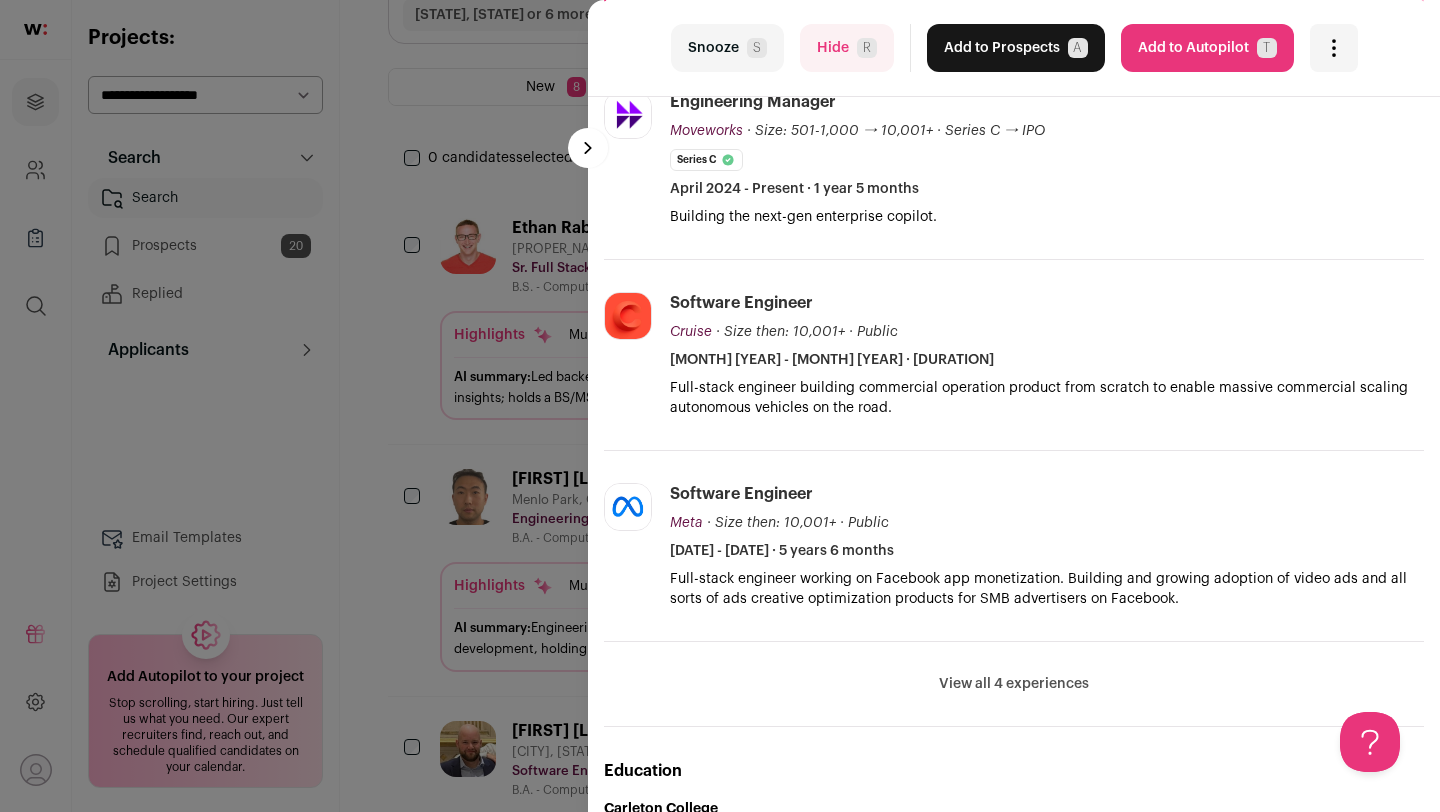click on "View all 4 experiences" at bounding box center (1014, 684) 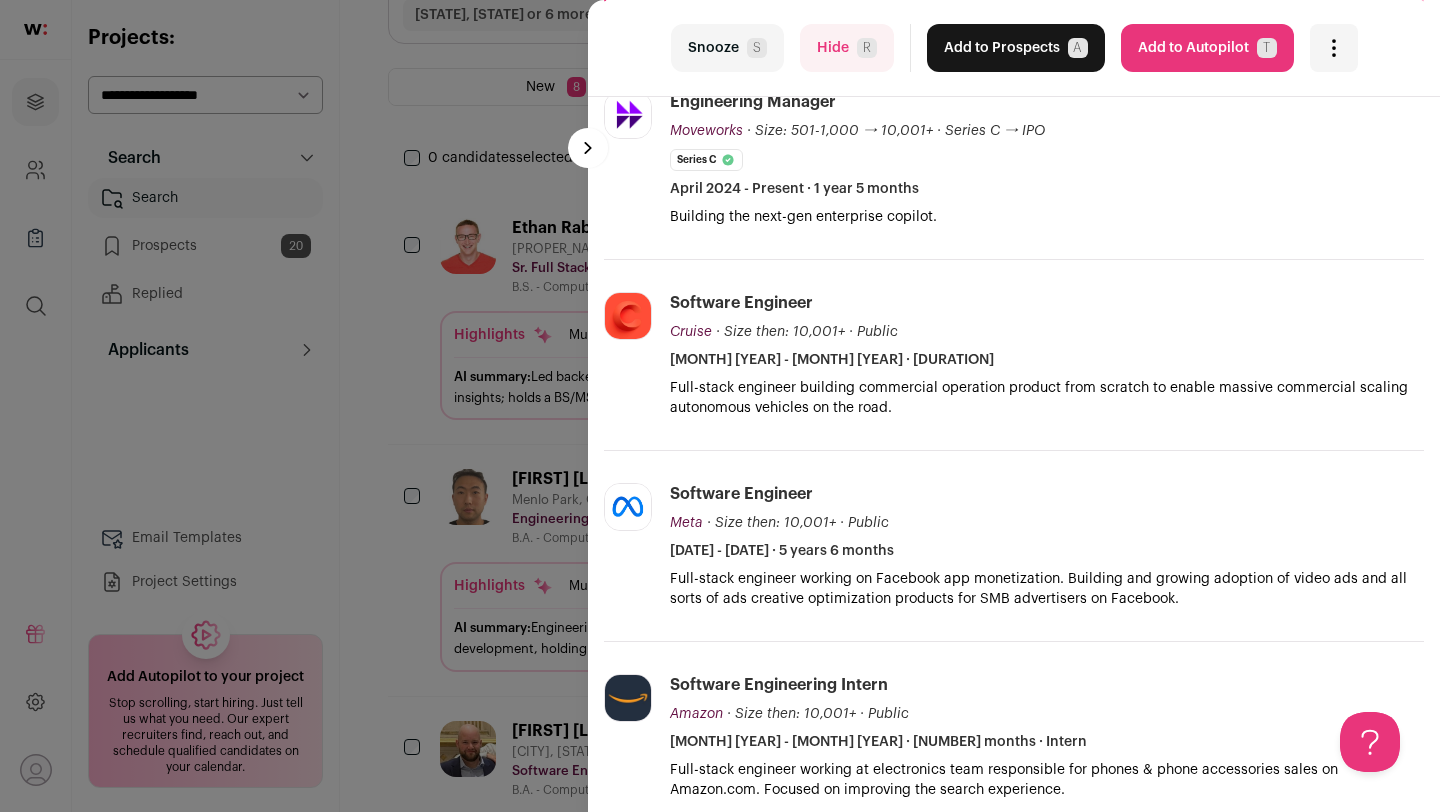 scroll, scrollTop: 0, scrollLeft: 0, axis: both 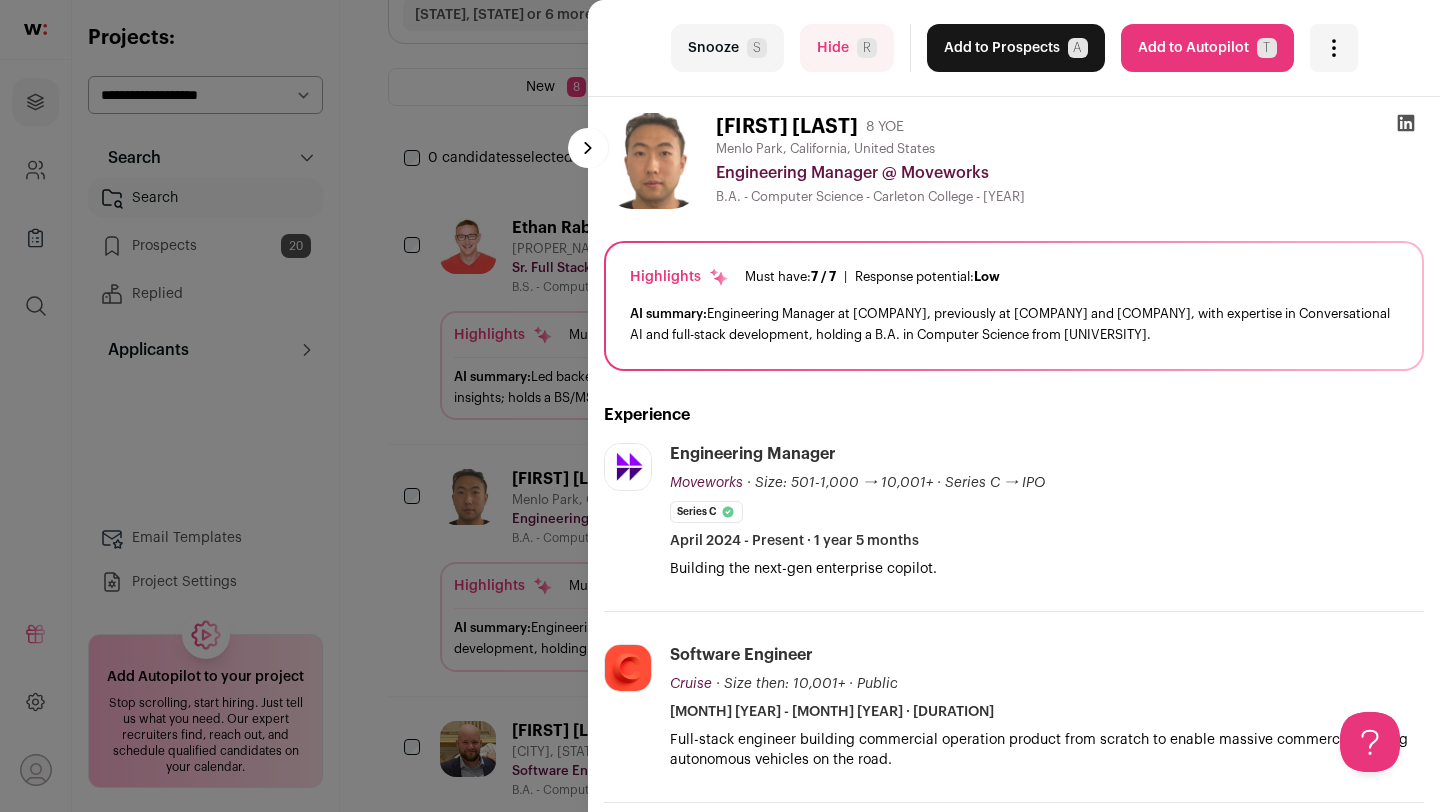 click on "S" at bounding box center (757, 48) 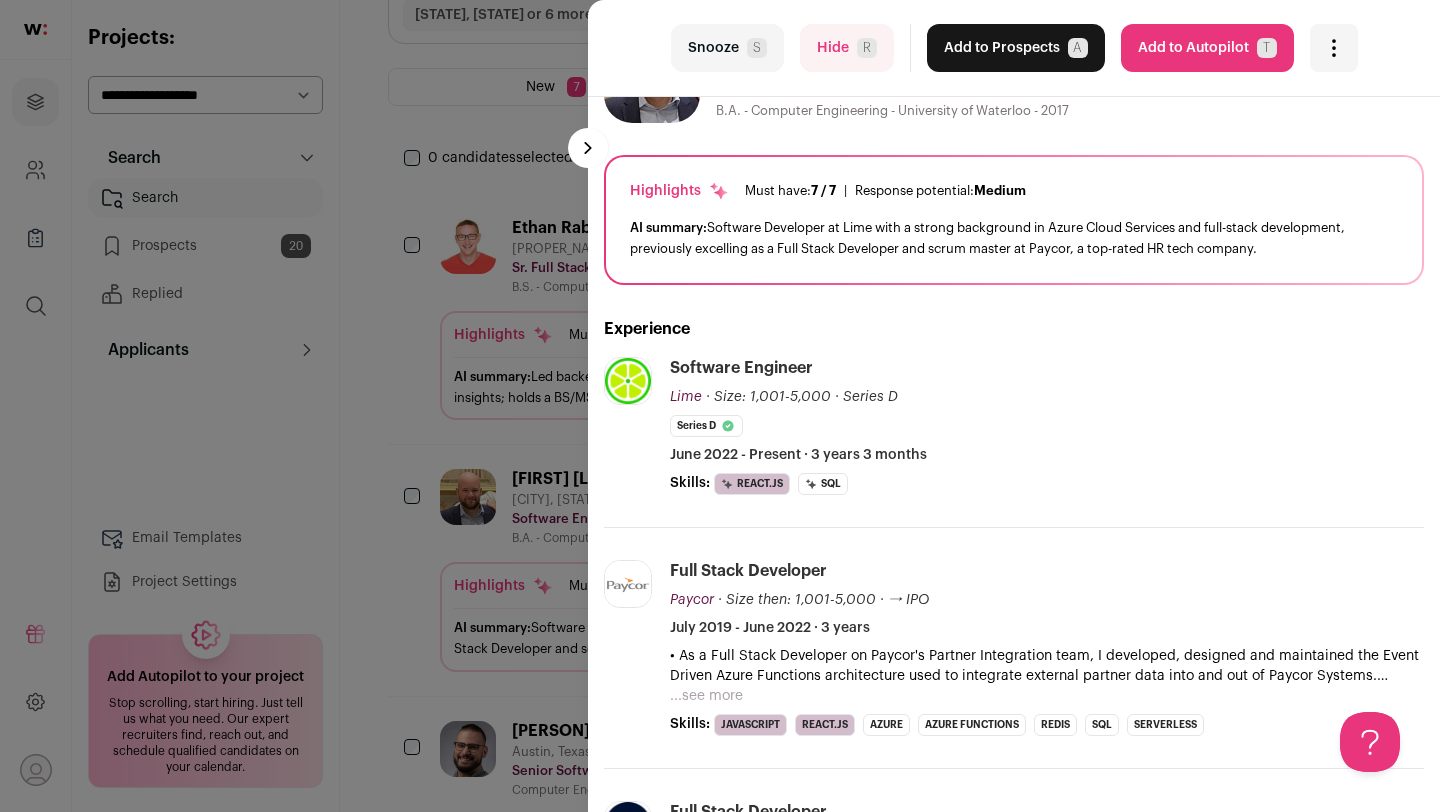 scroll, scrollTop: 0, scrollLeft: 0, axis: both 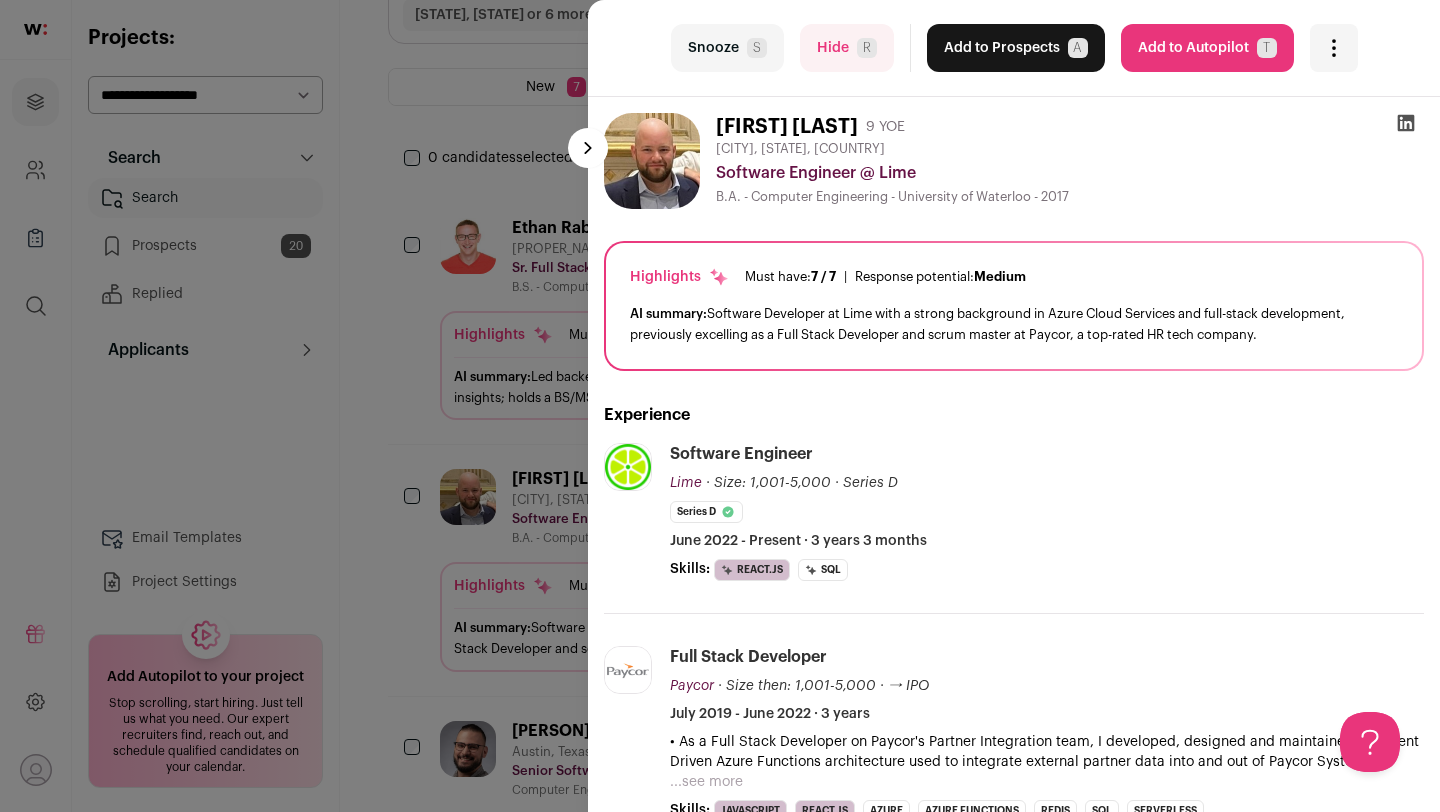 click on "Snooze
S" at bounding box center [727, 48] 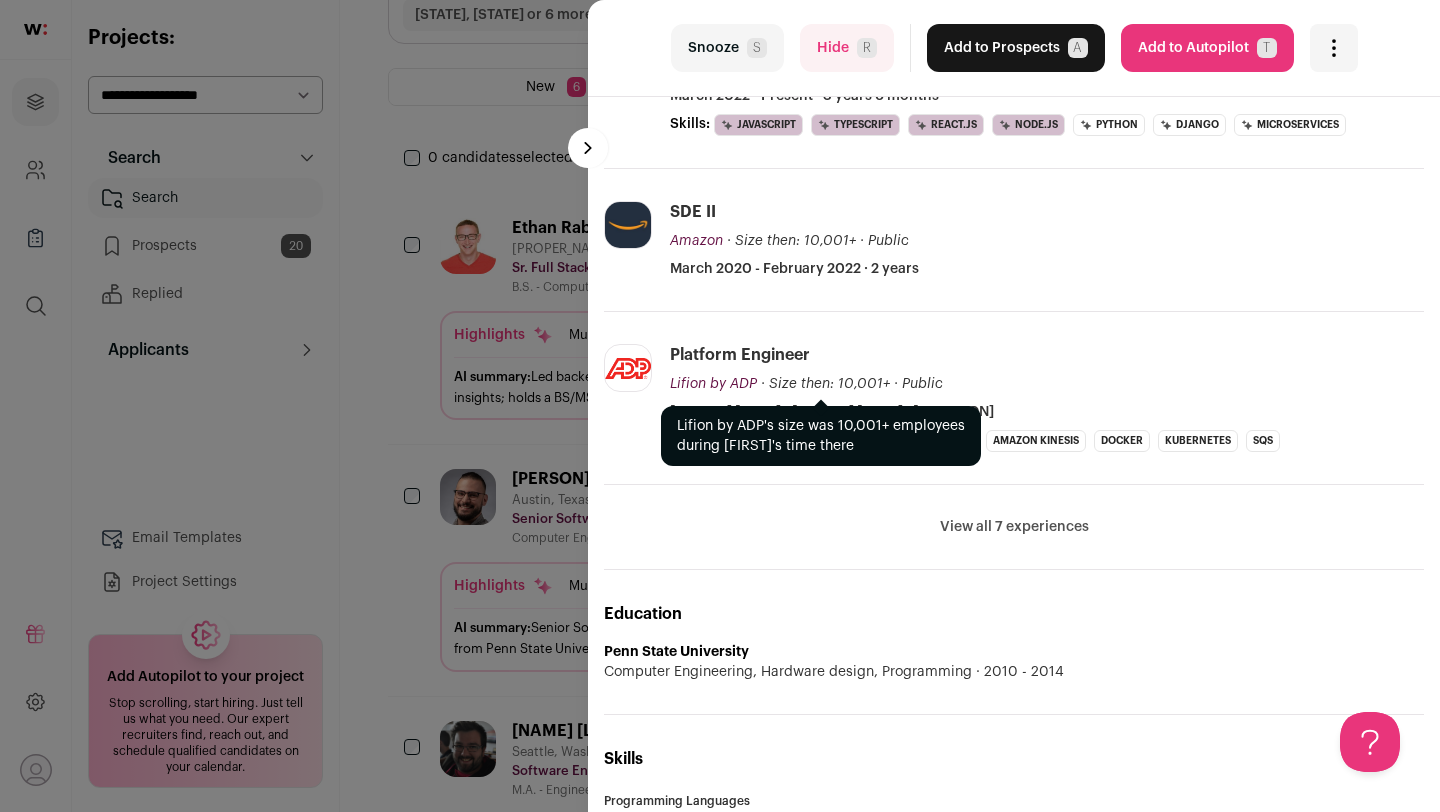 scroll, scrollTop: 461, scrollLeft: 0, axis: vertical 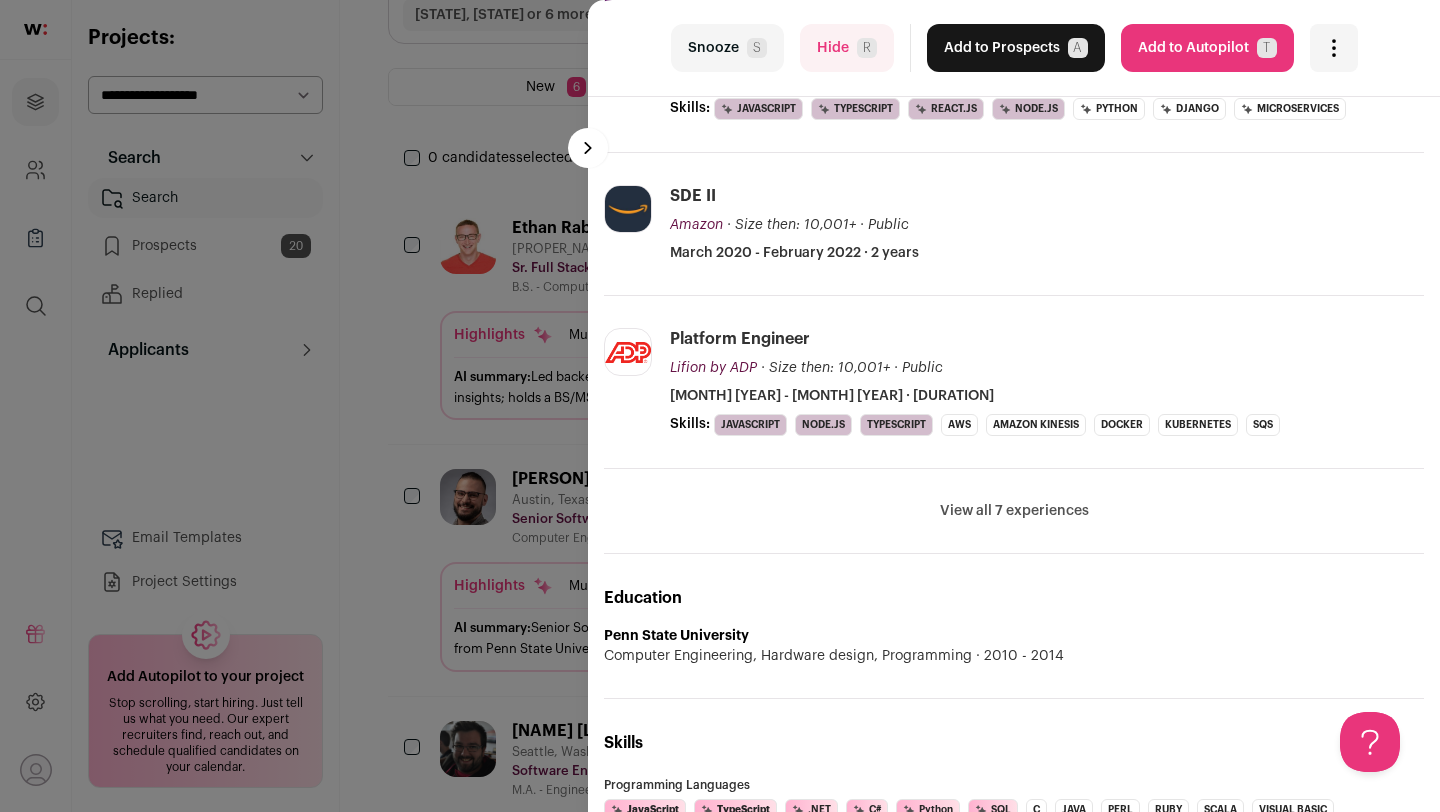 click on "View all 7 experiences" at bounding box center (1014, 511) 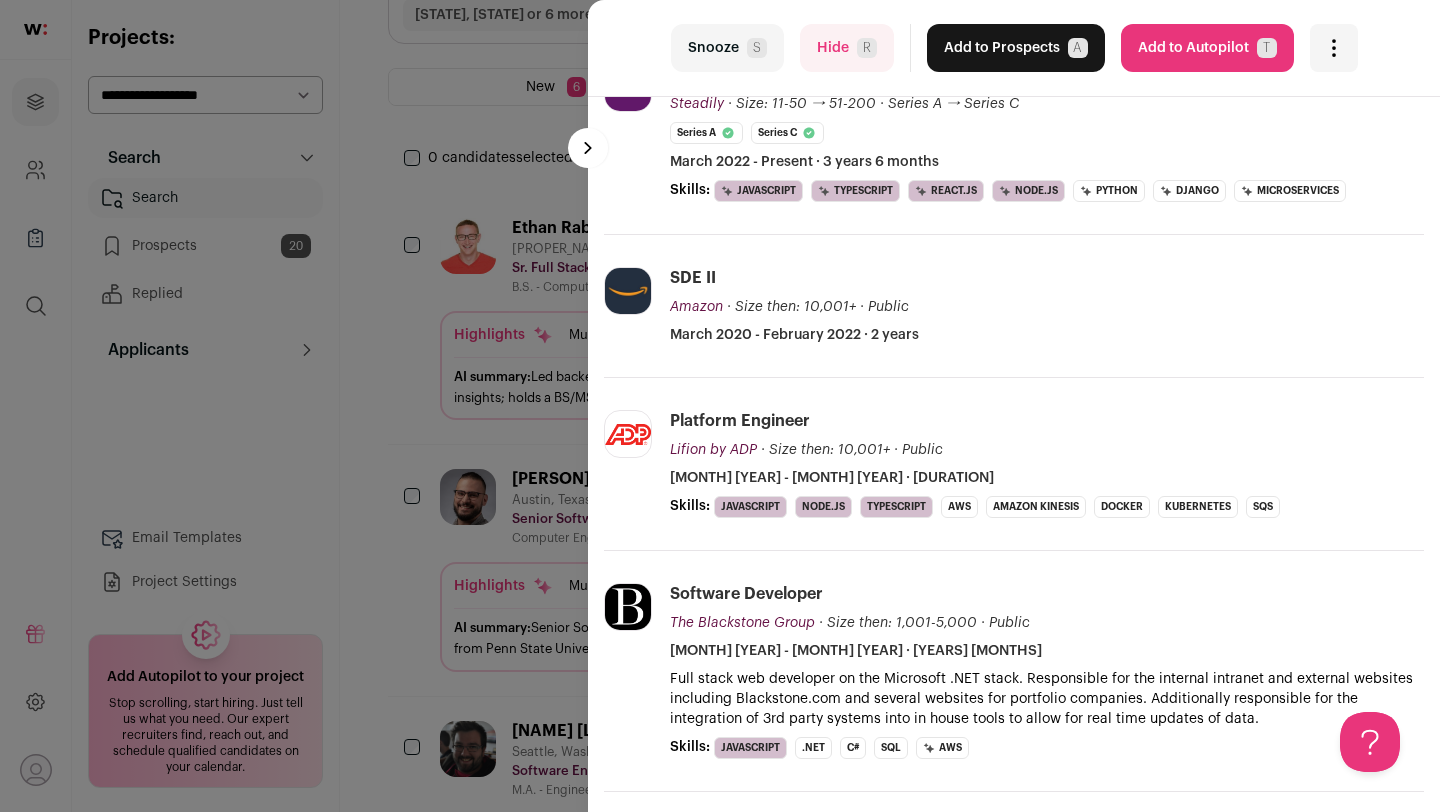 scroll, scrollTop: 0, scrollLeft: 0, axis: both 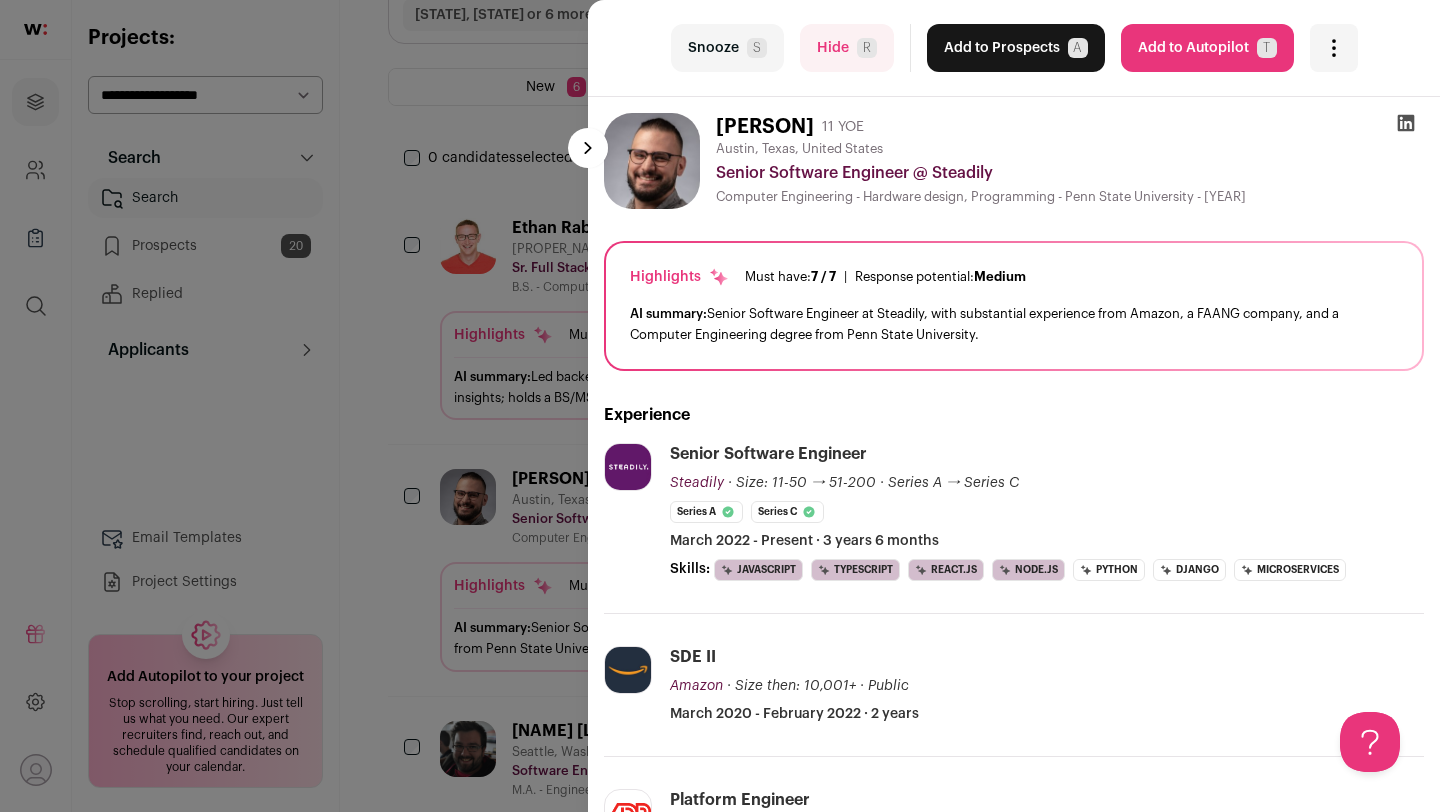 click on "Add to Prospects
A" at bounding box center [1016, 48] 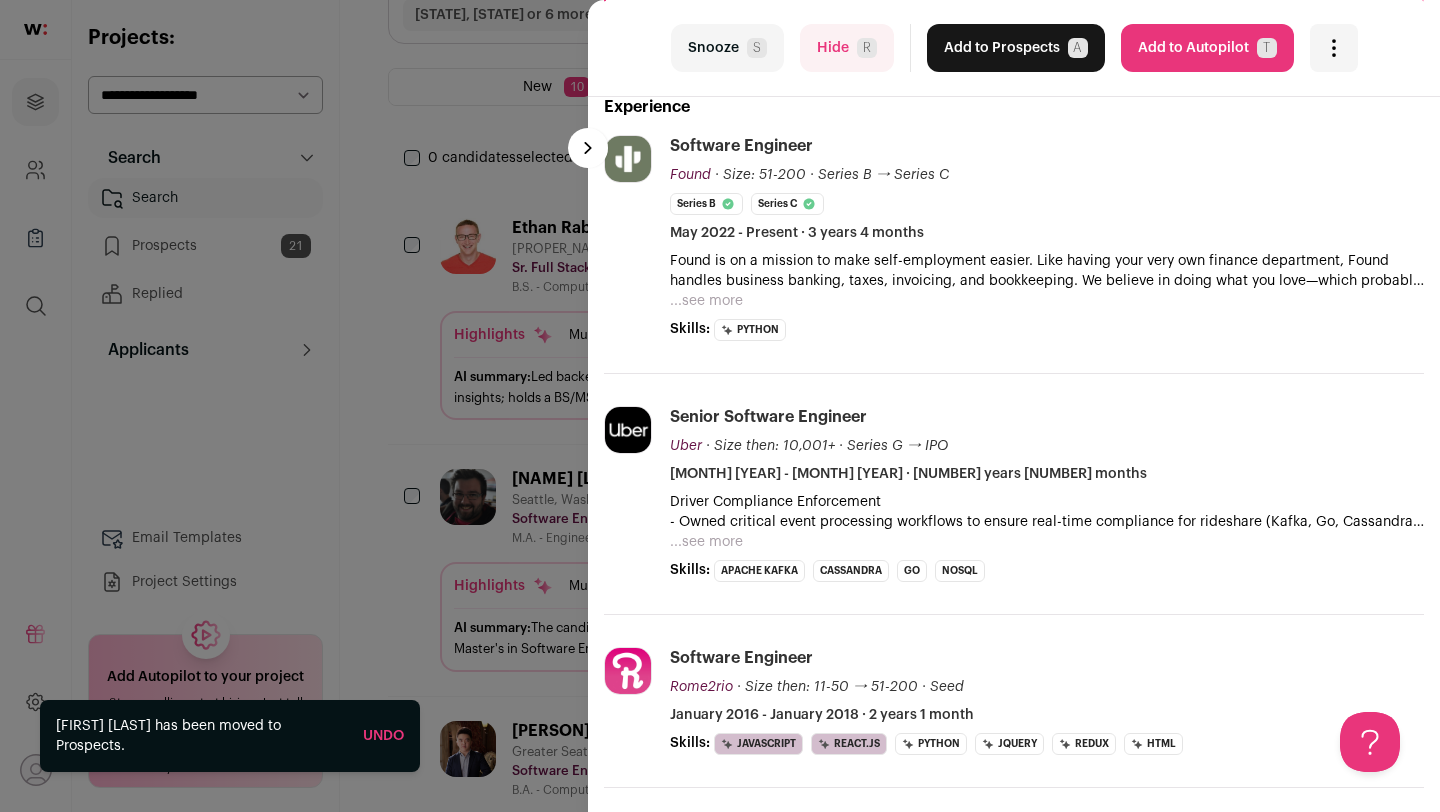 scroll, scrollTop: 305, scrollLeft: 0, axis: vertical 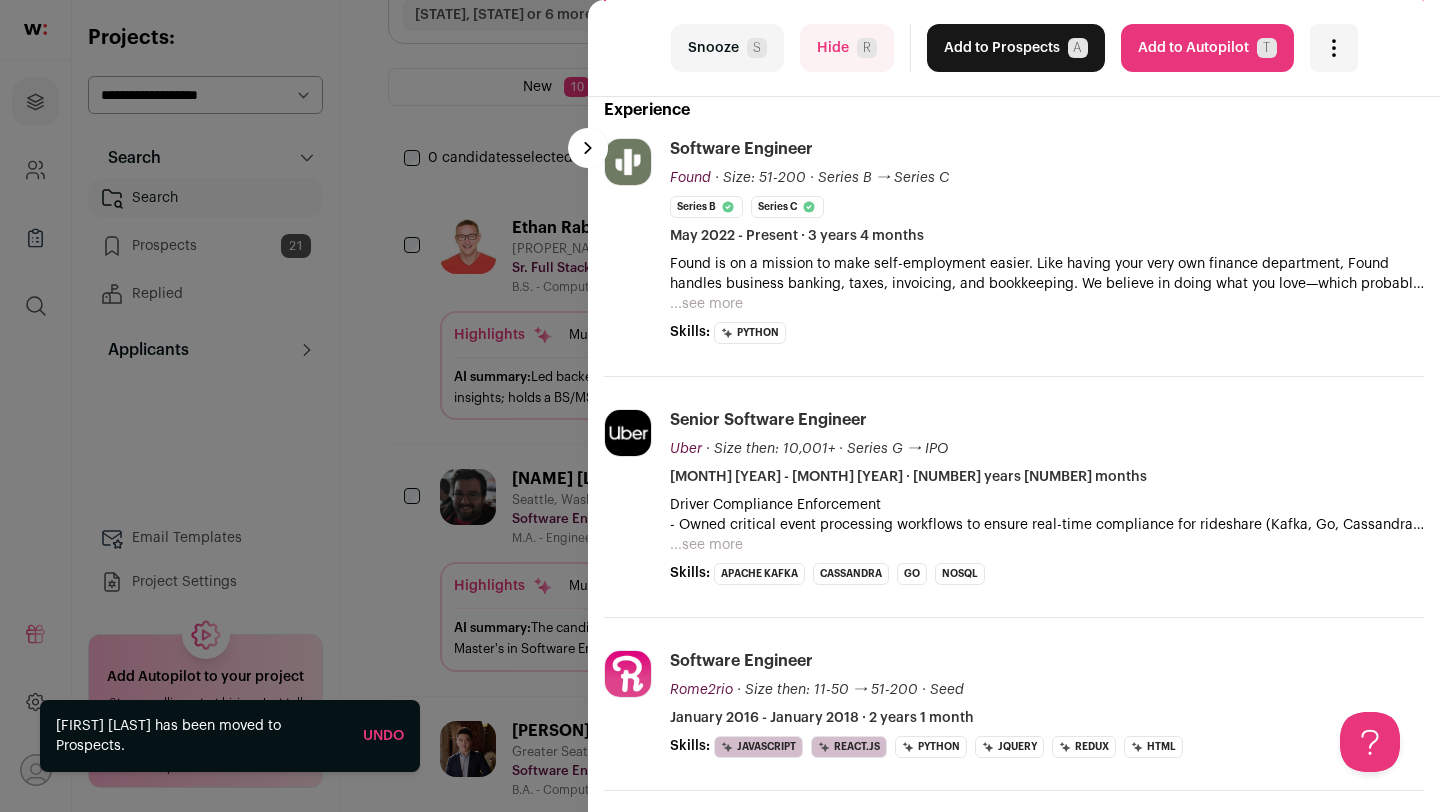 click on "...see more" at bounding box center [706, 304] 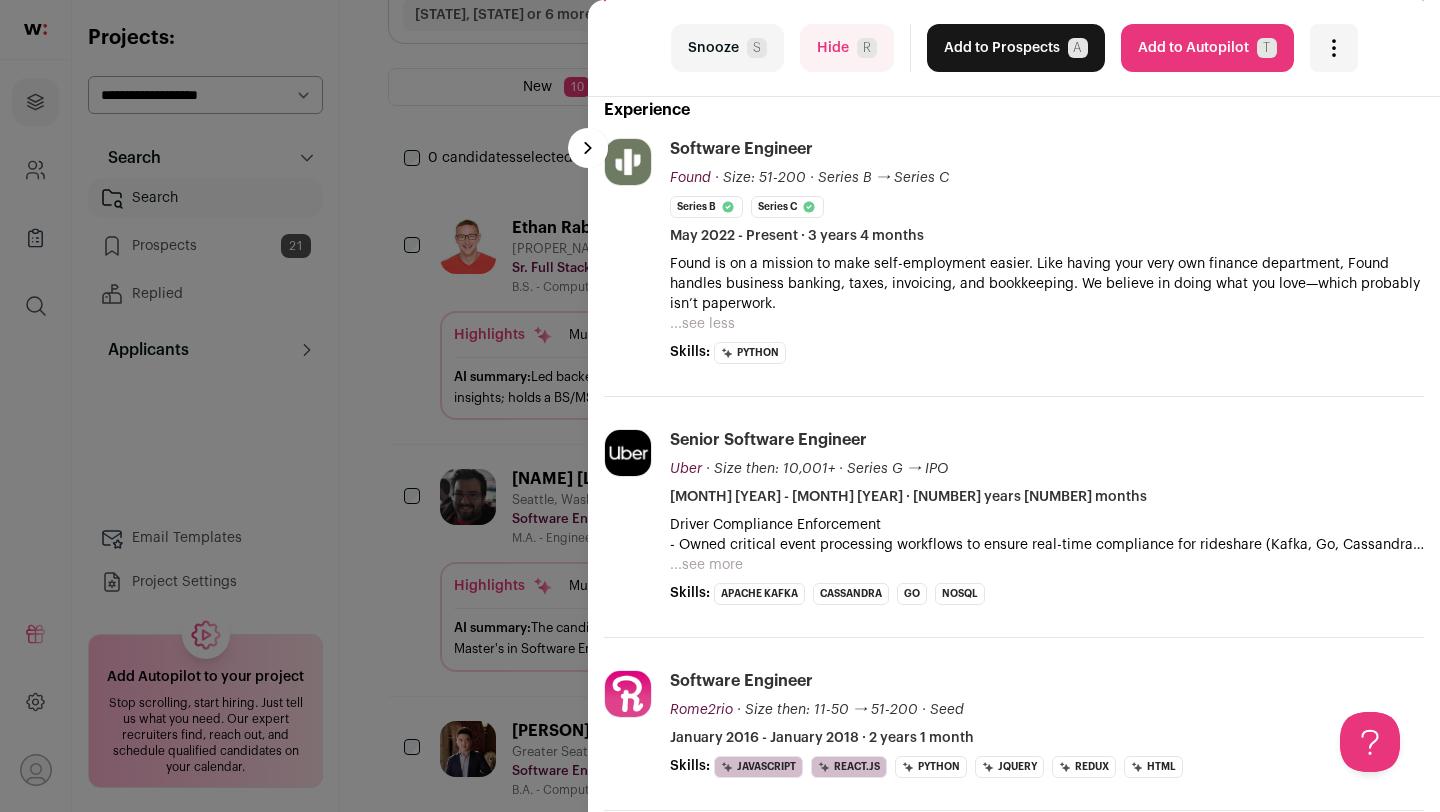 click on "Add to Prospects
A" at bounding box center (1016, 48) 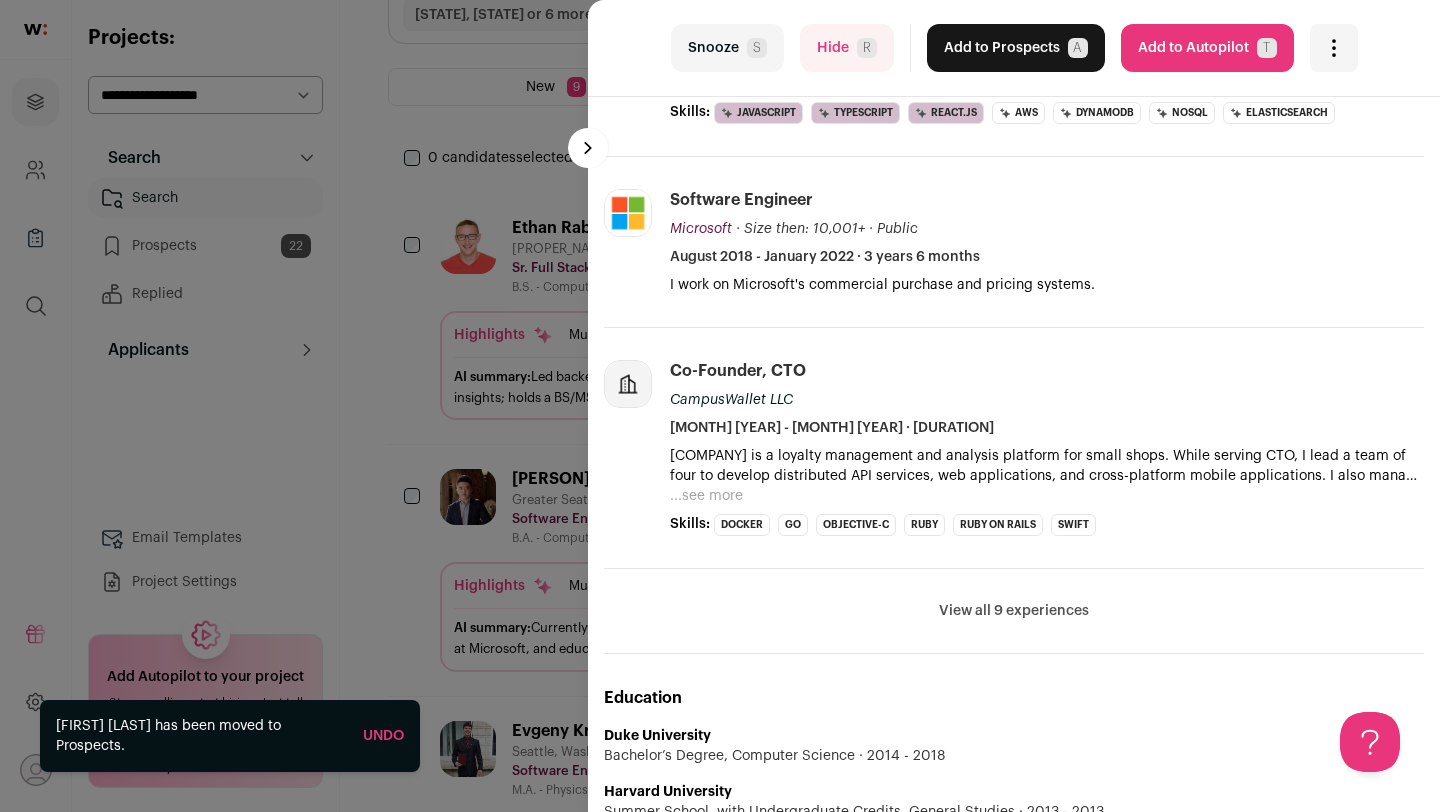 scroll, scrollTop: 513, scrollLeft: 0, axis: vertical 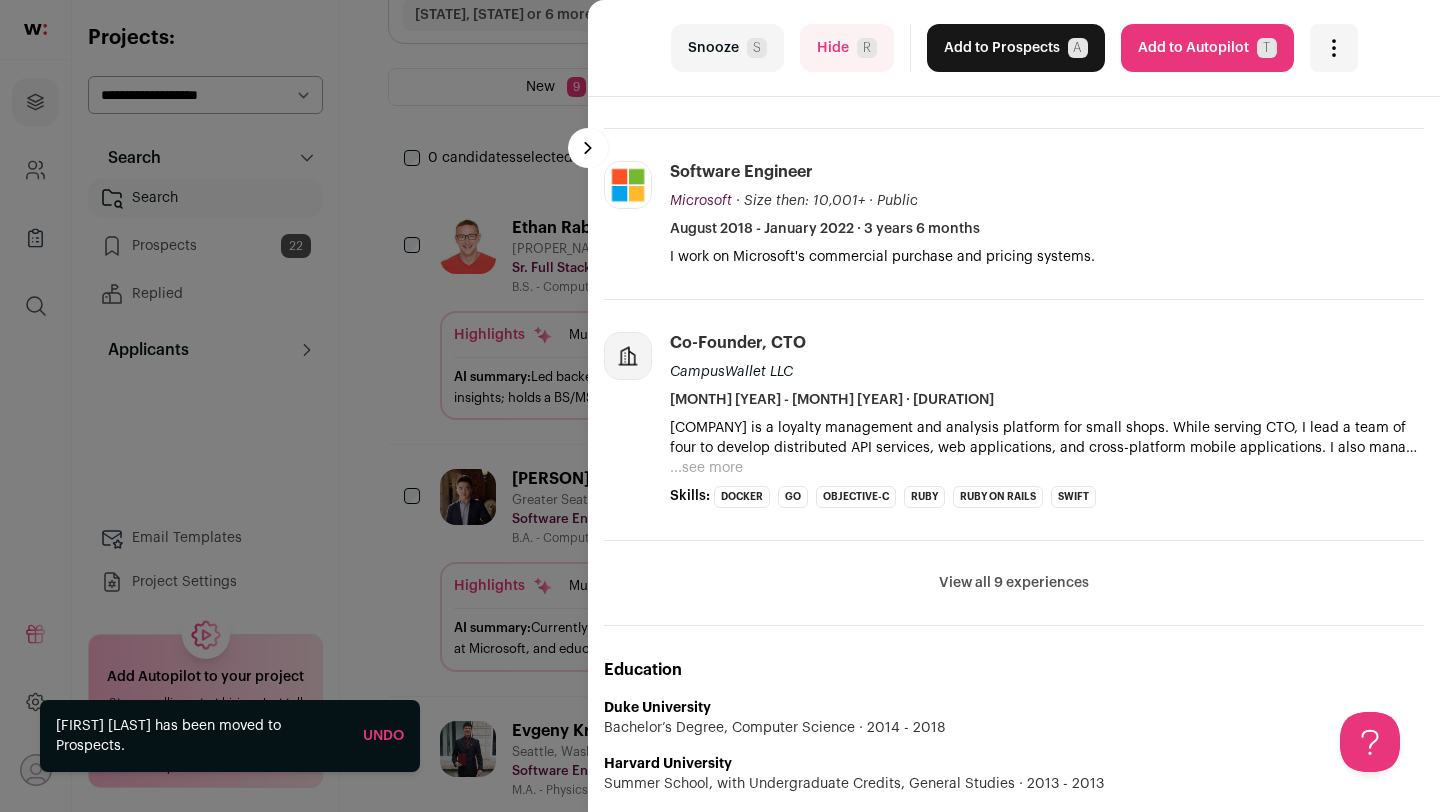 click on "View all 9 experiences" at bounding box center [1014, 583] 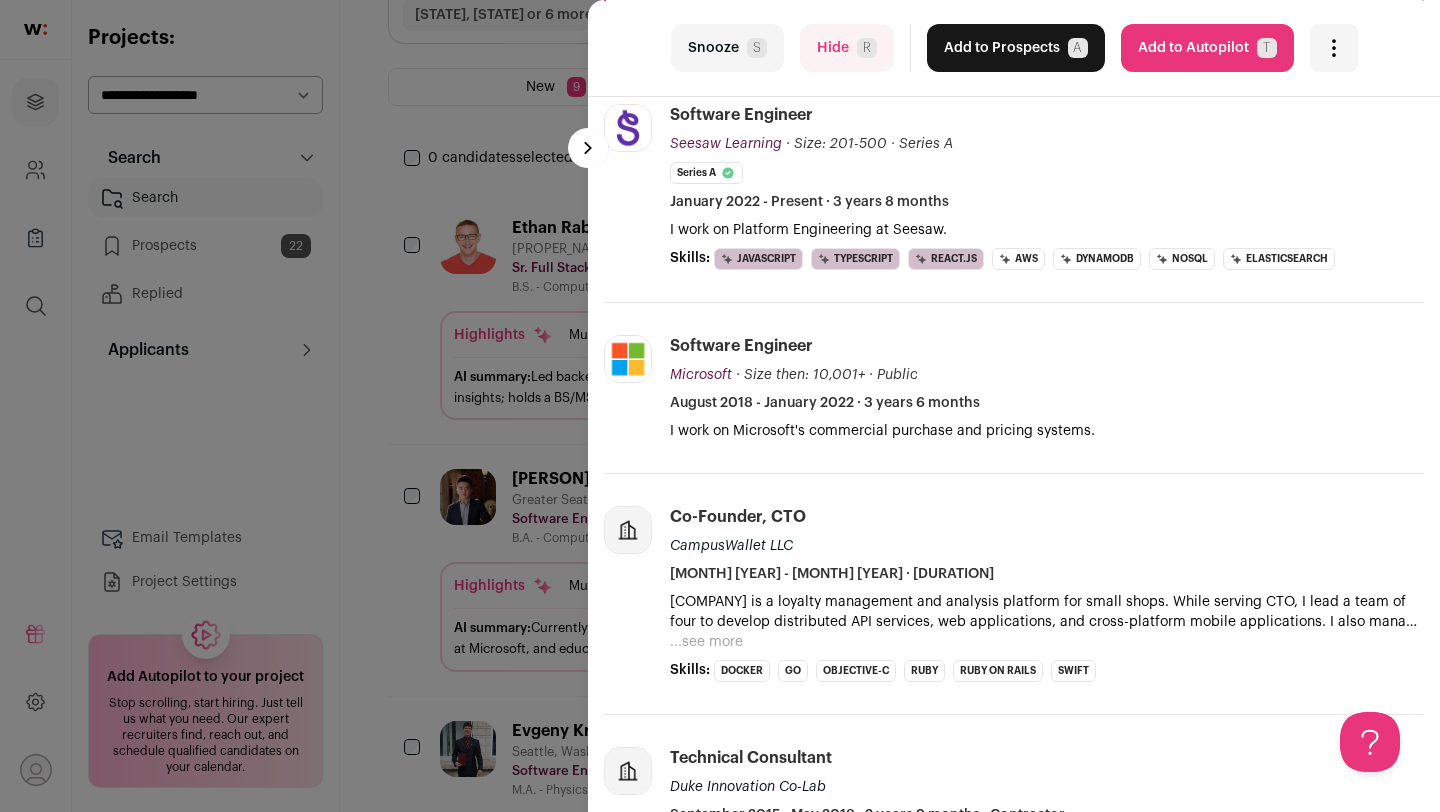 scroll, scrollTop: 0, scrollLeft: 0, axis: both 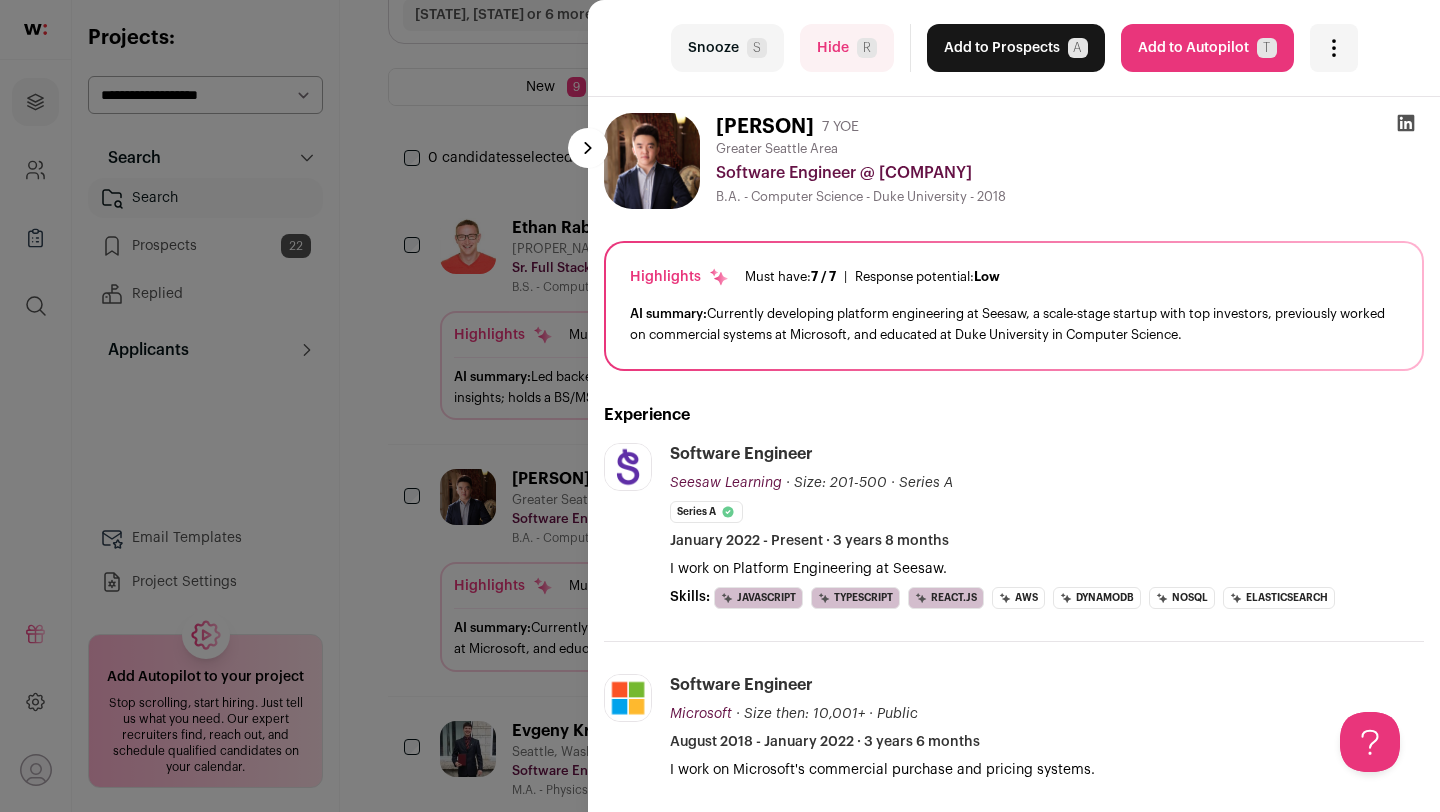 click on "Add to Prospects
A" at bounding box center (1016, 48) 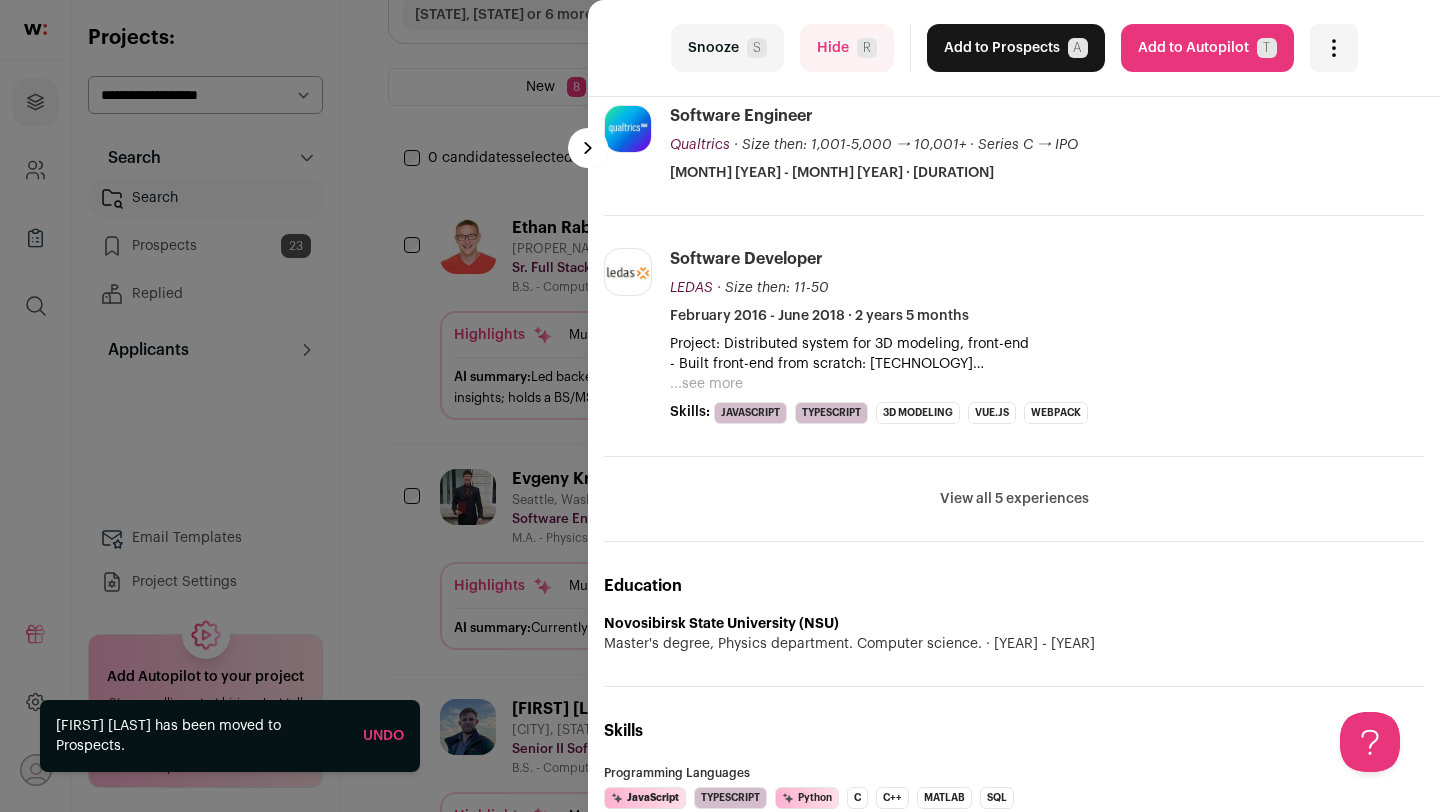 scroll, scrollTop: 0, scrollLeft: 0, axis: both 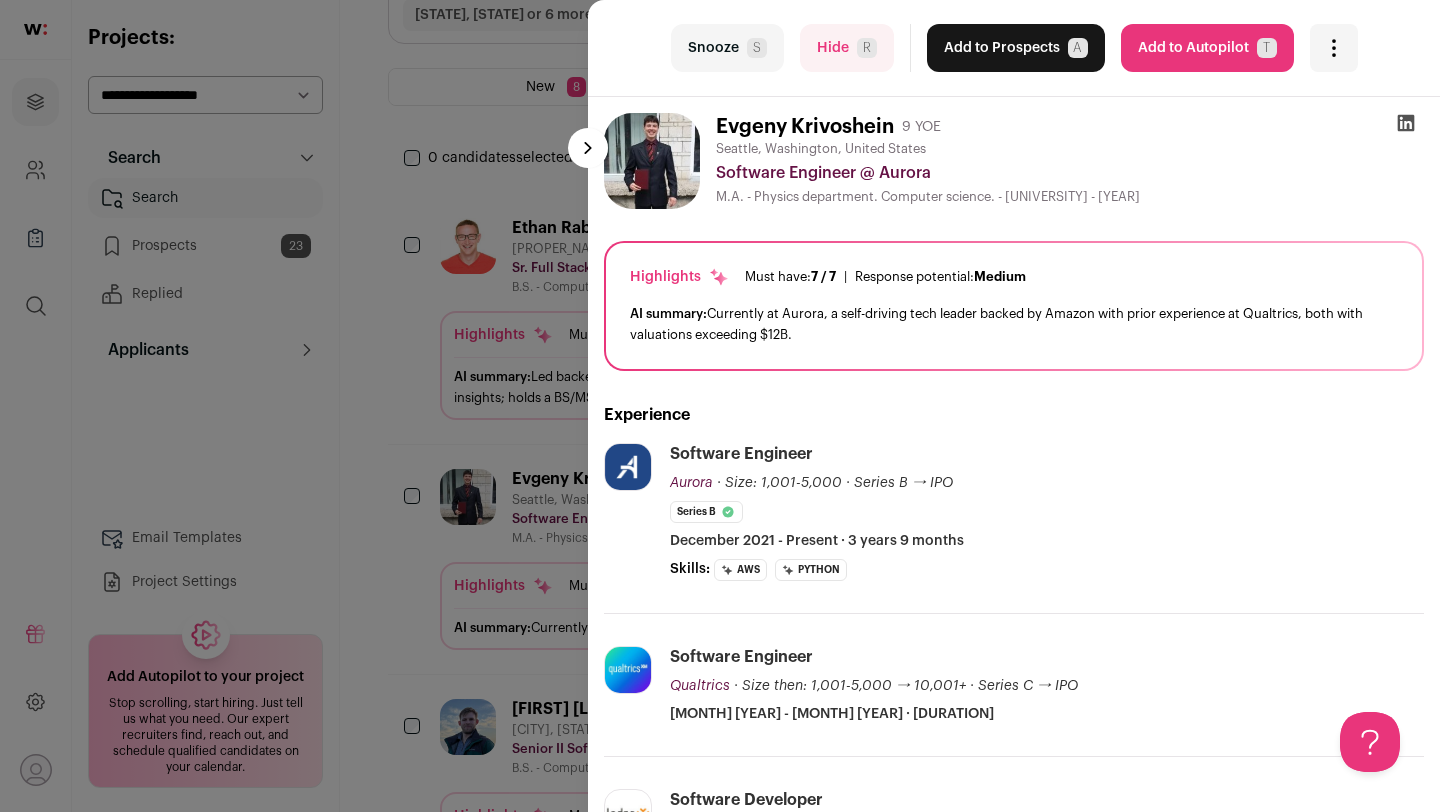 click on "Add to Prospects
A" at bounding box center [1016, 48] 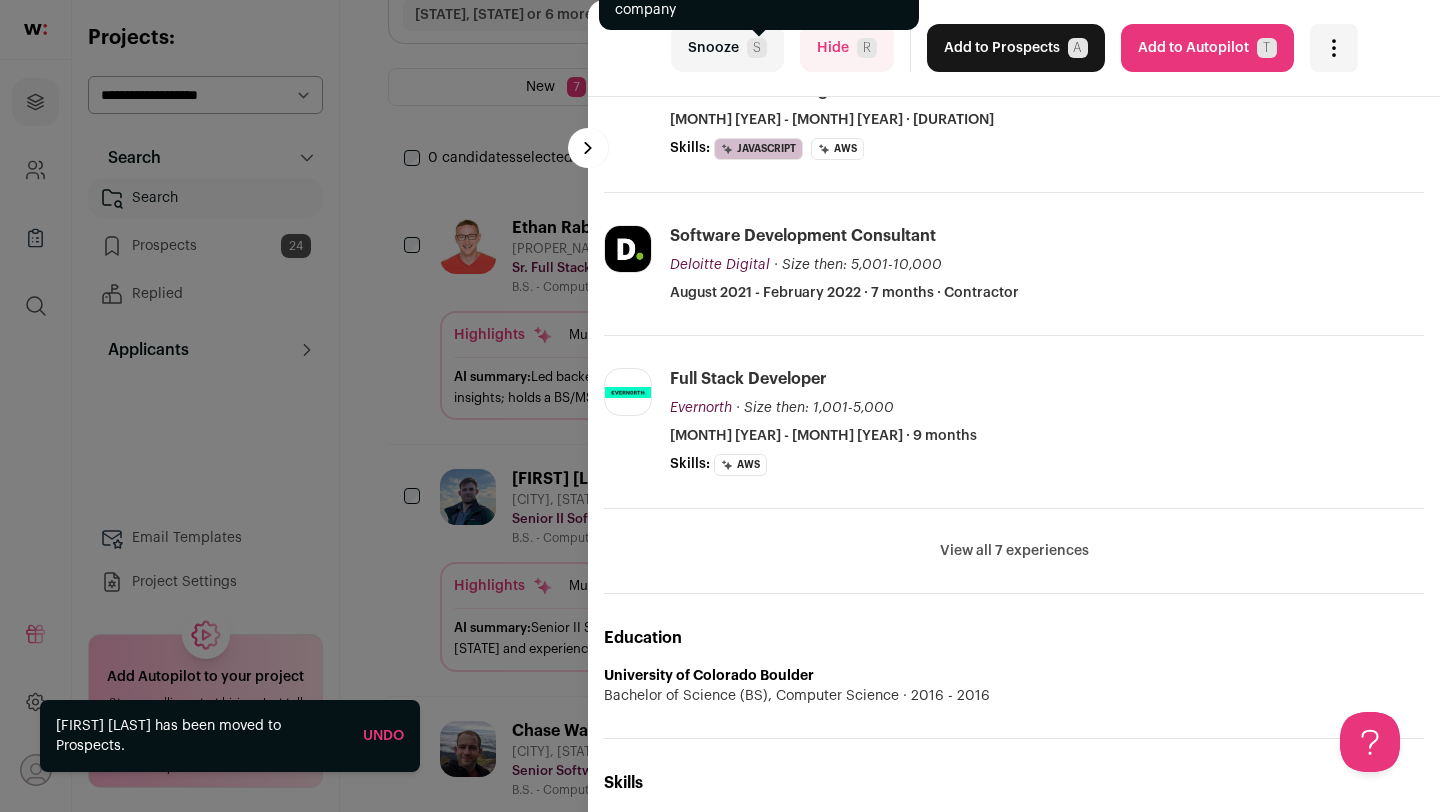 scroll, scrollTop: 602, scrollLeft: 0, axis: vertical 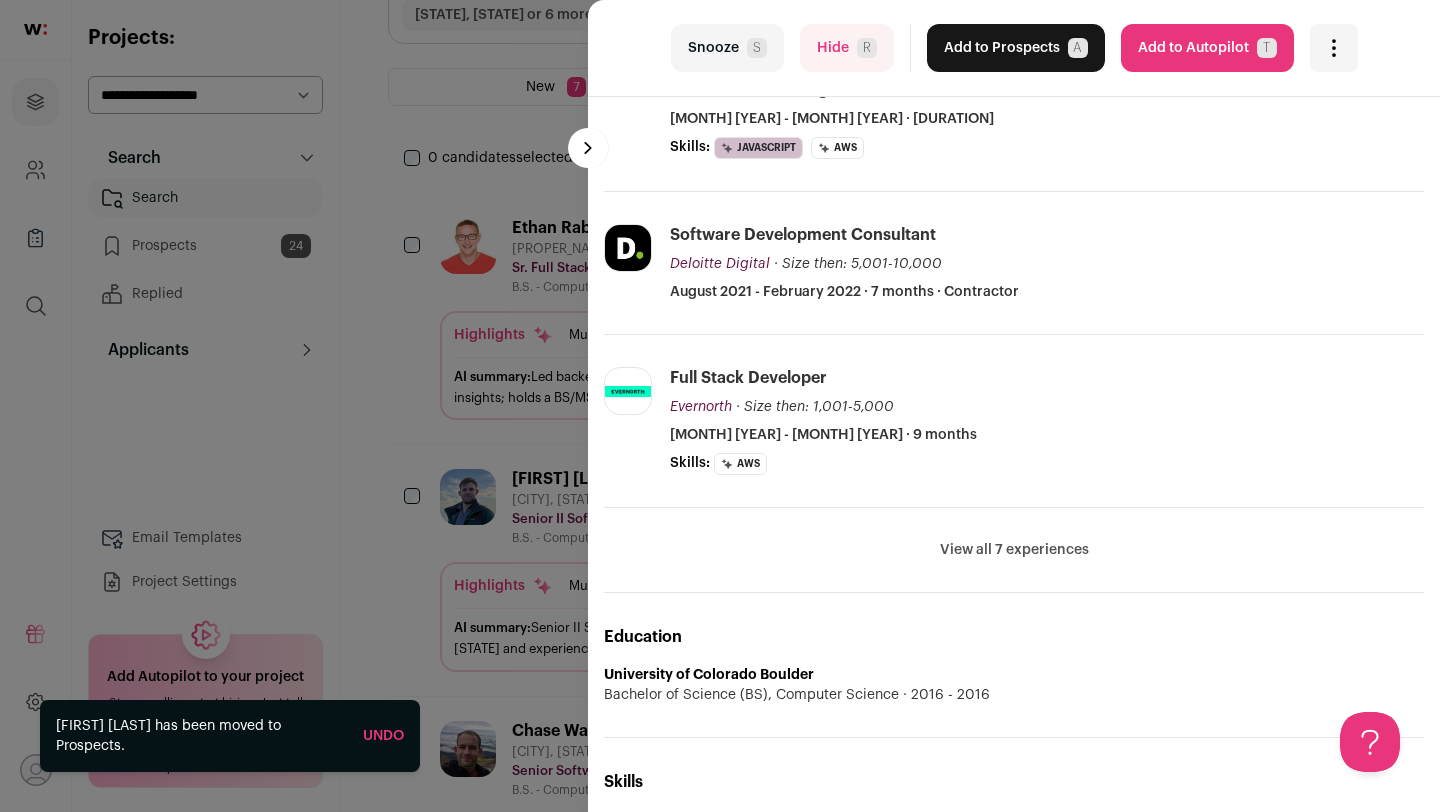 click on "View all 7 experiences" at bounding box center [1014, 550] 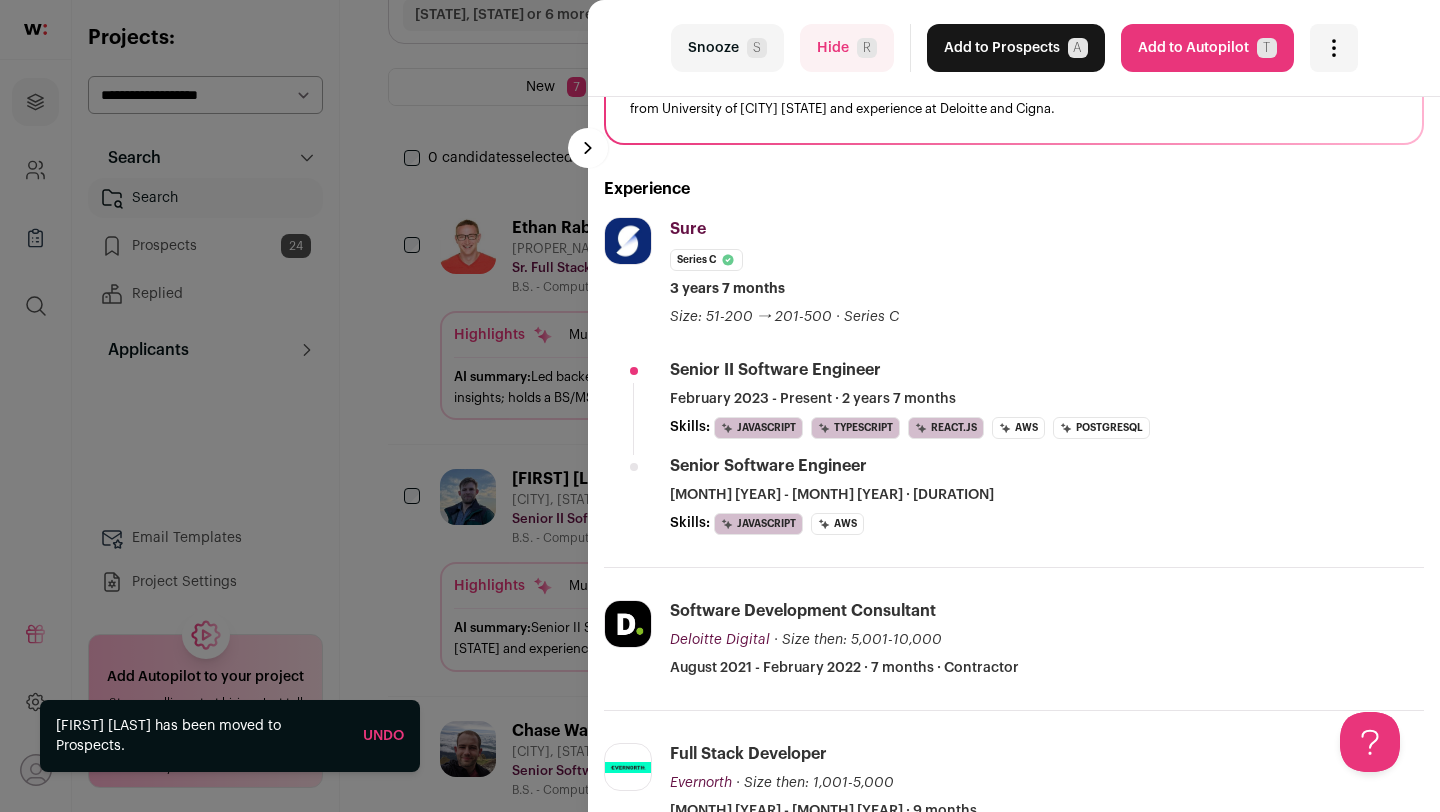 scroll, scrollTop: 0, scrollLeft: 0, axis: both 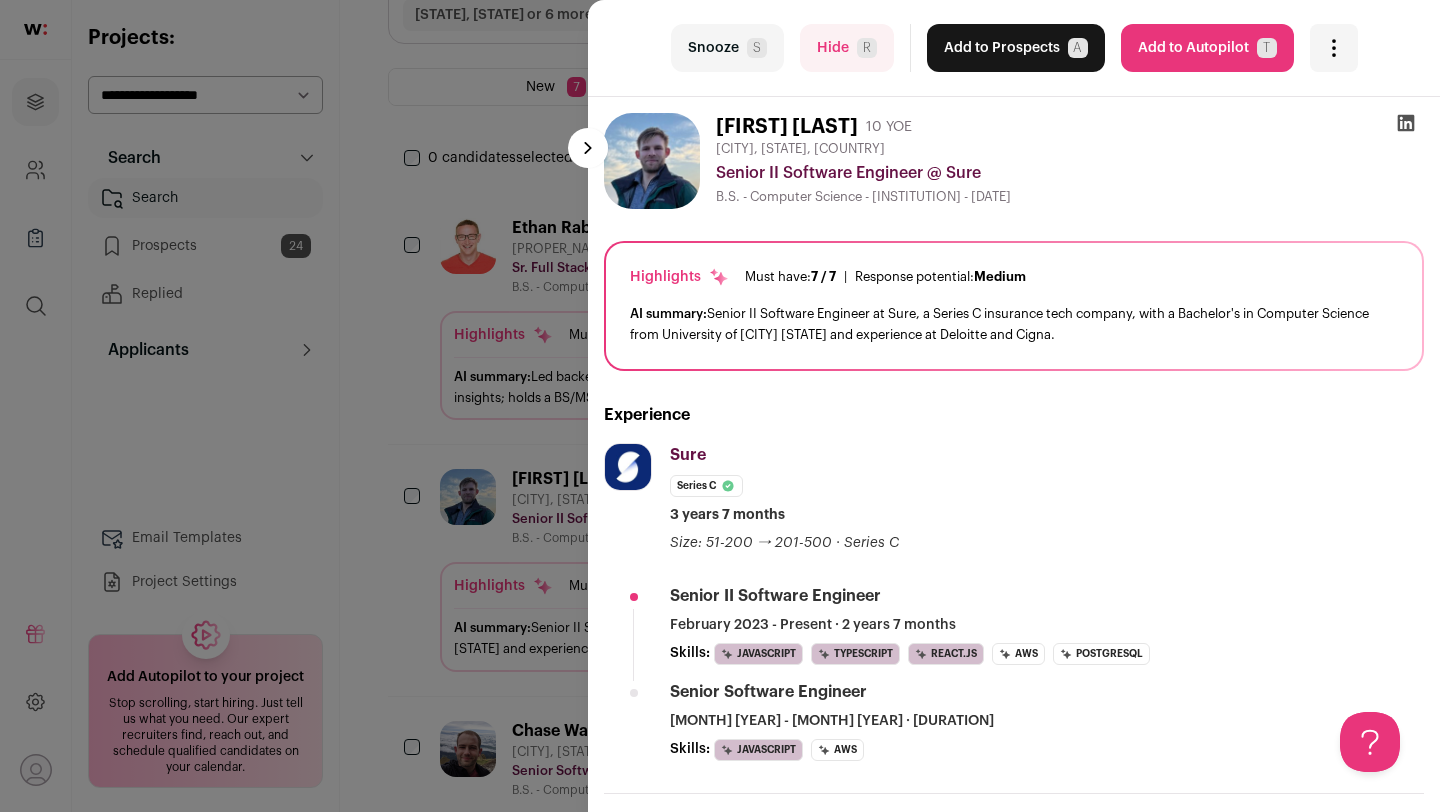 click on "Snooze
S" at bounding box center [727, 48] 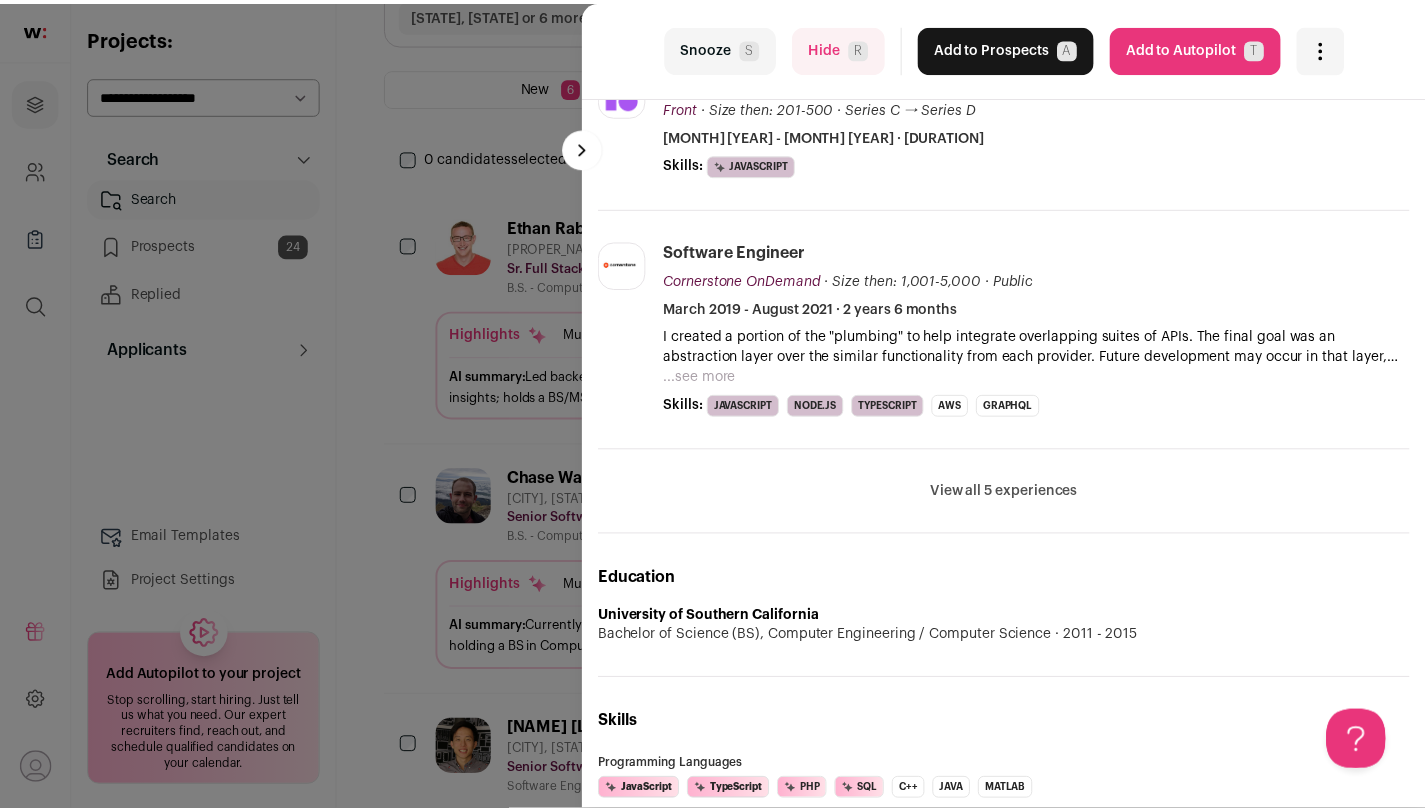 scroll, scrollTop: 0, scrollLeft: 0, axis: both 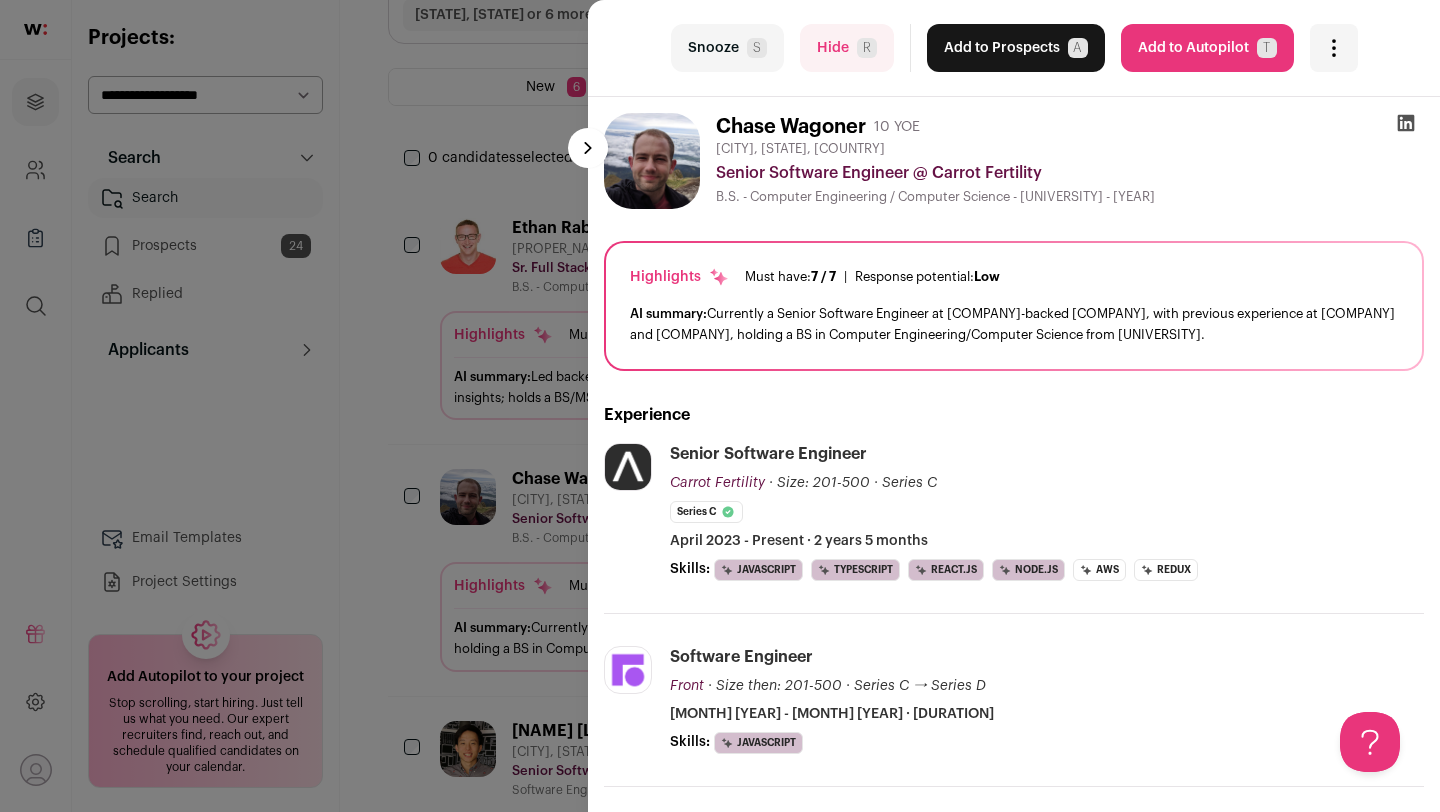 click on "last
Snooze
S
Hide
R
Add to Prospects
A
Are you sure?
[FIRST] [LAST]  is already in your ATS. Do you wish to reach out to this candidate through wellfound:ai?
Cancel
********
T" at bounding box center (720, 406) 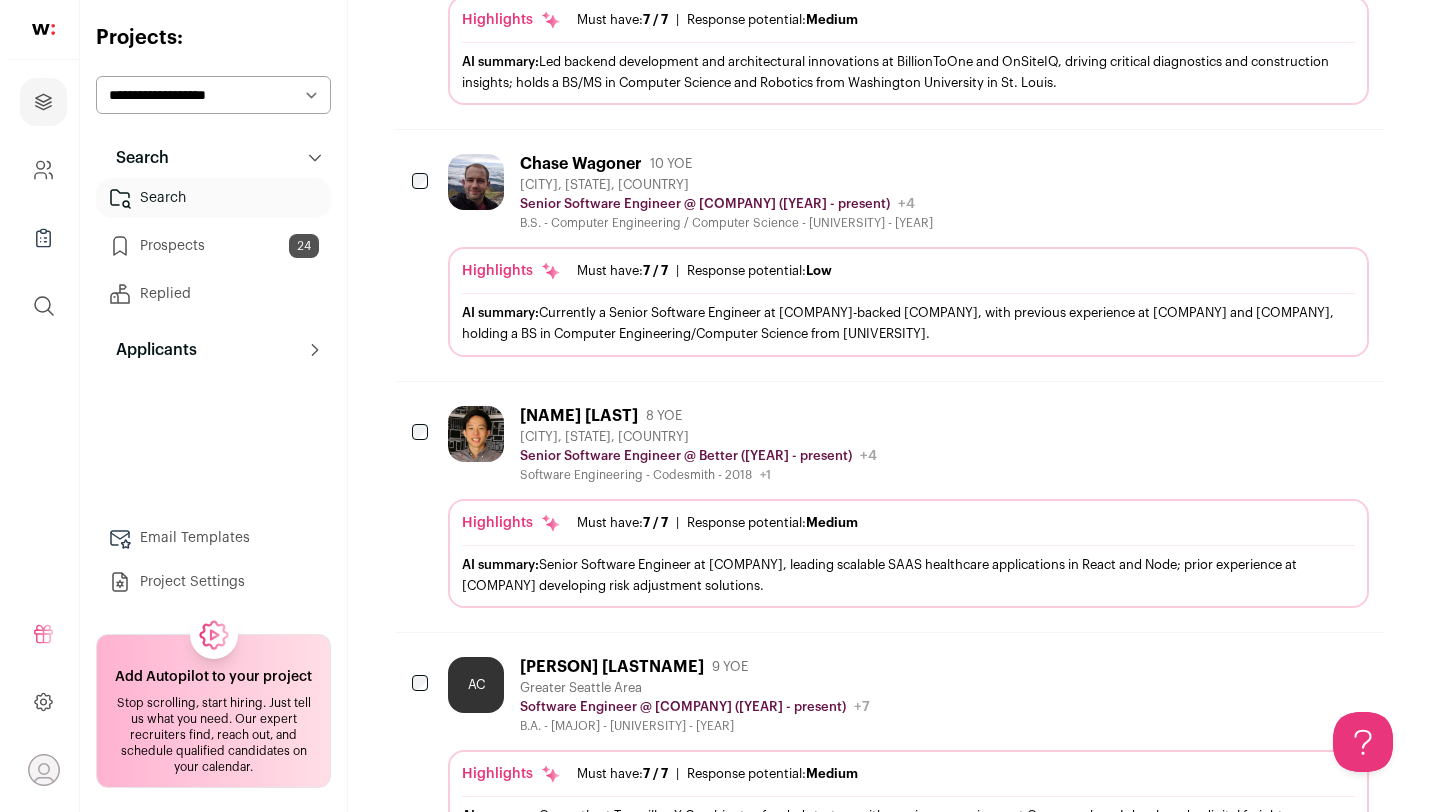 scroll, scrollTop: 534, scrollLeft: 0, axis: vertical 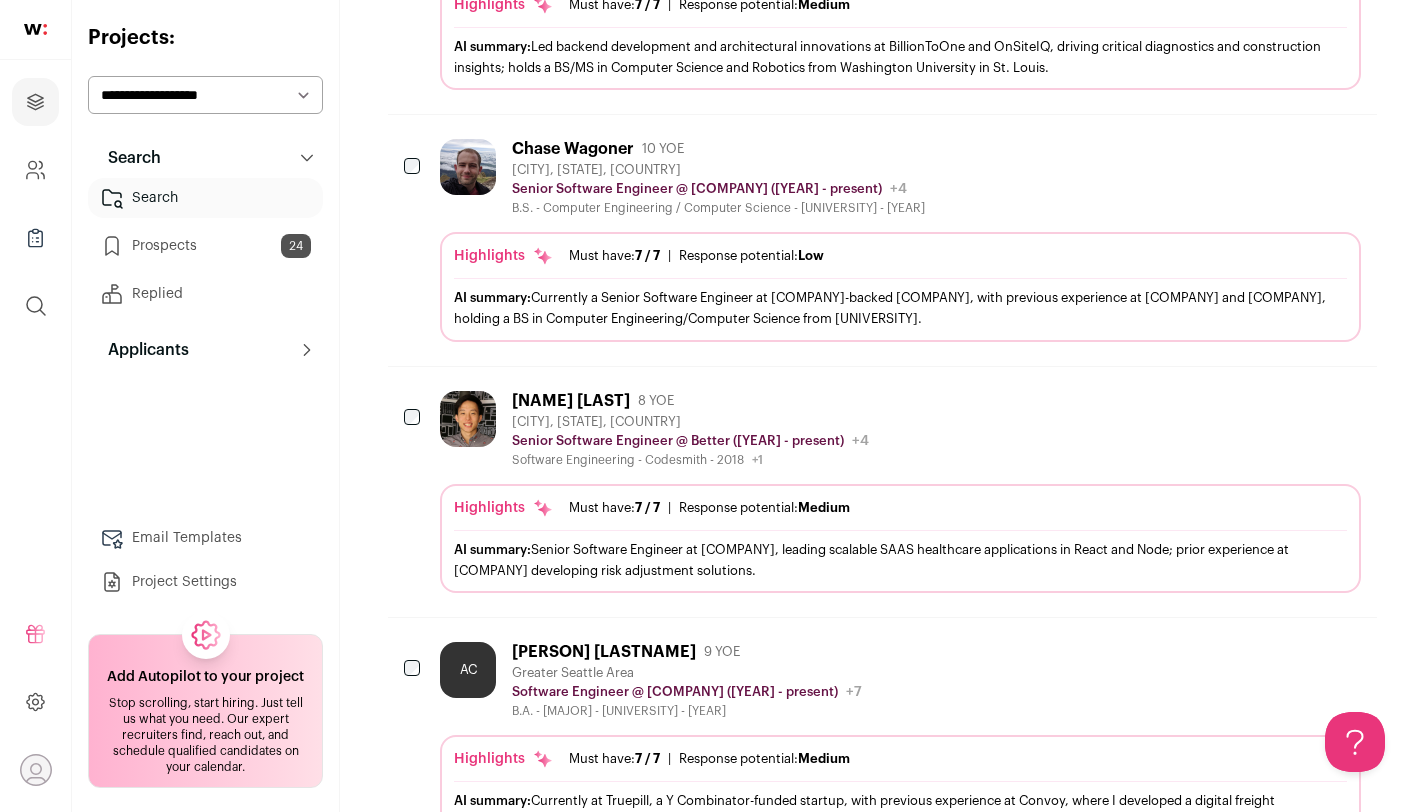 click on "[CITY], [STATE], [COUNTRY]" at bounding box center [690, 422] 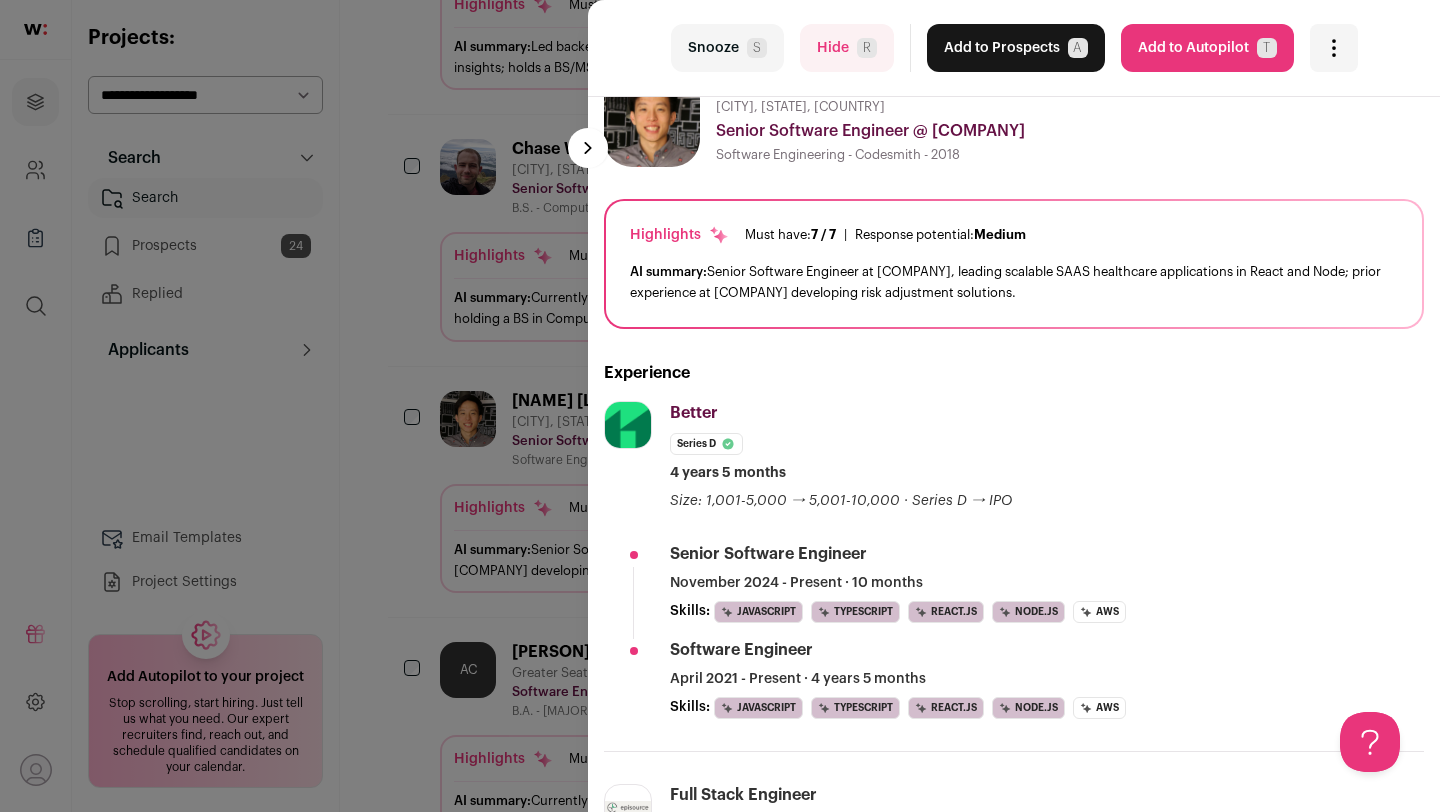 scroll, scrollTop: 0, scrollLeft: 0, axis: both 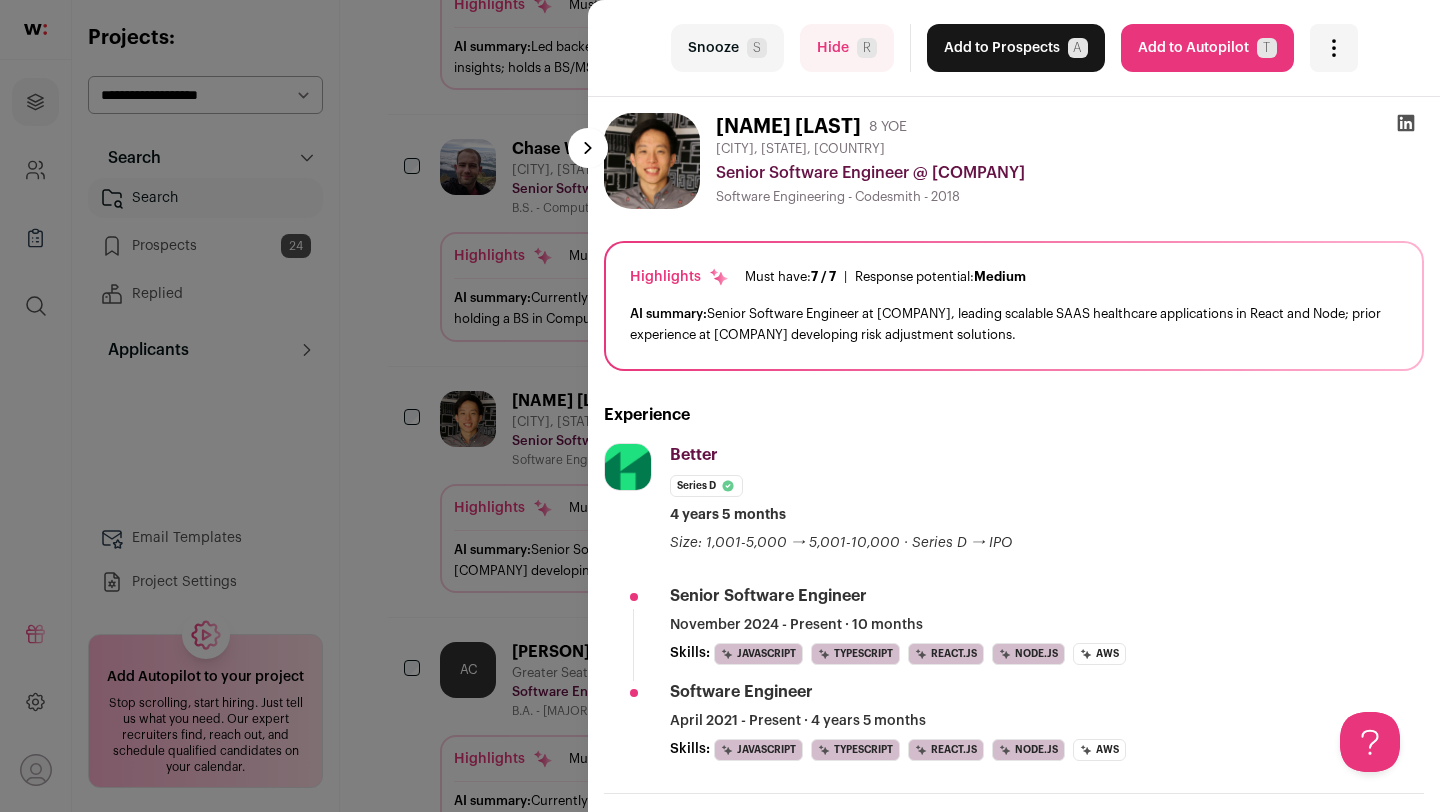 click on "Snooze
S" at bounding box center [727, 48] 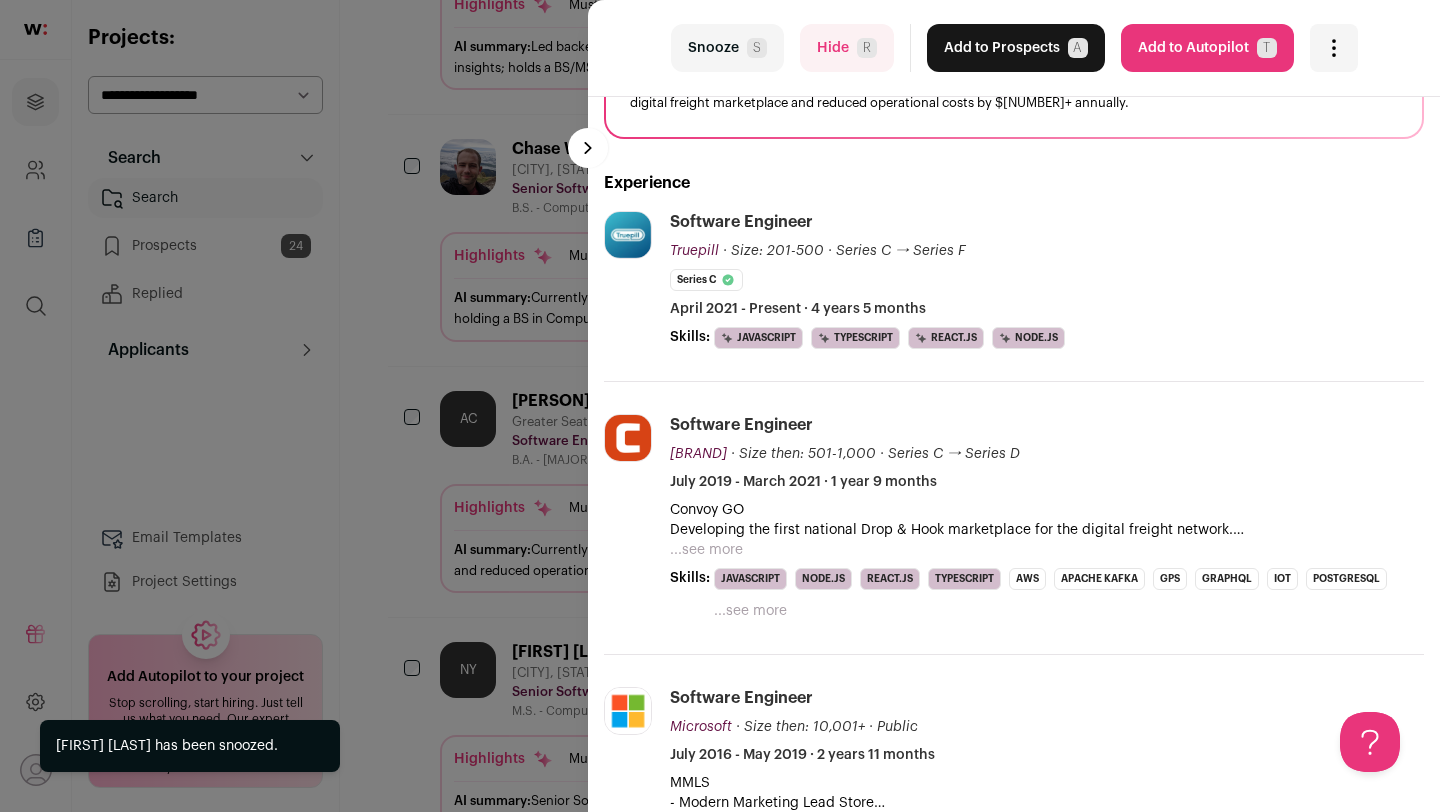 scroll, scrollTop: 240, scrollLeft: 0, axis: vertical 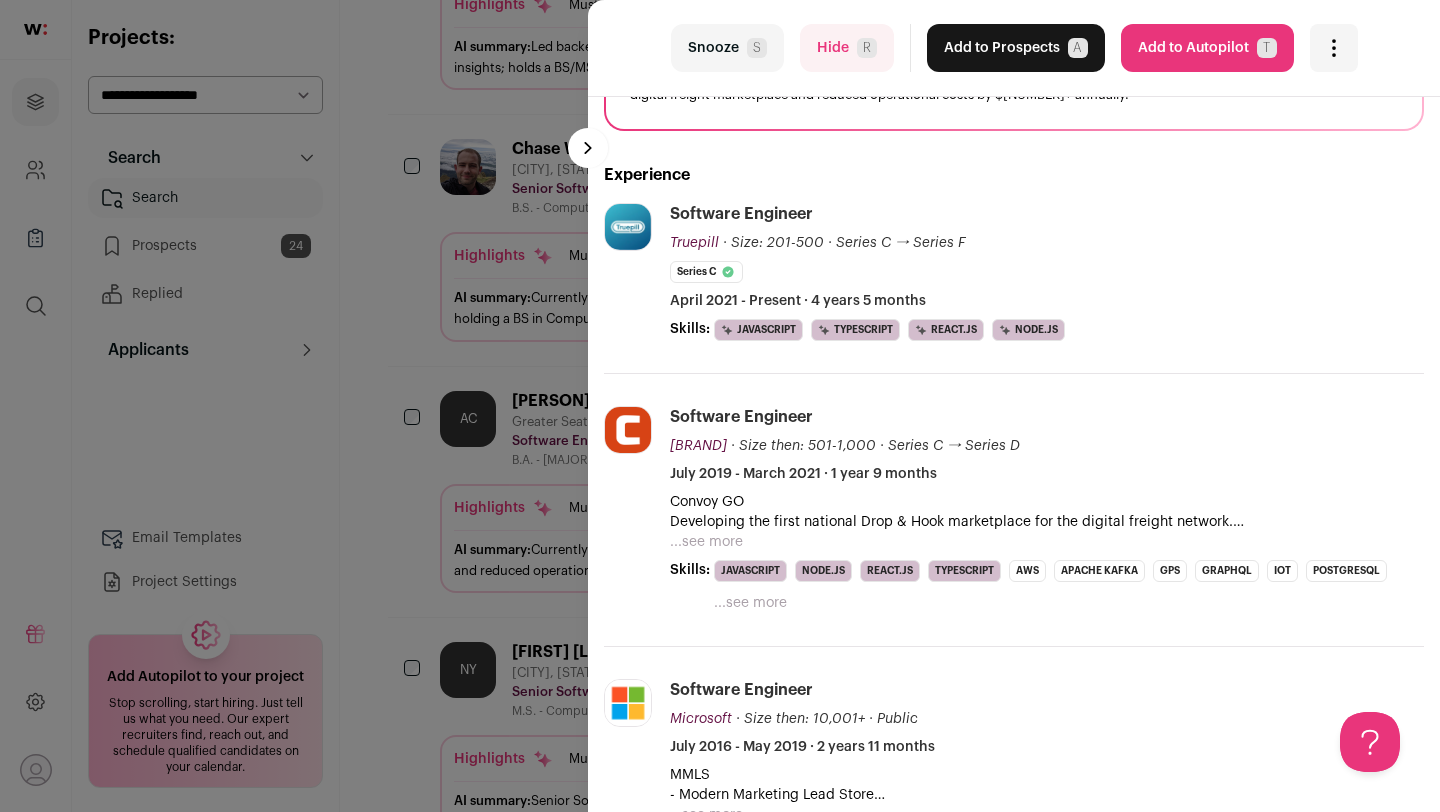 click on "...see more" at bounding box center (706, 542) 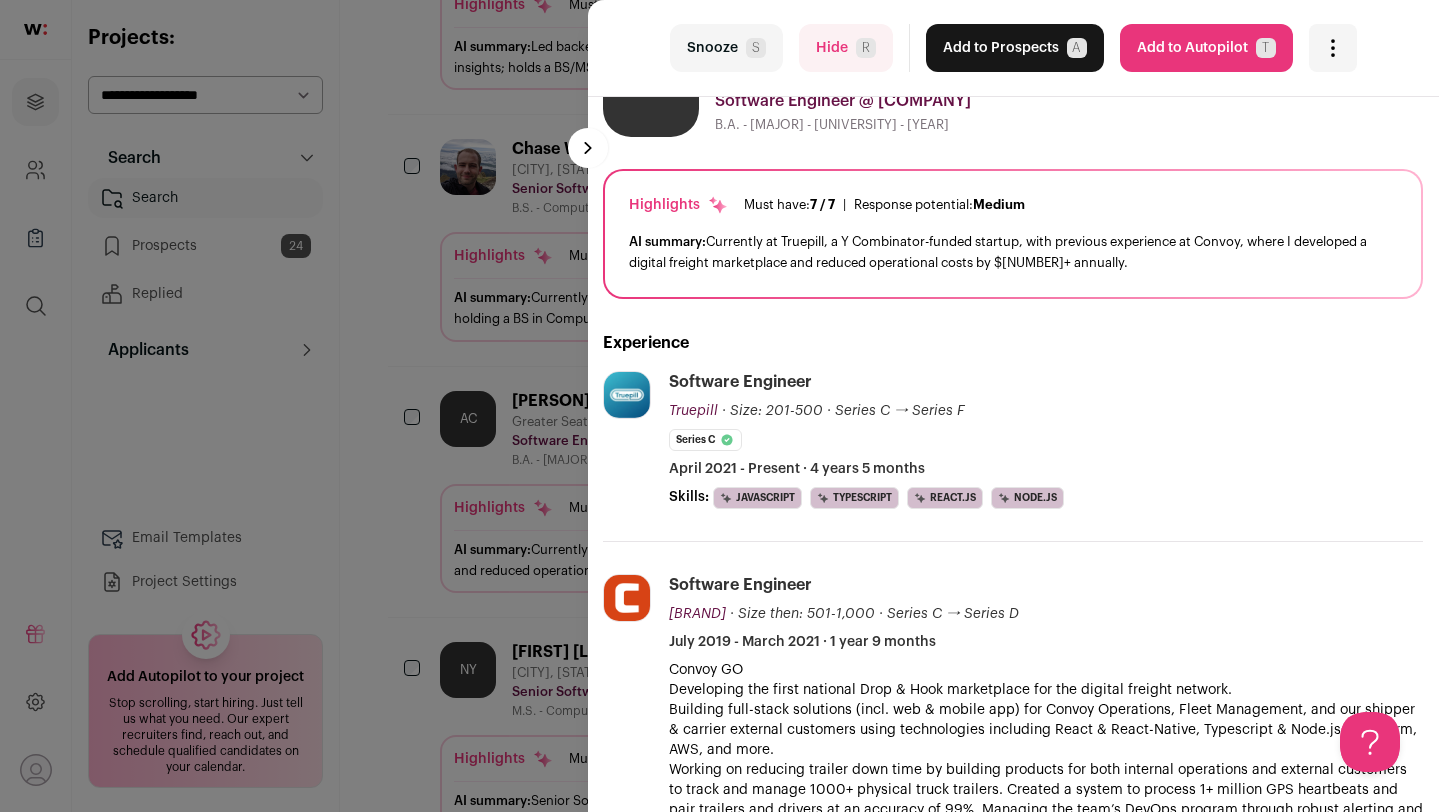 scroll, scrollTop: 0, scrollLeft: 1, axis: horizontal 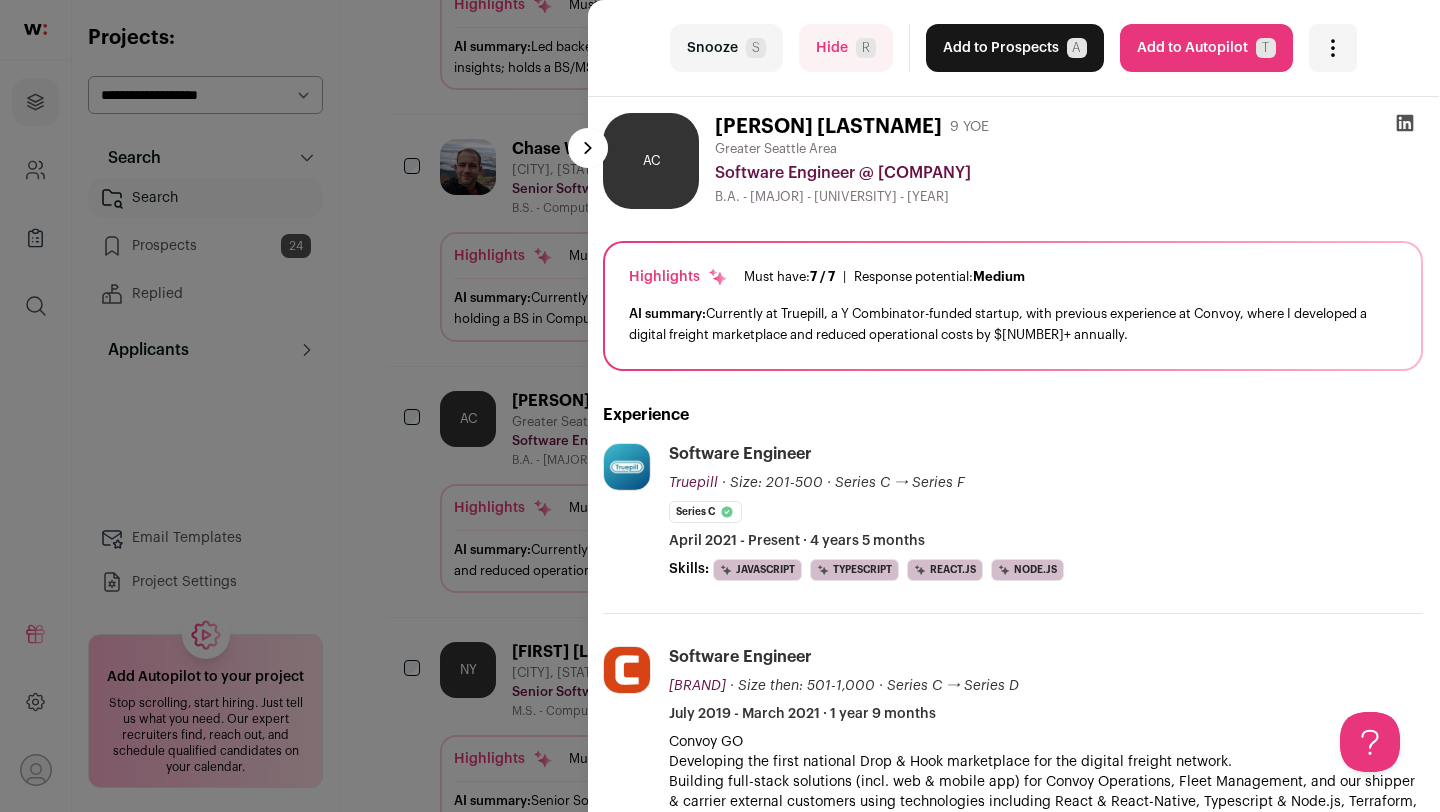 click on "Add to Prospects
A" at bounding box center [1015, 48] 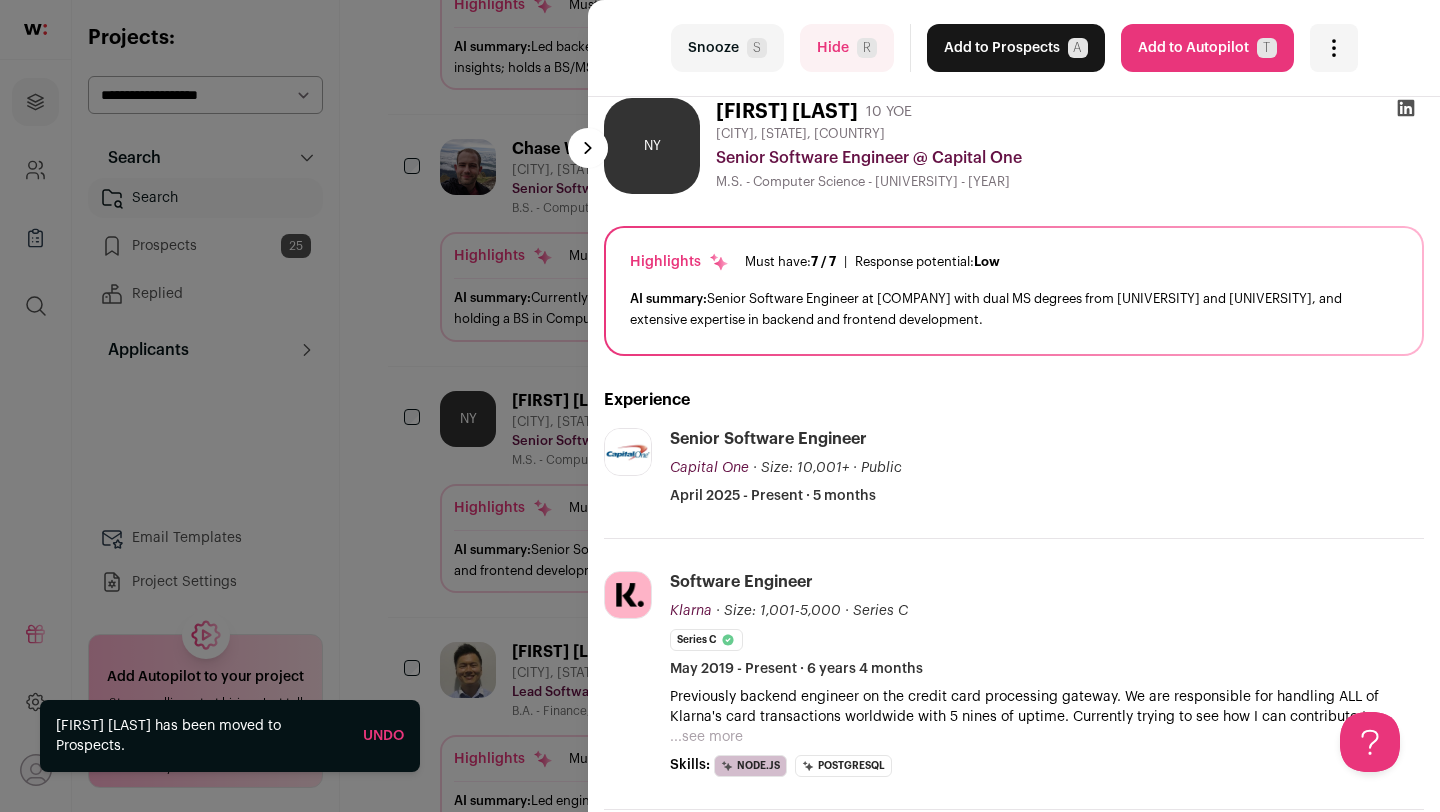 scroll, scrollTop: 21, scrollLeft: 0, axis: vertical 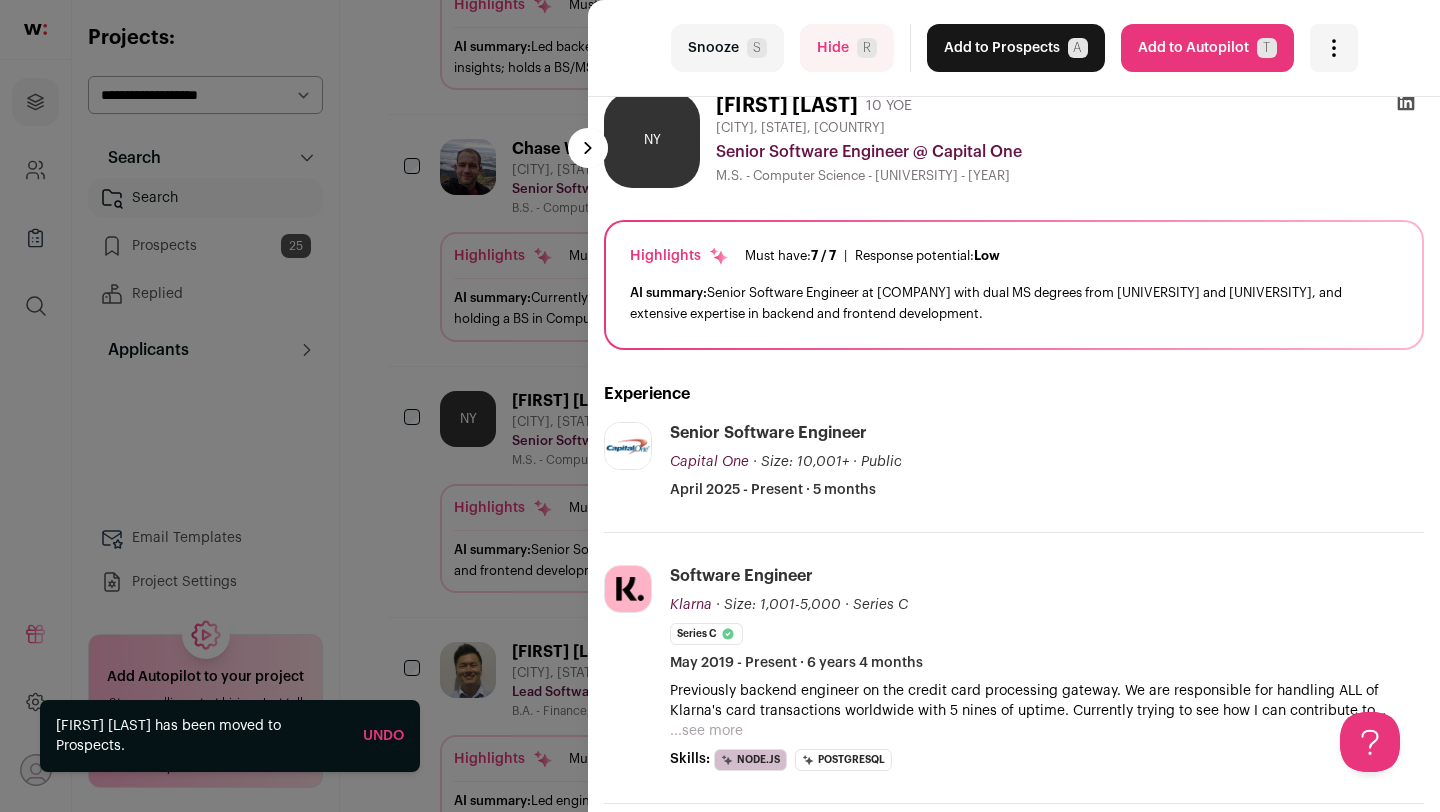 click on "Hide
R" at bounding box center [847, 48] 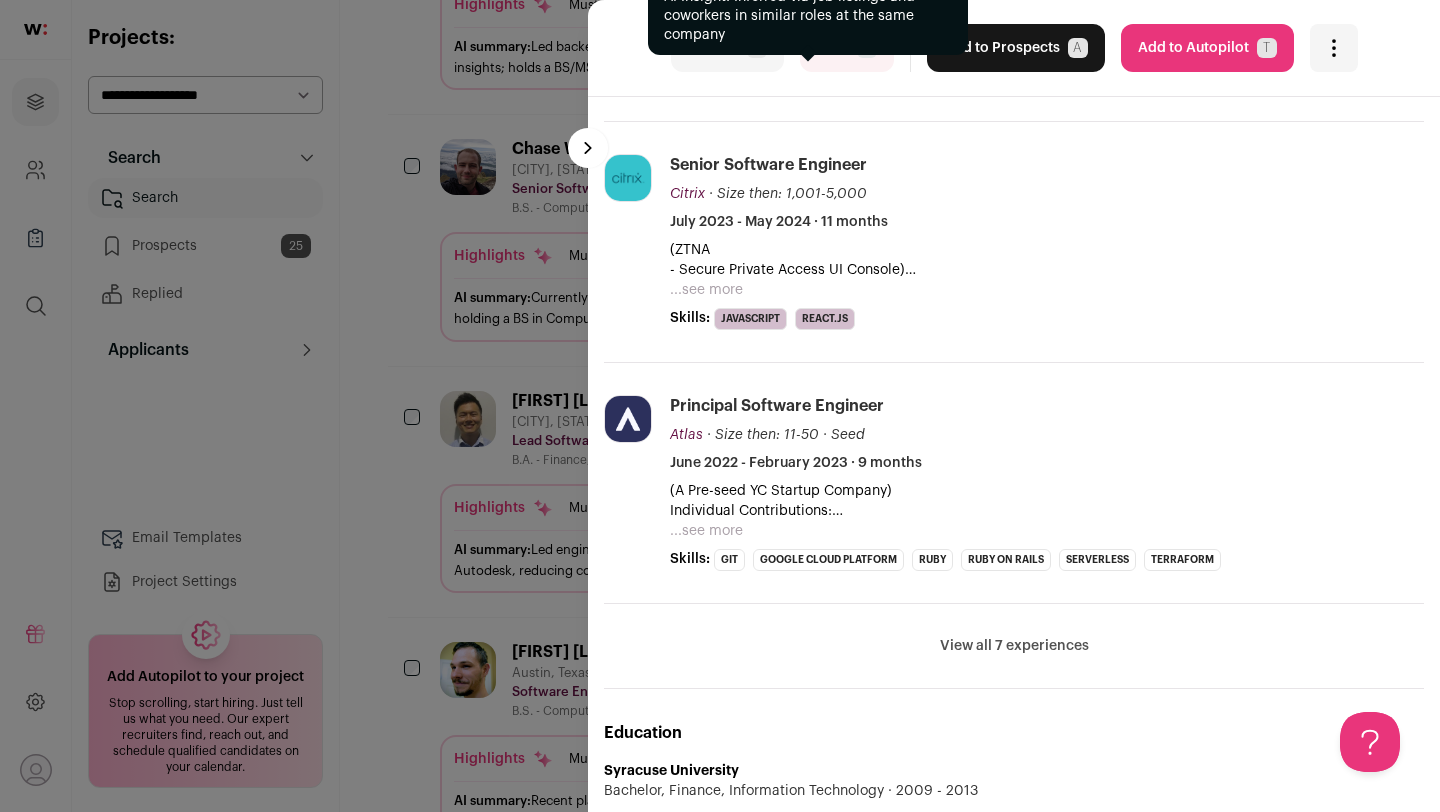 scroll, scrollTop: 558, scrollLeft: 0, axis: vertical 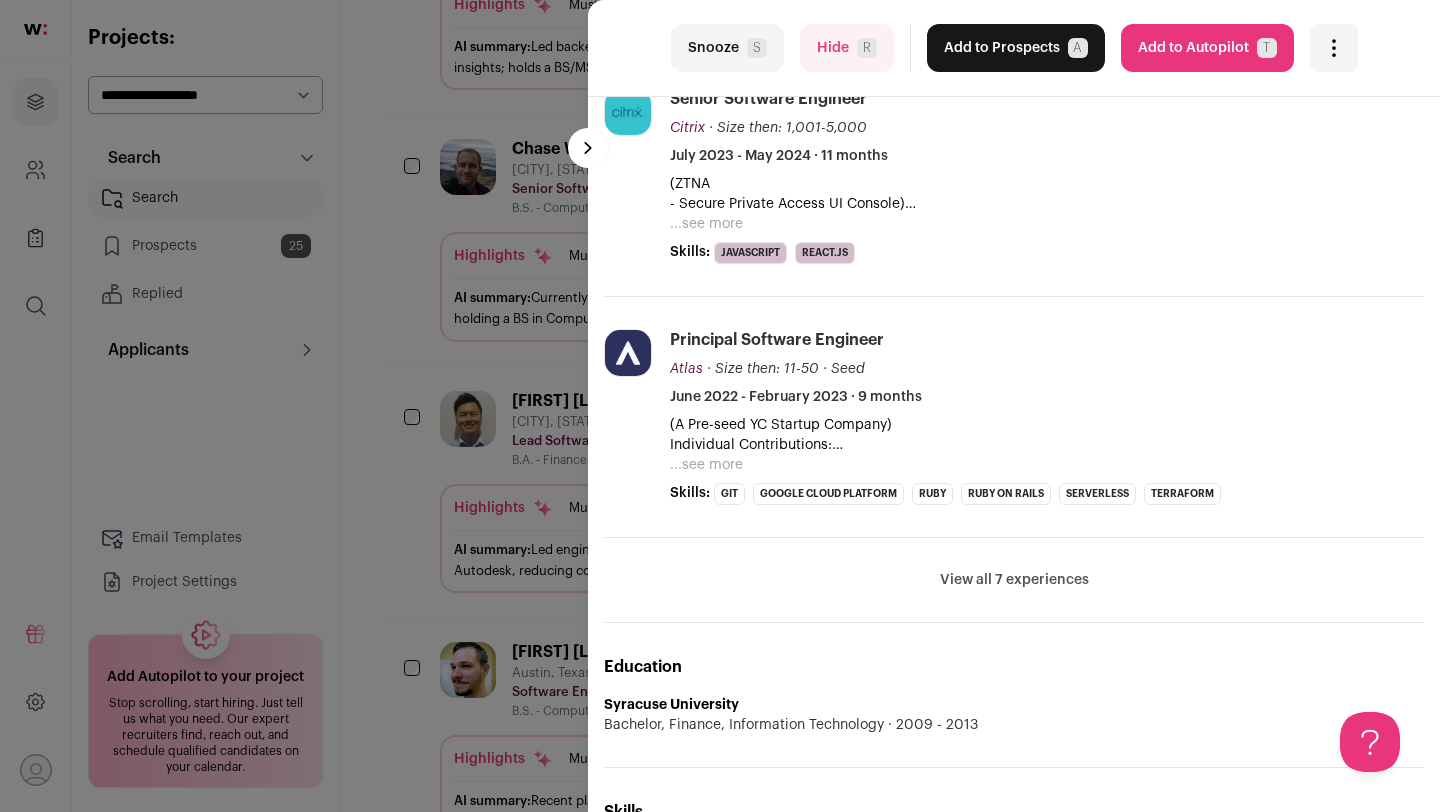 click on "...see more" at bounding box center (706, 465) 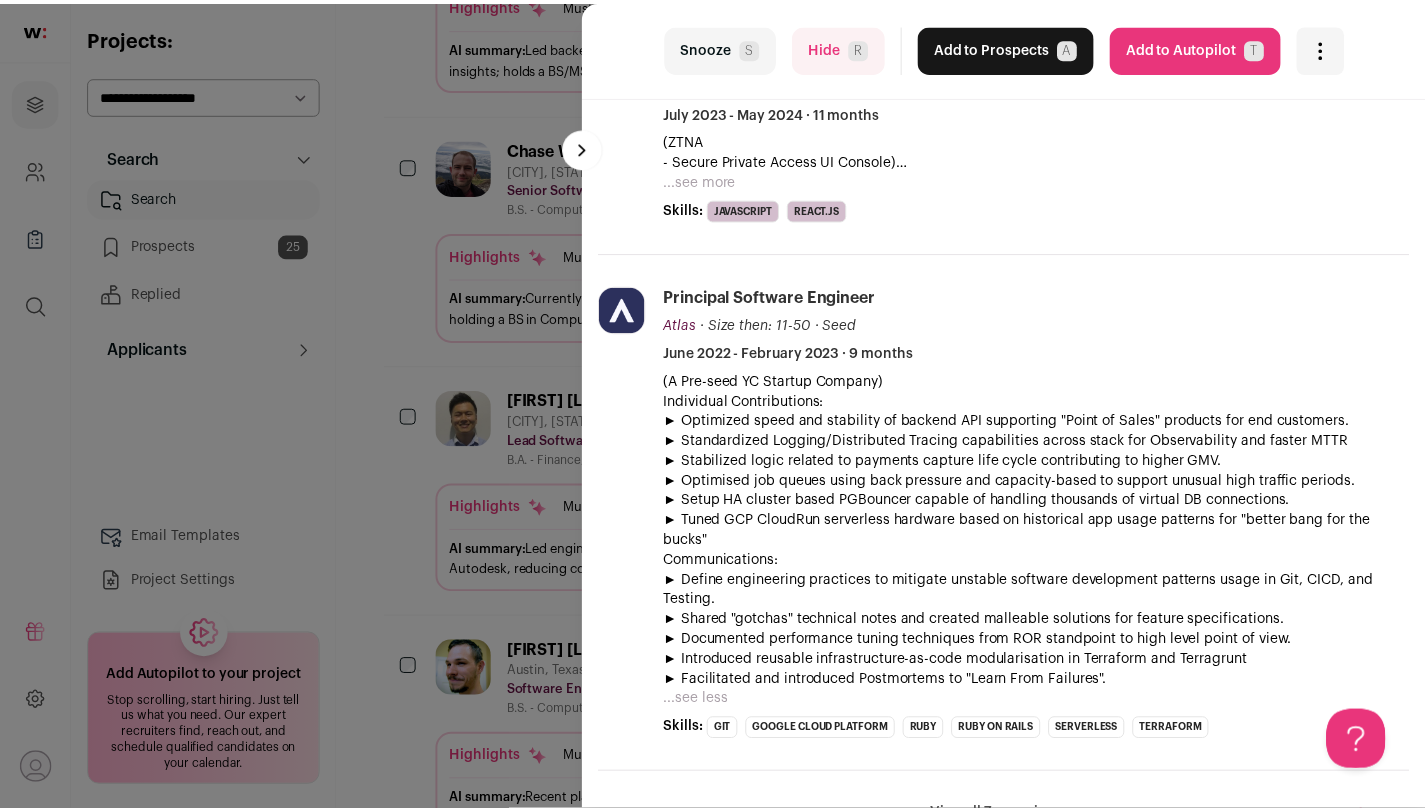 scroll, scrollTop: 0, scrollLeft: 0, axis: both 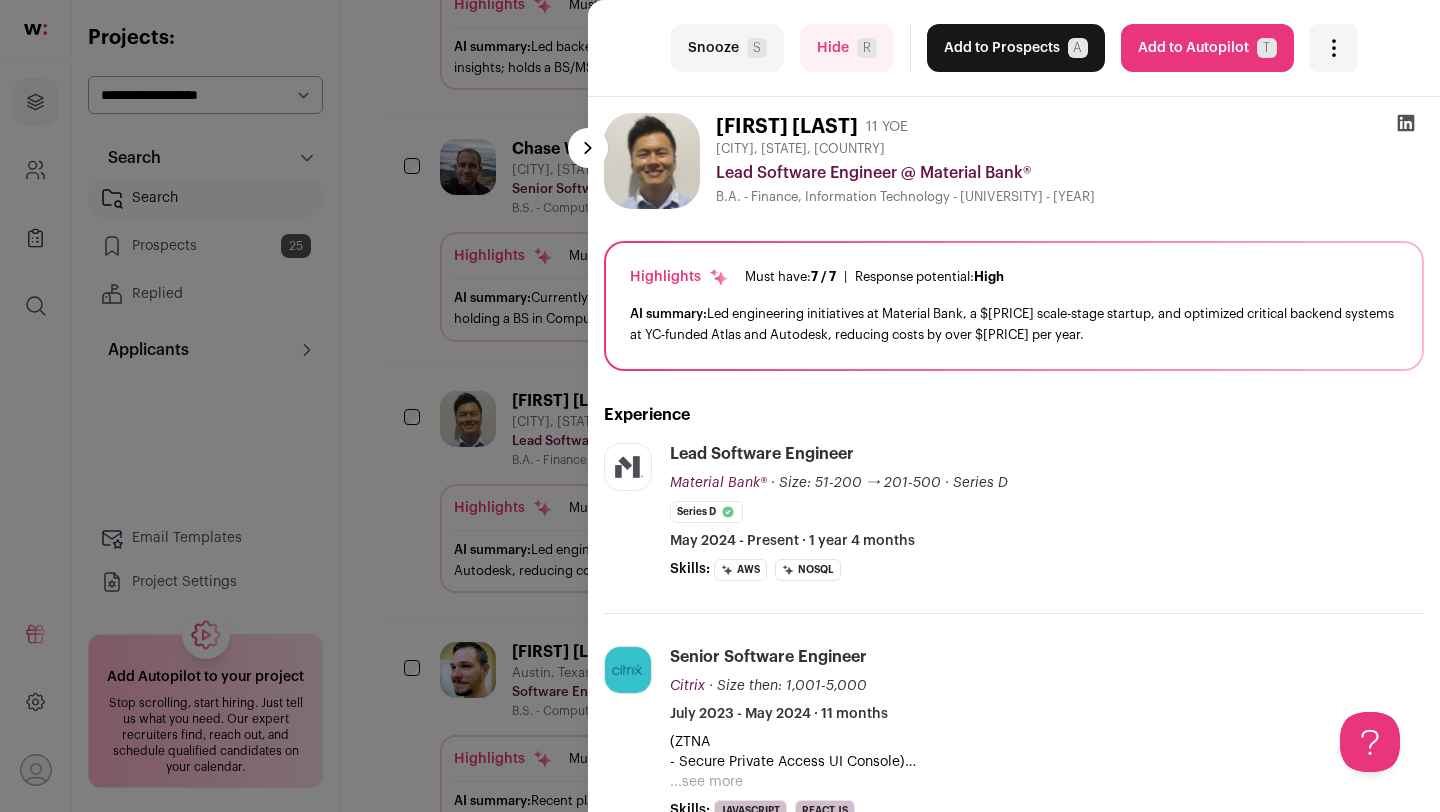 click on "Are you sure?
[FIRST] [LAST]  is already in your ATS. Do you wish to reach out to this candidate through wellfound:ai?
Cancel
********" at bounding box center [720, 406] 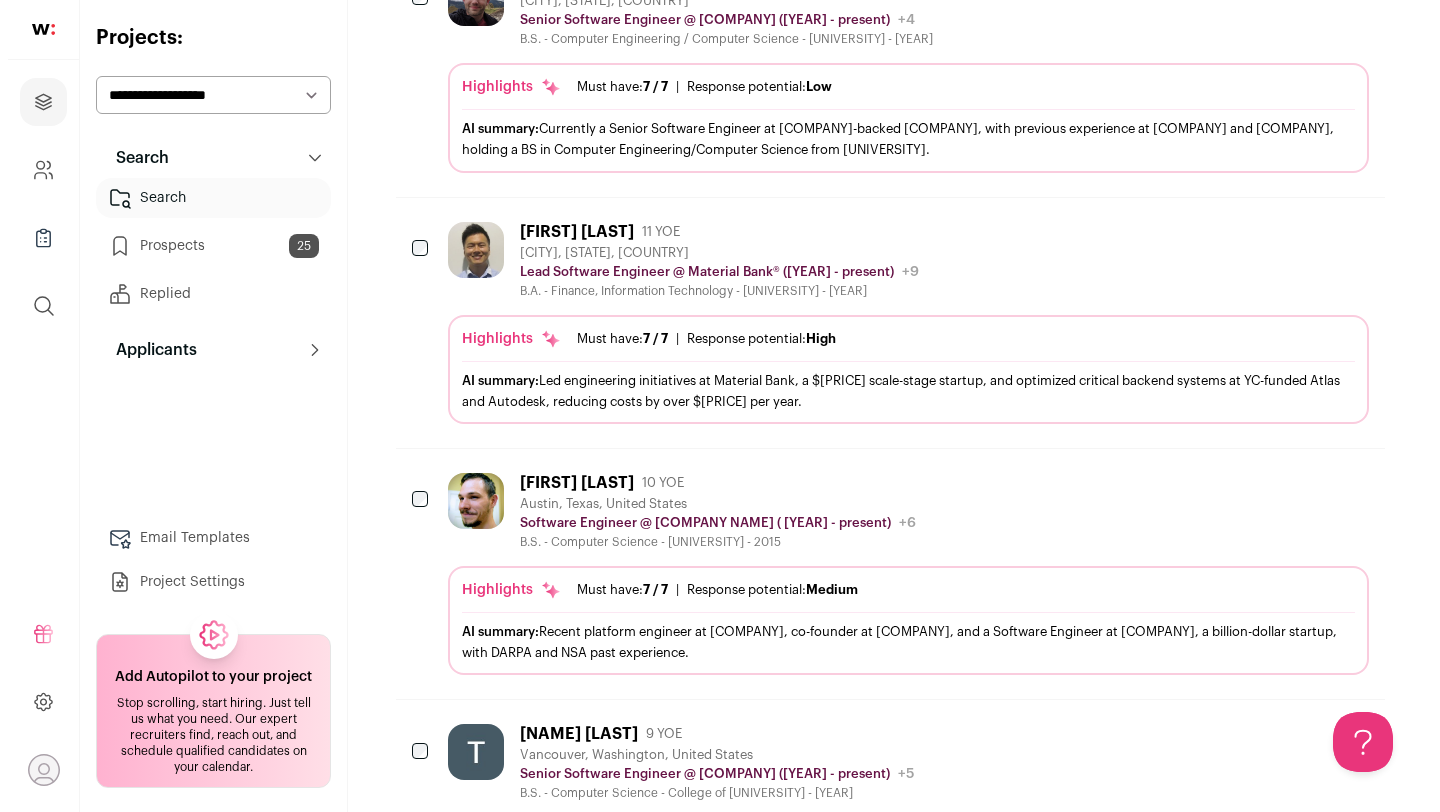 scroll, scrollTop: 724, scrollLeft: 0, axis: vertical 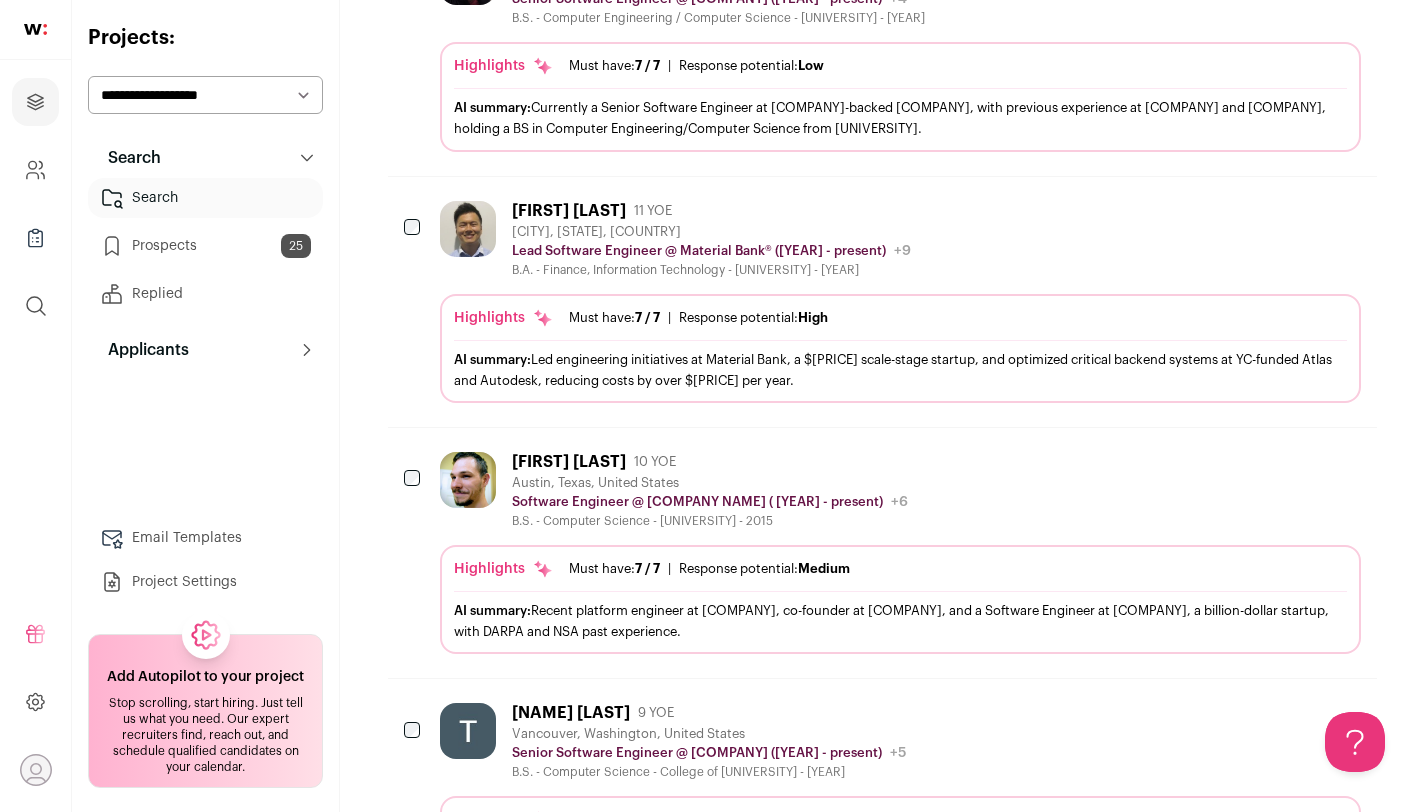click on "[FIRST] [LAST]
[YEAR] YOE
[CITY], [STATE], [COUNTRY]
Software Engineer @ [COMPANY]
([YEAR] - present)
[COMPANY]
Public / Private
Private
Valuation
[CURRENCY][VALUE]
Company size
251-500
Founded
[YEAR]
Last funding
Tags" at bounding box center (710, 490) 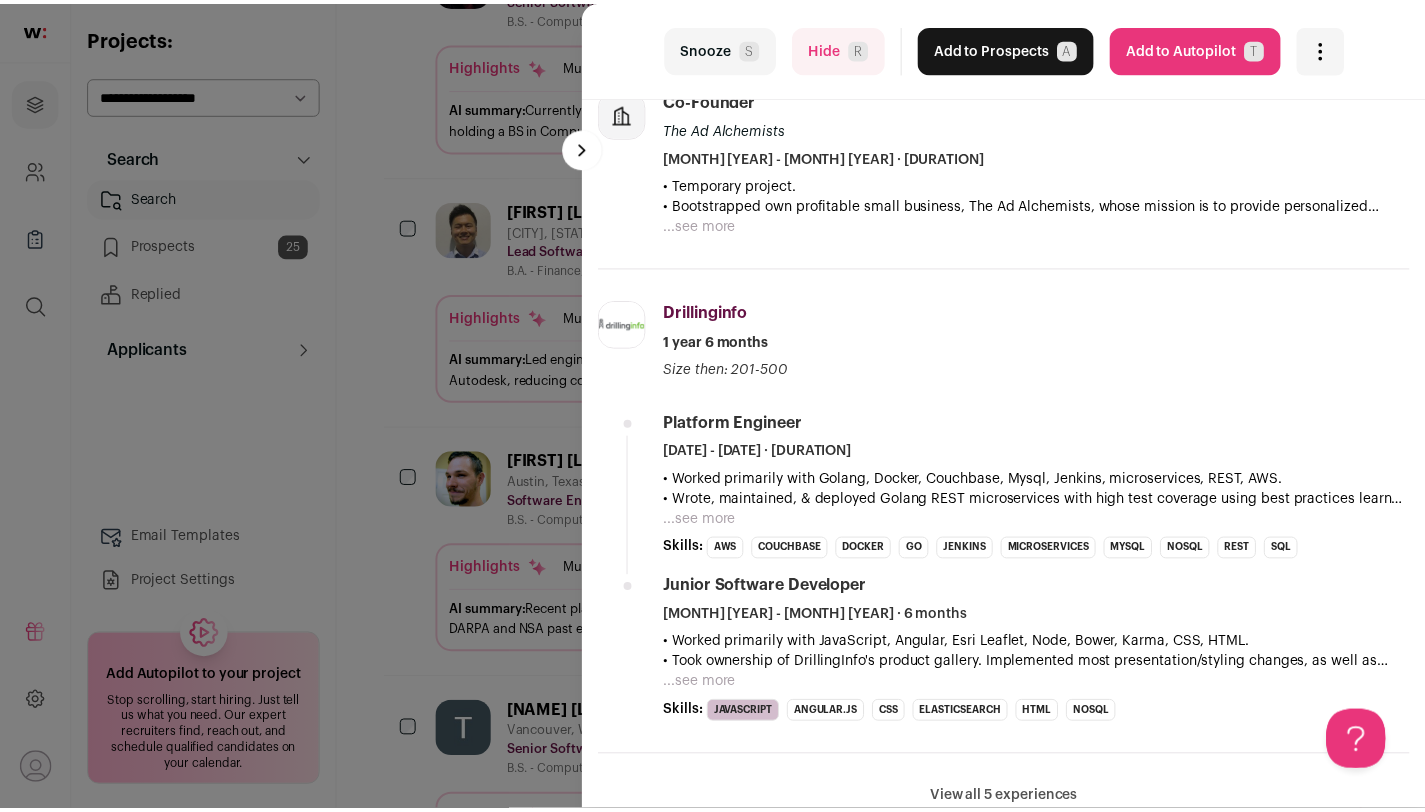 scroll, scrollTop: 0, scrollLeft: 0, axis: both 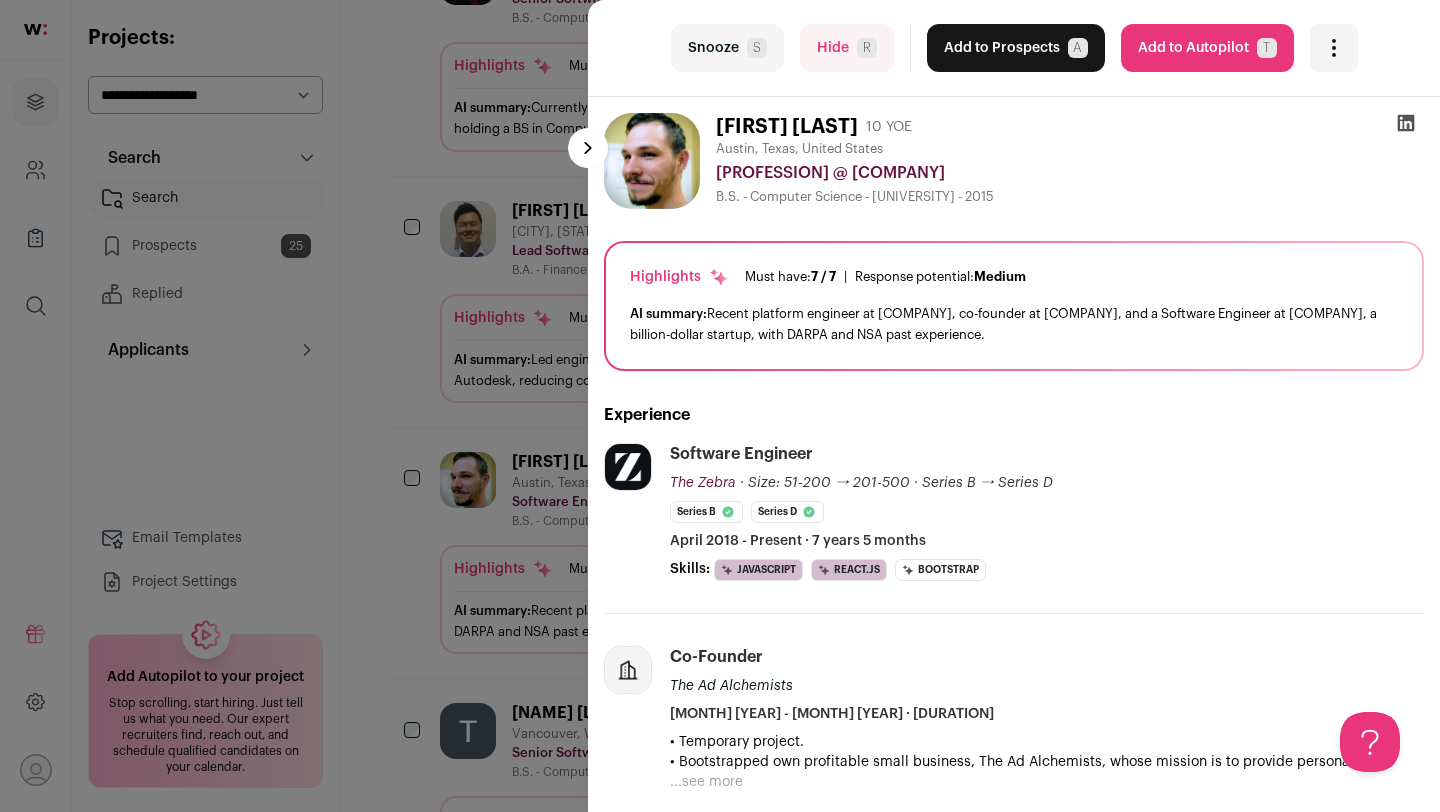 click on "last
Snooze
S
Hide
R
Add to Prospects
A
Are you sure?
[PERSON]  is already in your ATS. Do you wish to reach out to this candidate through wellfound:ai?
Cancel
********
Add to Autopilot
T" at bounding box center (720, 406) 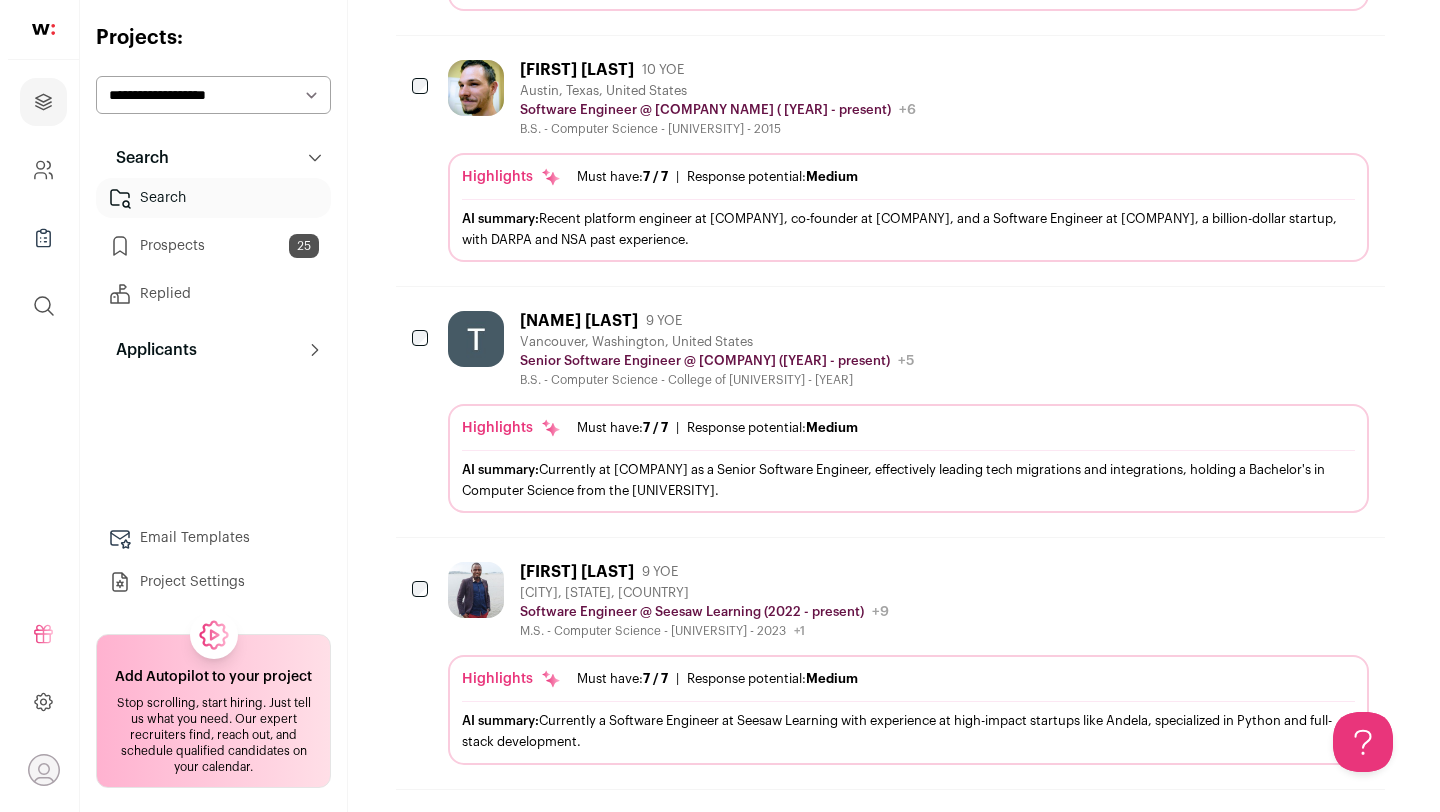 scroll, scrollTop: 1119, scrollLeft: 0, axis: vertical 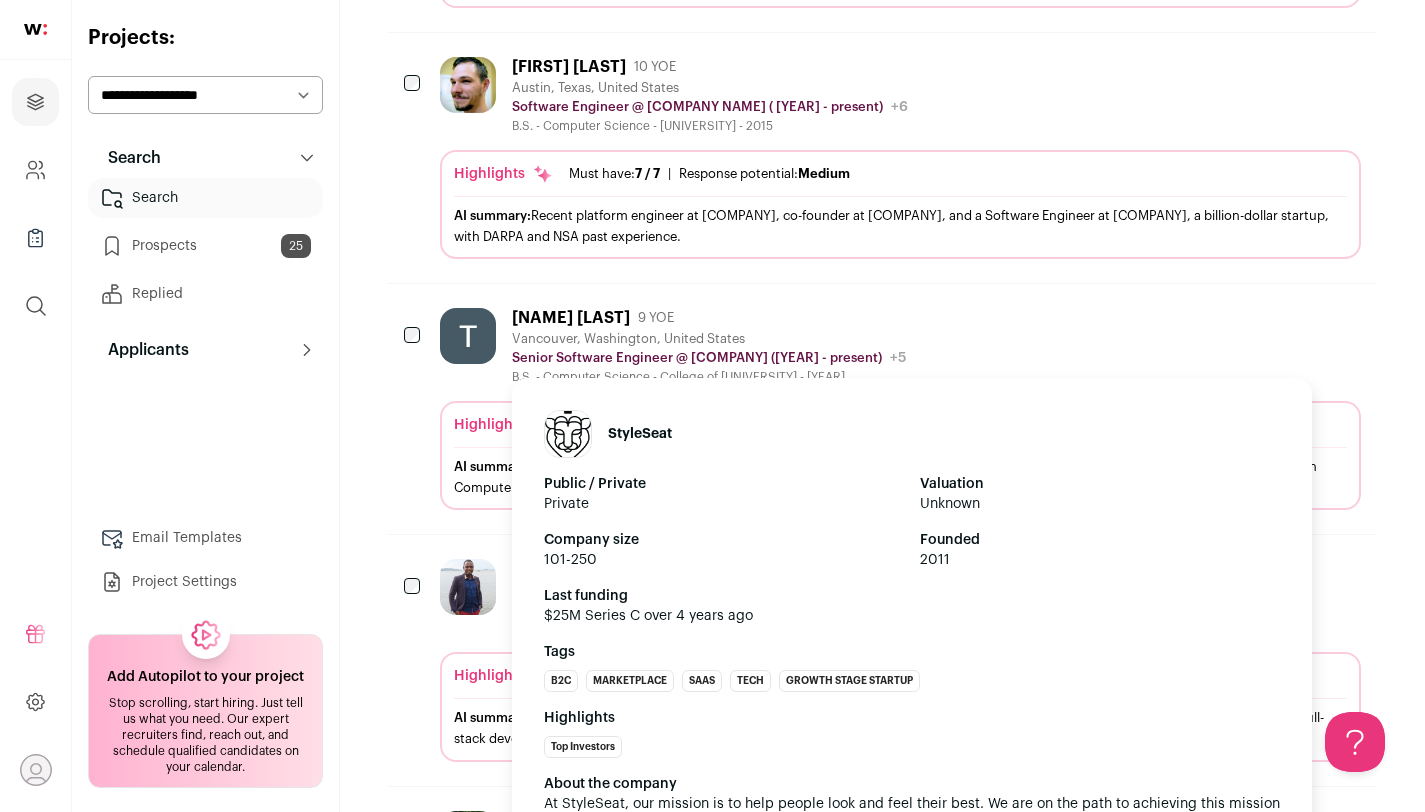 click on "Senior Software Engineer @ [COMPANY]
([YEAR] - present)" at bounding box center [697, 358] 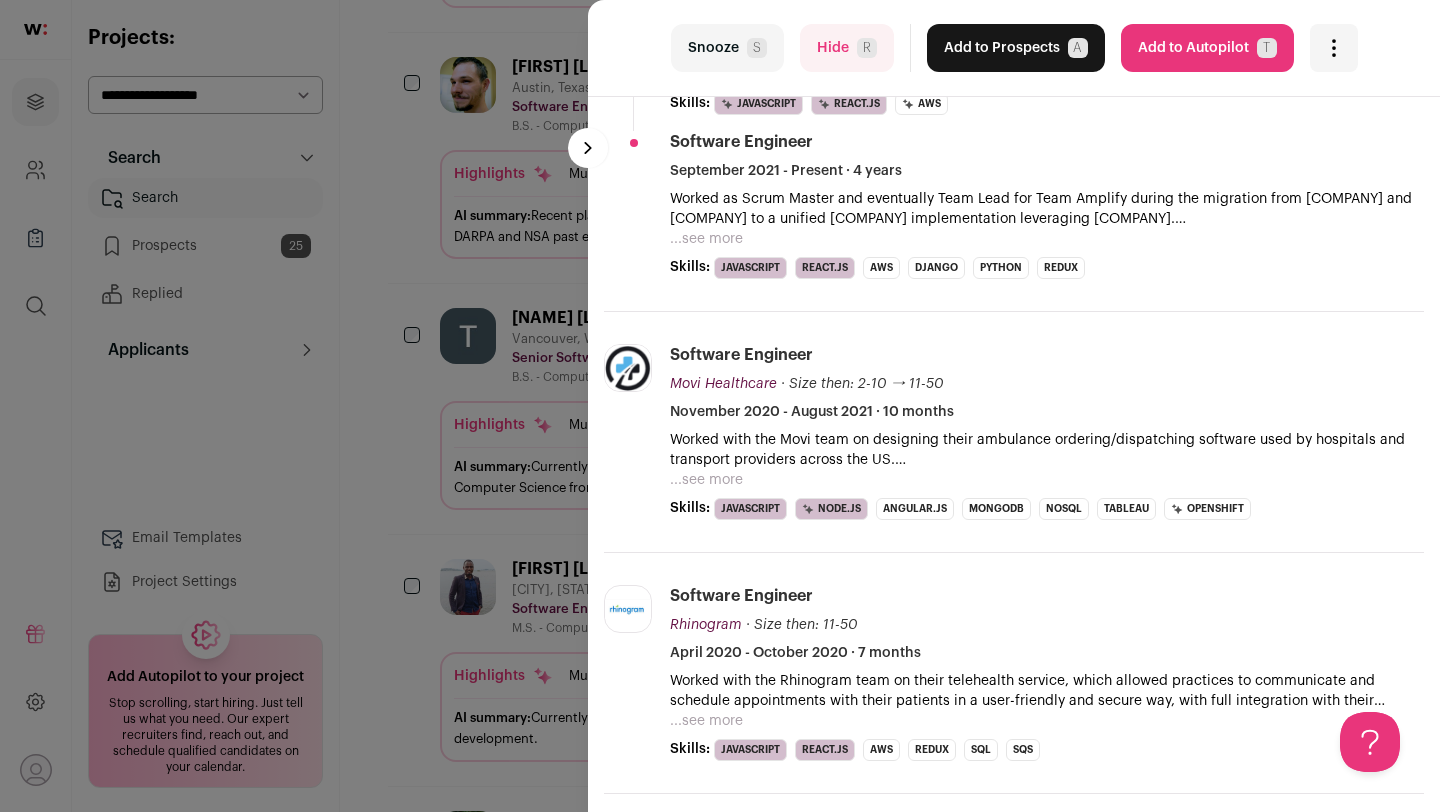 scroll, scrollTop: 0, scrollLeft: 0, axis: both 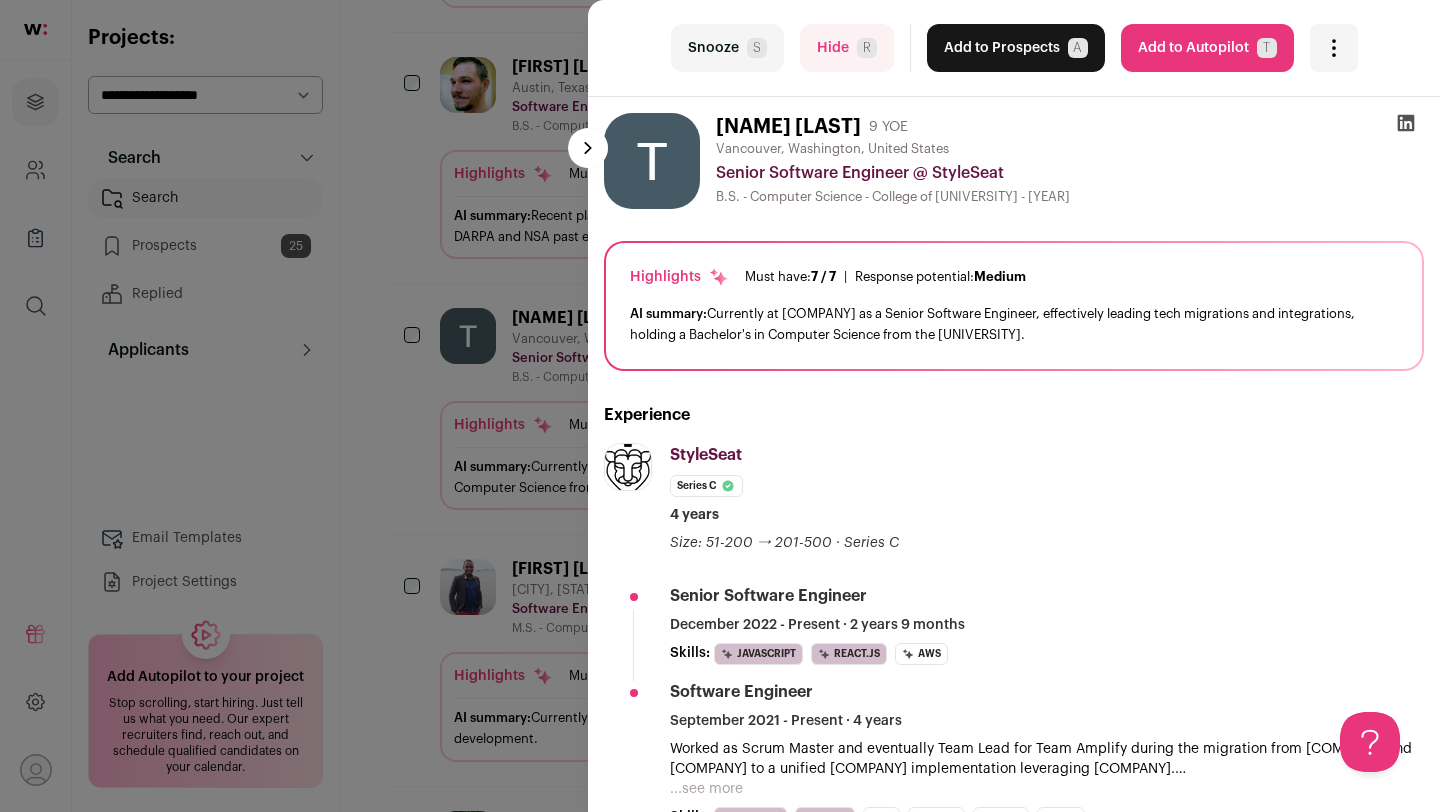 click on "Add to Prospects
A" at bounding box center (1016, 48) 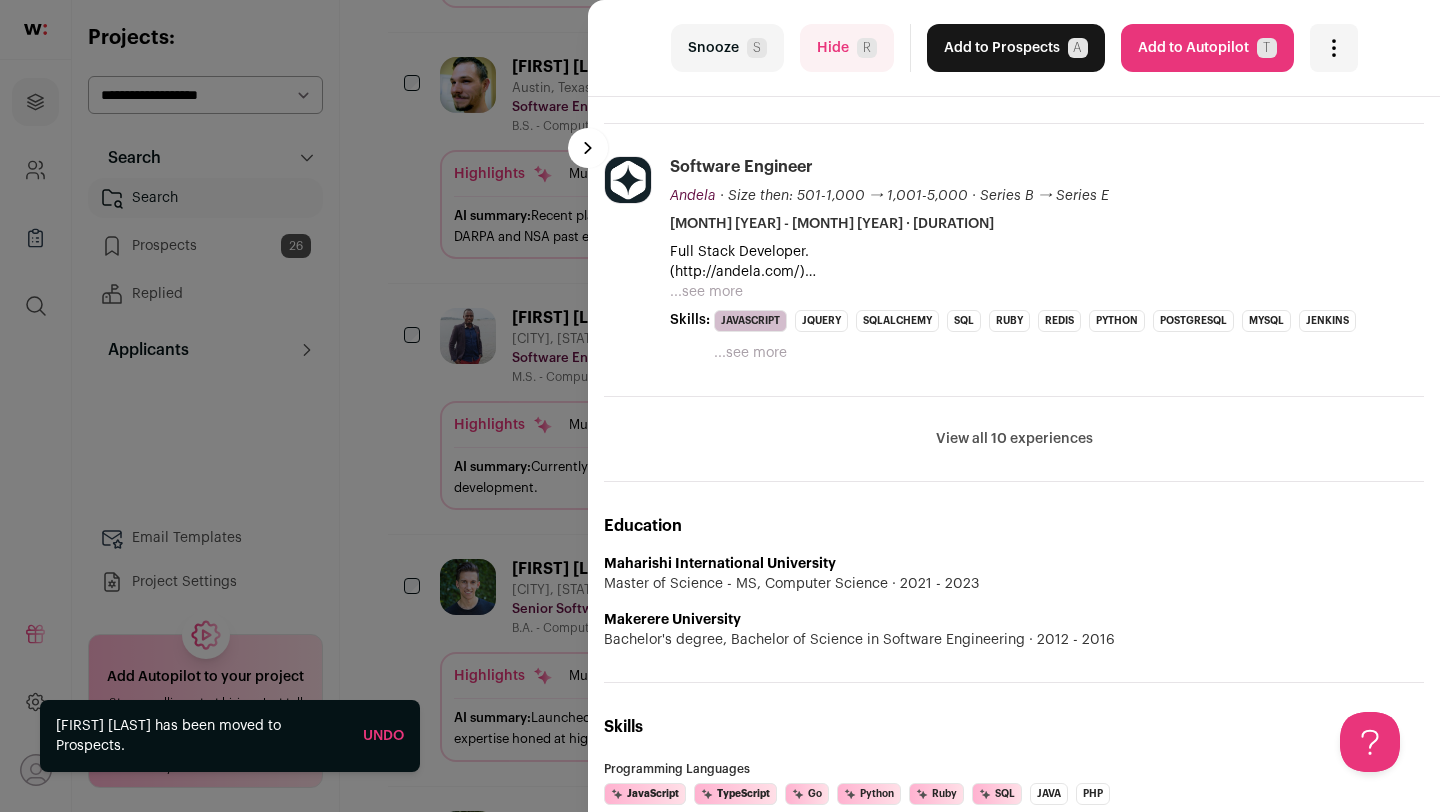 scroll, scrollTop: 0, scrollLeft: 0, axis: both 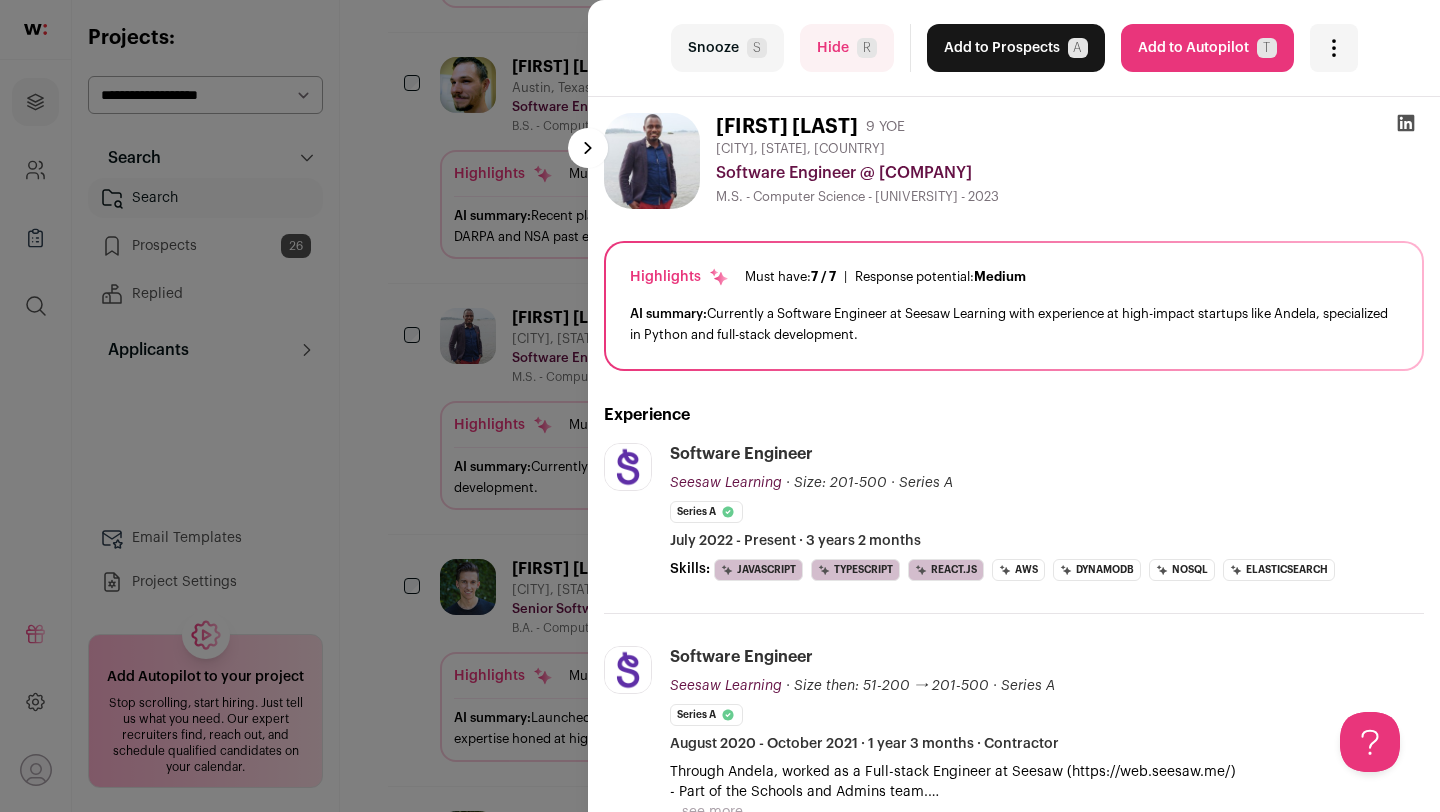 click on "Add to Prospects
A" at bounding box center (1016, 48) 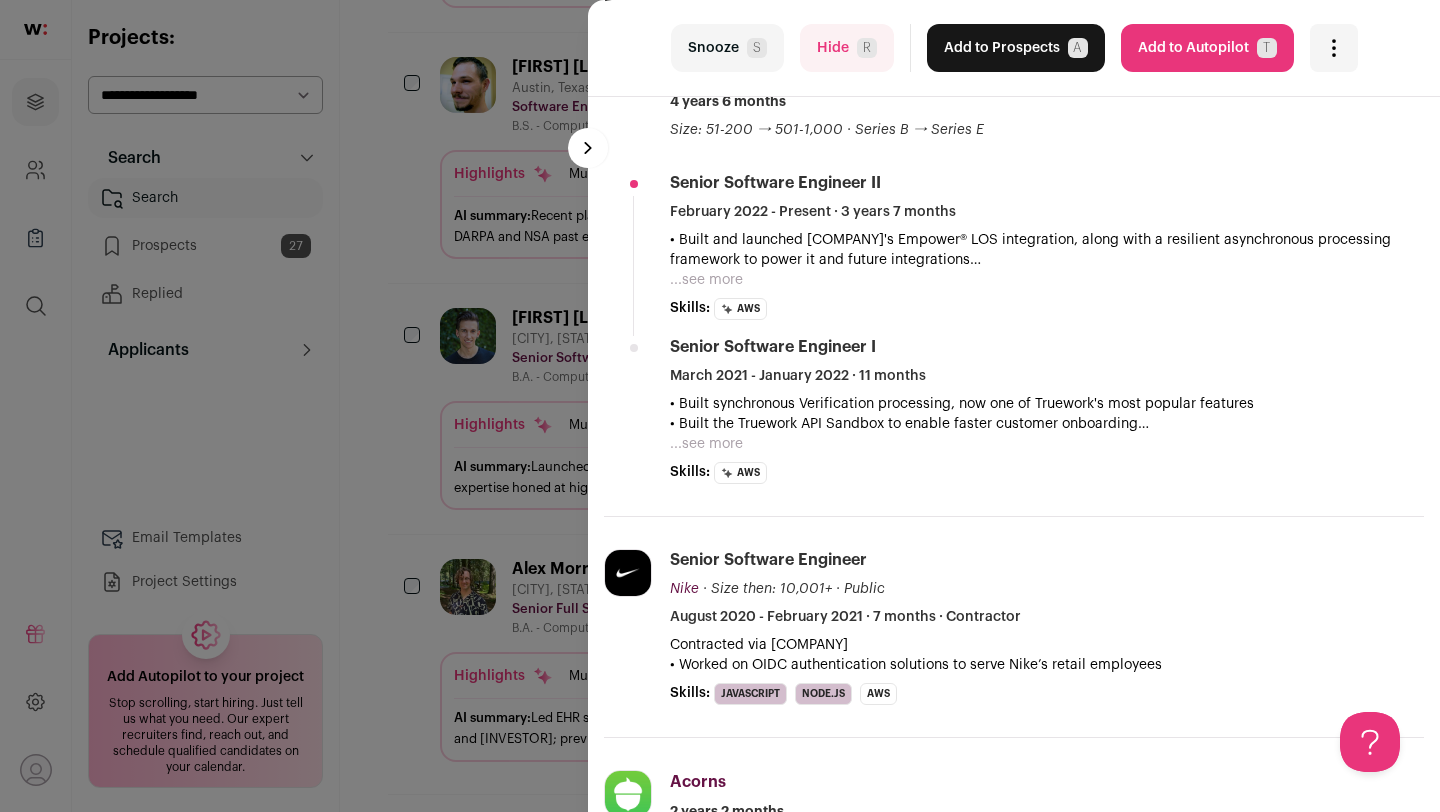 scroll, scrollTop: 0, scrollLeft: 0, axis: both 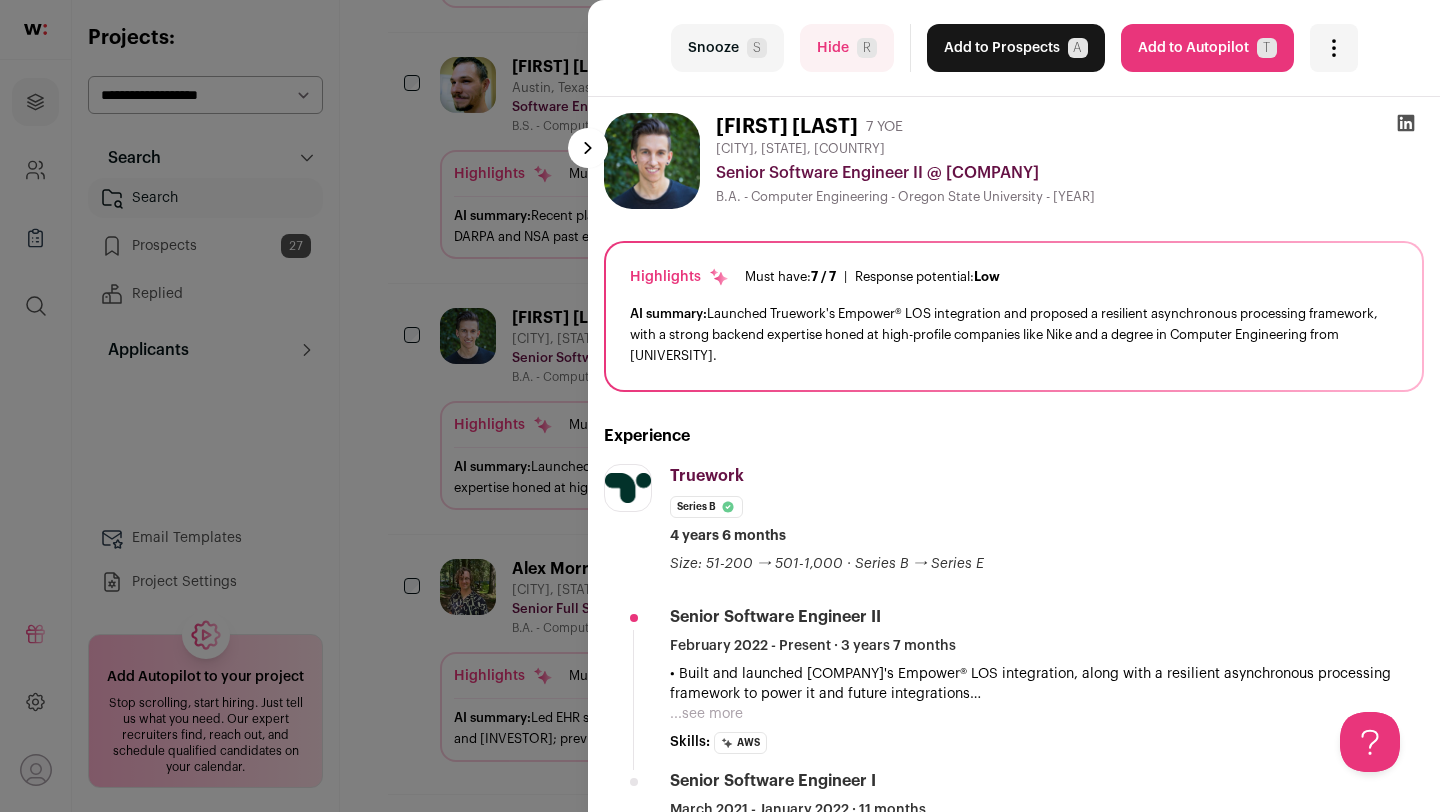 click on "Add to Prospects
A" at bounding box center (1016, 48) 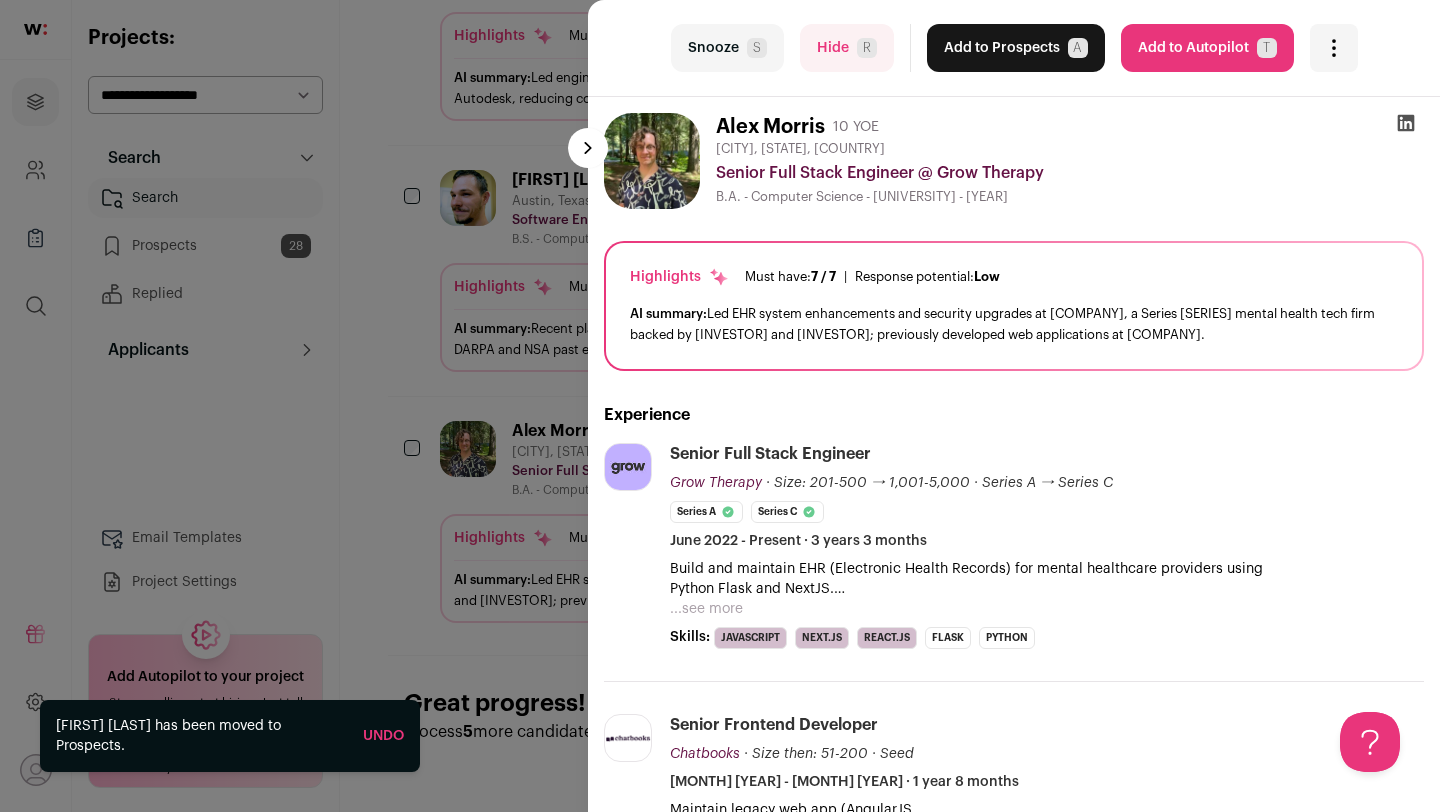 scroll, scrollTop: 1119, scrollLeft: 0, axis: vertical 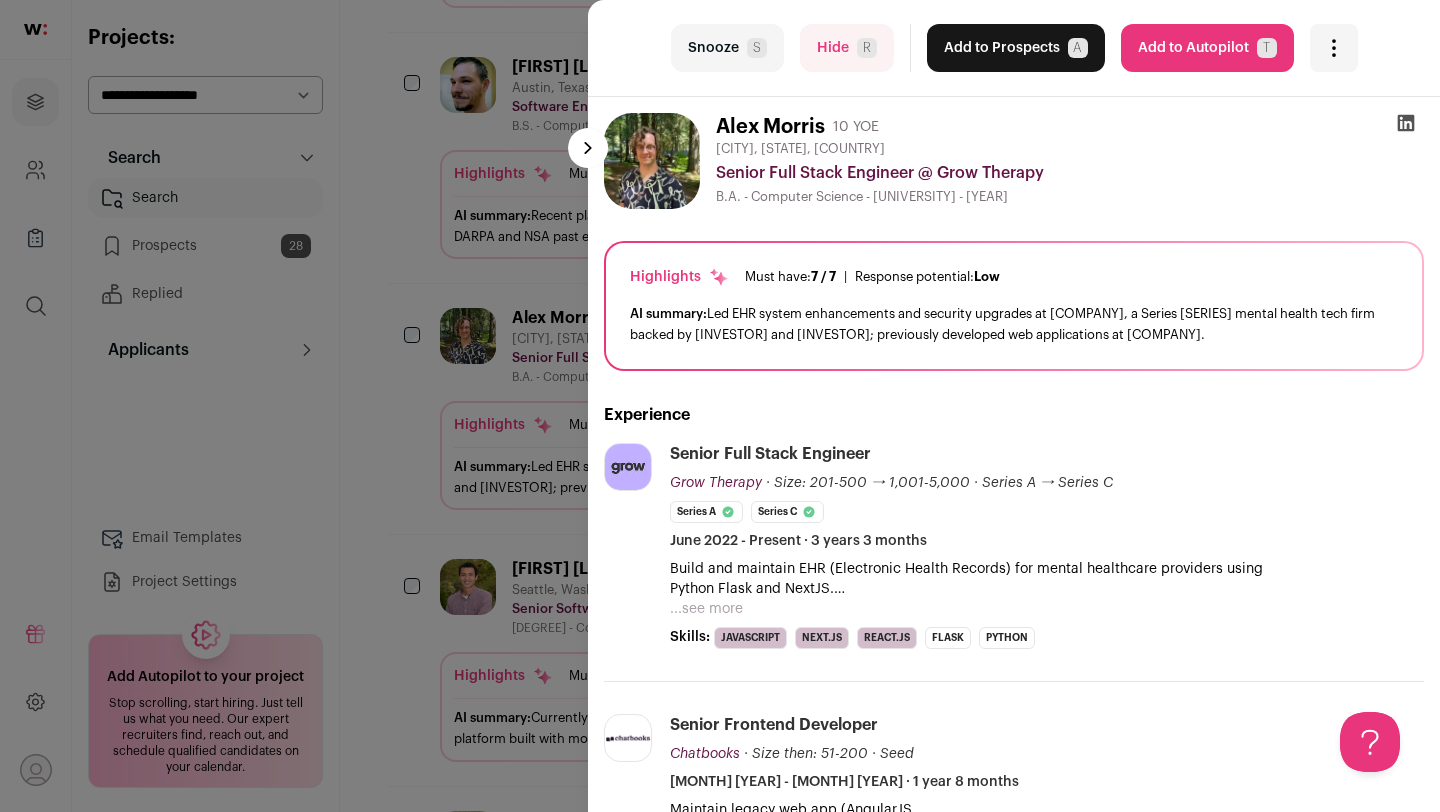 click on "...see more" at bounding box center [706, 609] 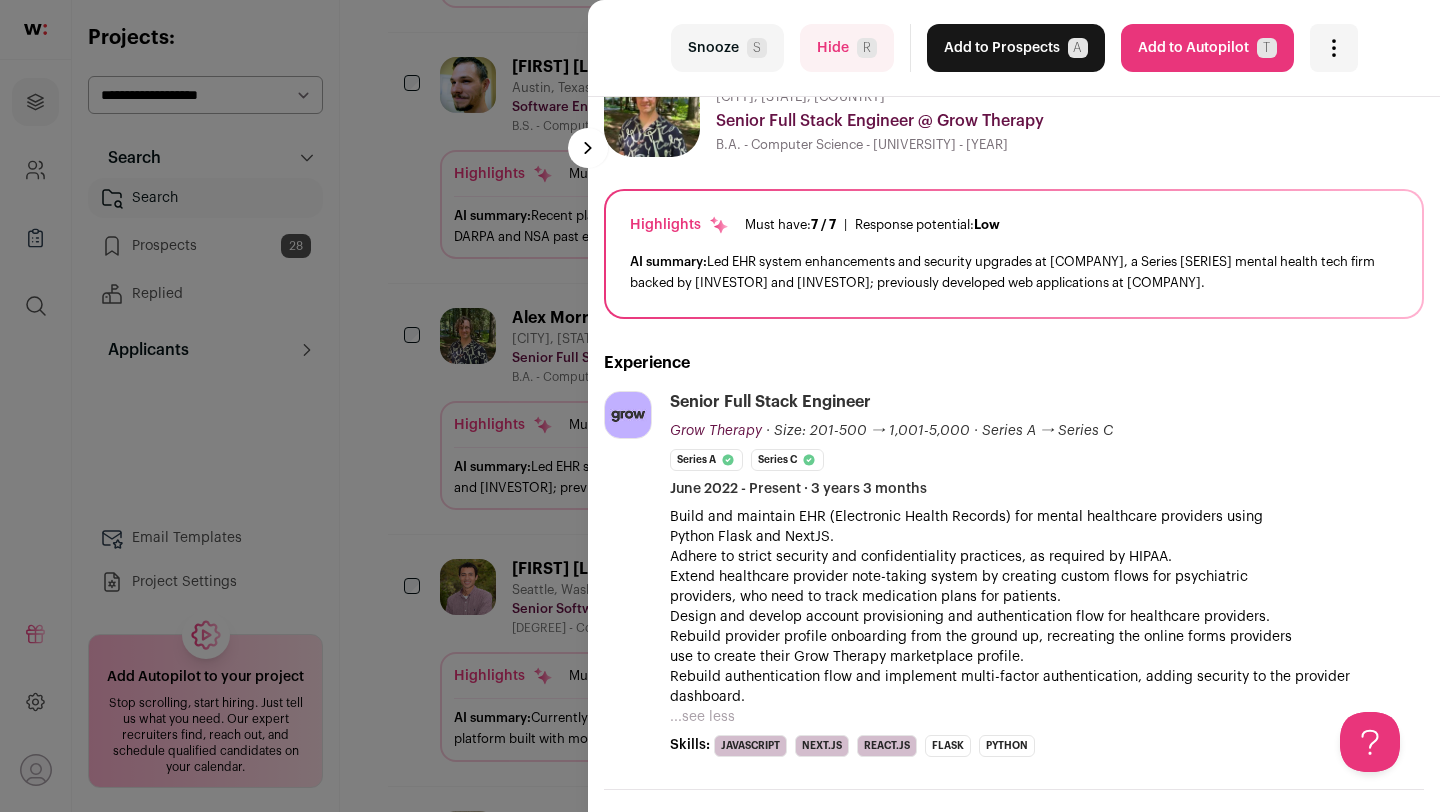 scroll, scrollTop: 0, scrollLeft: 0, axis: both 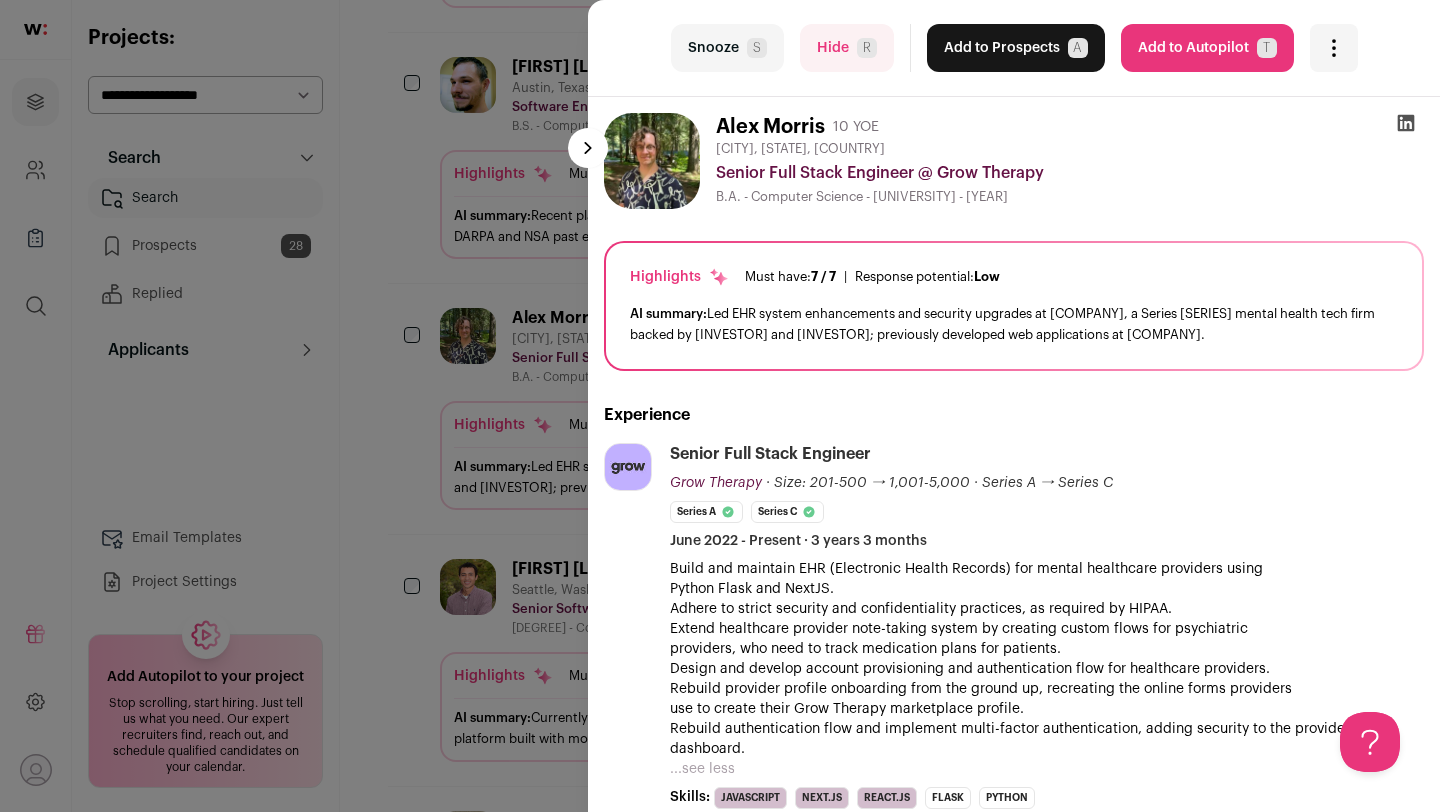 click on "Add to Prospects
A" at bounding box center (1016, 48) 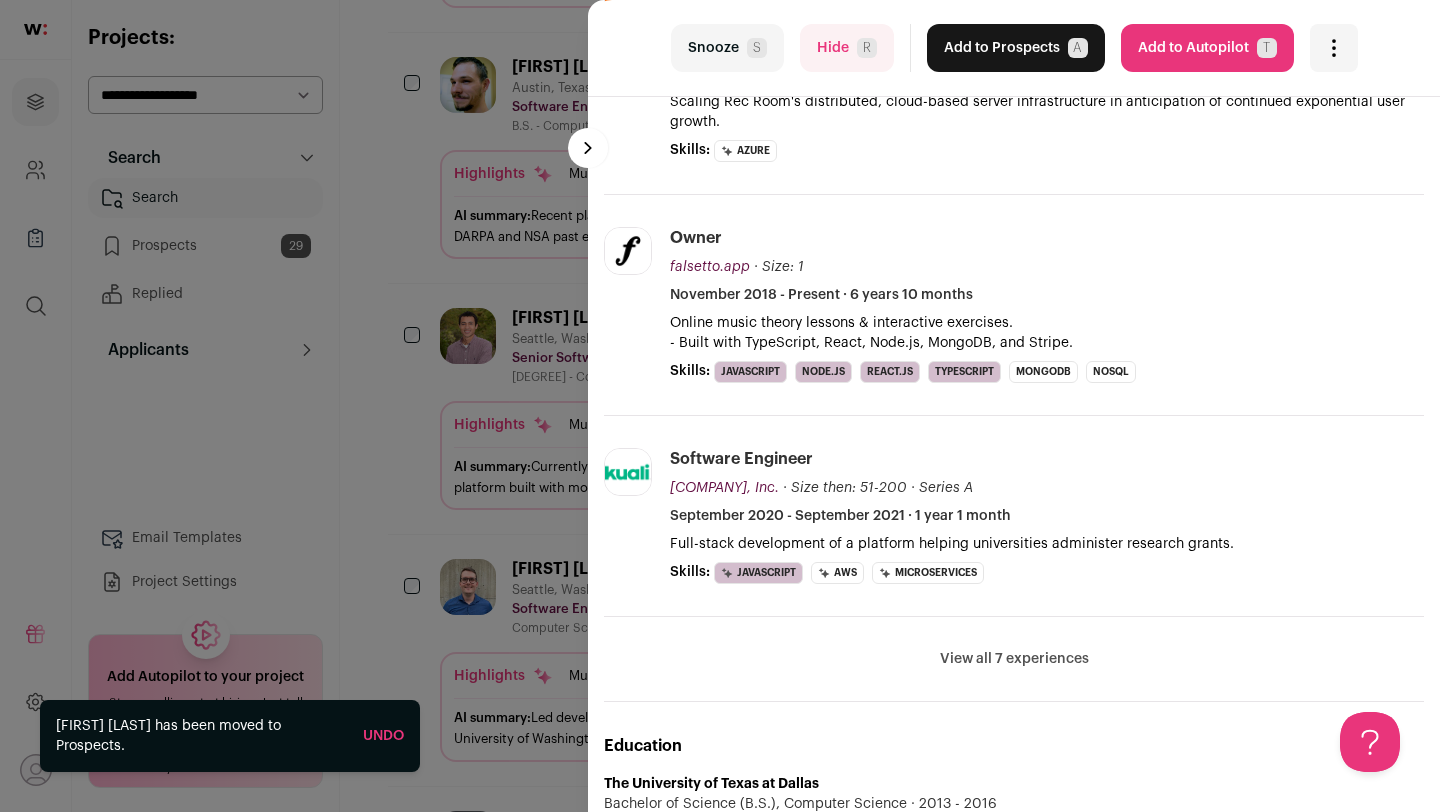 scroll, scrollTop: 475, scrollLeft: 0, axis: vertical 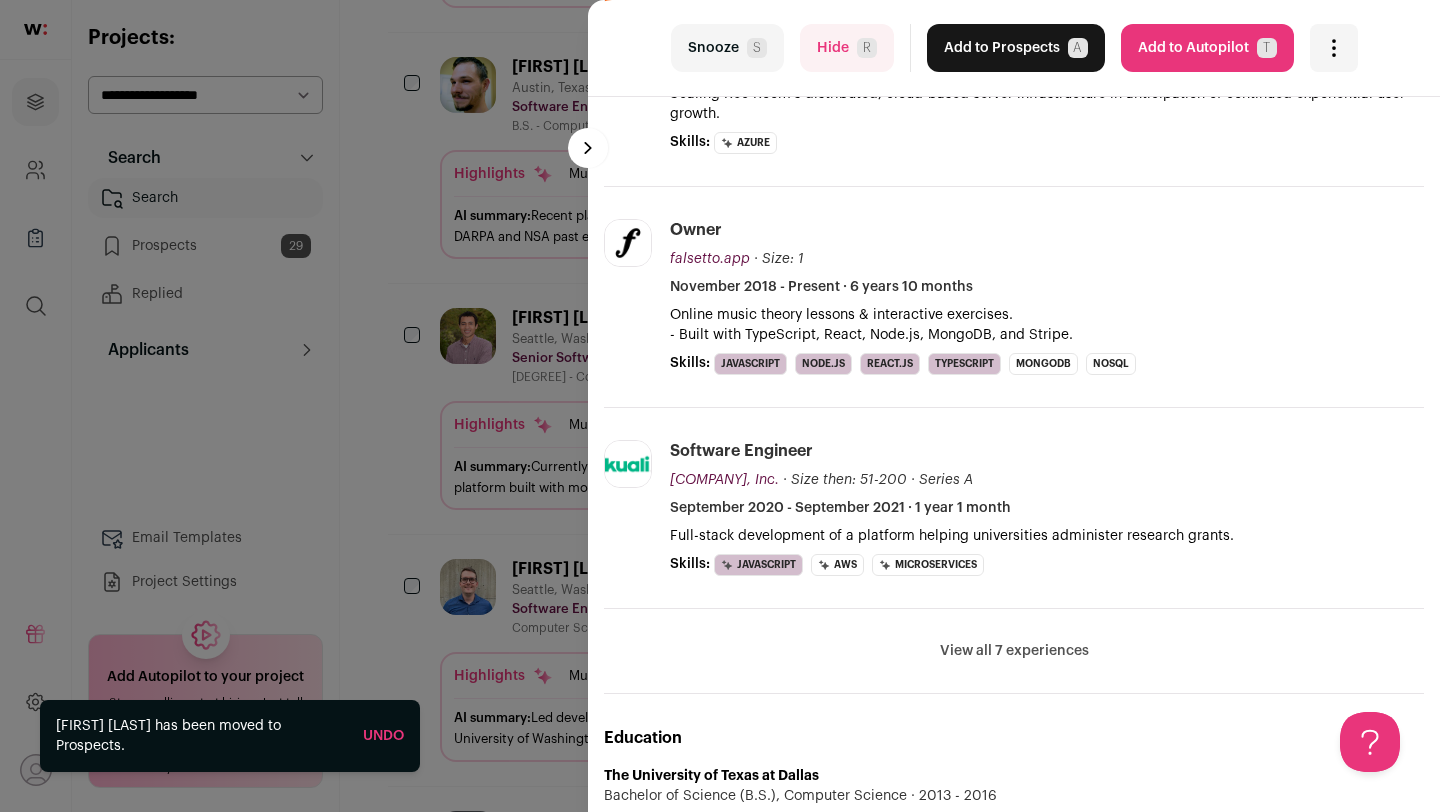 click on "View all 7 experiences" at bounding box center (1014, 651) 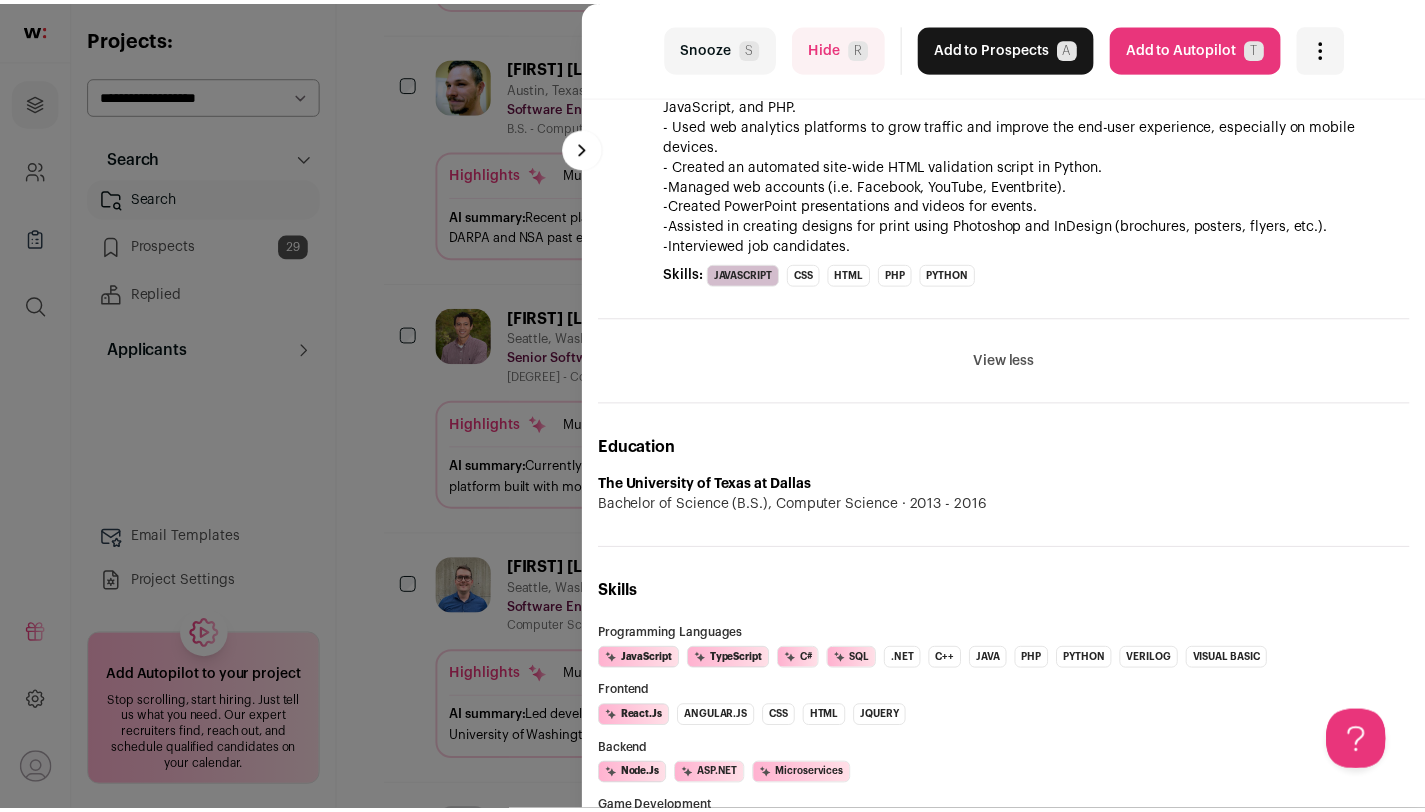 scroll, scrollTop: 2008, scrollLeft: 0, axis: vertical 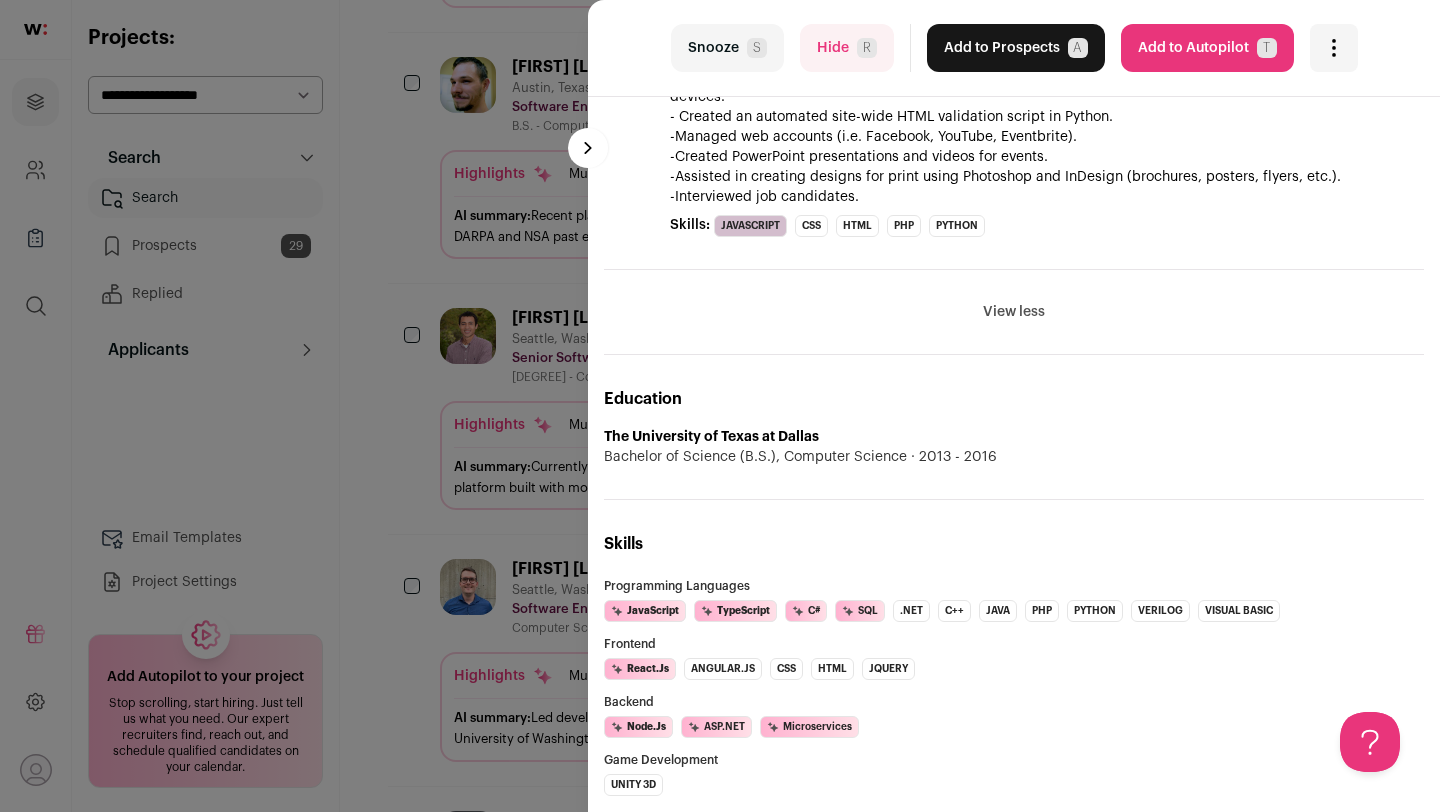 click on "last
Snooze
S
Hide
R
Add to Prospects
A
Are you sure?
[FIRST] [LAST]  is already in your ATS. Do you wish to reach out to this candidate through wellfound:ai?
Cancel
********
Add to Autopilot
T" at bounding box center [720, 406] 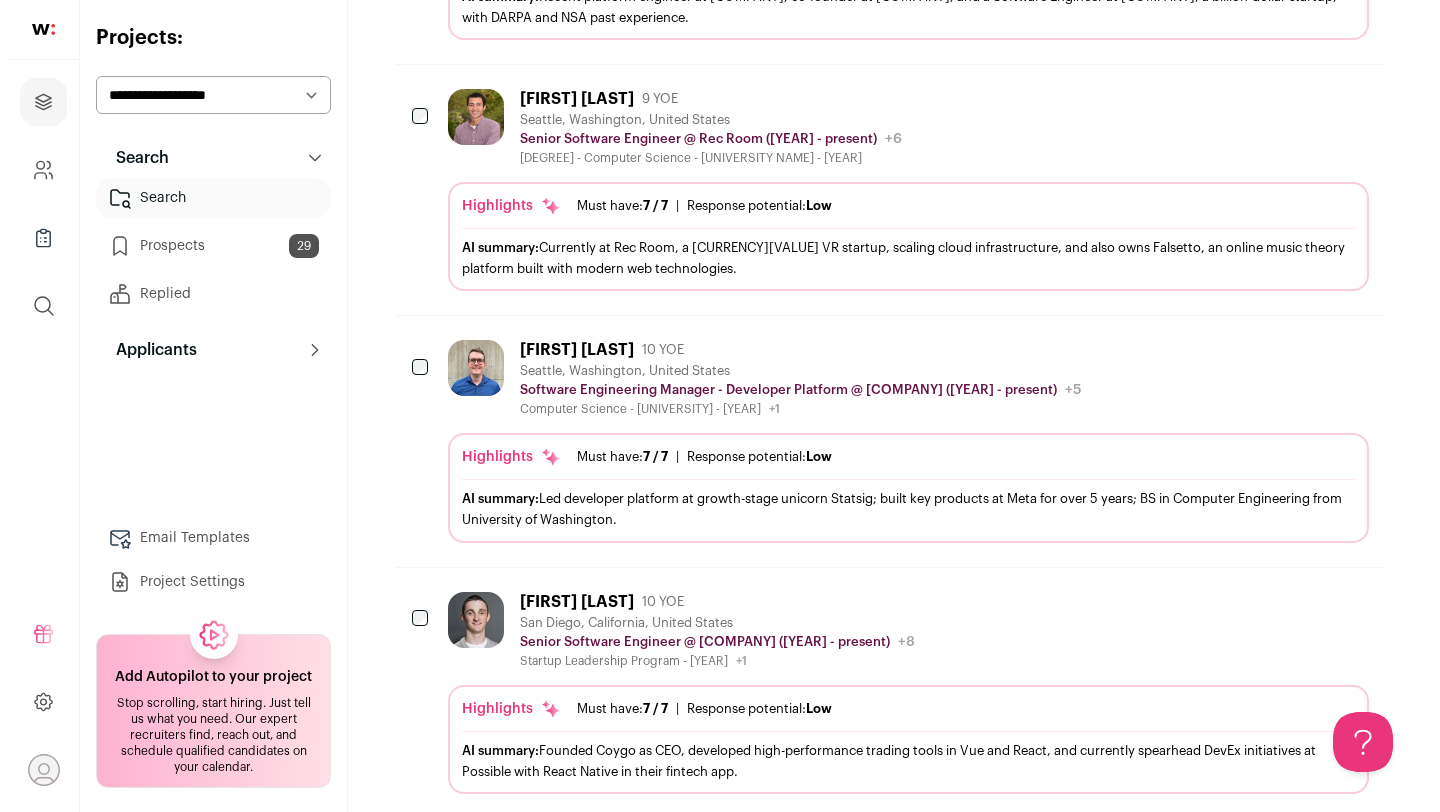 scroll, scrollTop: 1346, scrollLeft: 0, axis: vertical 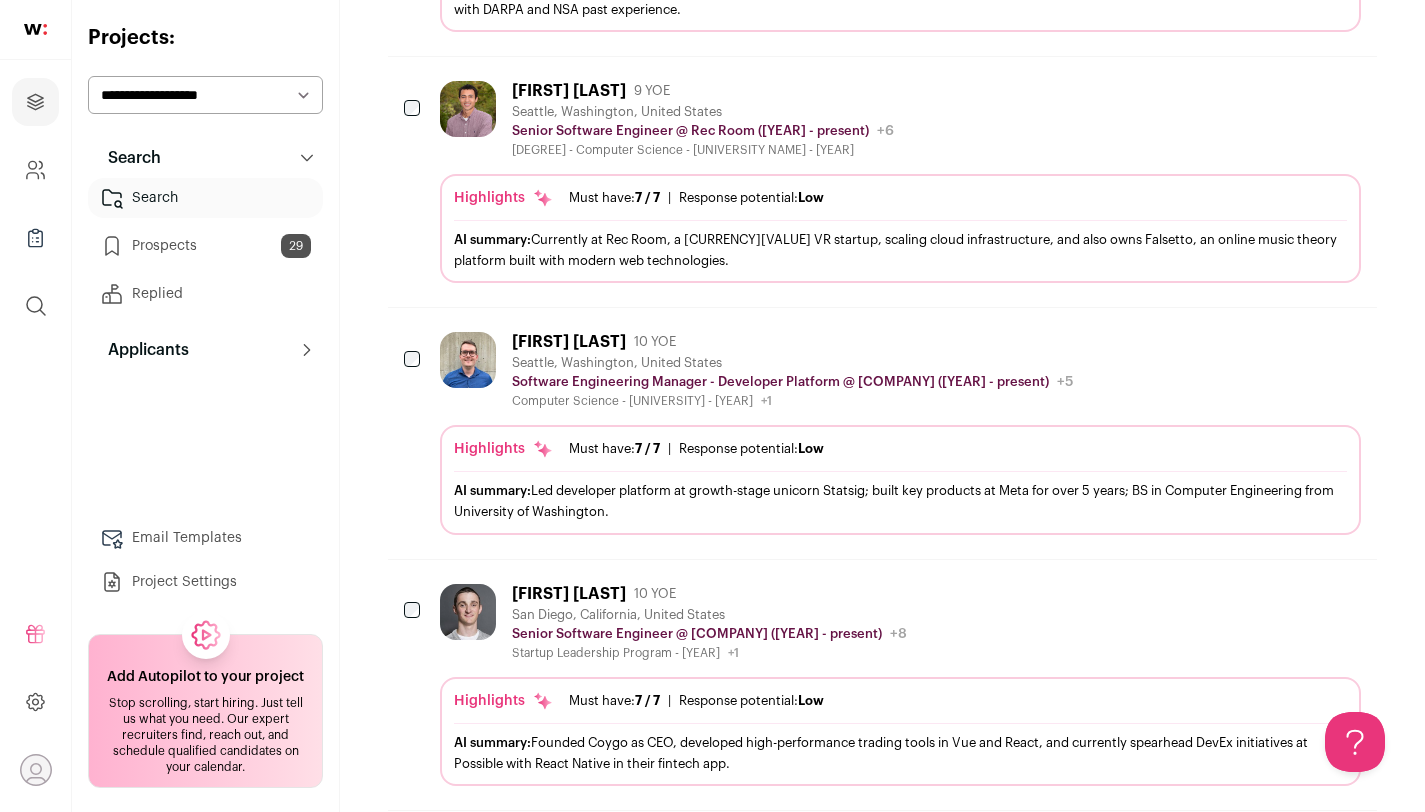 click on "[FIRST] [LAST]
[NUMBER] YOE
[CITY], [STATE], [COUNTRY]
Software Engineering Manager - Developer Platform @ Statsig
([YEAR] - present)
Statsig
Public / Private
Private
Valuation
$1.1B
Company size
101-250
Founded
2021
Tags" at bounding box center [900, 433] 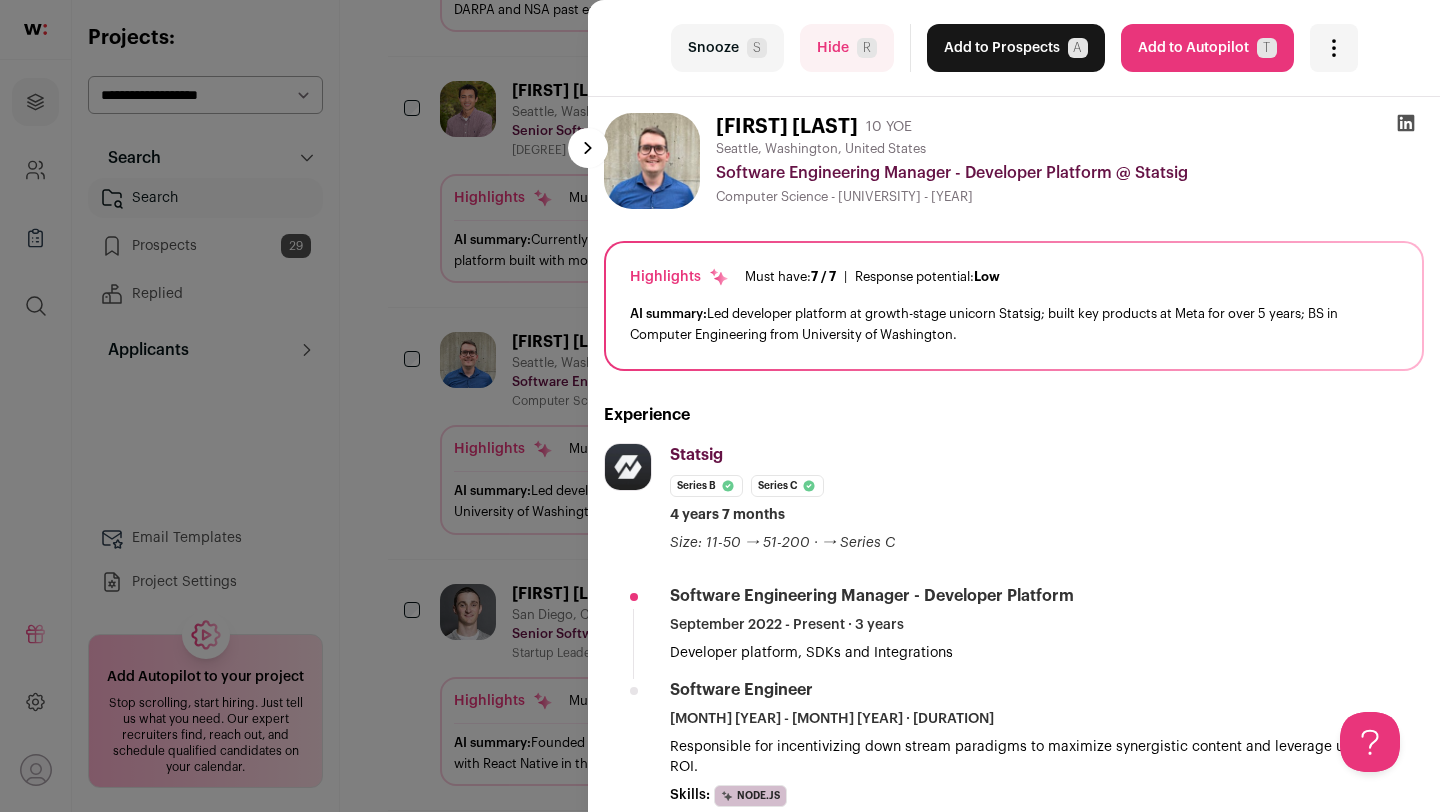 click on "Snooze
S" at bounding box center (727, 48) 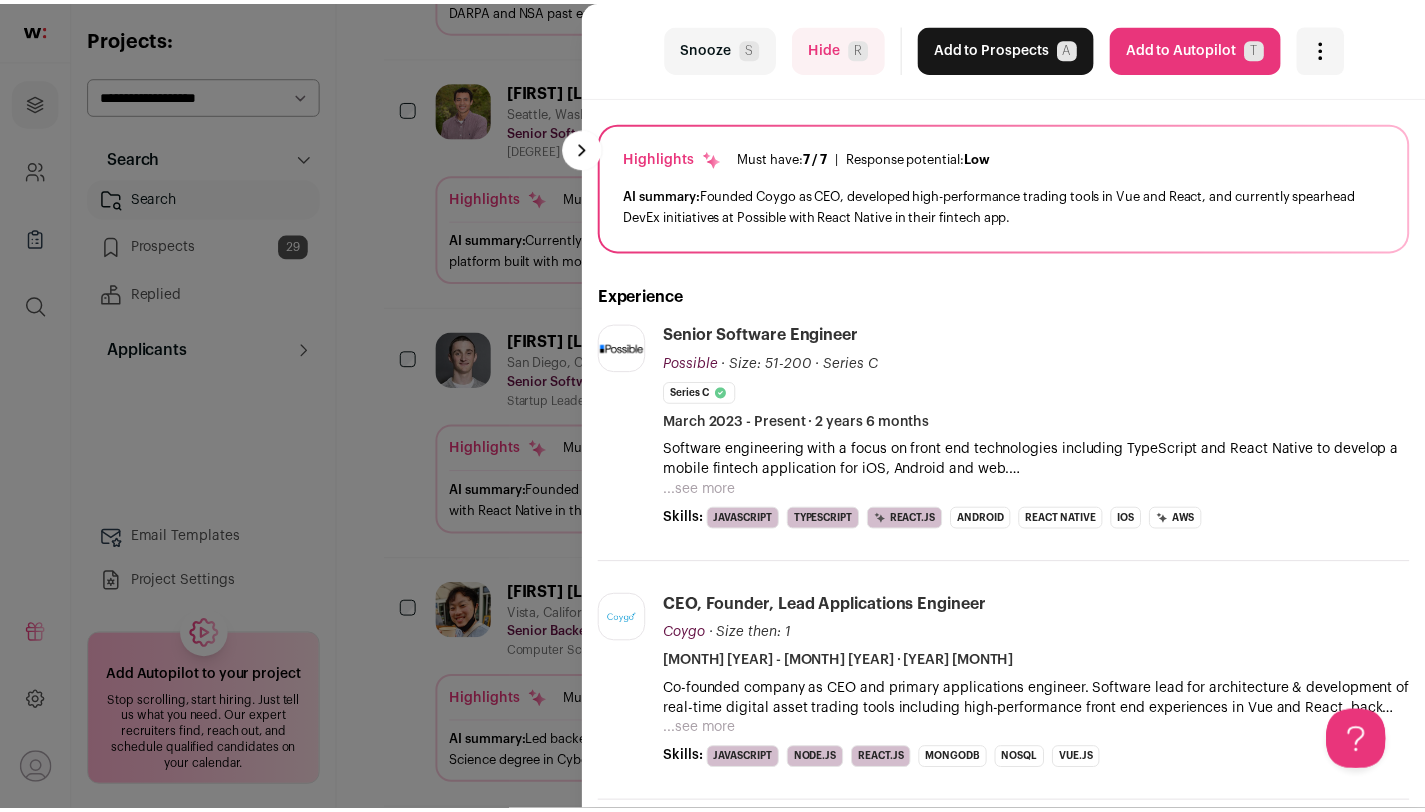 scroll, scrollTop: 125, scrollLeft: 0, axis: vertical 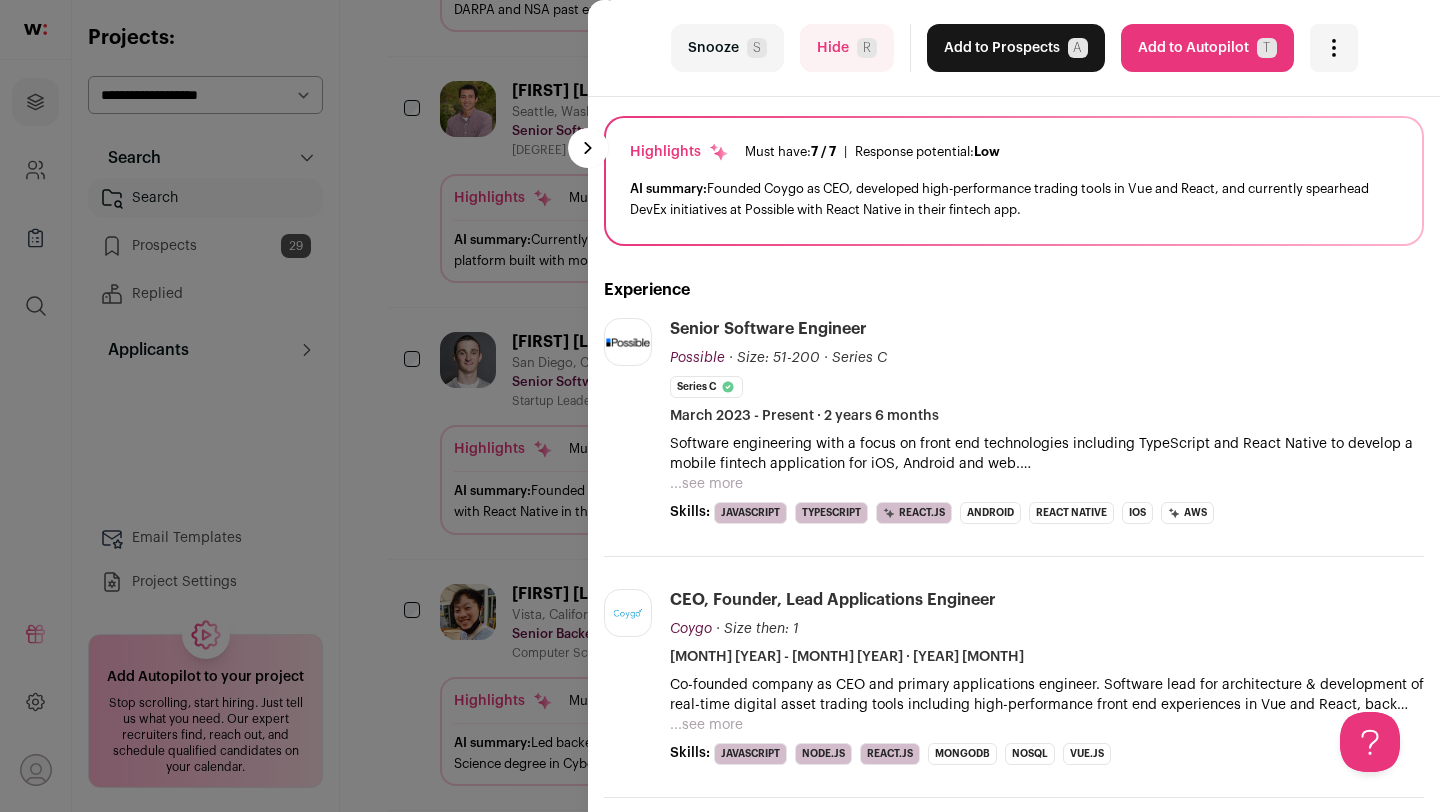 click on "- Built, maintained, and assembled multiple CMS websites with Ruby on Rails and PHP" at bounding box center (720, 406) 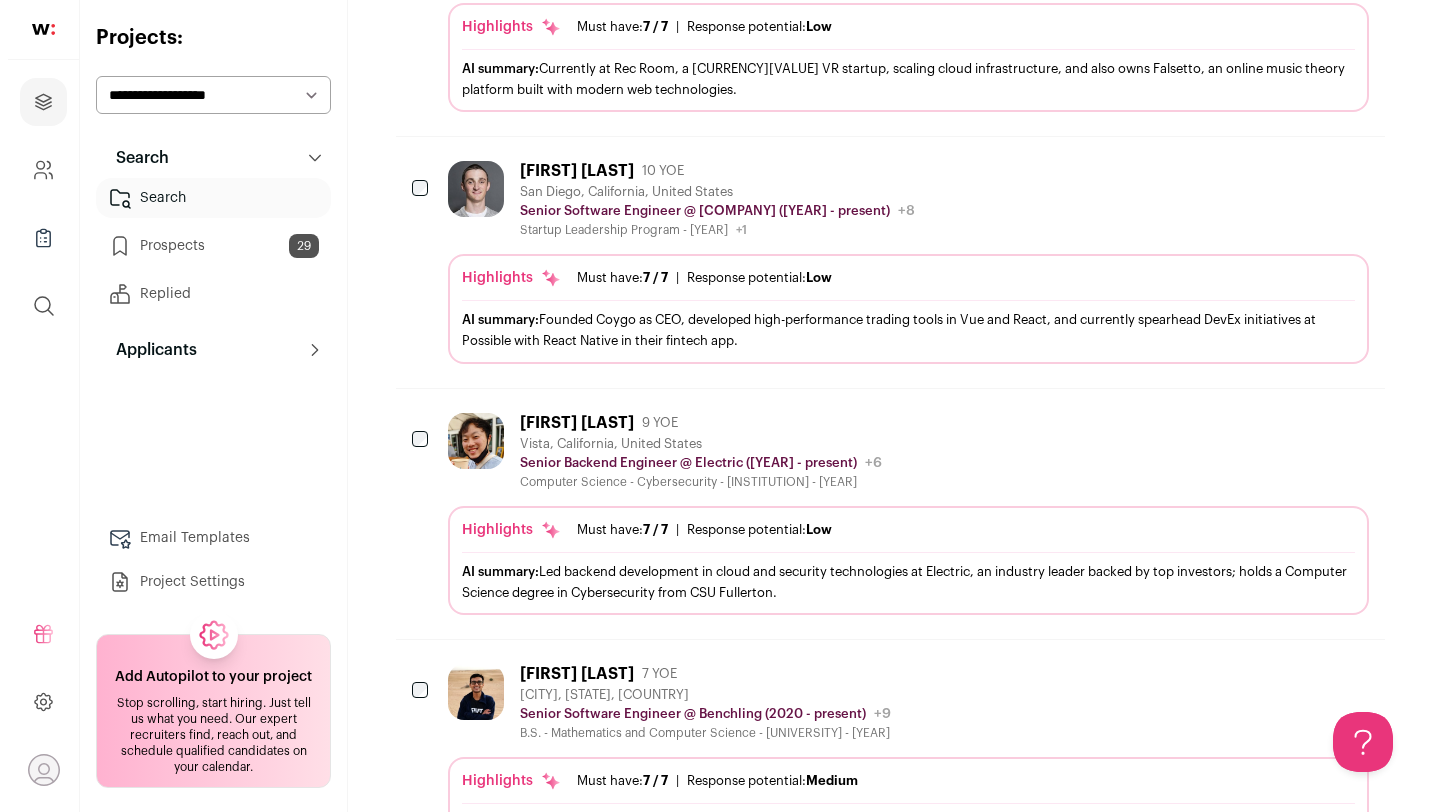 scroll, scrollTop: 1538, scrollLeft: 0, axis: vertical 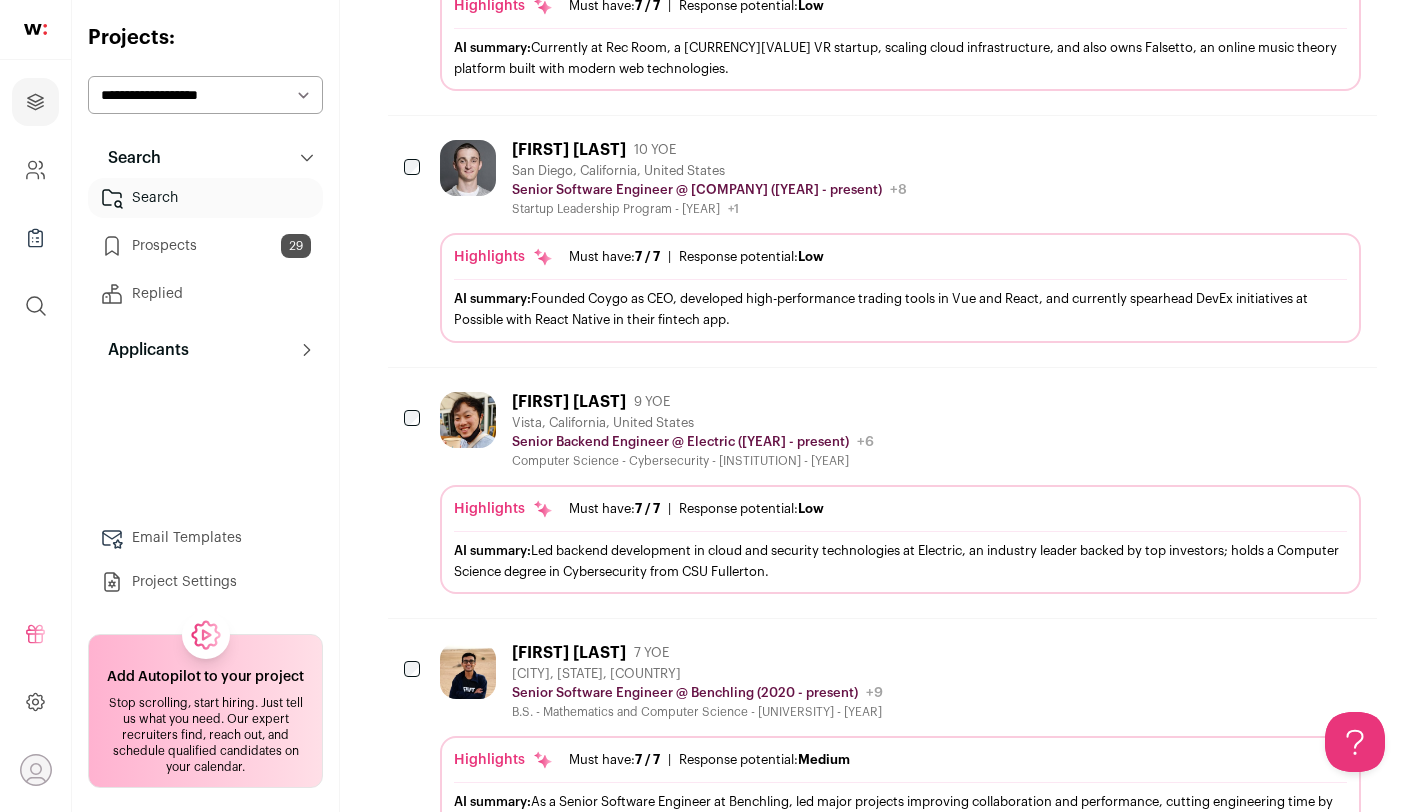 click at bounding box center [468, 420] 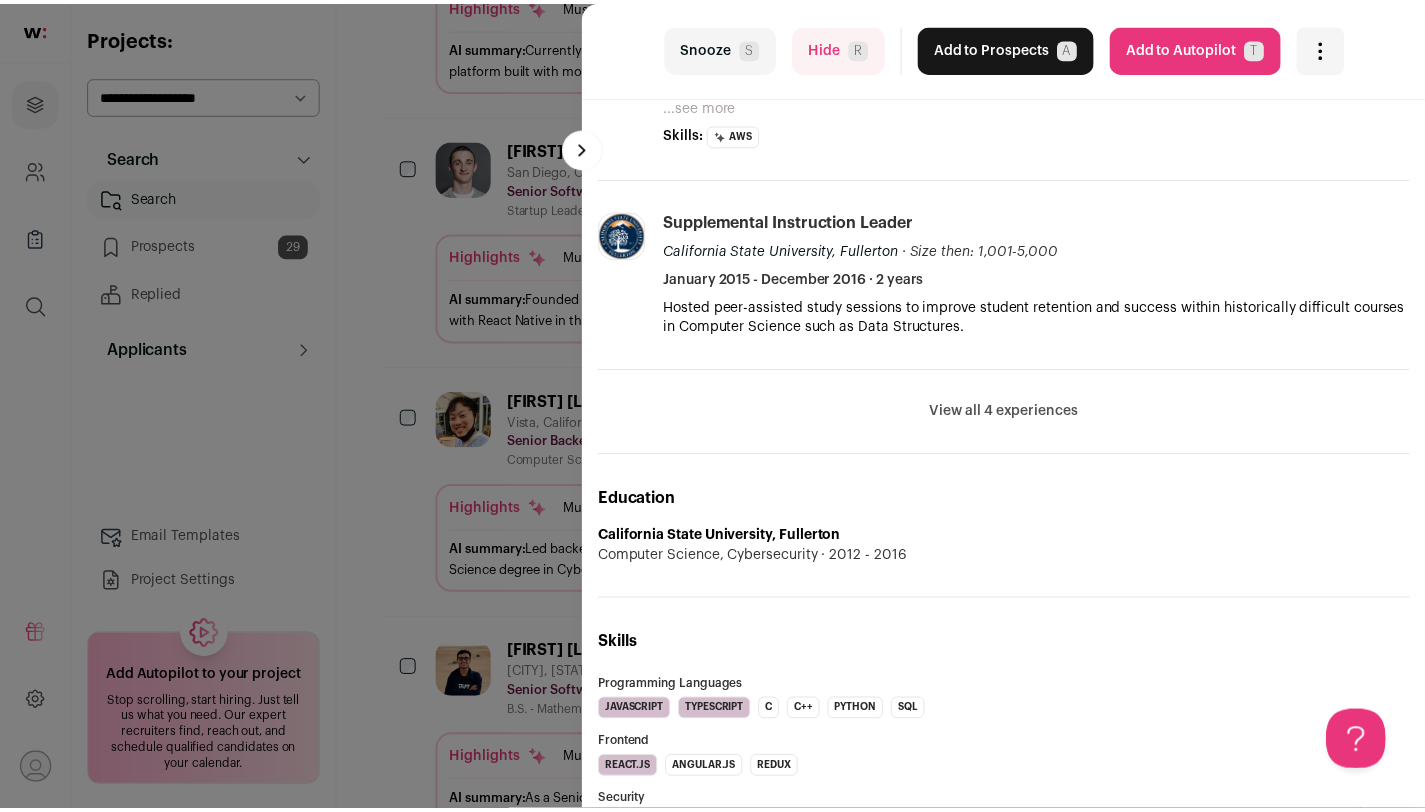 scroll, scrollTop: 1271, scrollLeft: 0, axis: vertical 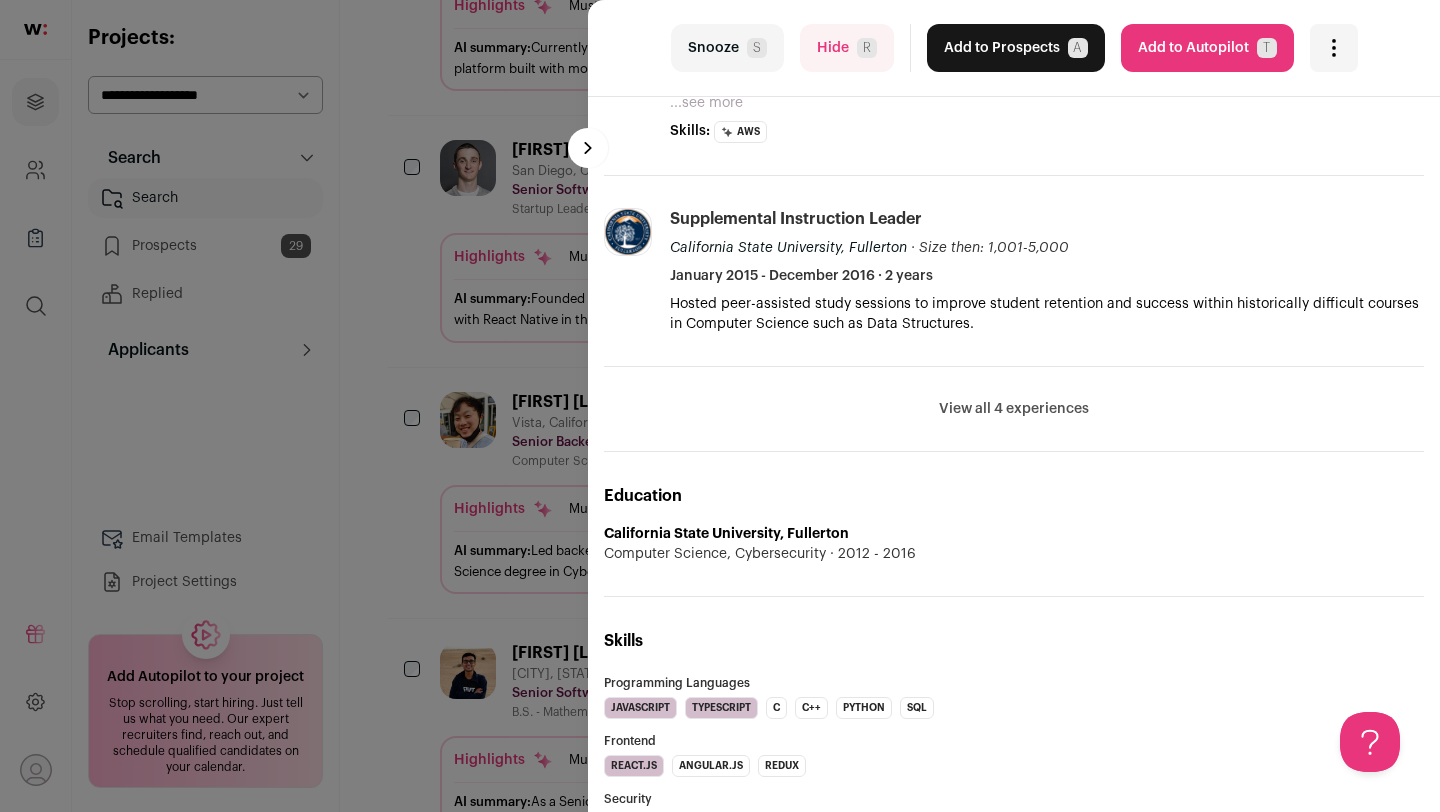 click on "last
Snooze
S
Hide
R
Add to Prospects
A
Are you sure?
[FIRST] [LAST]  is already in your ATS. Do you wish to reach out to this candidate through wellfound:ai?
Cancel
********
Add to Autopilot
T" at bounding box center [720, 406] 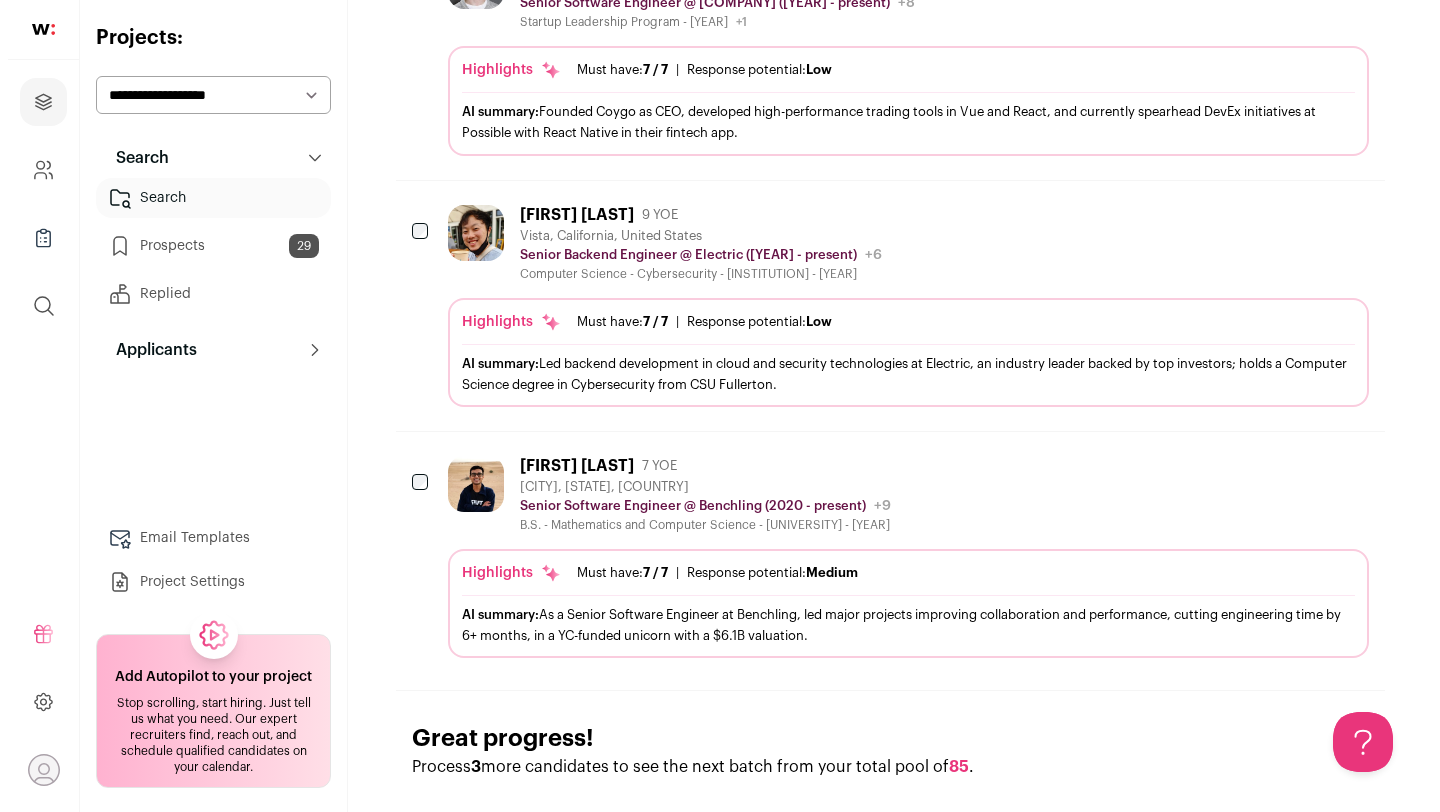 scroll, scrollTop: 1760, scrollLeft: 0, axis: vertical 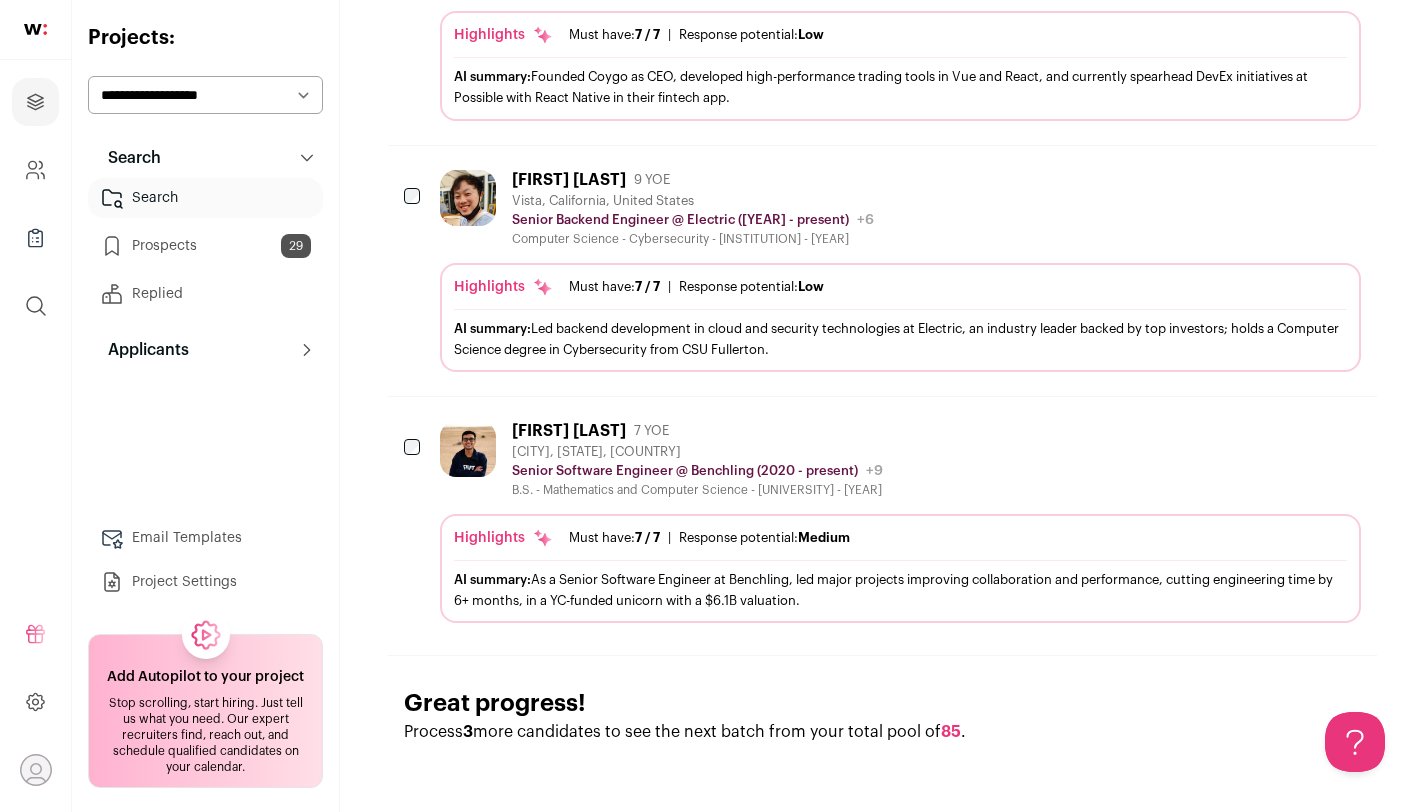 click on "B.S. - Mathematics and Computer Science - [UNIVERSITY] - [YEAR]" at bounding box center [697, 490] 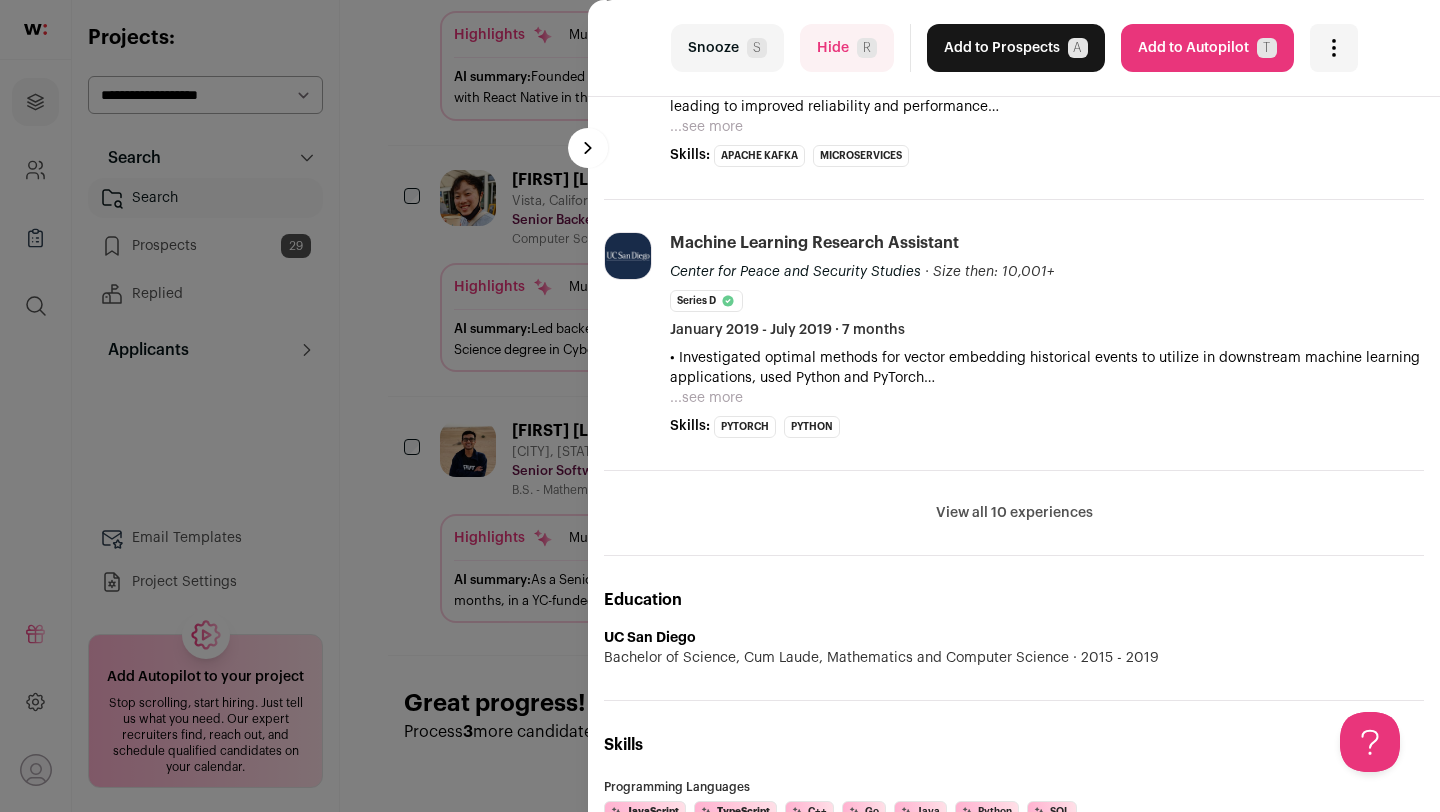 scroll, scrollTop: 0, scrollLeft: 0, axis: both 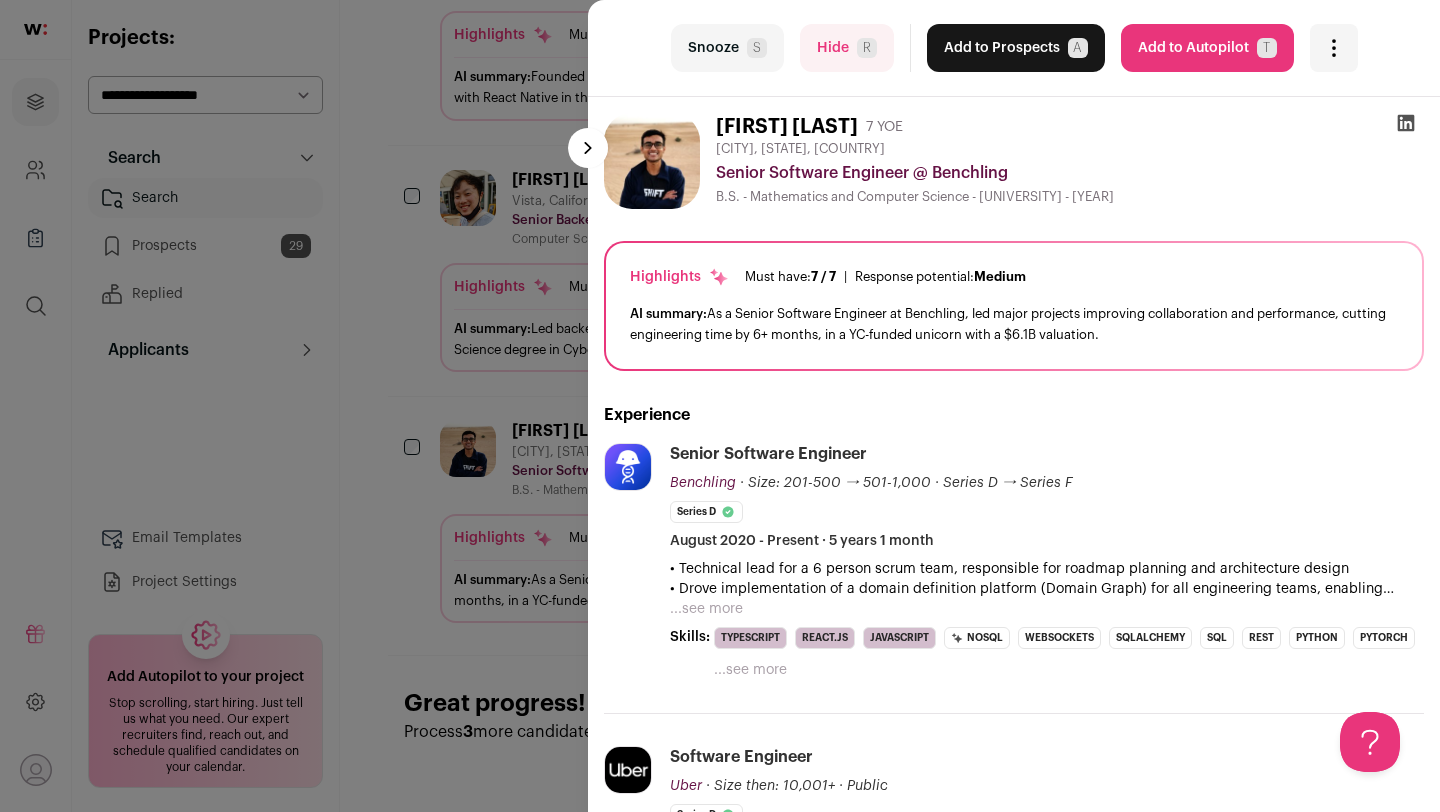click on "Add to Prospects
A" at bounding box center (1016, 48) 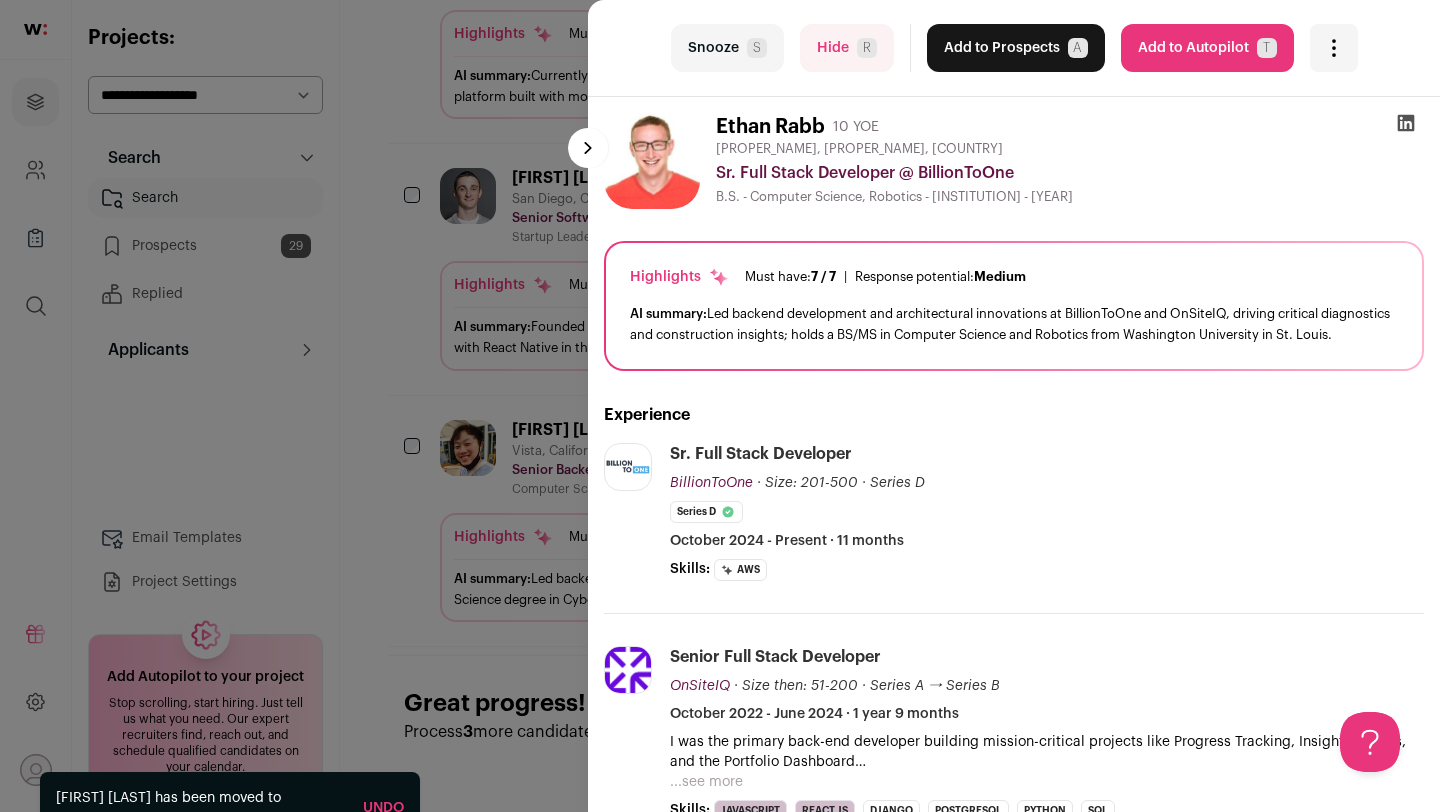 scroll, scrollTop: 1510, scrollLeft: 0, axis: vertical 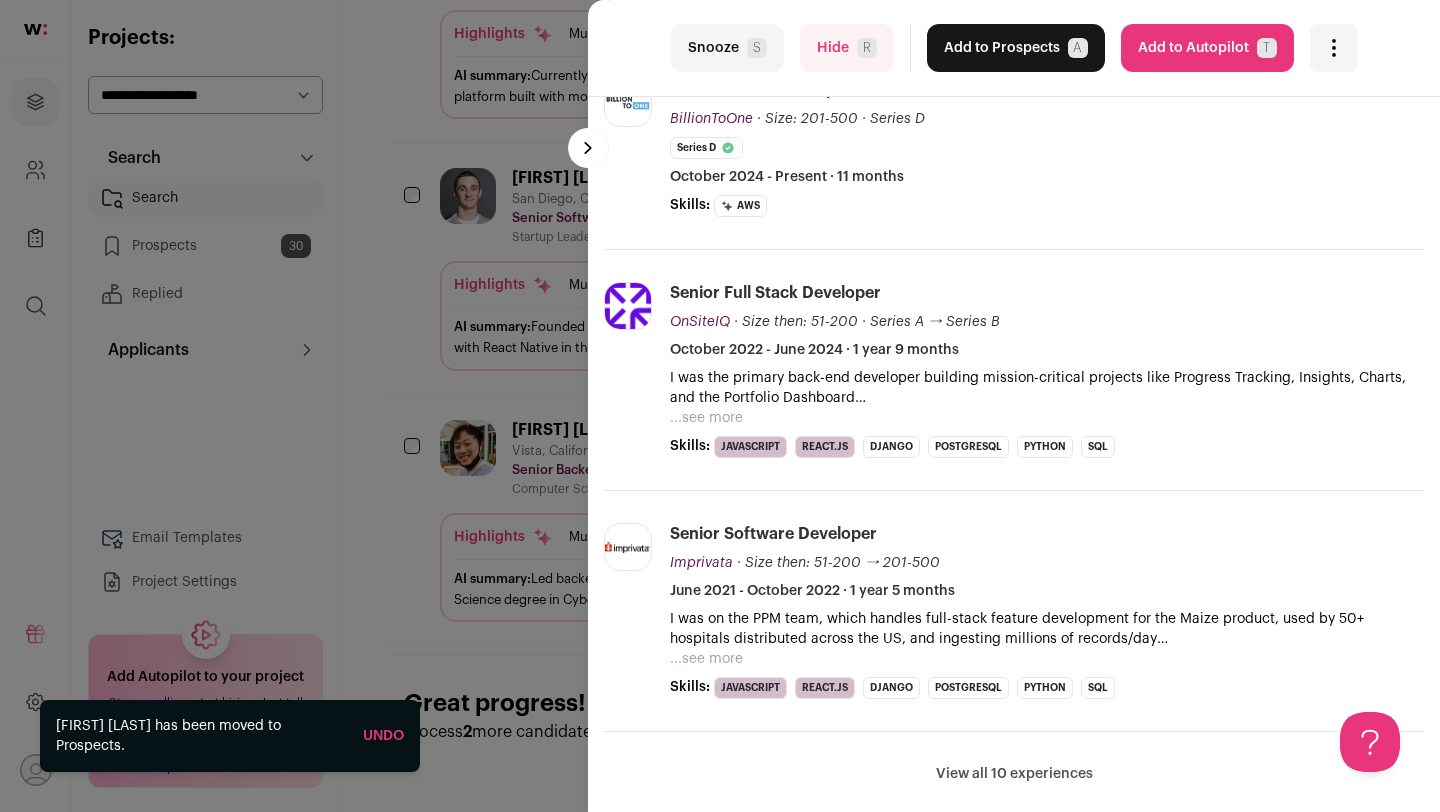 click on "last
Snooze
S
Hide
R
Add to Prospects
A
Are you sure?
[FIRST] [LAST]  is already in your ATS. Do you wish to reach out to this candidate through wellfound:ai?
Cancel
********
Add to Autopilot
T" at bounding box center [720, 406] 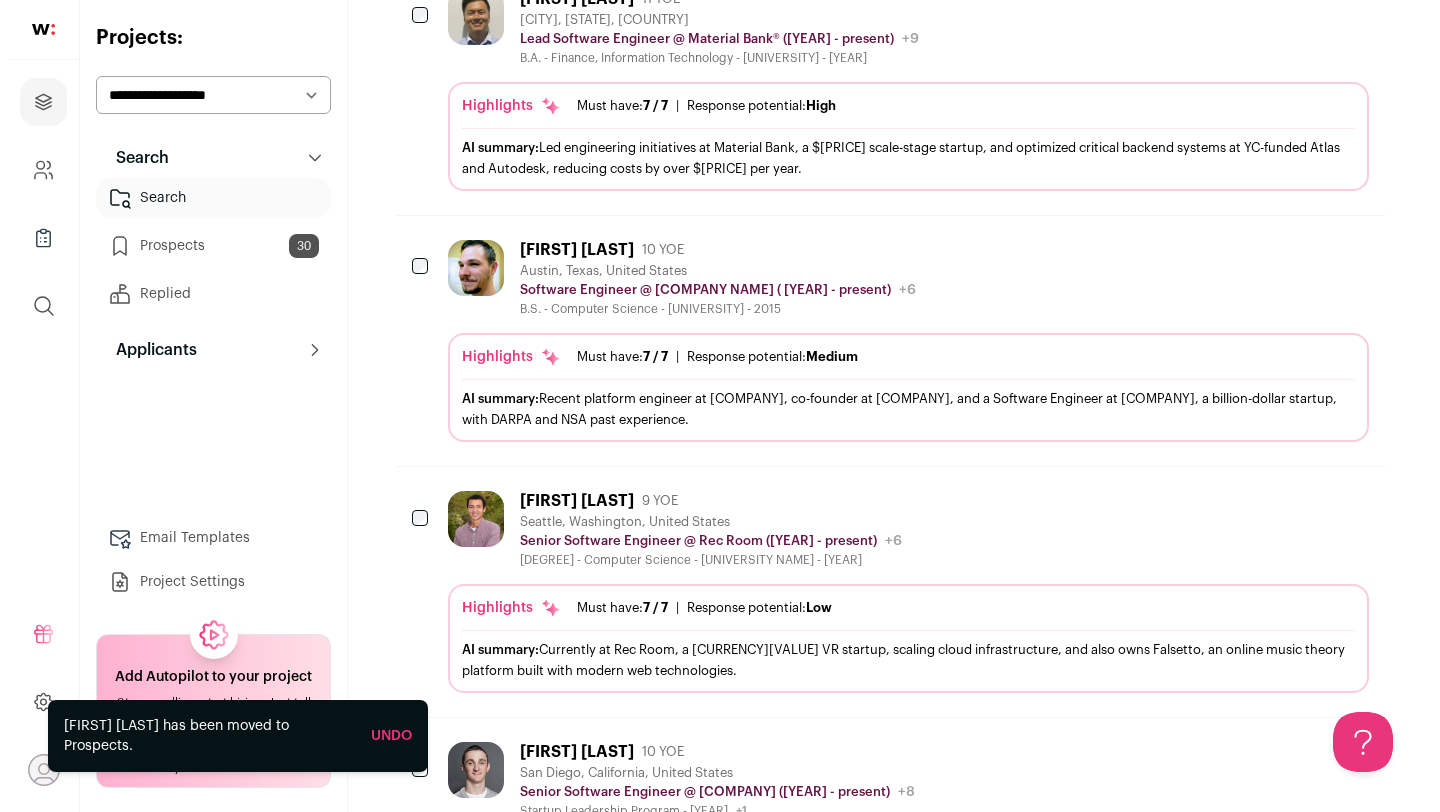 scroll, scrollTop: 0, scrollLeft: 0, axis: both 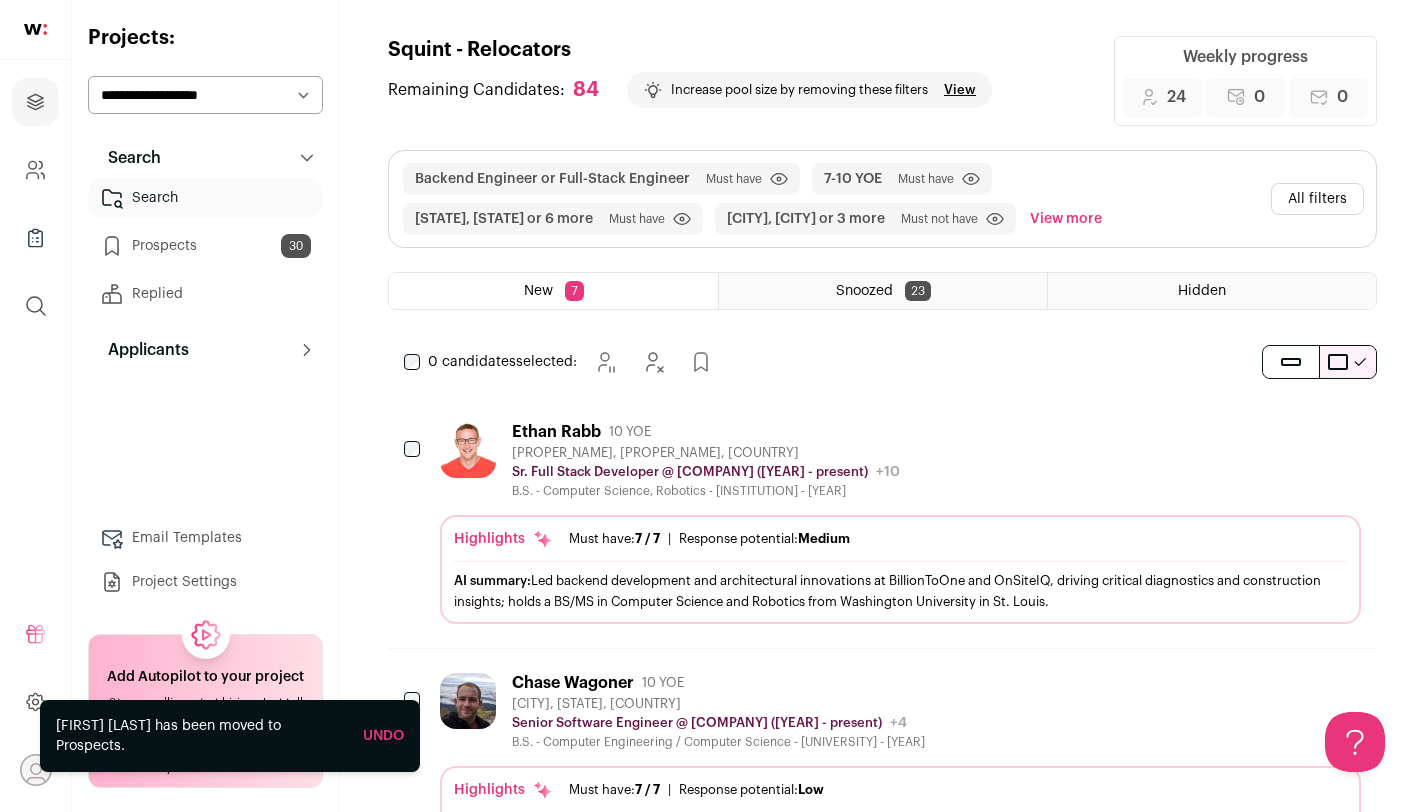 click at bounding box center (468, 450) 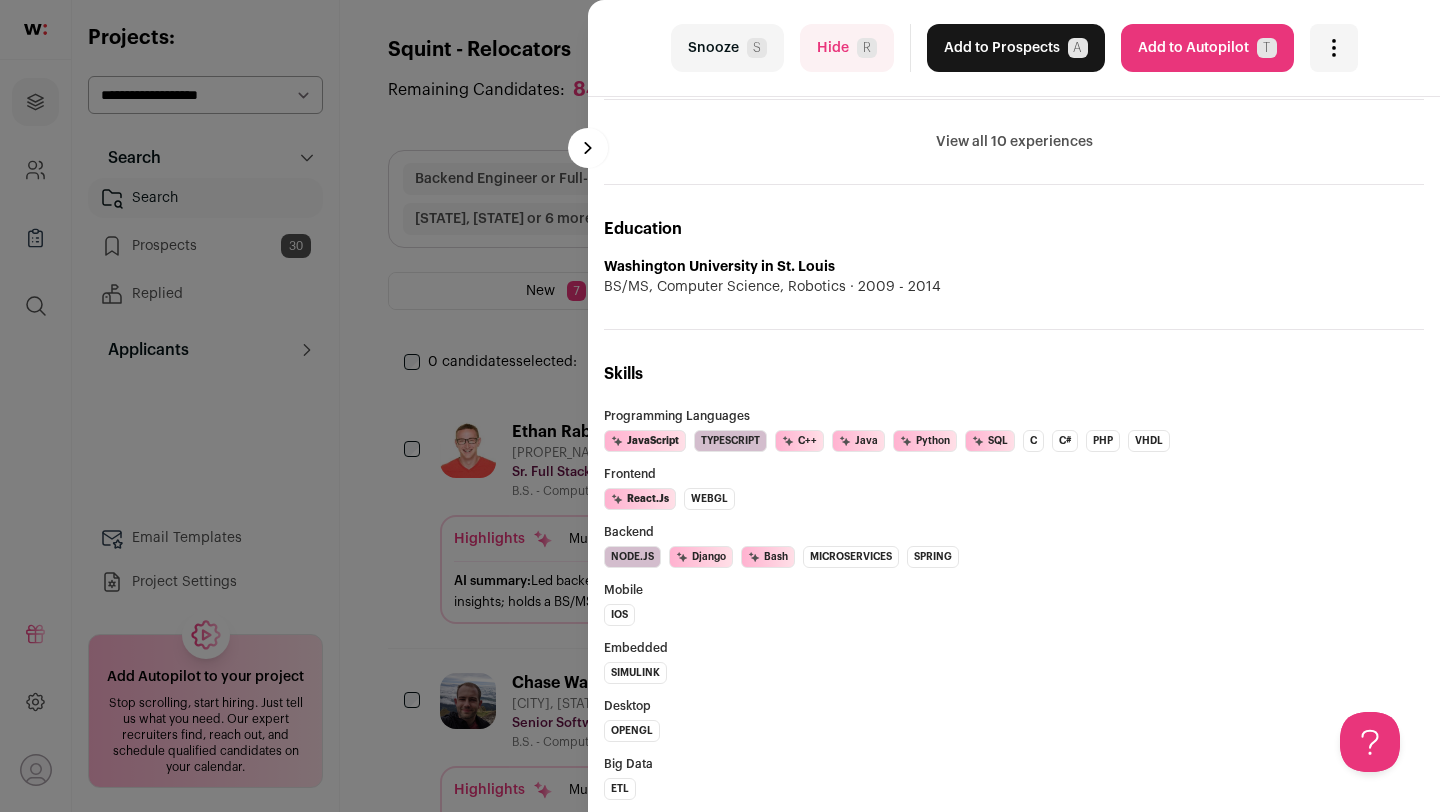 scroll, scrollTop: 0, scrollLeft: 0, axis: both 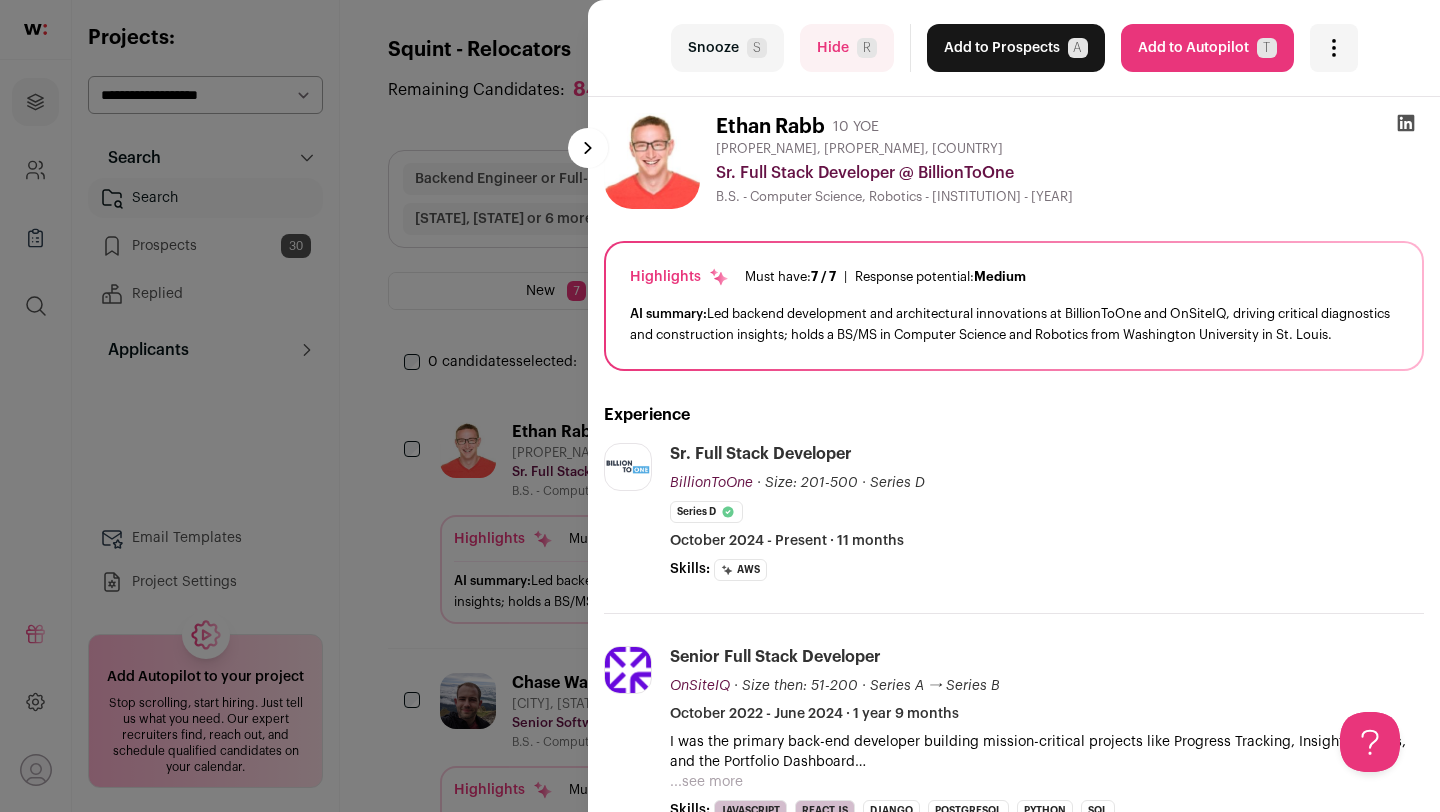 click on "Snooze
S" at bounding box center [727, 48] 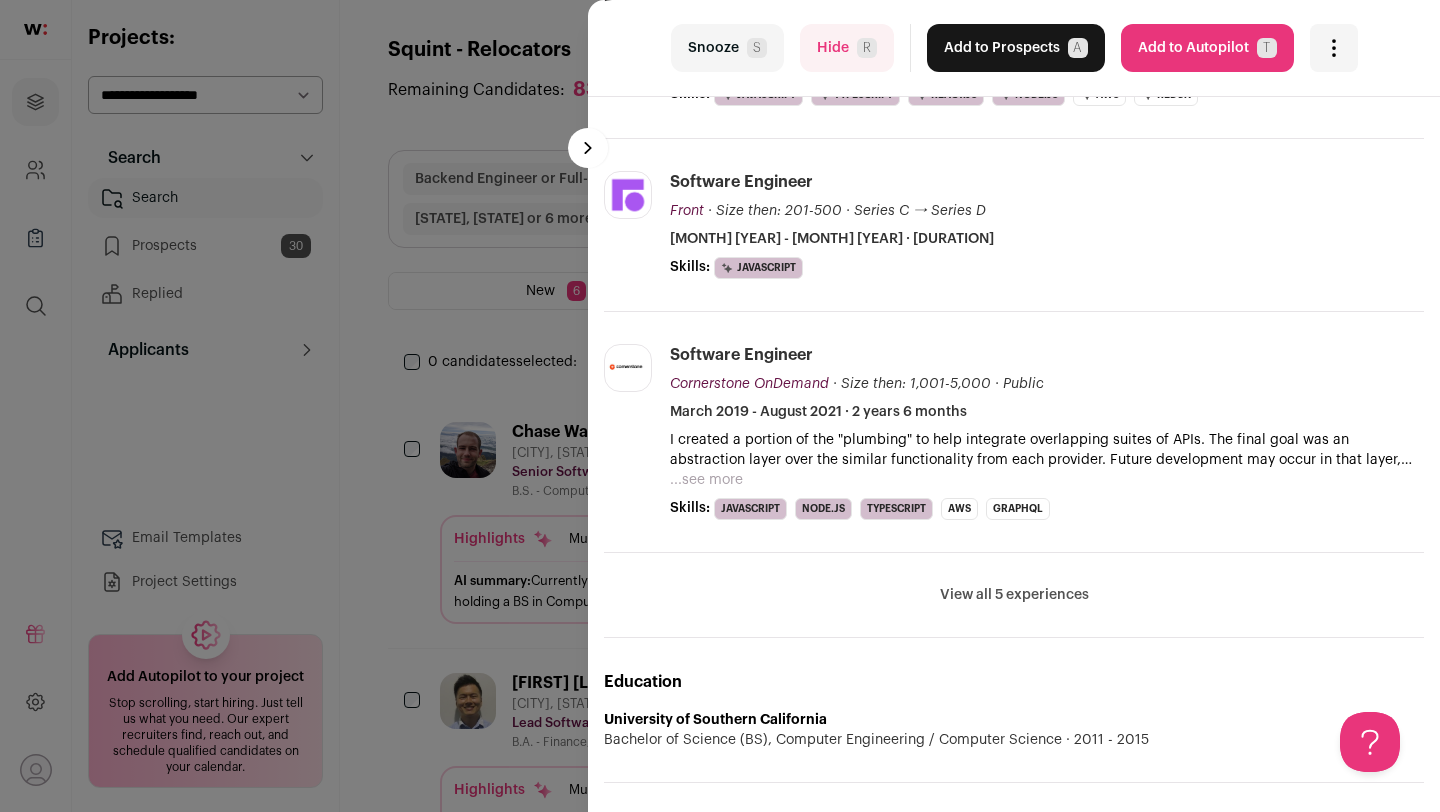 scroll, scrollTop: 0, scrollLeft: 0, axis: both 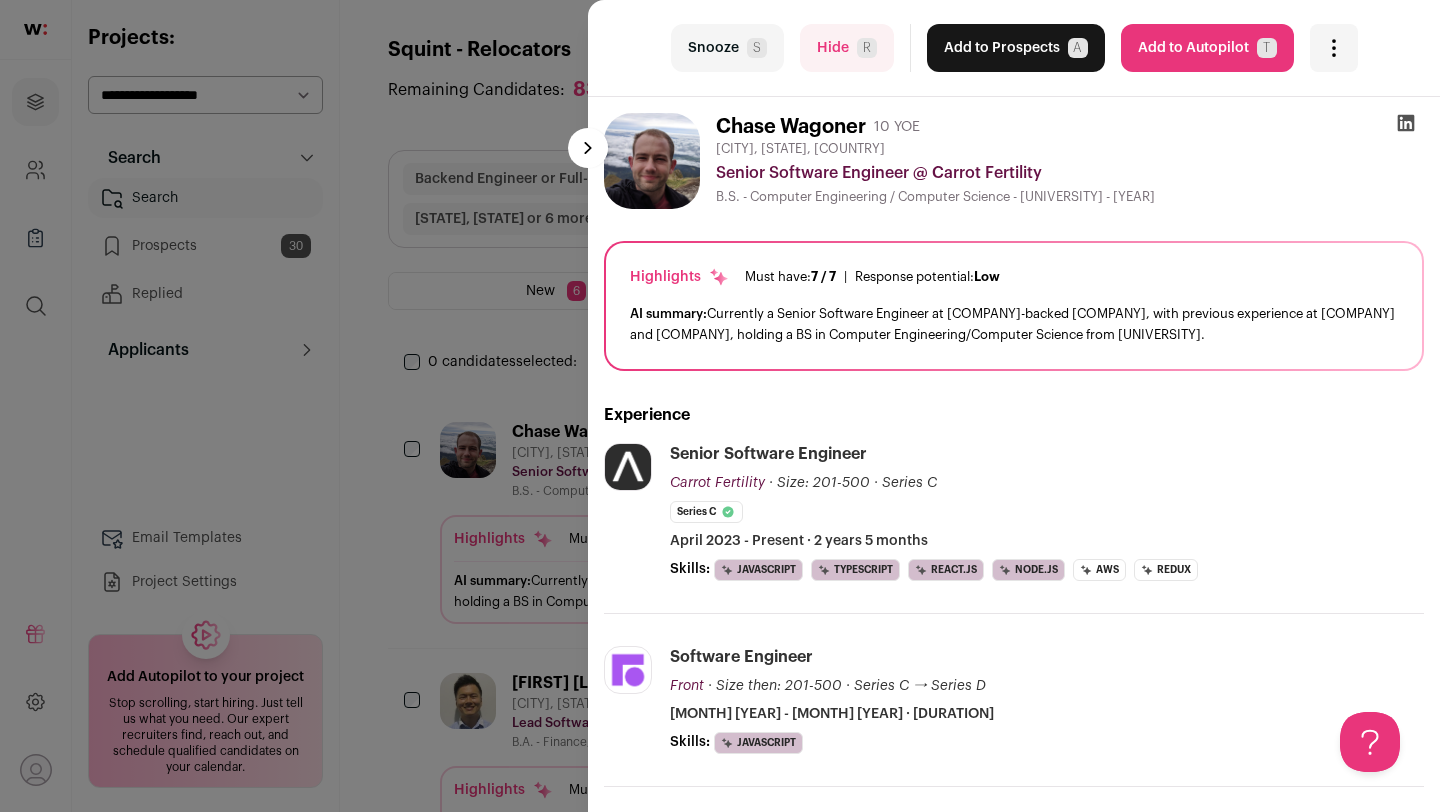 click on "Add to Prospects
A" at bounding box center (1016, 48) 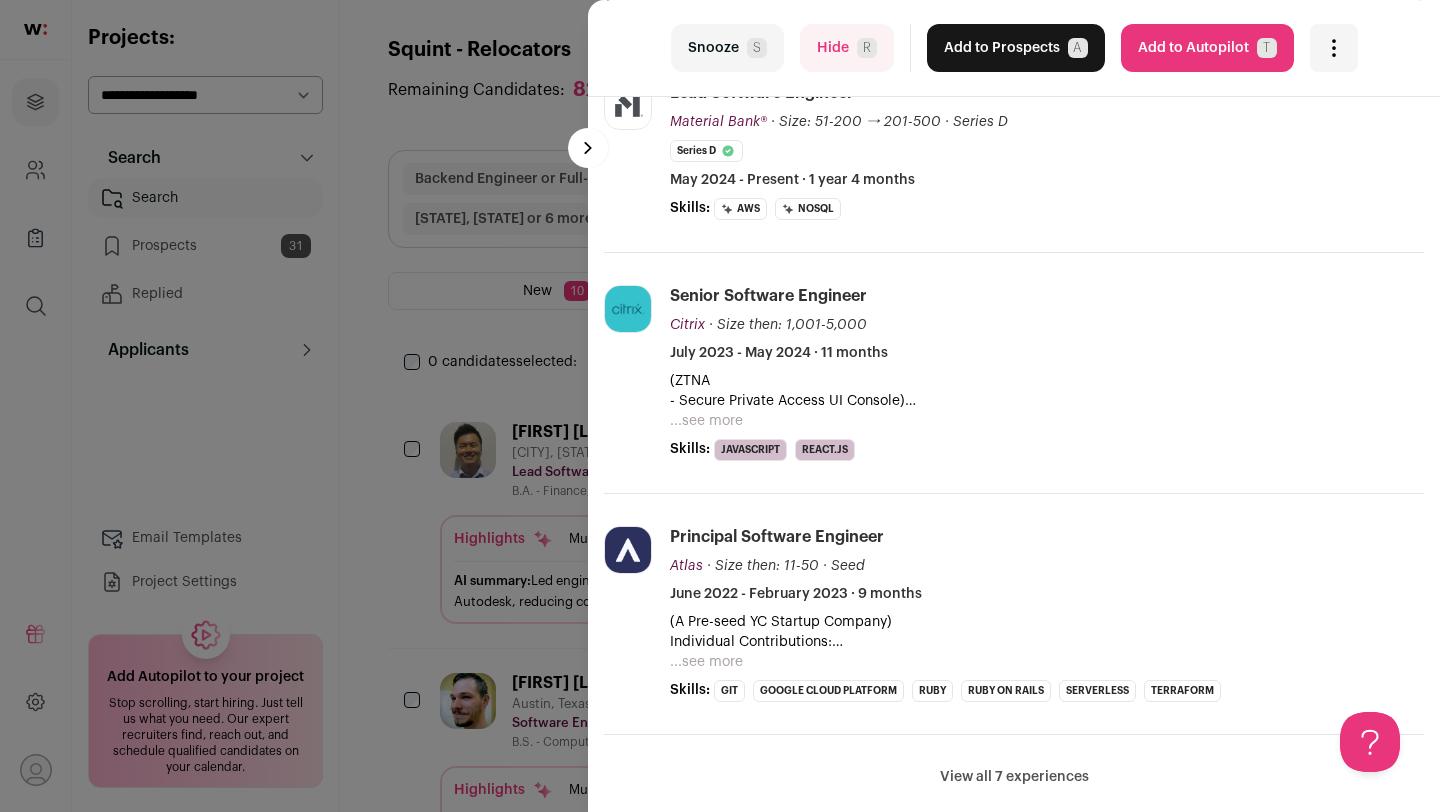 scroll, scrollTop: 366, scrollLeft: 0, axis: vertical 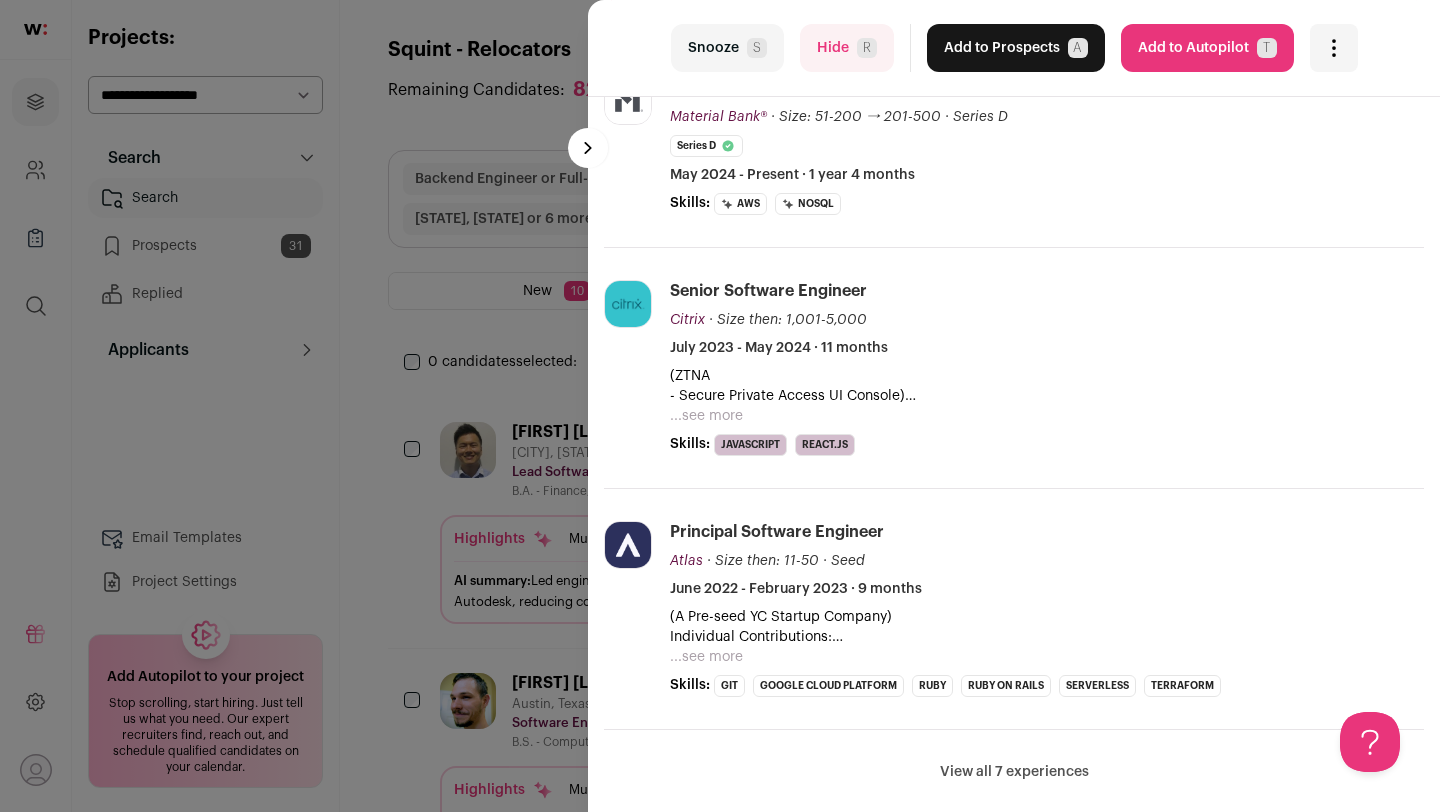 click on "Snooze
S" at bounding box center [727, 48] 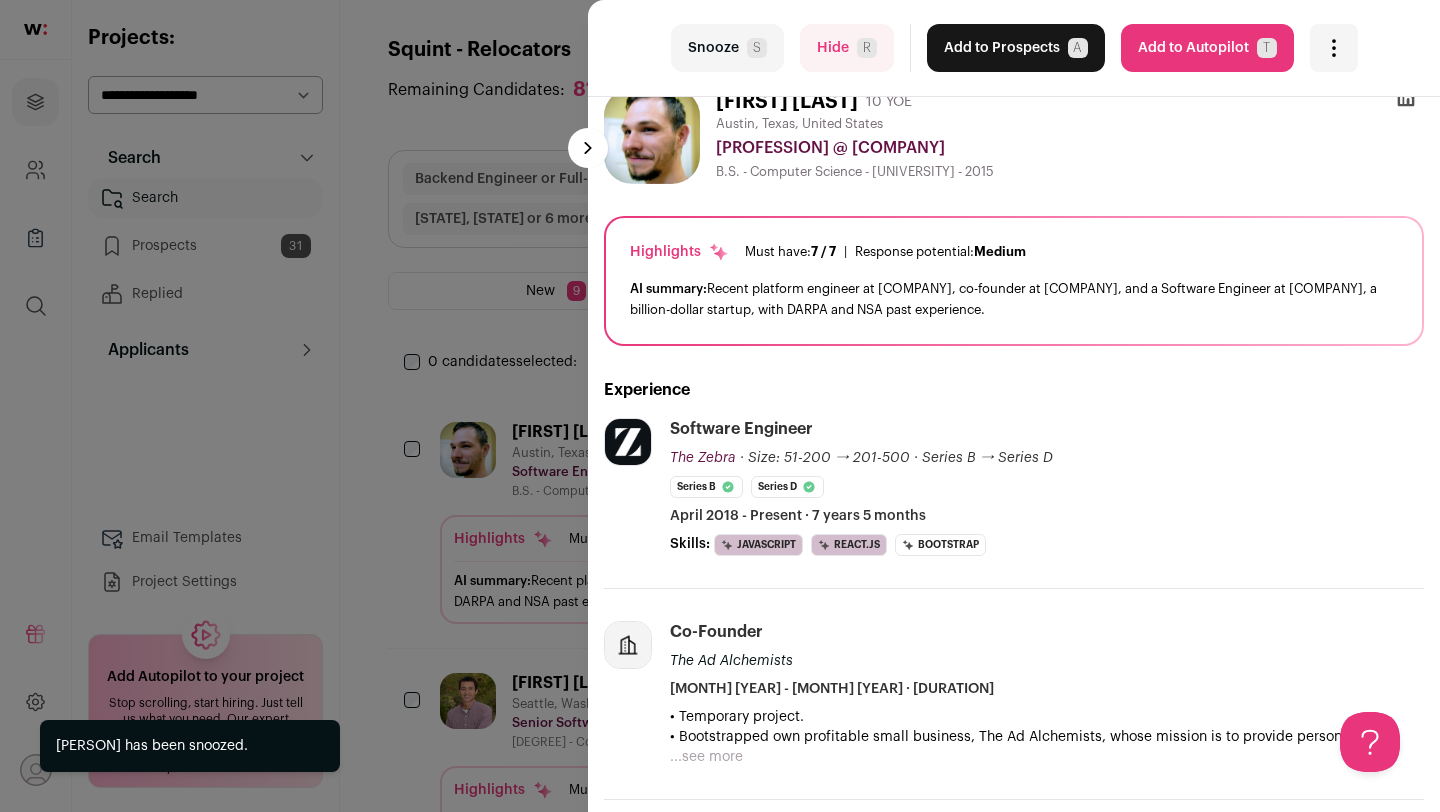 scroll, scrollTop: 0, scrollLeft: 0, axis: both 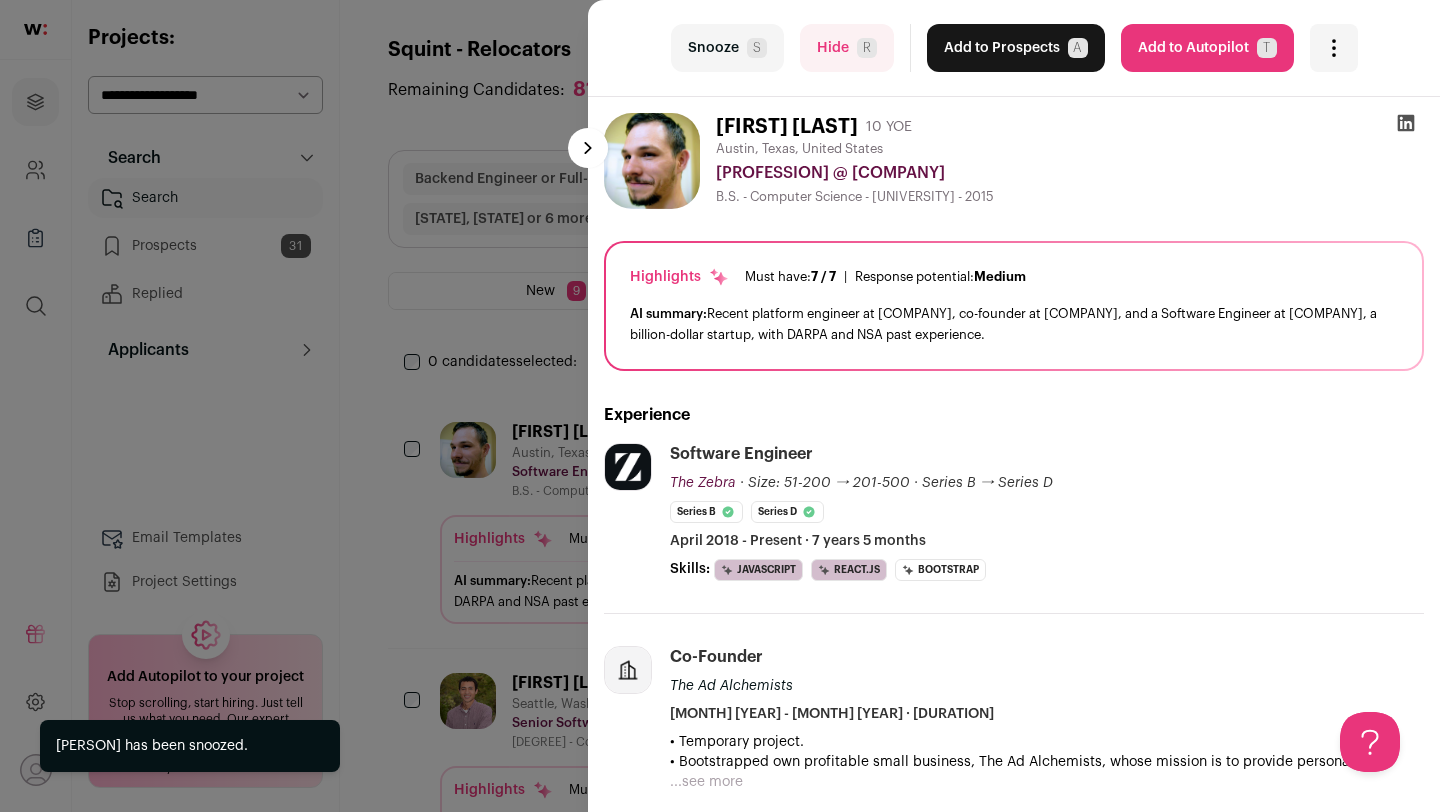 click on "Snooze
S" at bounding box center (727, 48) 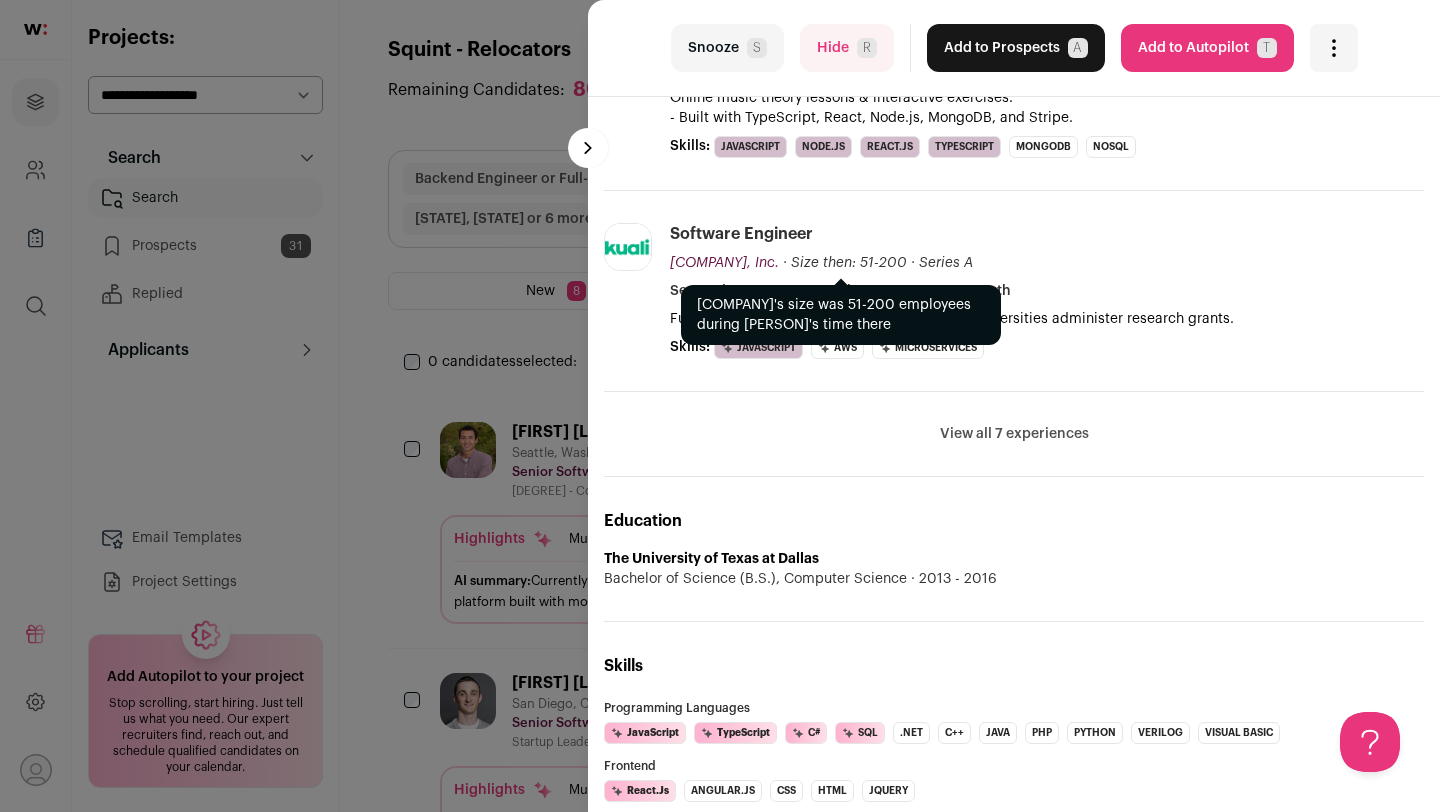 scroll, scrollTop: 0, scrollLeft: 0, axis: both 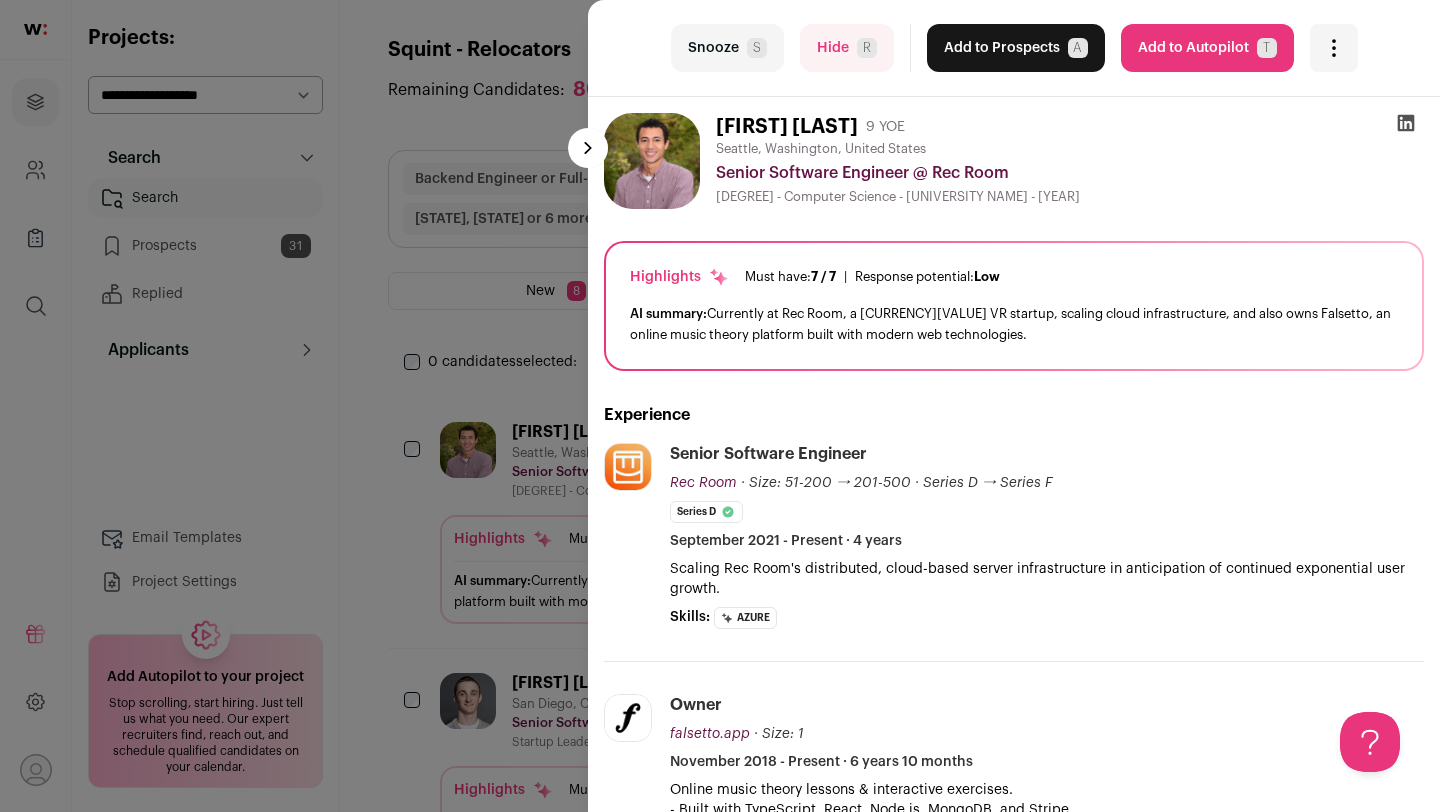 click on "Add to Prospects
A" at bounding box center [1016, 48] 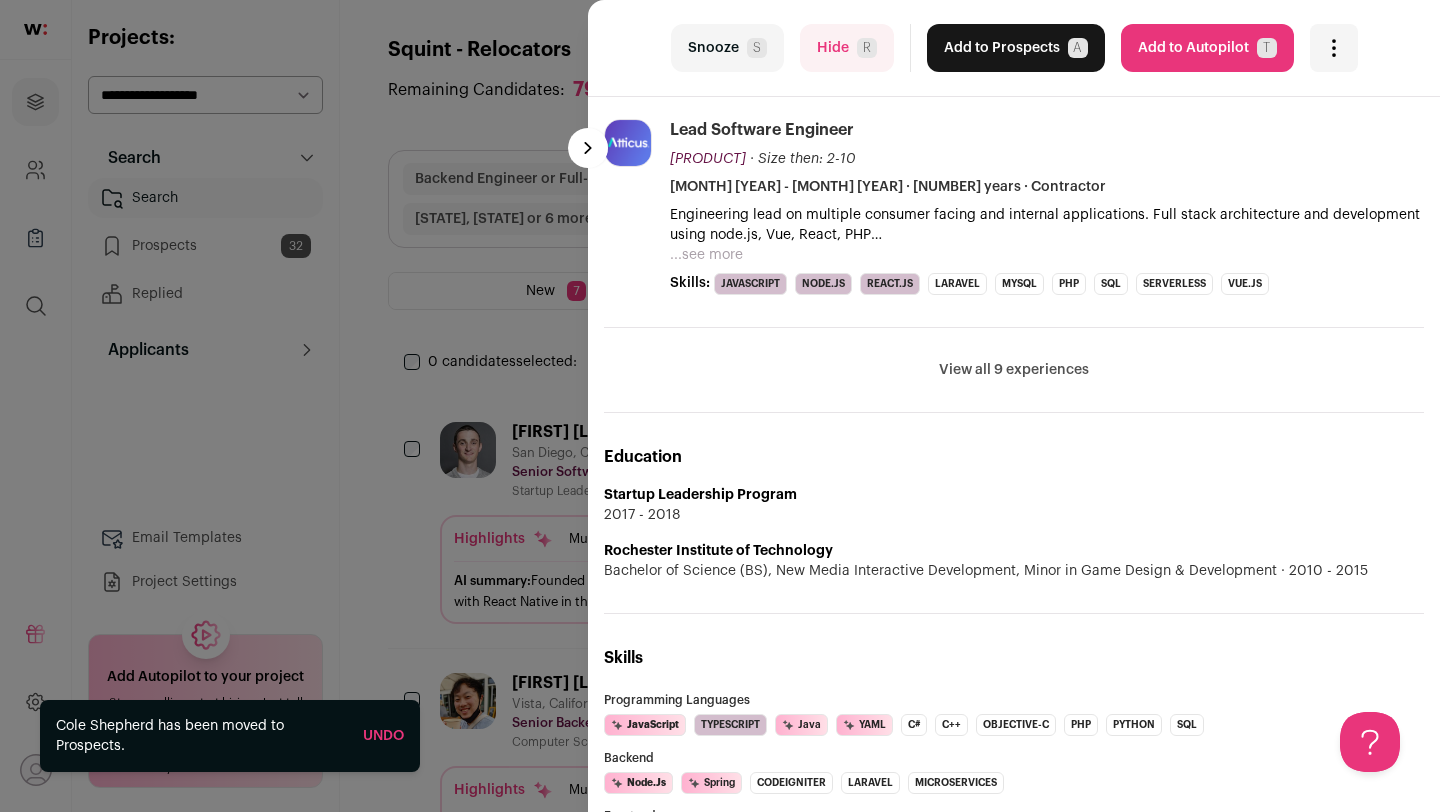 scroll, scrollTop: 837, scrollLeft: 0, axis: vertical 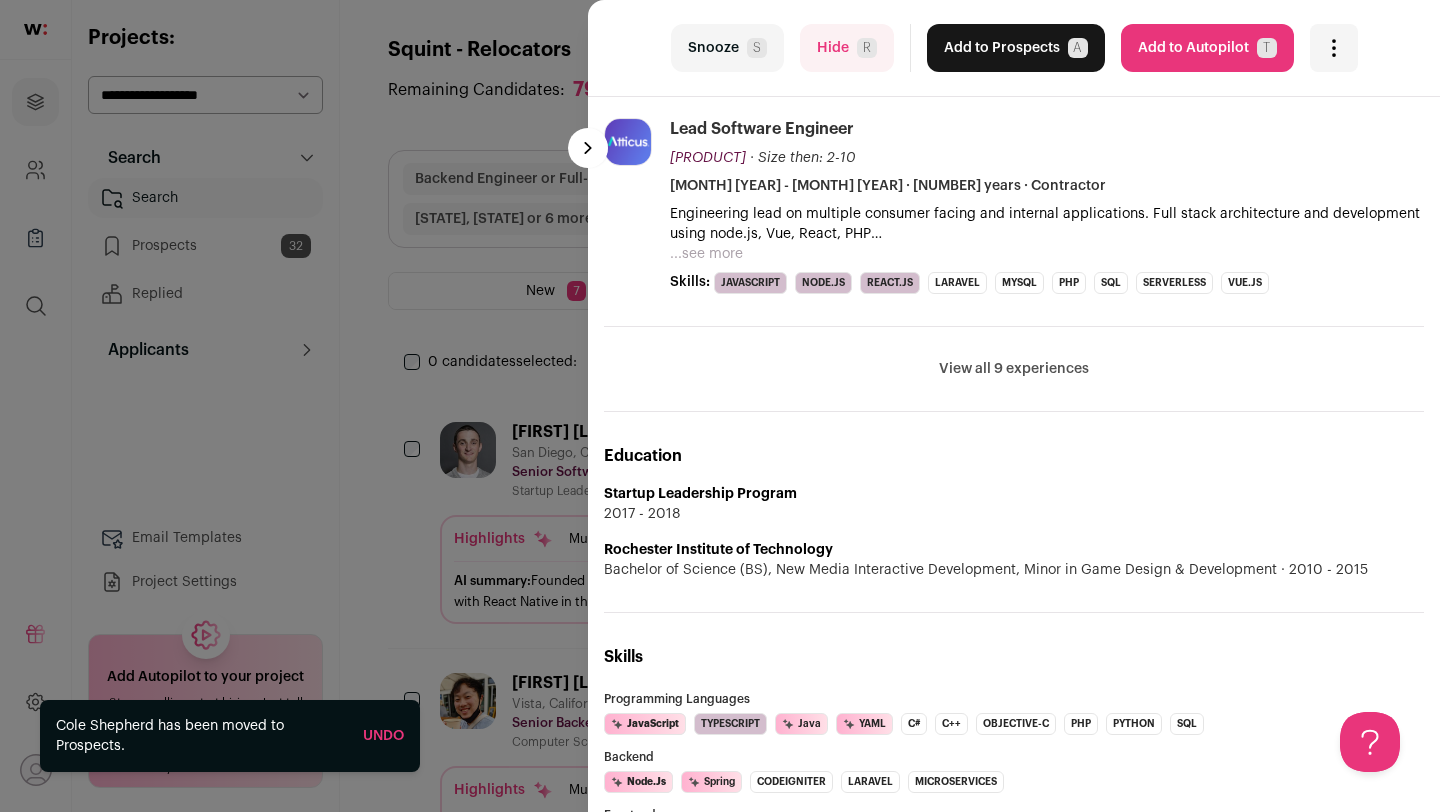 click on "View all 9 experiences
View less" at bounding box center [1014, 369] 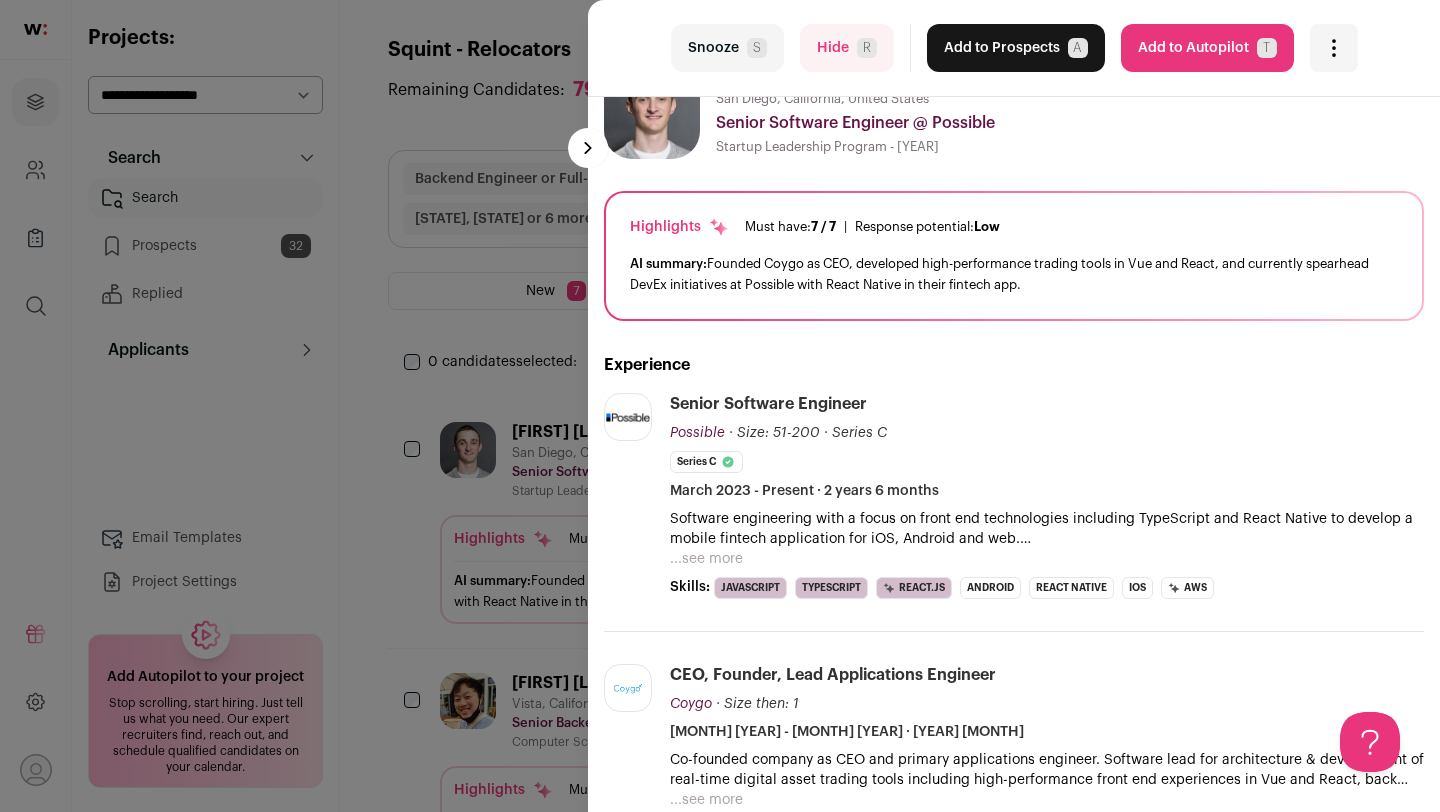 scroll, scrollTop: 62, scrollLeft: 0, axis: vertical 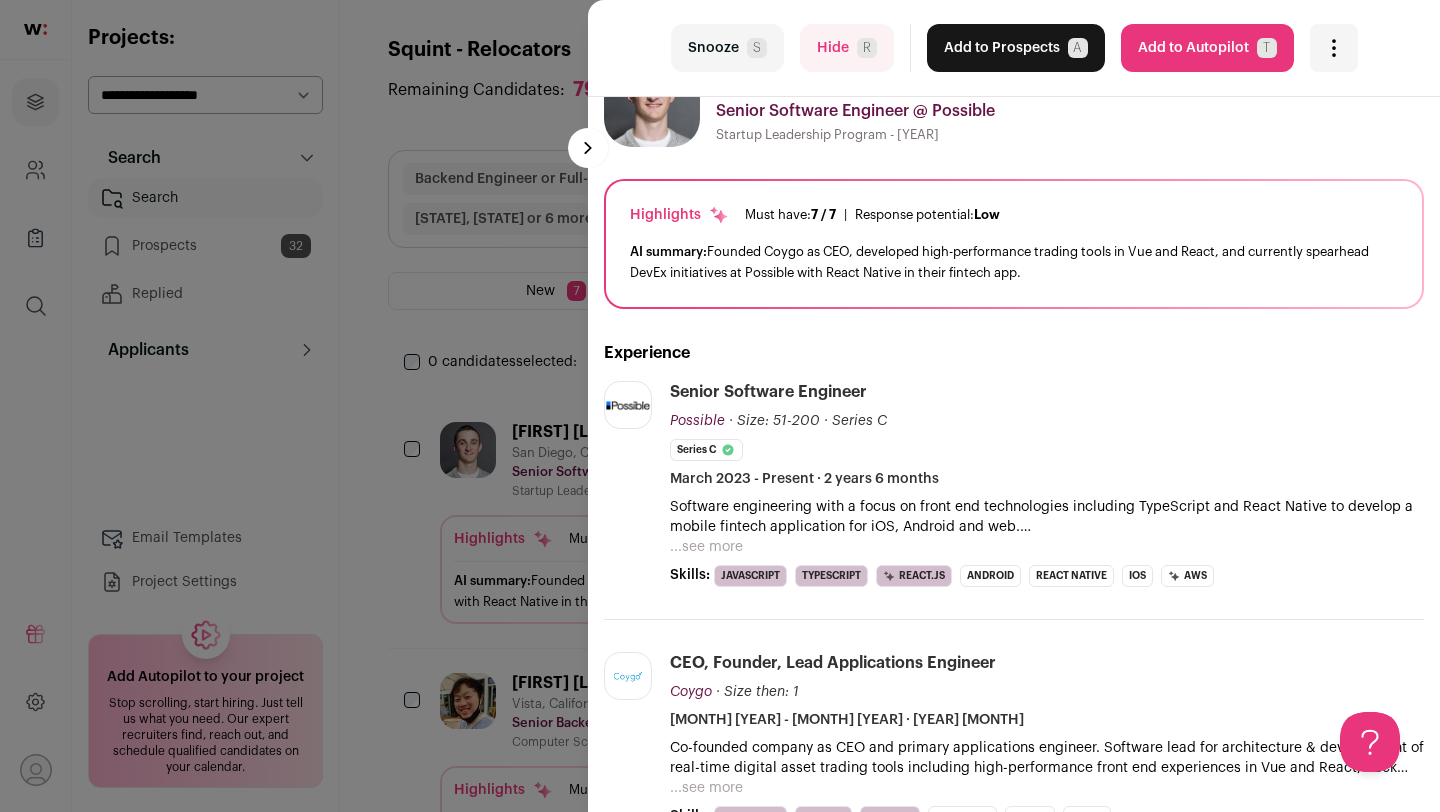 click on "S" at bounding box center [757, 48] 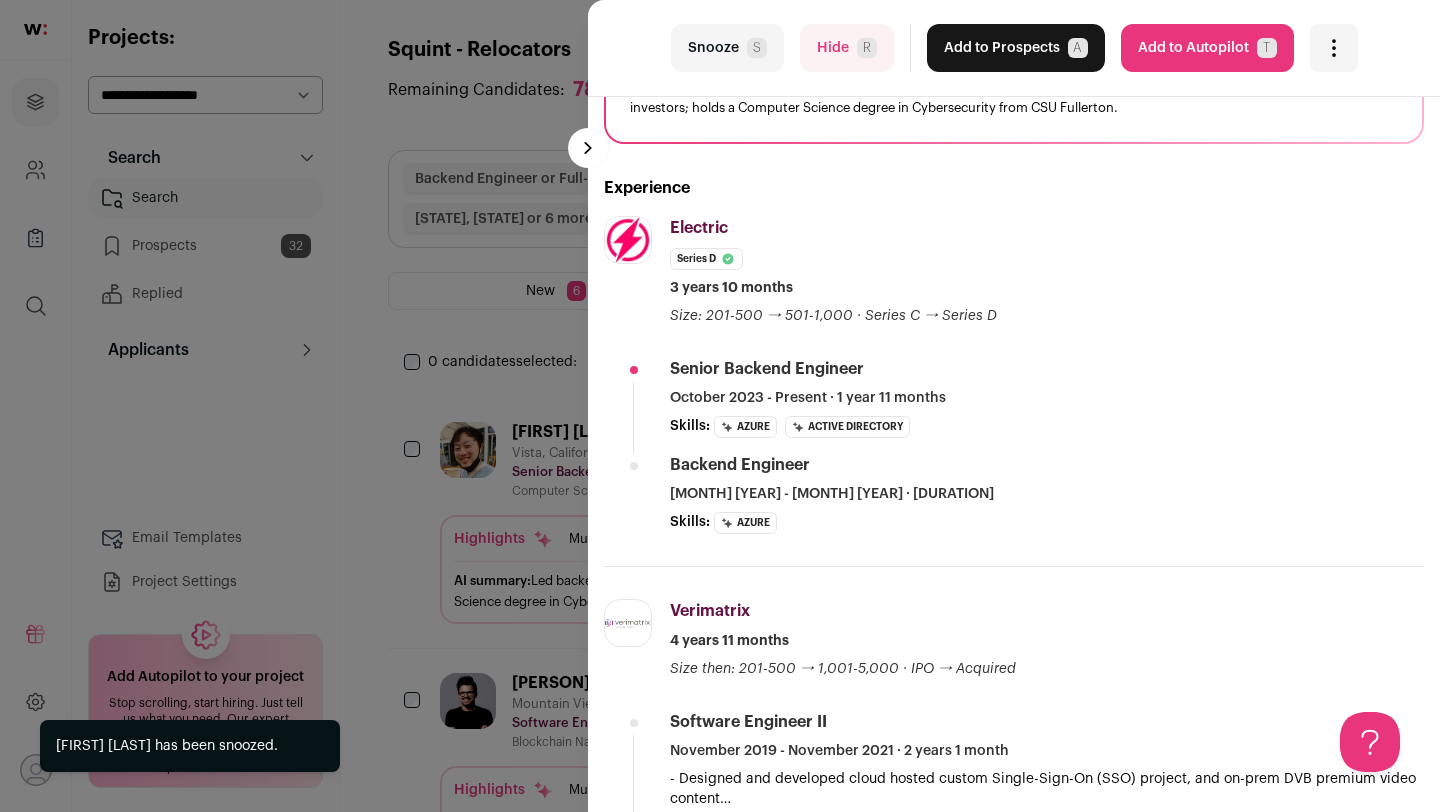 scroll, scrollTop: 0, scrollLeft: 0, axis: both 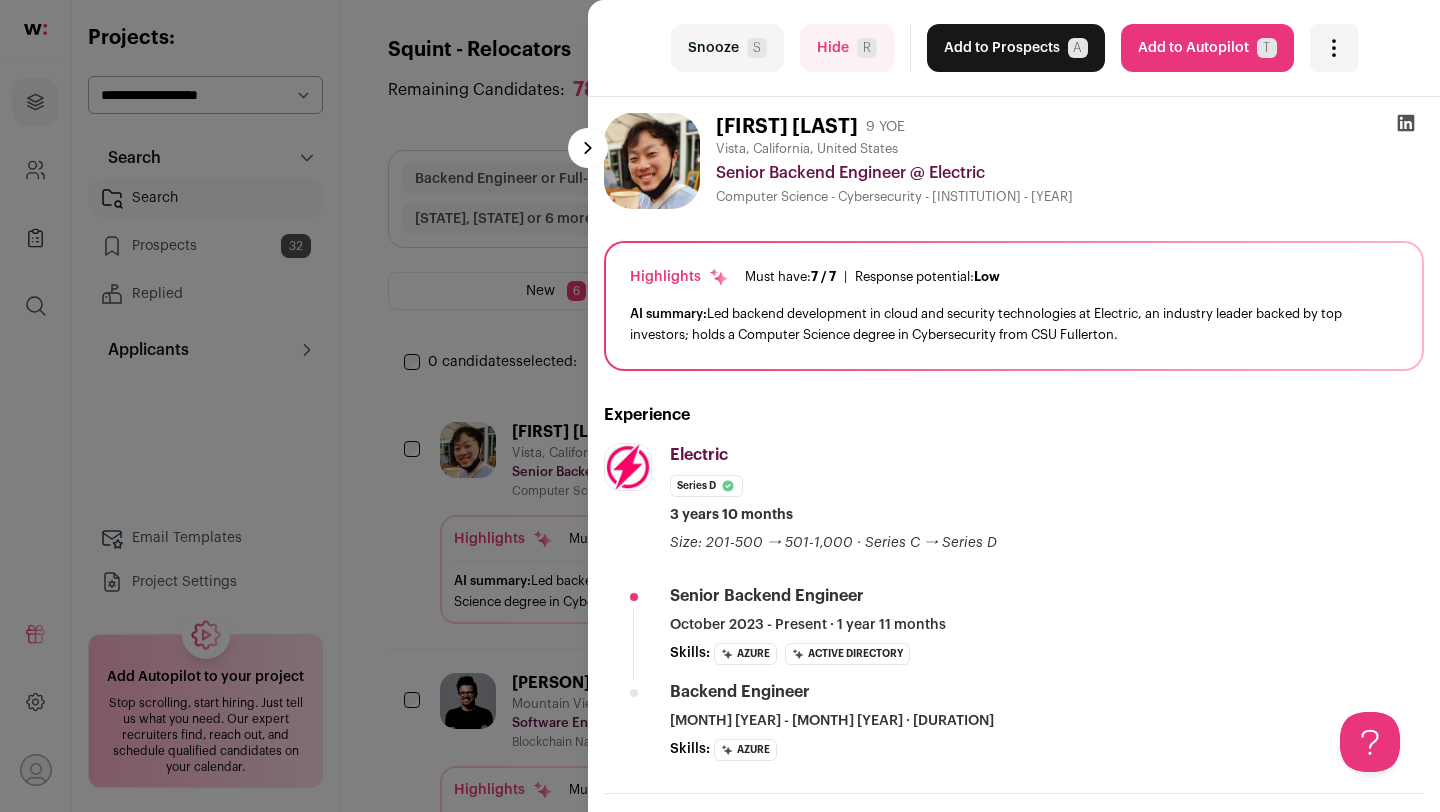 click on "Snooze
S" at bounding box center [727, 48] 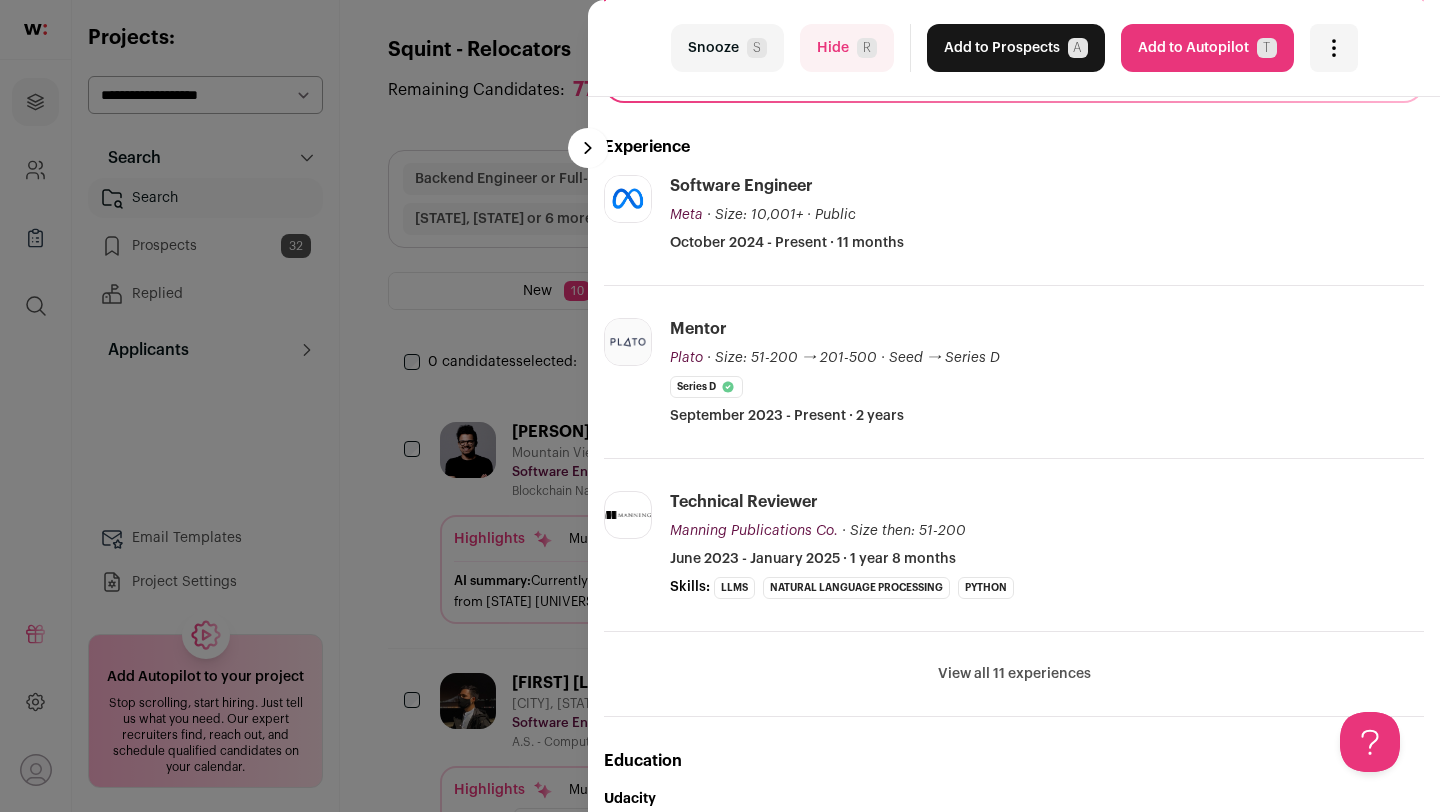 scroll, scrollTop: 269, scrollLeft: 0, axis: vertical 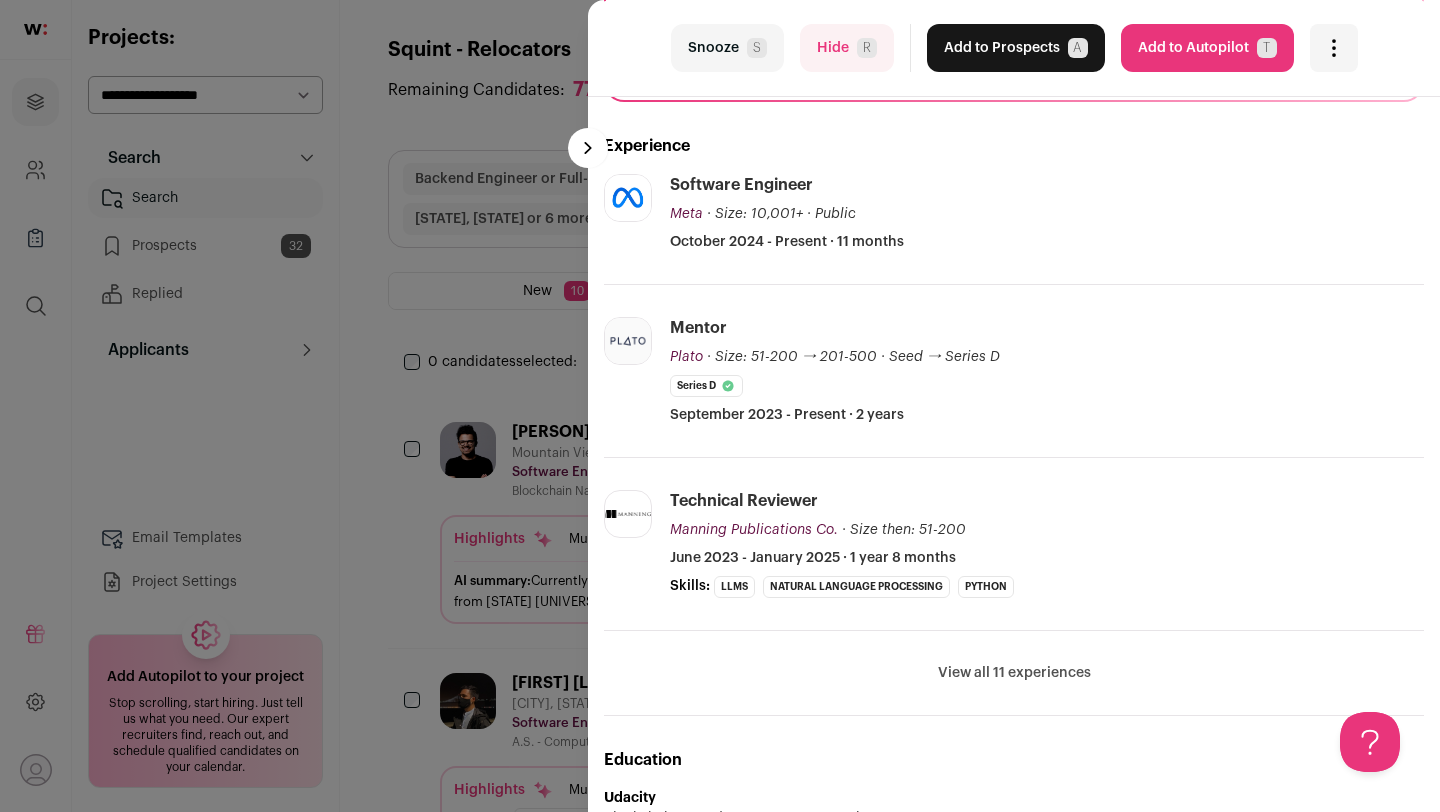 click on "View all 11 experiences" at bounding box center (1014, 673) 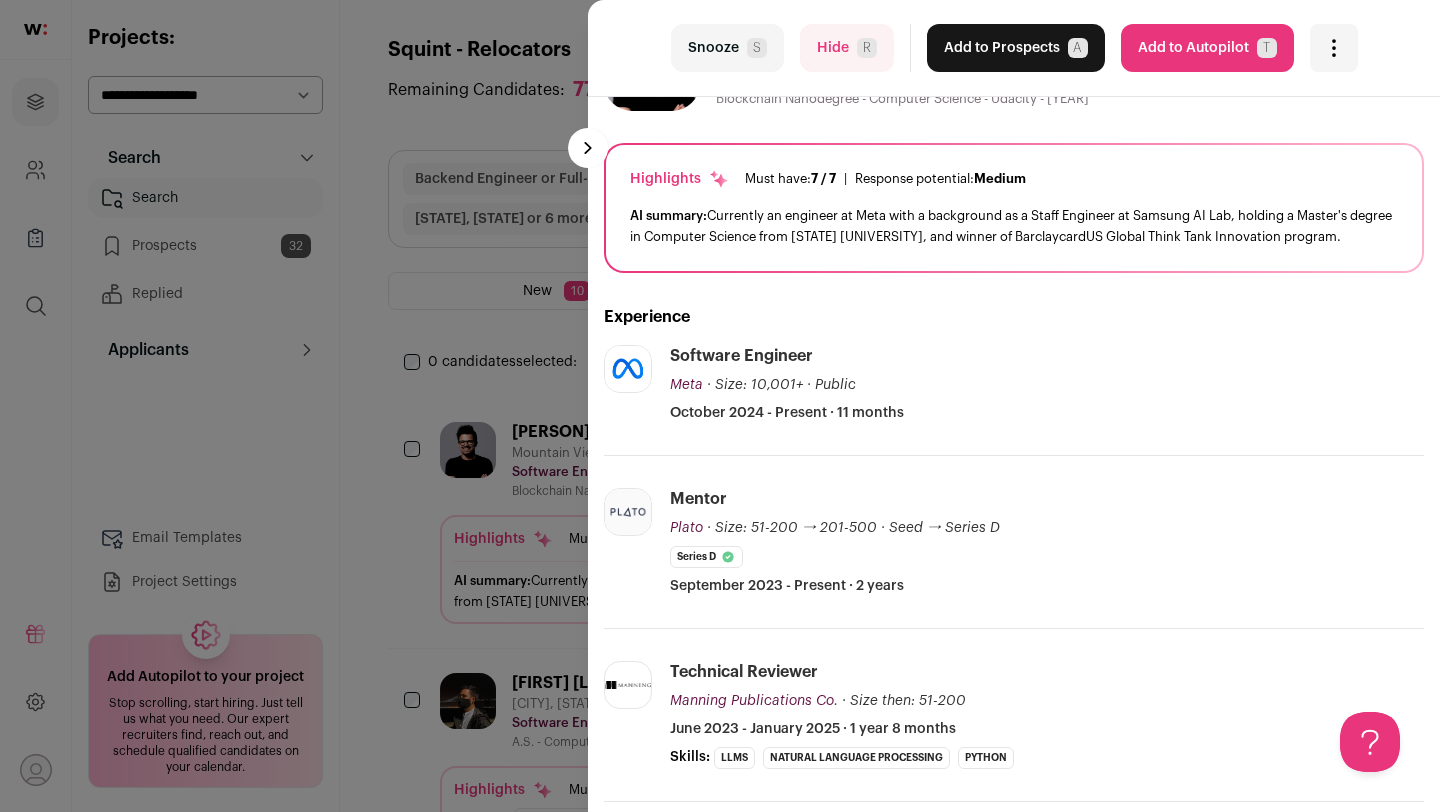 scroll, scrollTop: 0, scrollLeft: 0, axis: both 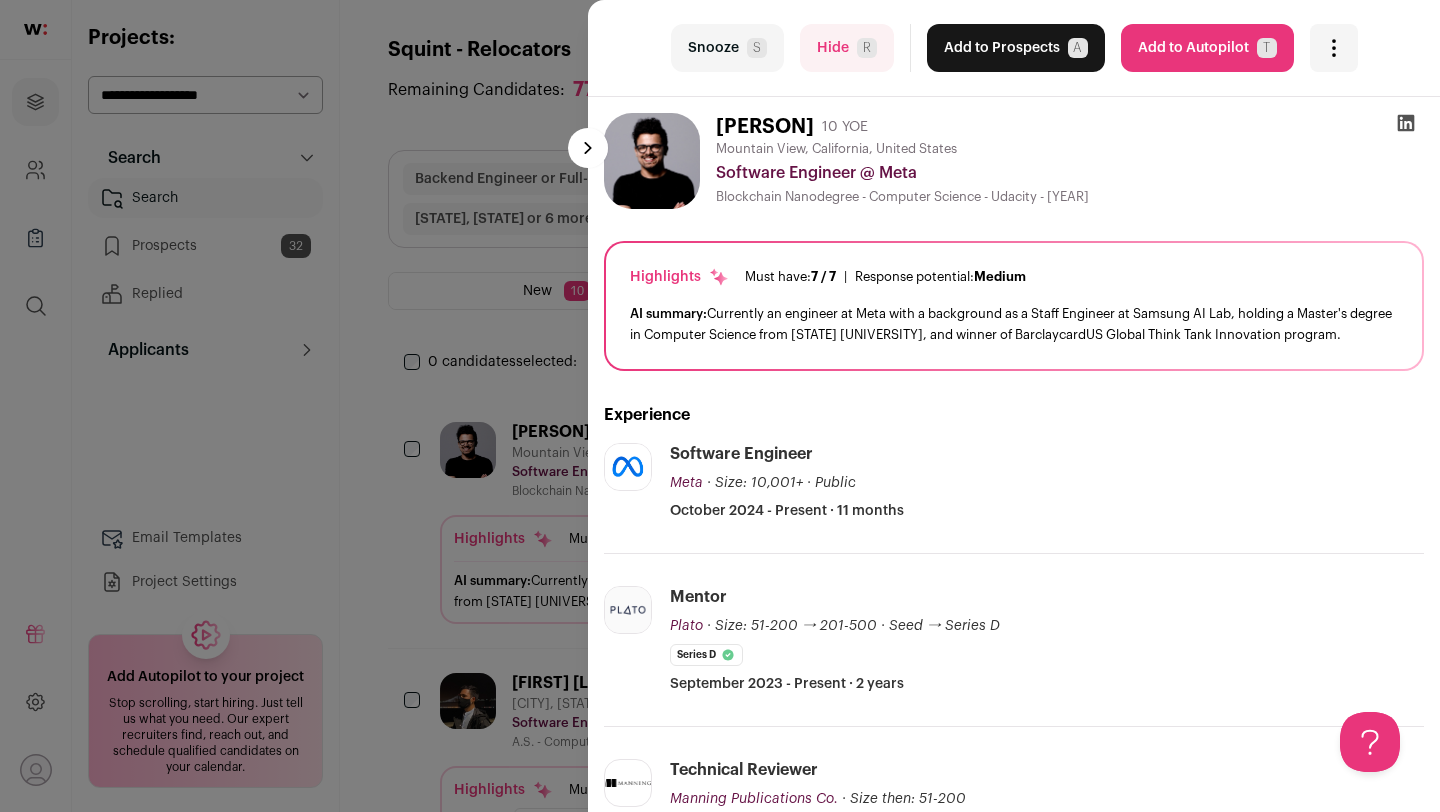 click on "Hide
R" at bounding box center [847, 48] 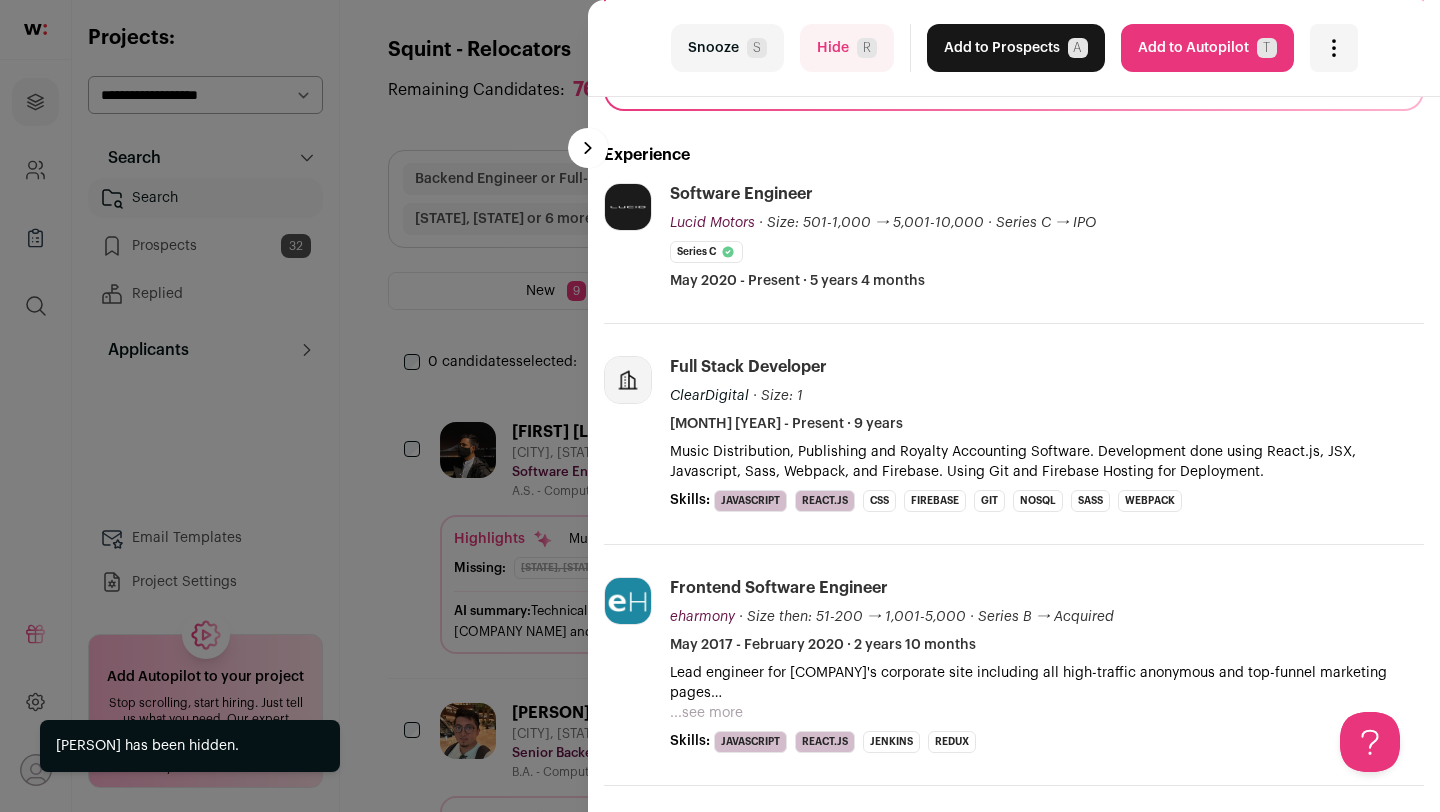 scroll, scrollTop: 337, scrollLeft: 0, axis: vertical 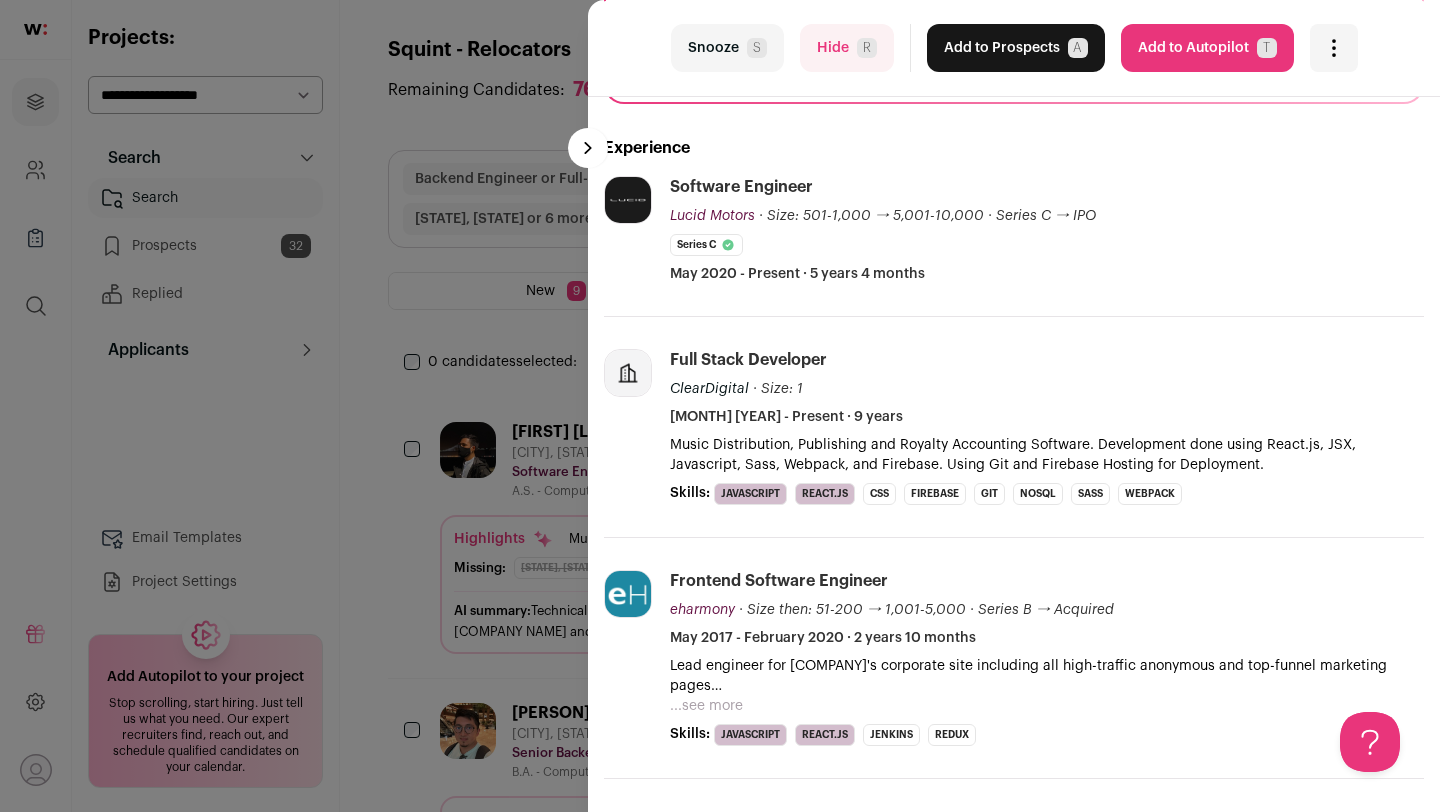 click on "Software Engineer
[COMPANY]
[COMPANY]
[DOMAIN]
Add to company list
Public / Private
Public
Company size
[SIZE]
Tags
[TAG]
[TAG]
[TAG]
[TAG]
[TAG]
[TAG]
Highlights
Top 10% Funding Amount" at bounding box center (1047, 230) 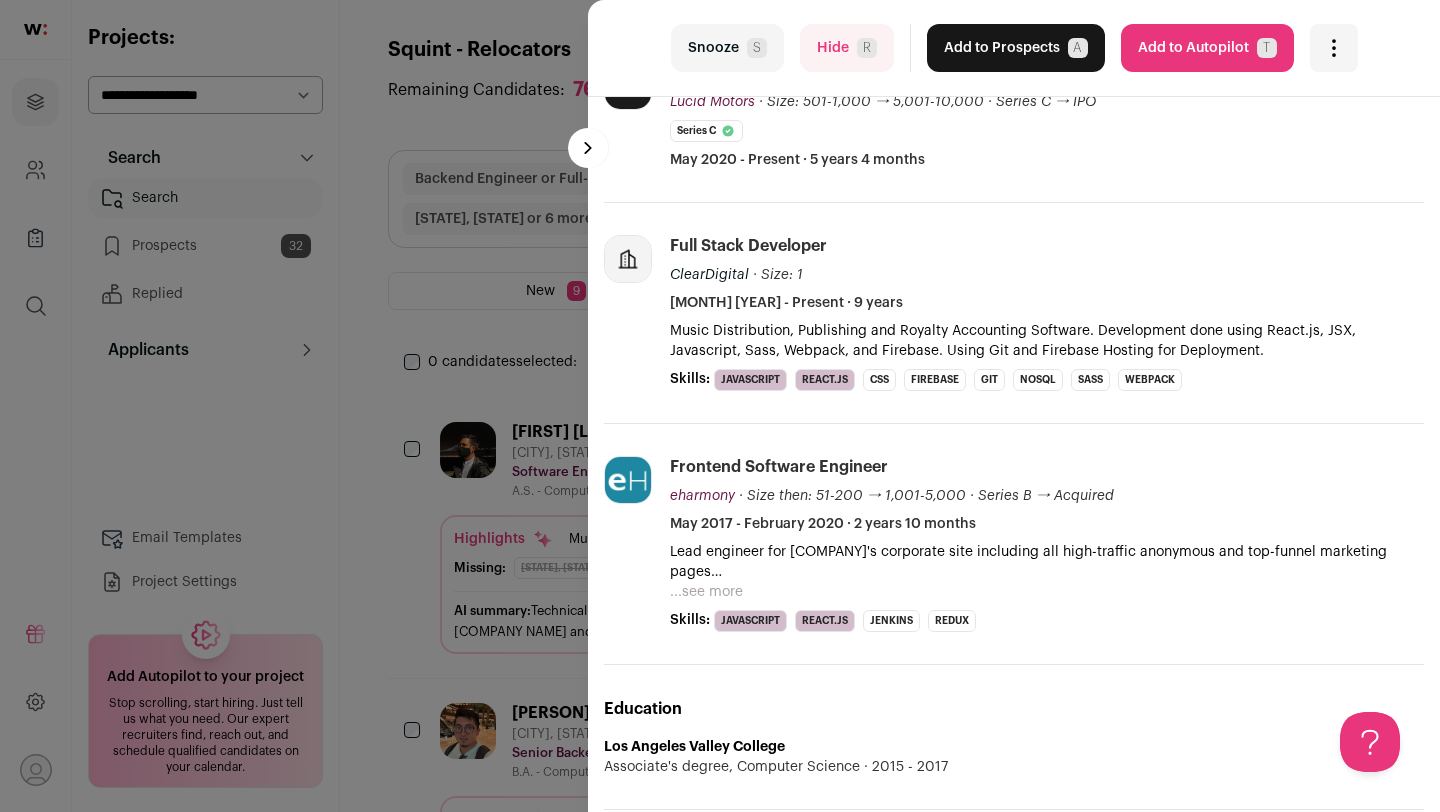 scroll, scrollTop: 464, scrollLeft: 0, axis: vertical 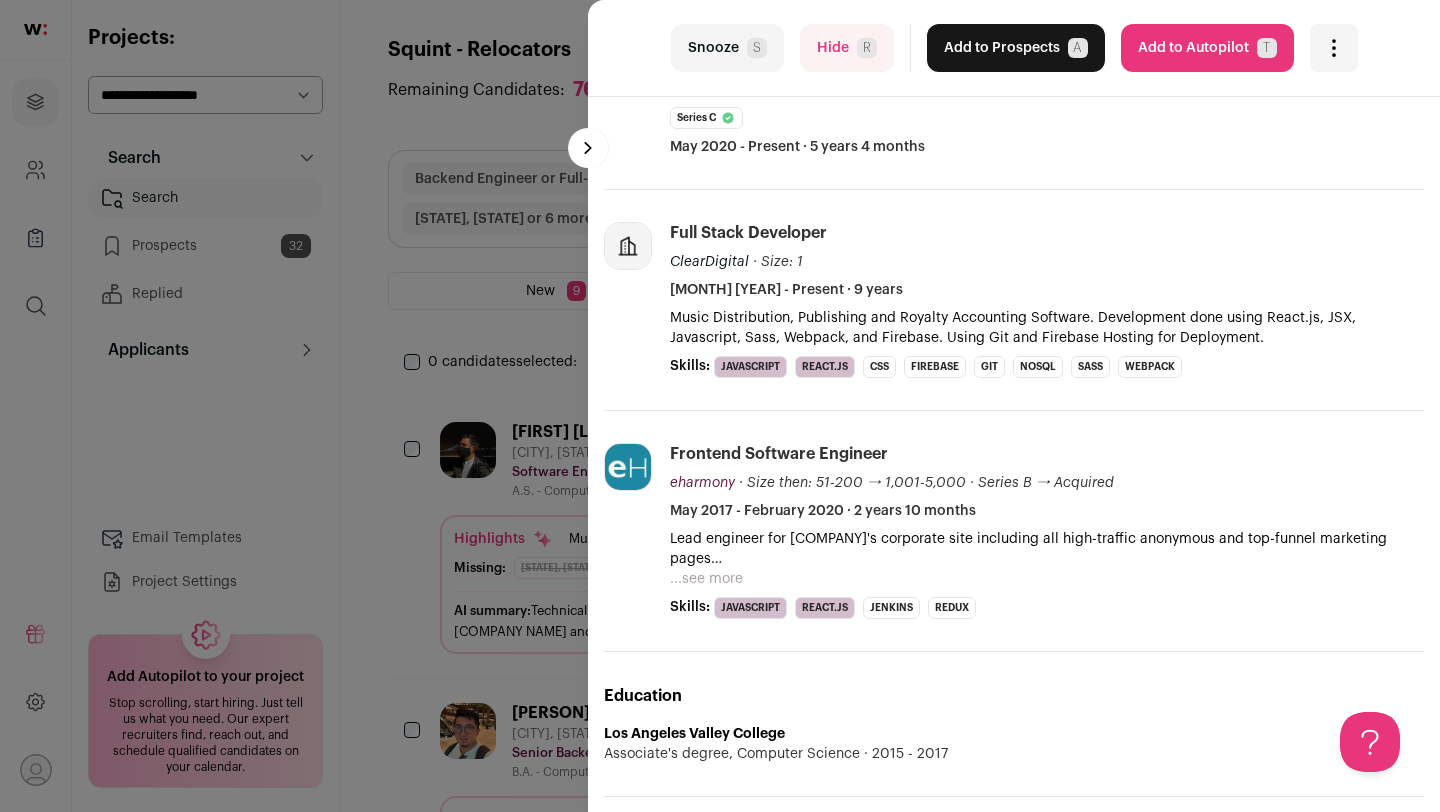 click on "...see more" at bounding box center (706, 579) 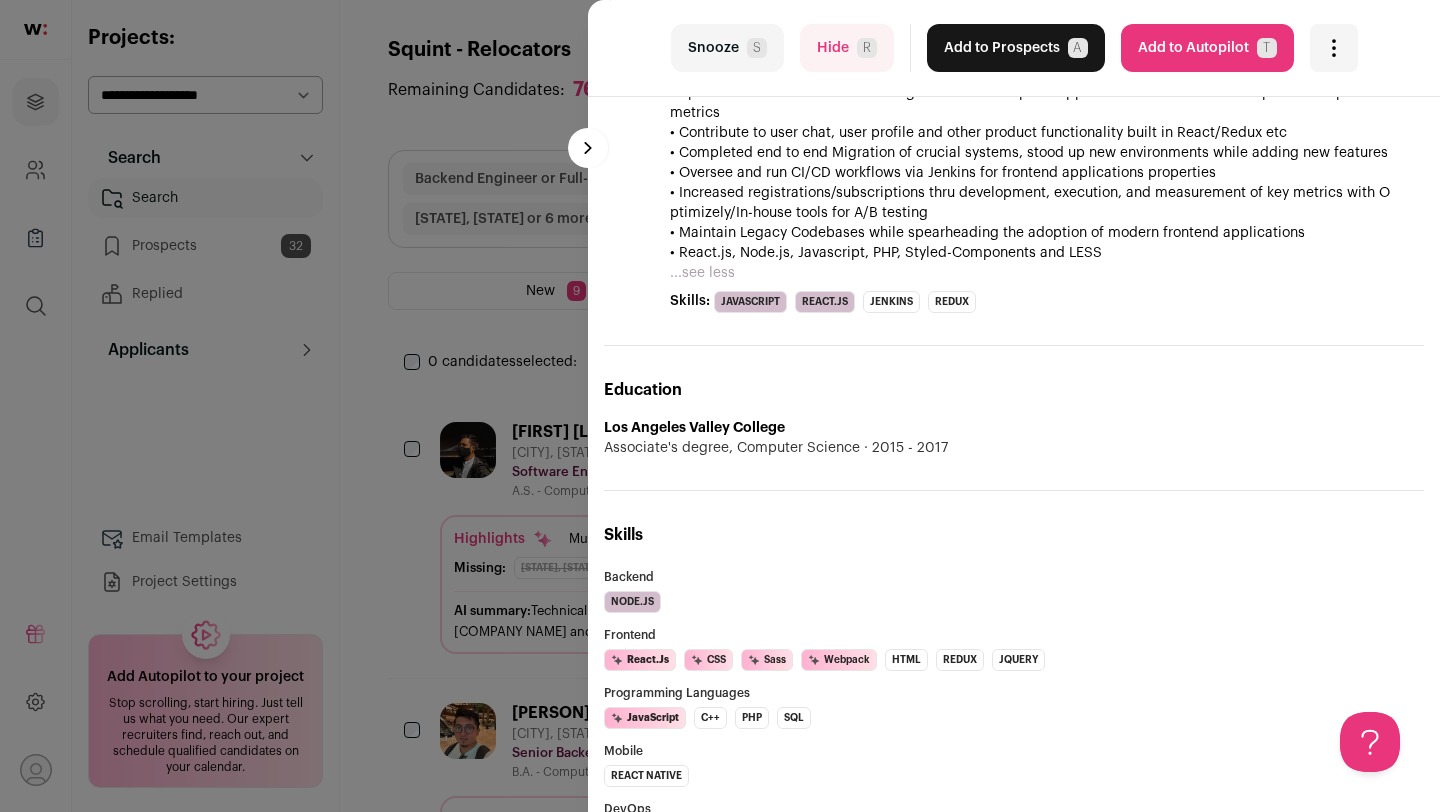 scroll, scrollTop: 0, scrollLeft: 0, axis: both 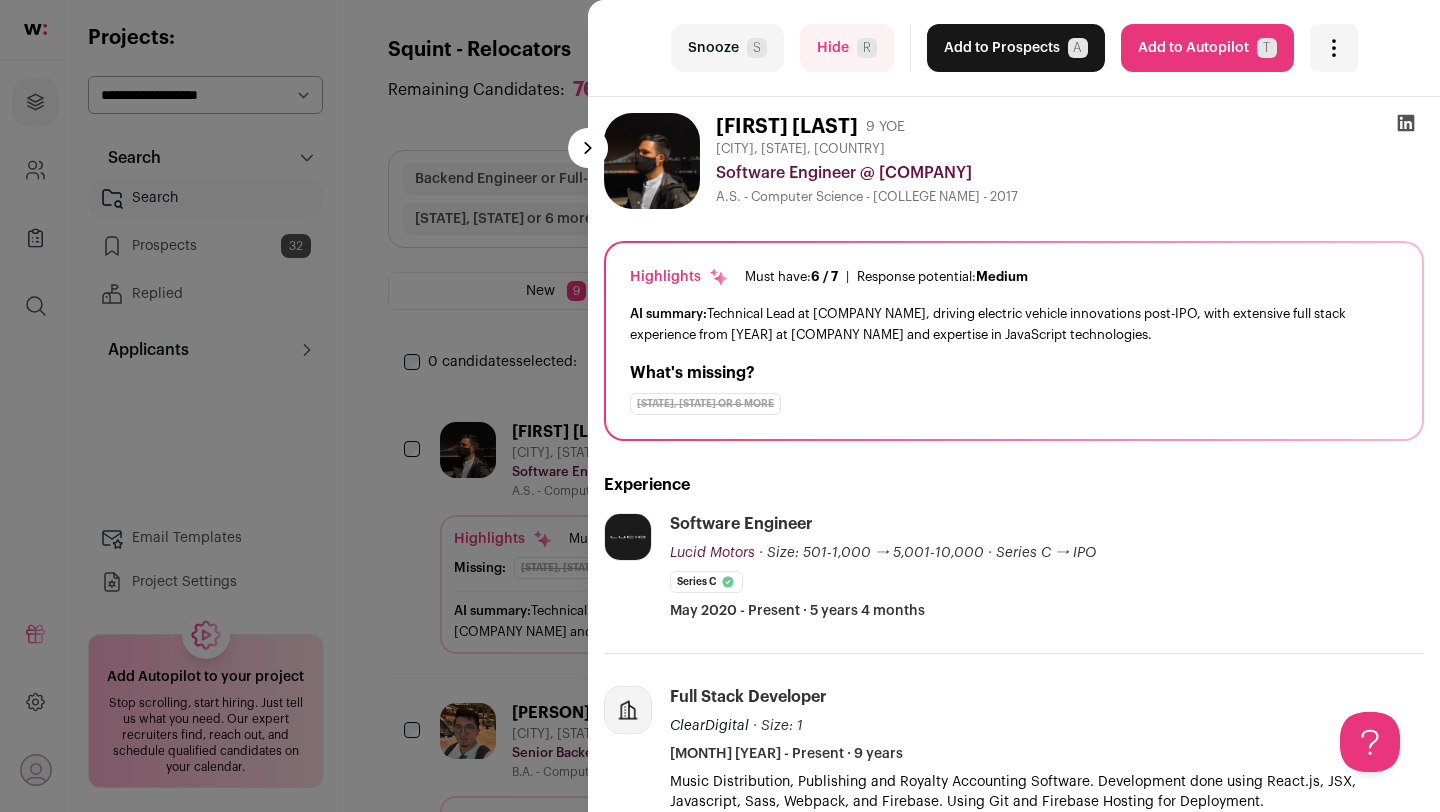 click on "Hide
R" at bounding box center (847, 48) 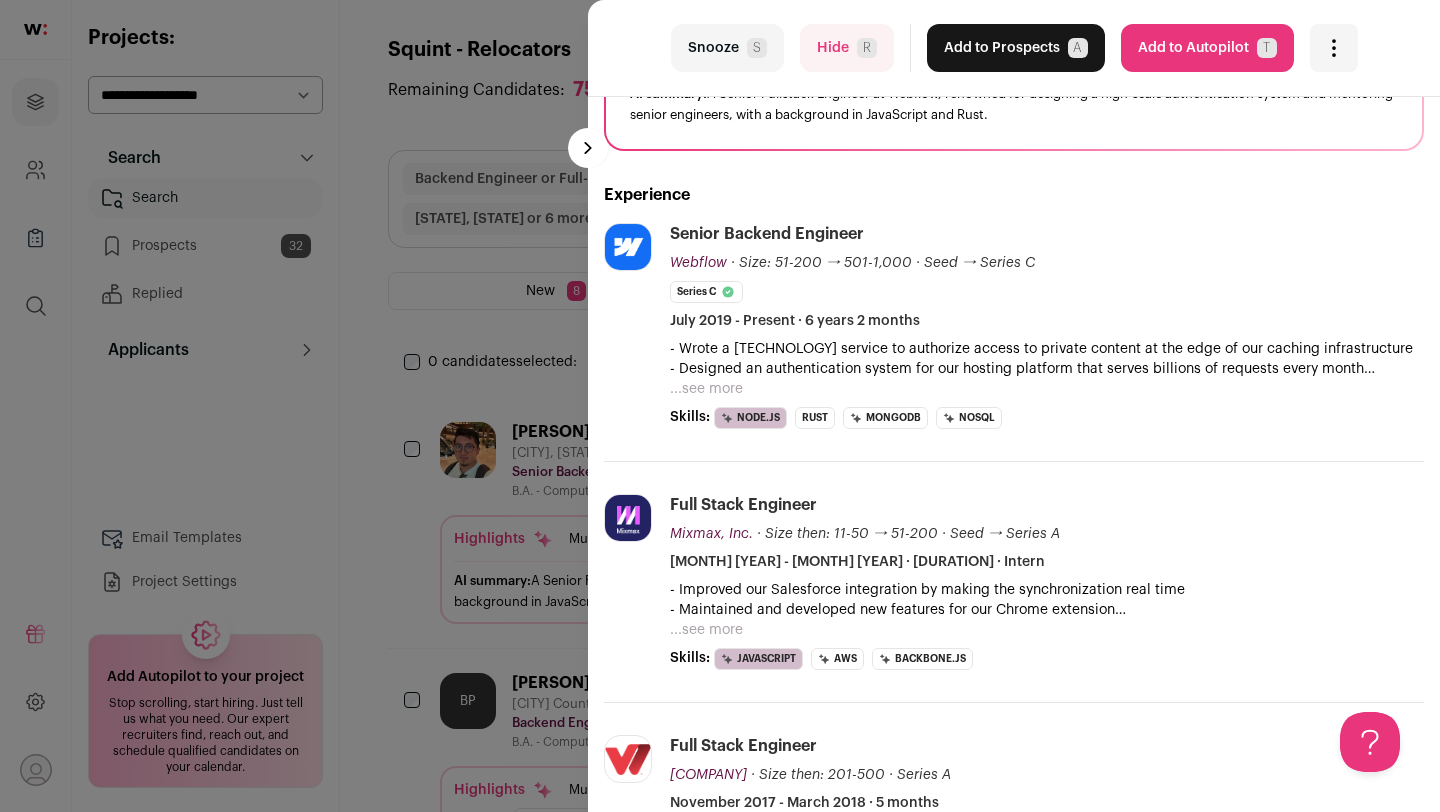 scroll, scrollTop: 0, scrollLeft: 0, axis: both 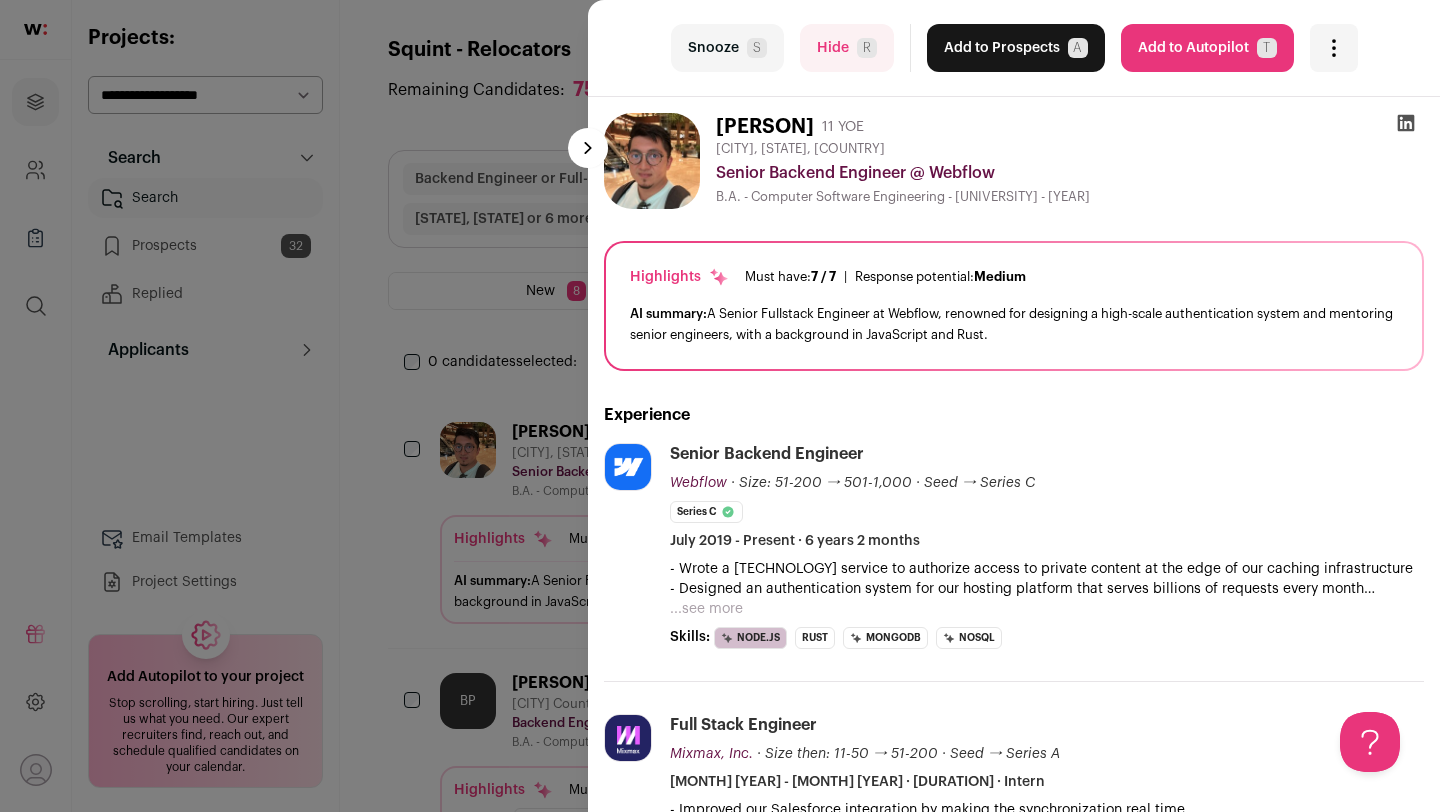 click on "Add to Prospects
A" at bounding box center (1016, 48) 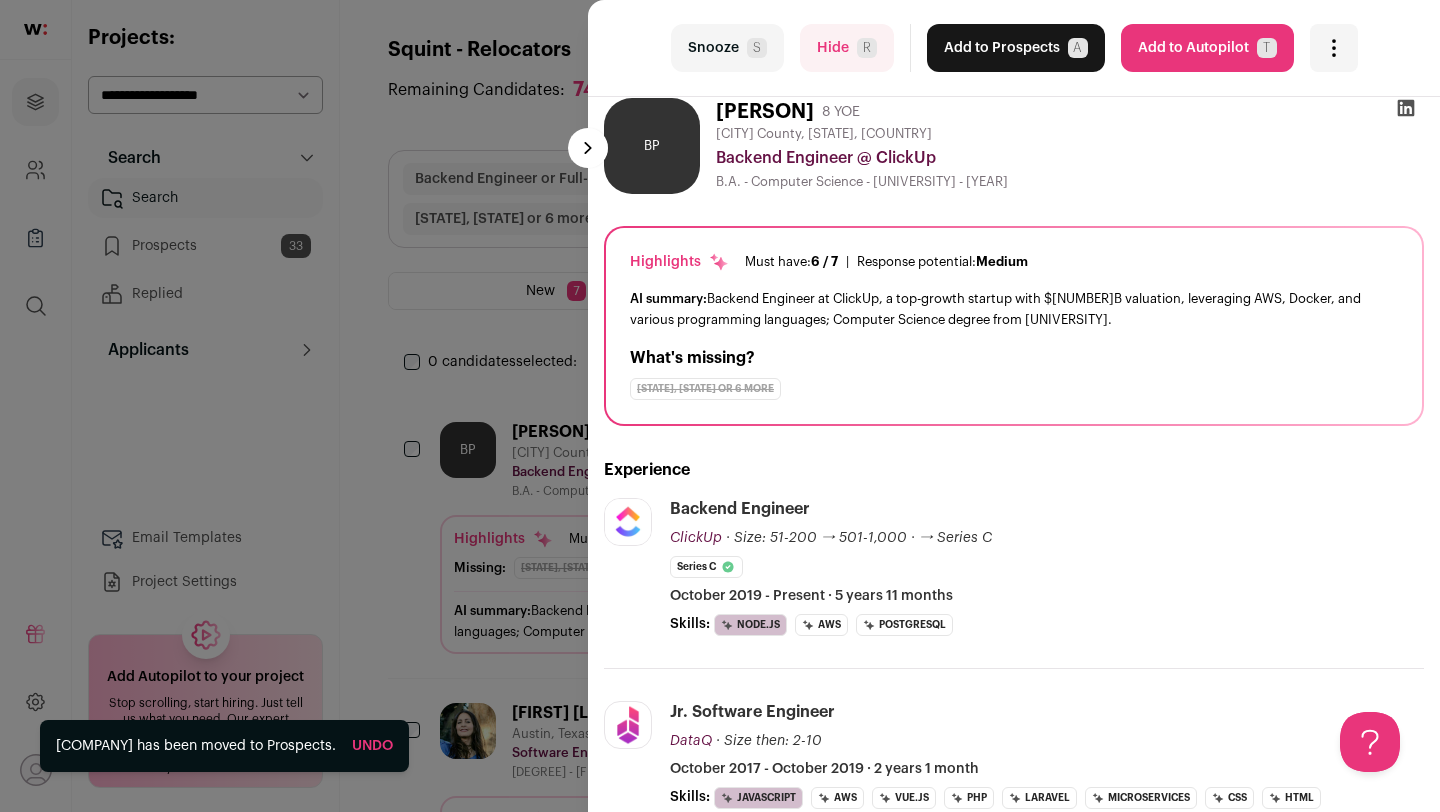 scroll, scrollTop: 0, scrollLeft: 0, axis: both 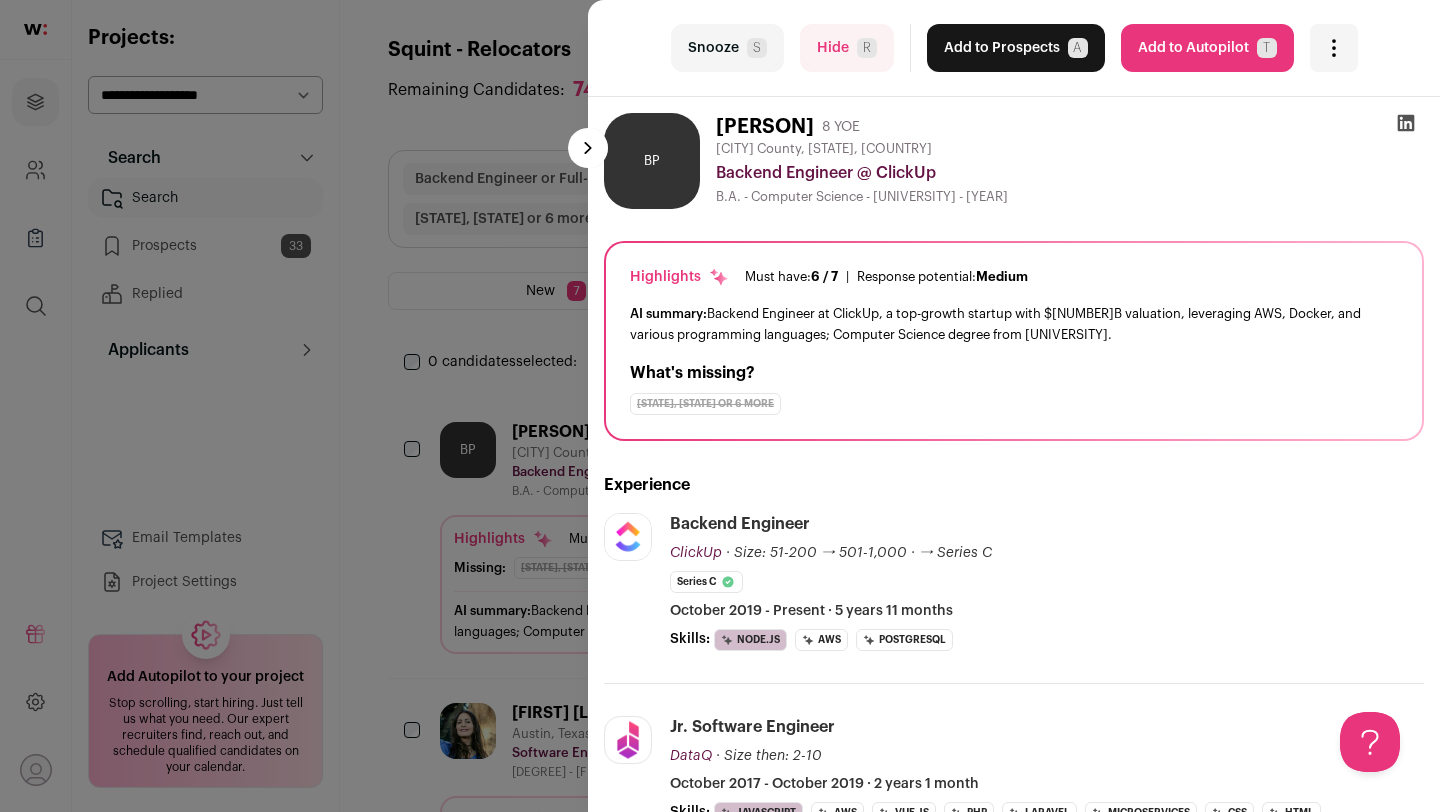 click on "Add to Prospects
A" at bounding box center (1016, 48) 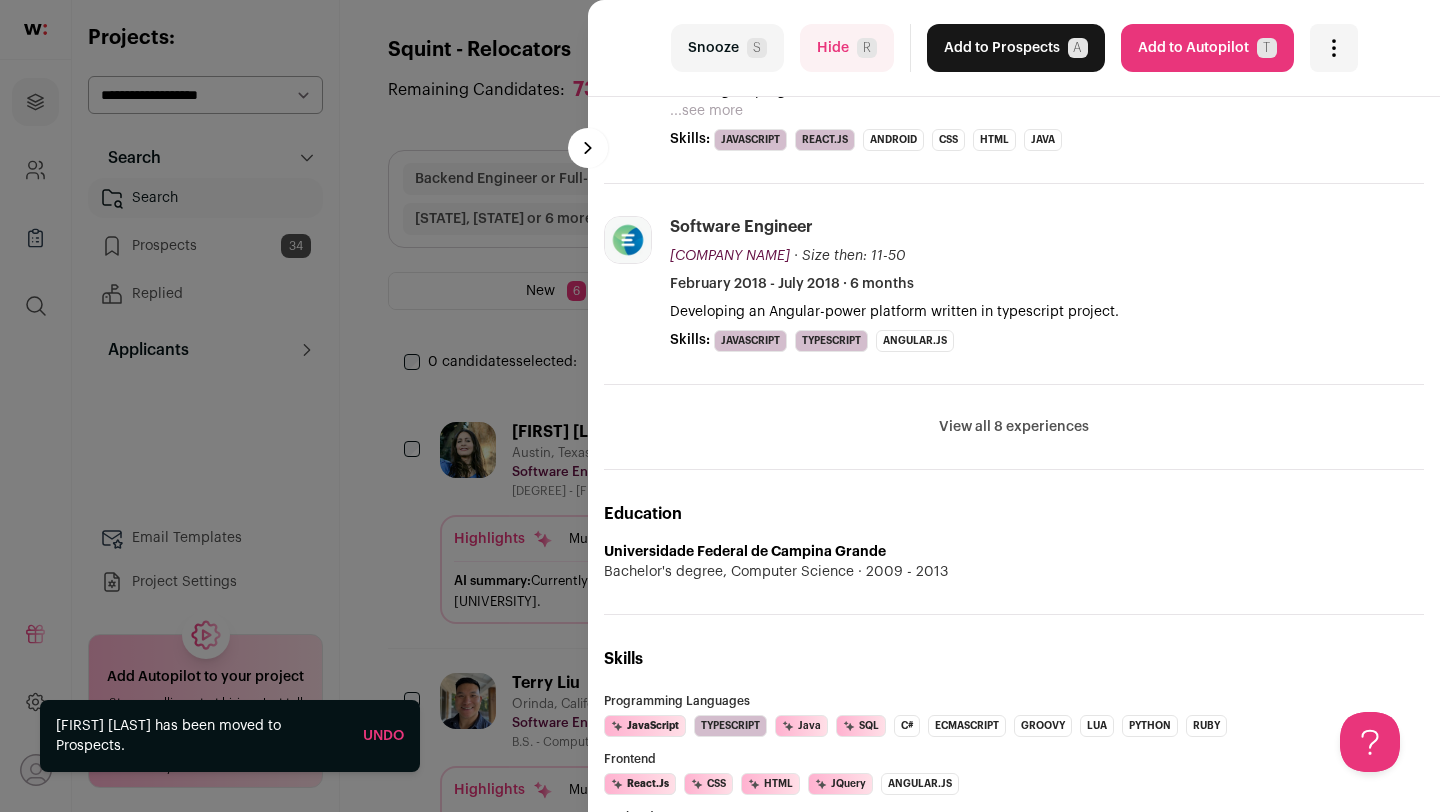 scroll, scrollTop: 0, scrollLeft: 0, axis: both 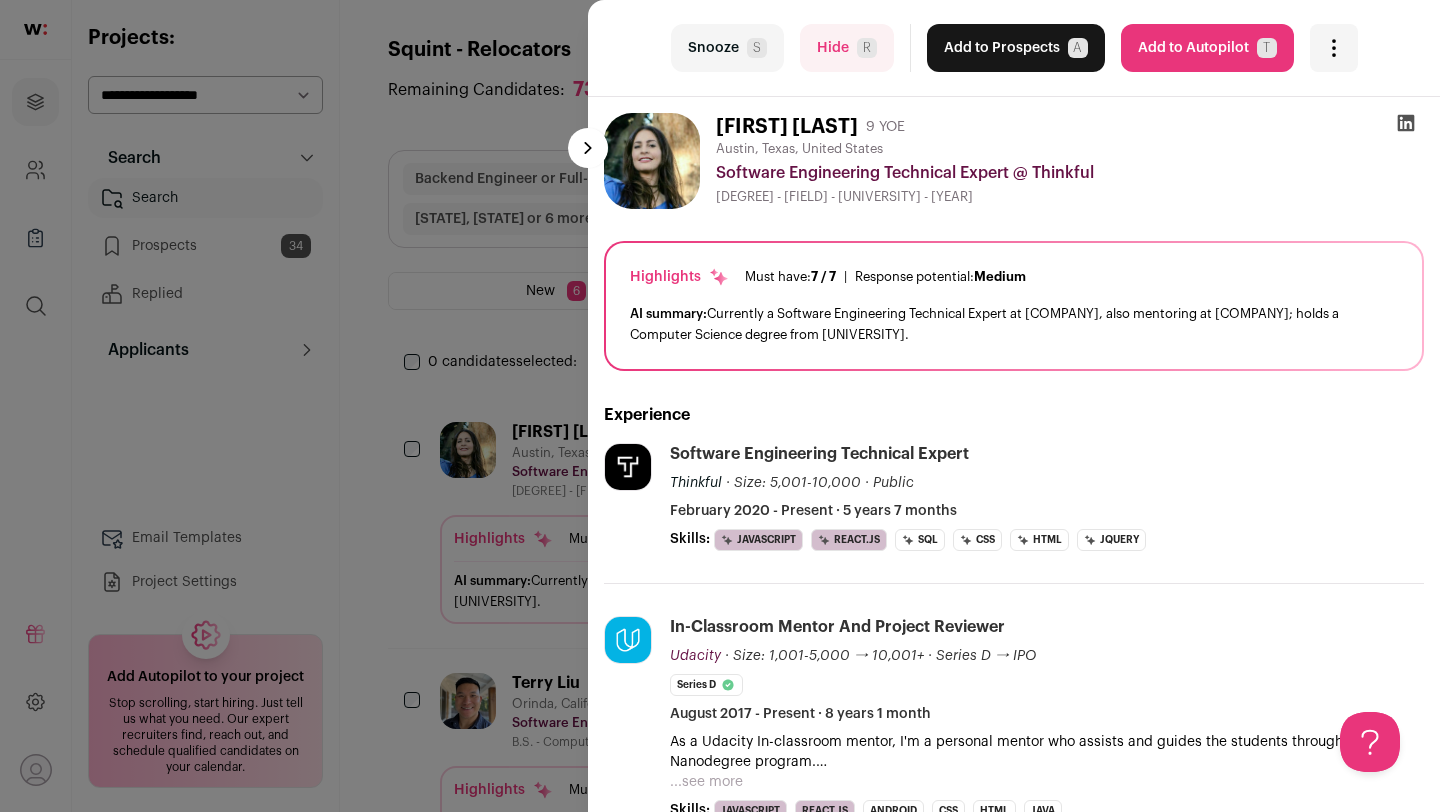 click on "Snooze
S" at bounding box center [727, 48] 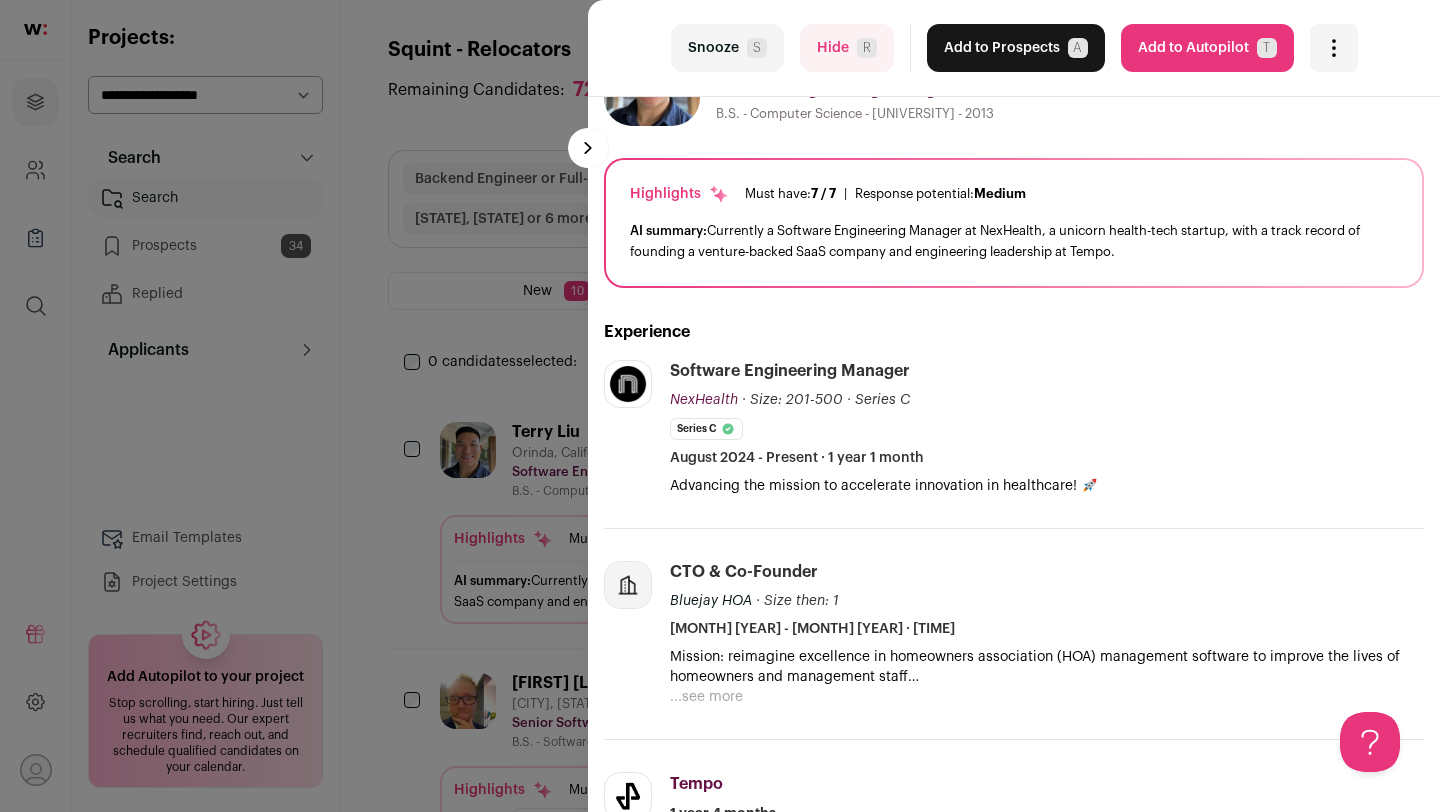 scroll, scrollTop: 0, scrollLeft: 0, axis: both 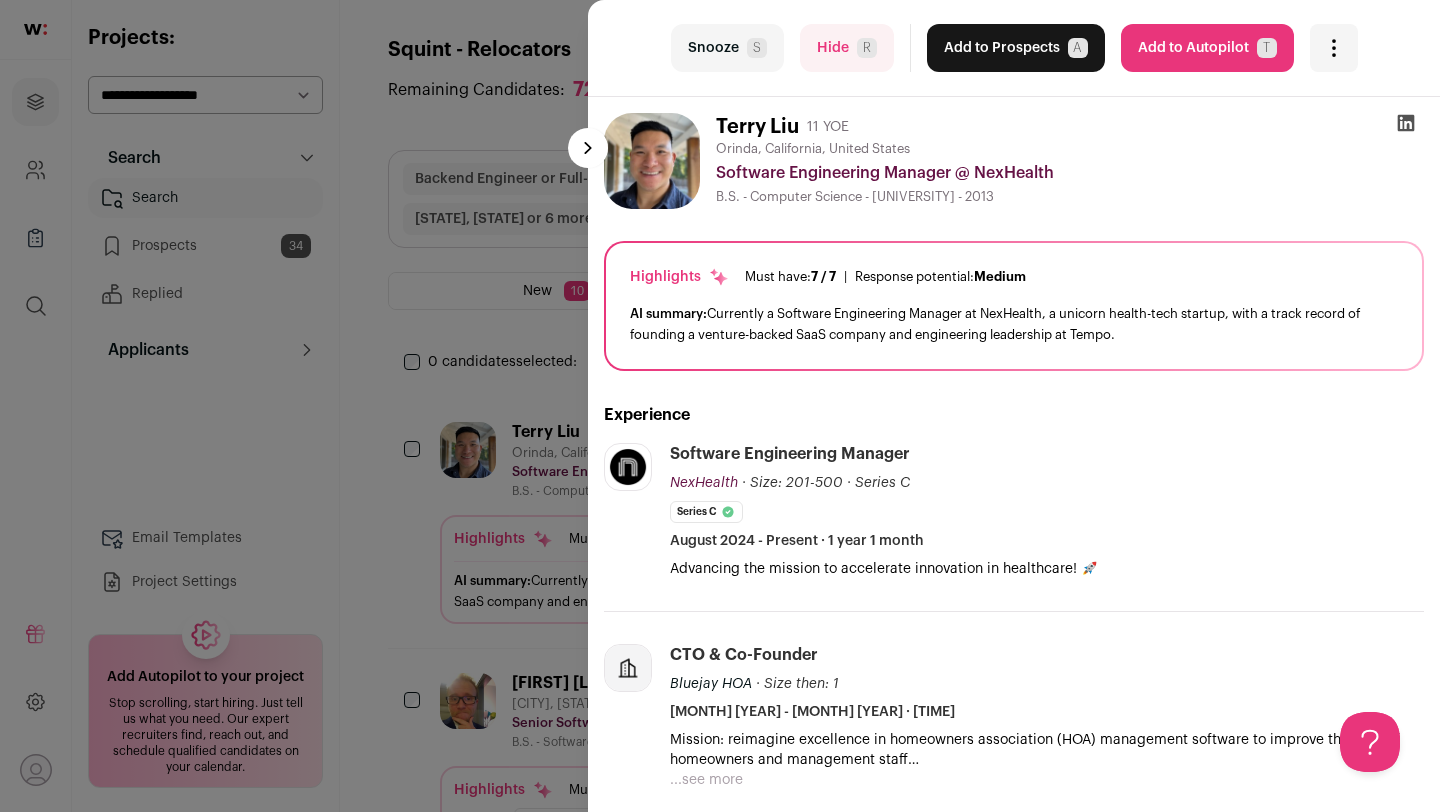click on "Add to Prospects
A" at bounding box center [1016, 48] 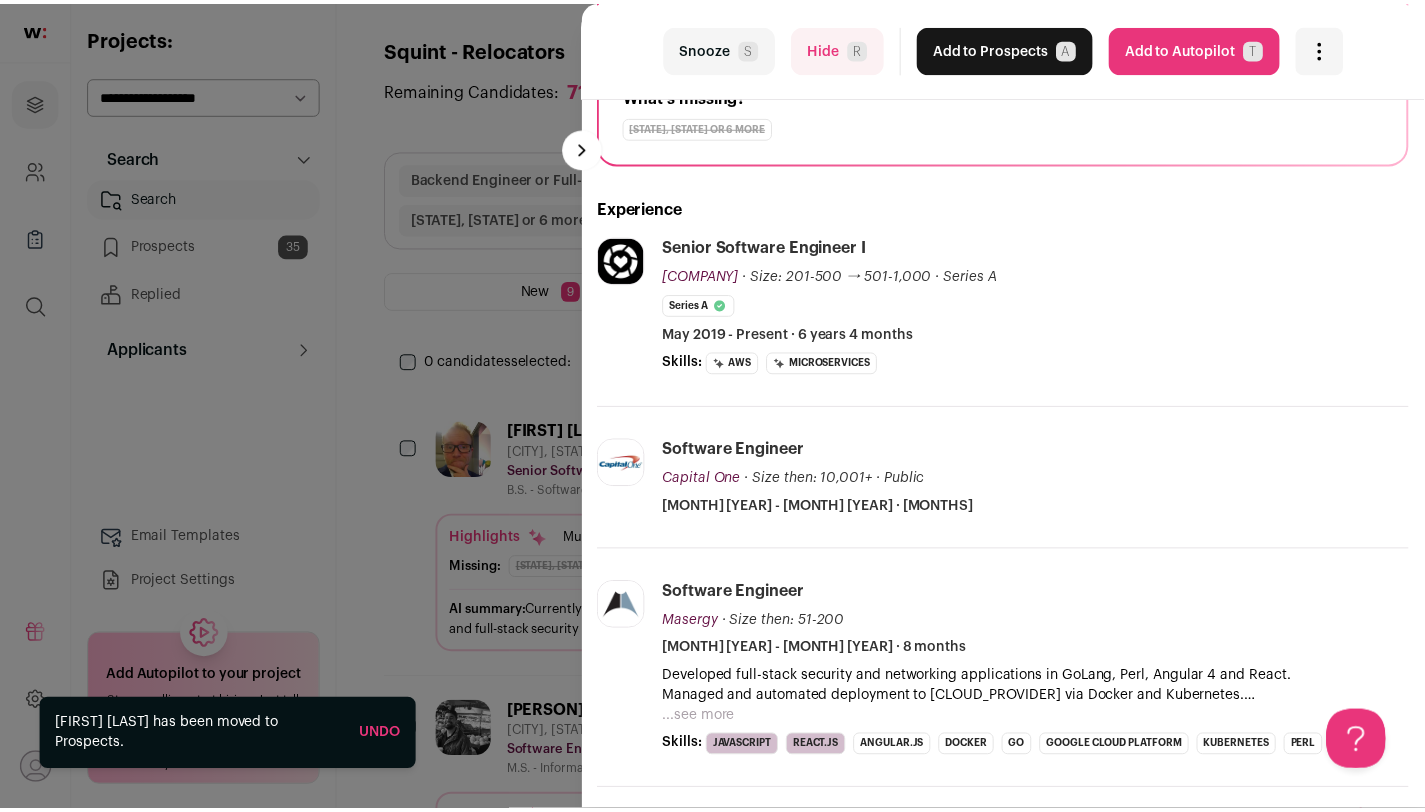 scroll, scrollTop: 279, scrollLeft: 1, axis: both 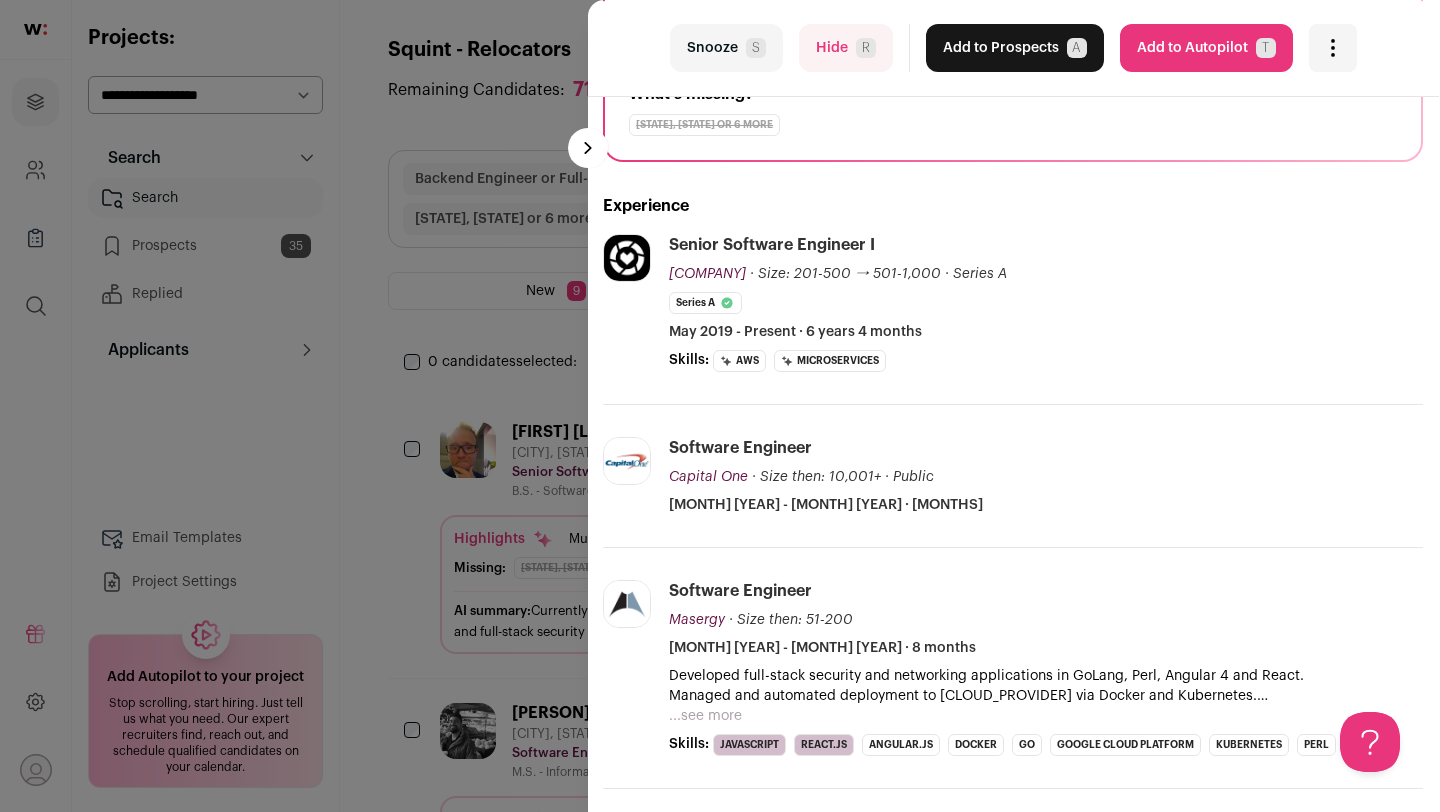 click on "last
Snooze
S
Hide
R
Add to Prospects
A
Are you sure?
[FIRST] [LAST]  is already in your ATS. Do you wish to reach out to this candidate through wellfound:ai?
Cancel
********
T" at bounding box center (720, 406) 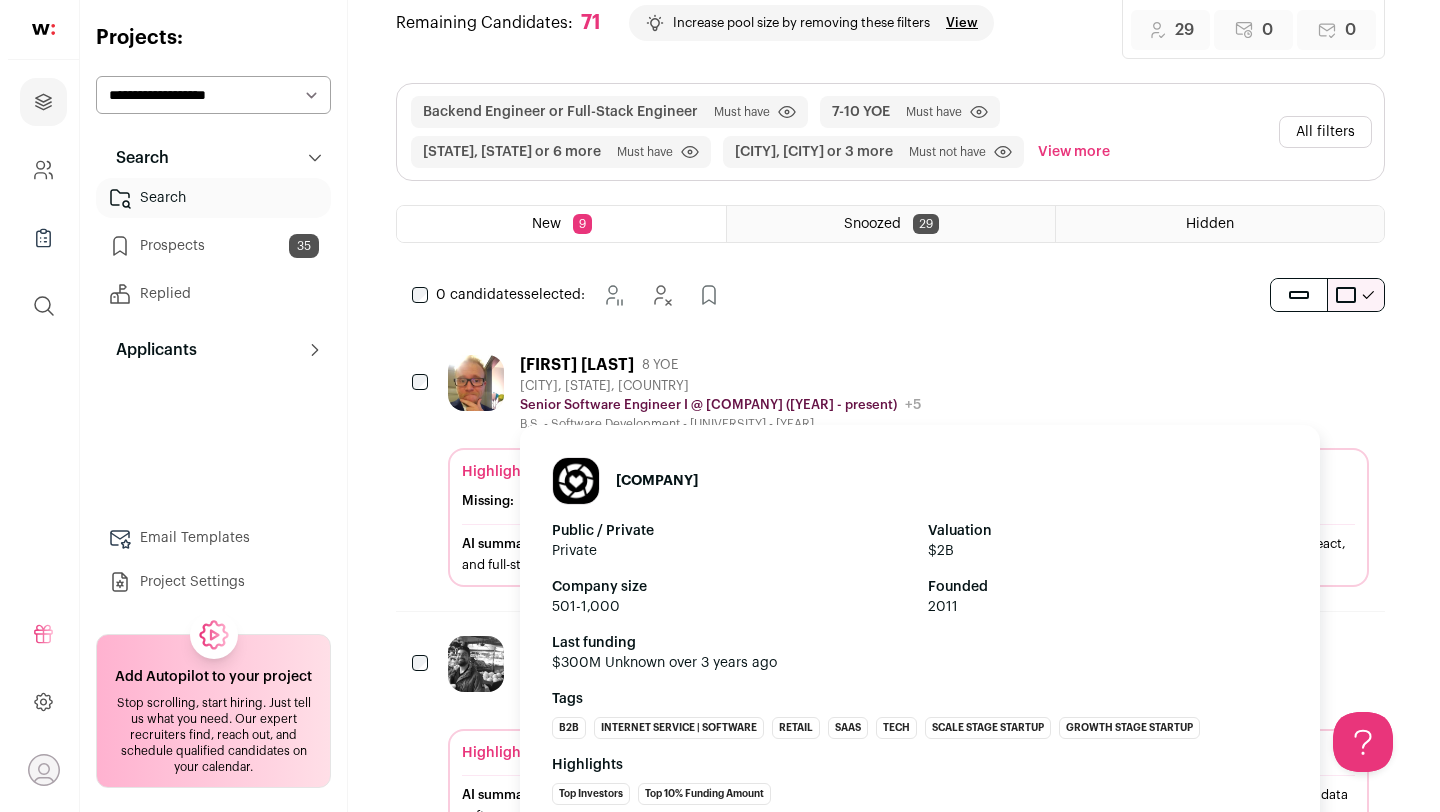 scroll, scrollTop: 265, scrollLeft: 0, axis: vertical 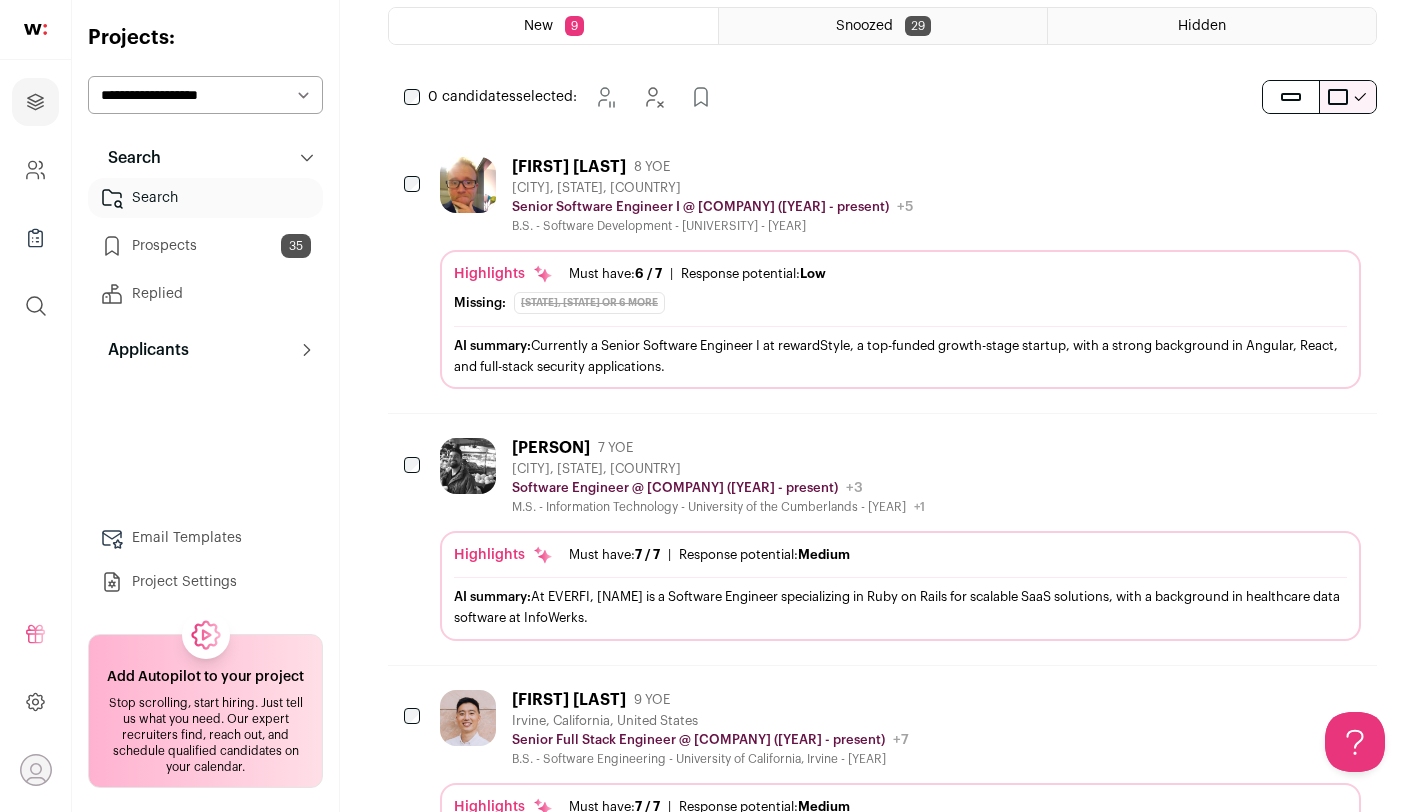 click at bounding box center [468, 466] 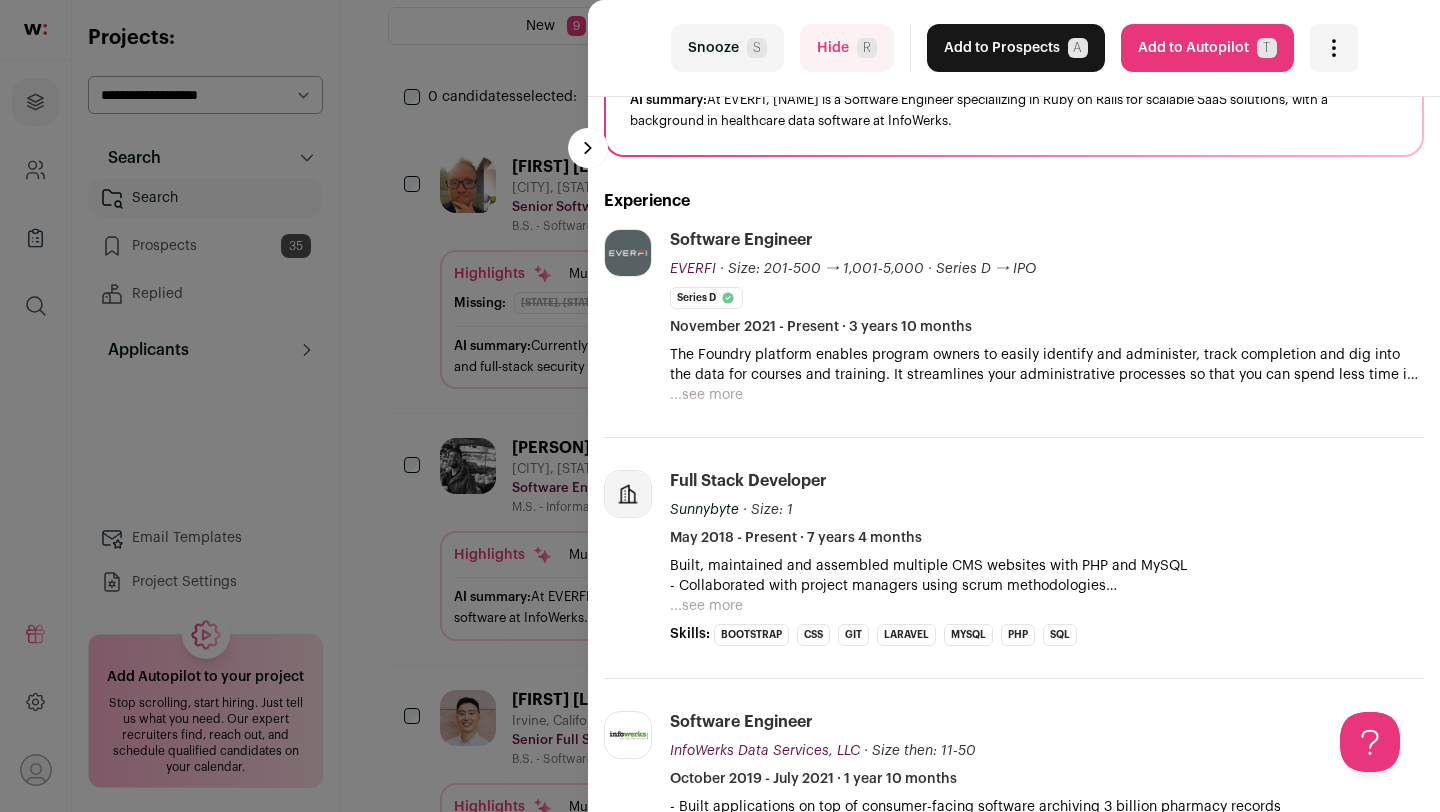 scroll, scrollTop: 0, scrollLeft: 0, axis: both 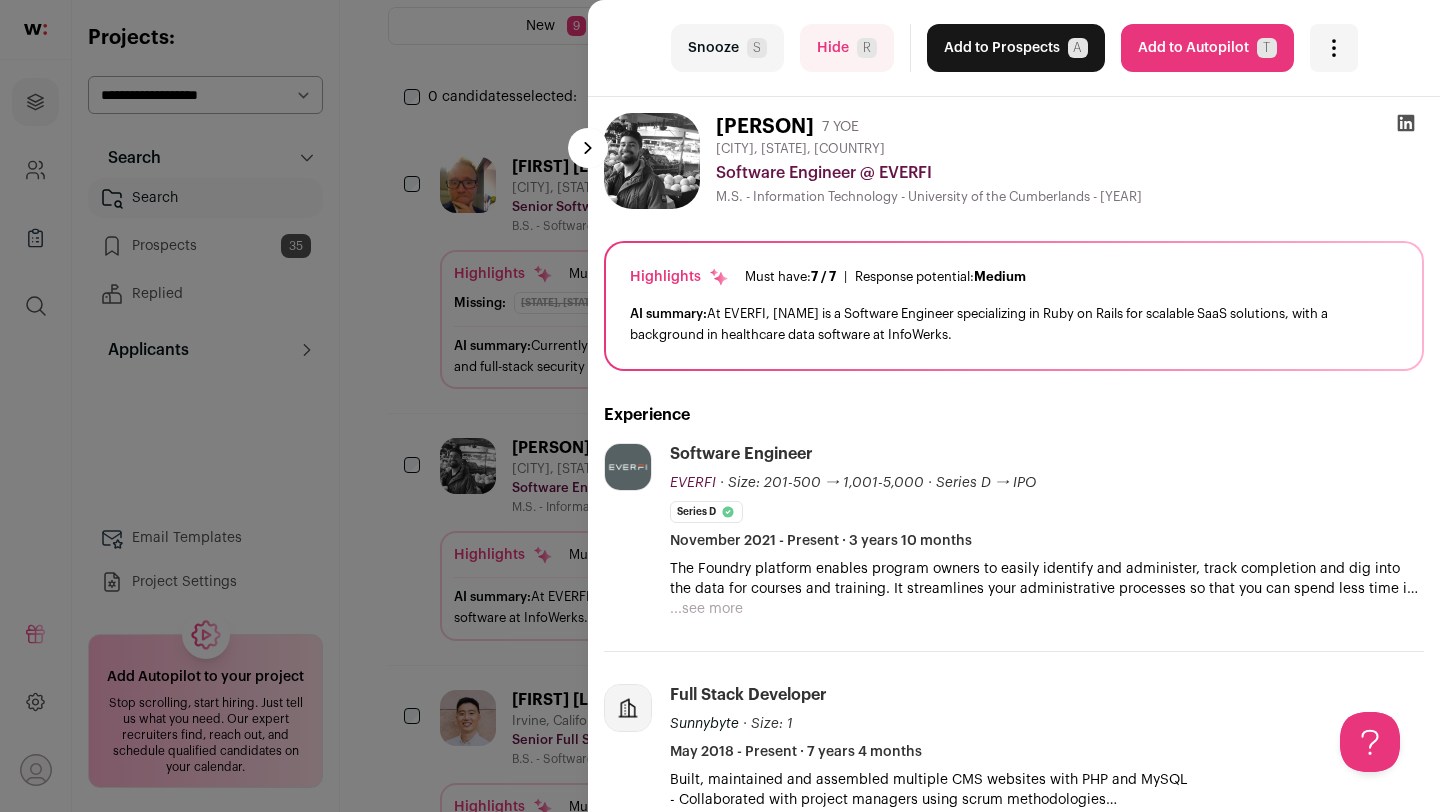 click on "Snooze
S" at bounding box center (727, 48) 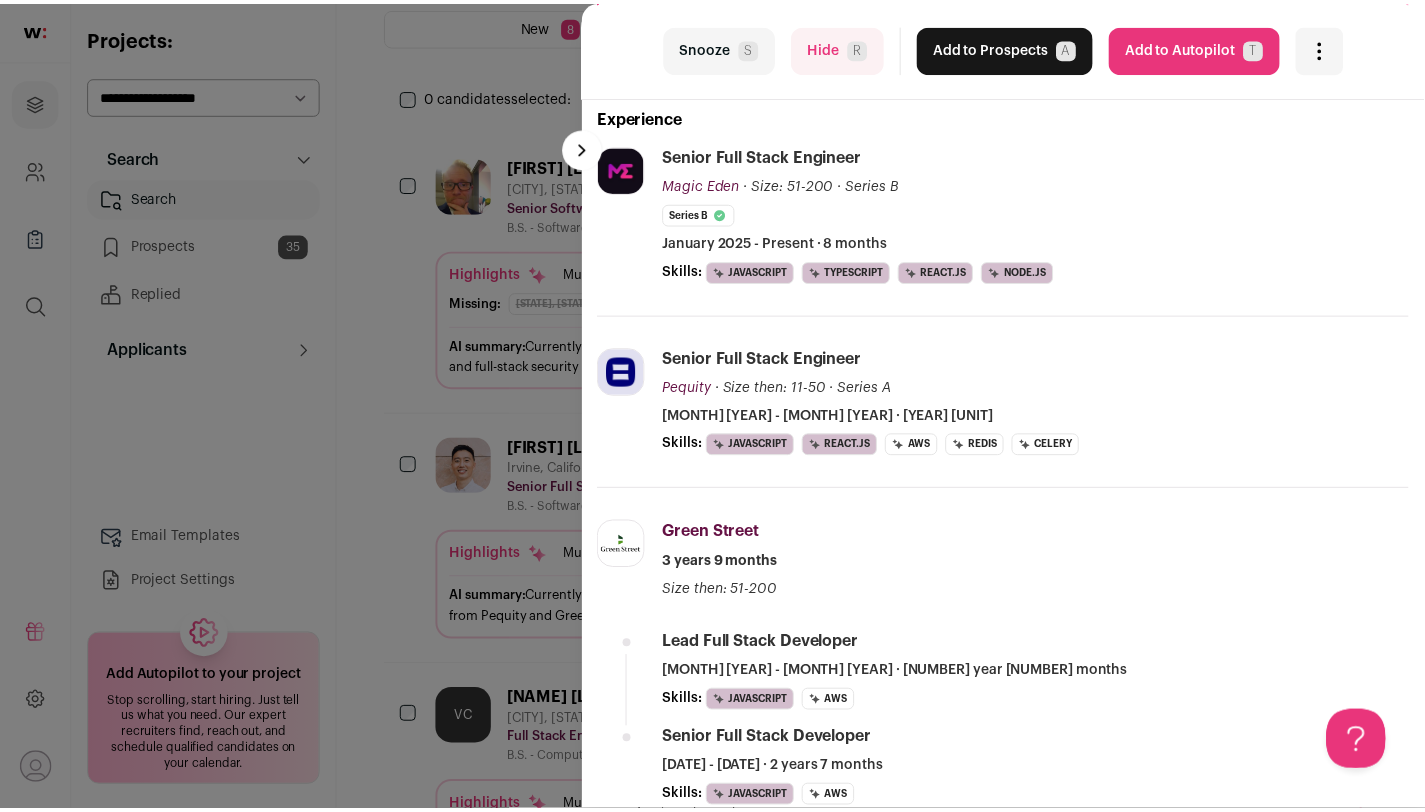 scroll, scrollTop: 0, scrollLeft: 1, axis: horizontal 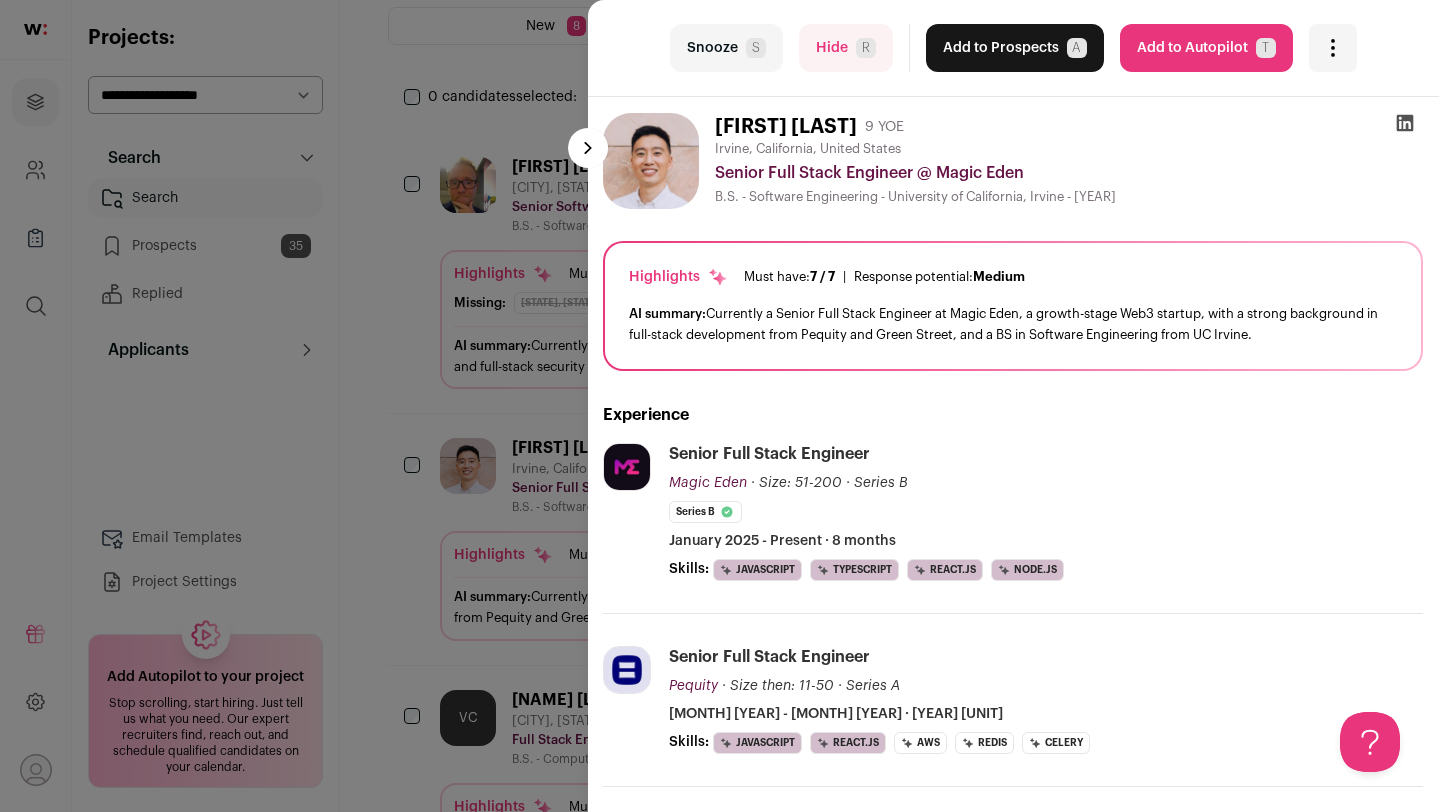 click on "last
Snooze
S
Hide
R
Add to Prospects
A
Are you sure?
[FIRST] [LAST] is already in your ATS. Do you wish to reach out to this candidate through wellfound:ai?
Cancel
********
Add to Autopilot
T" at bounding box center [720, 406] 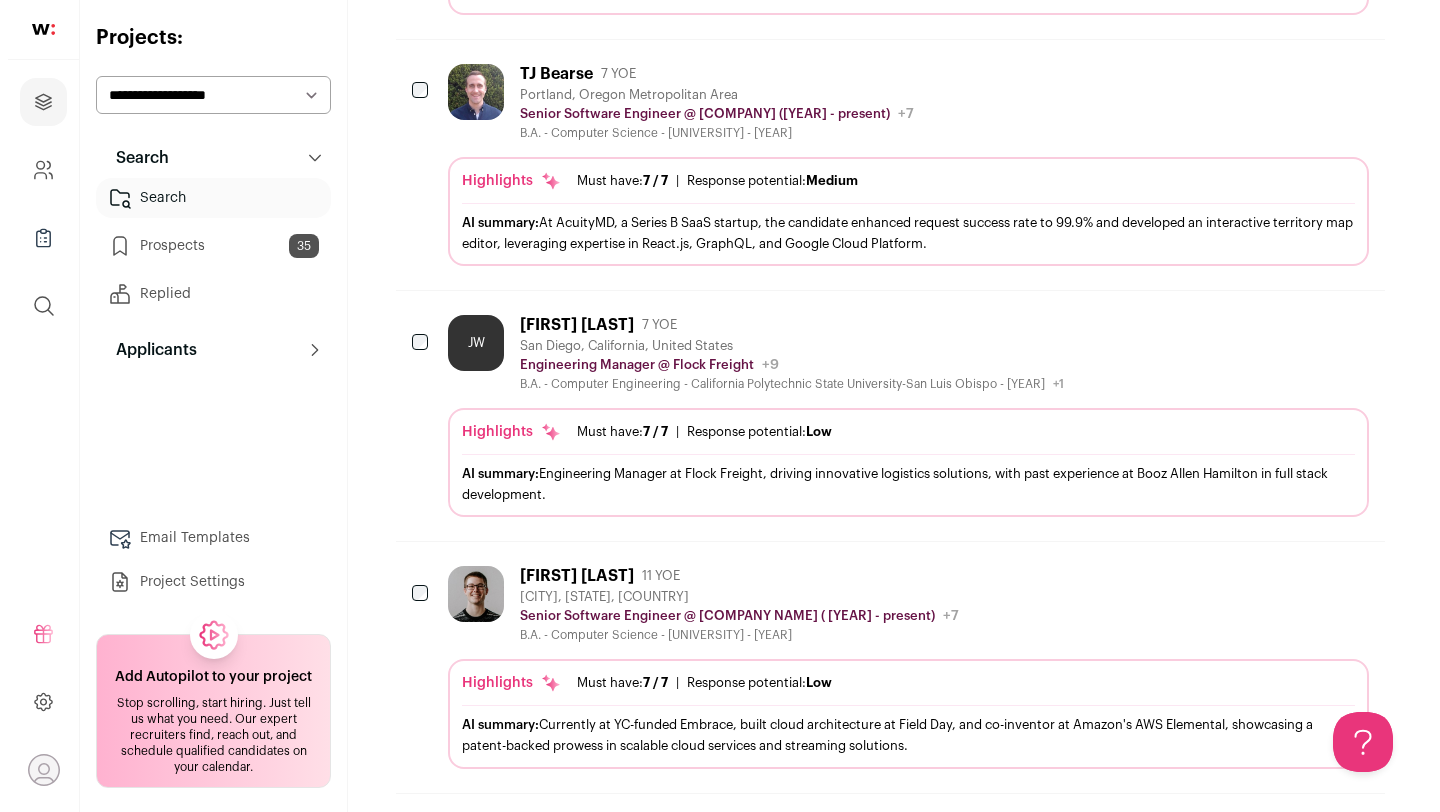 scroll, scrollTop: 1152, scrollLeft: 0, axis: vertical 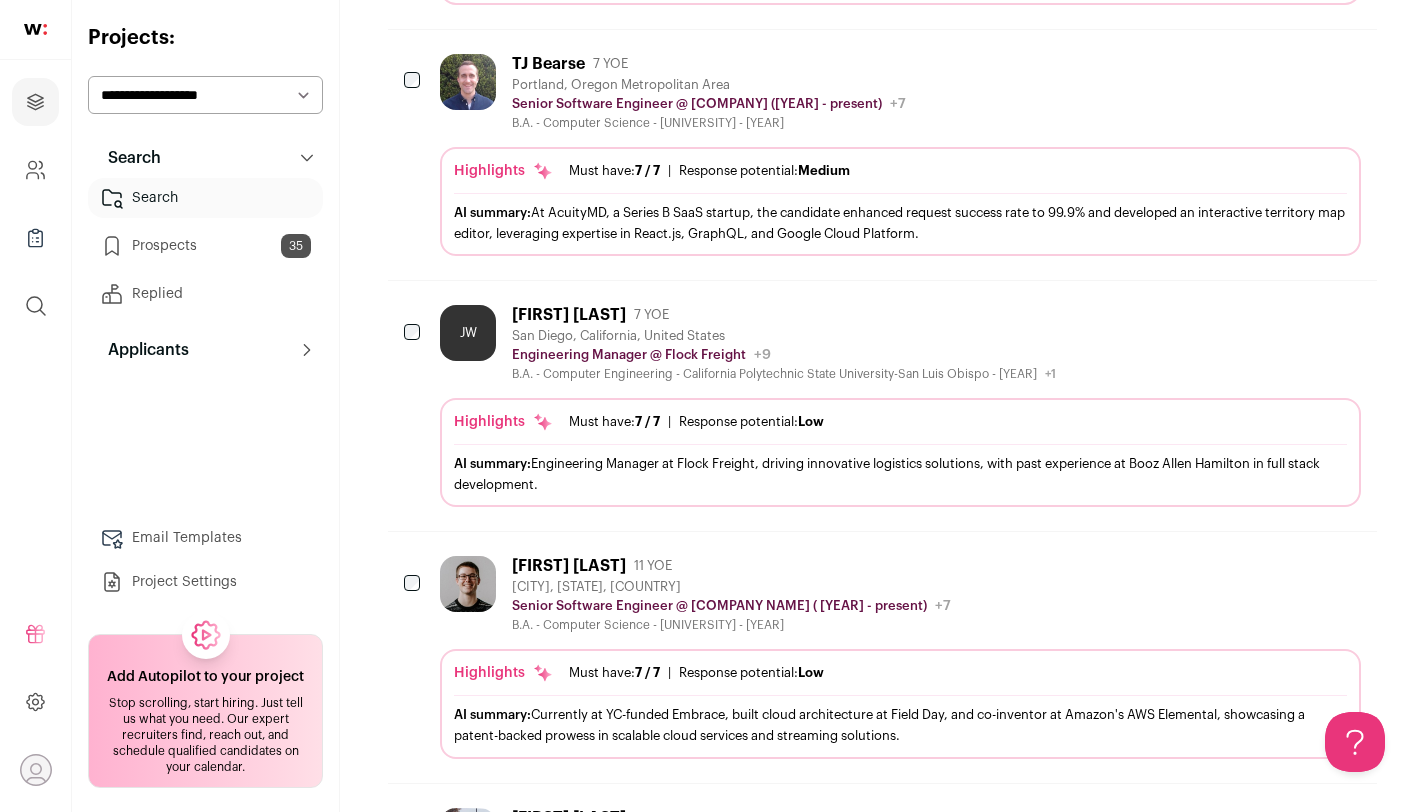 click on "San Diego, California, United States" at bounding box center (784, 336) 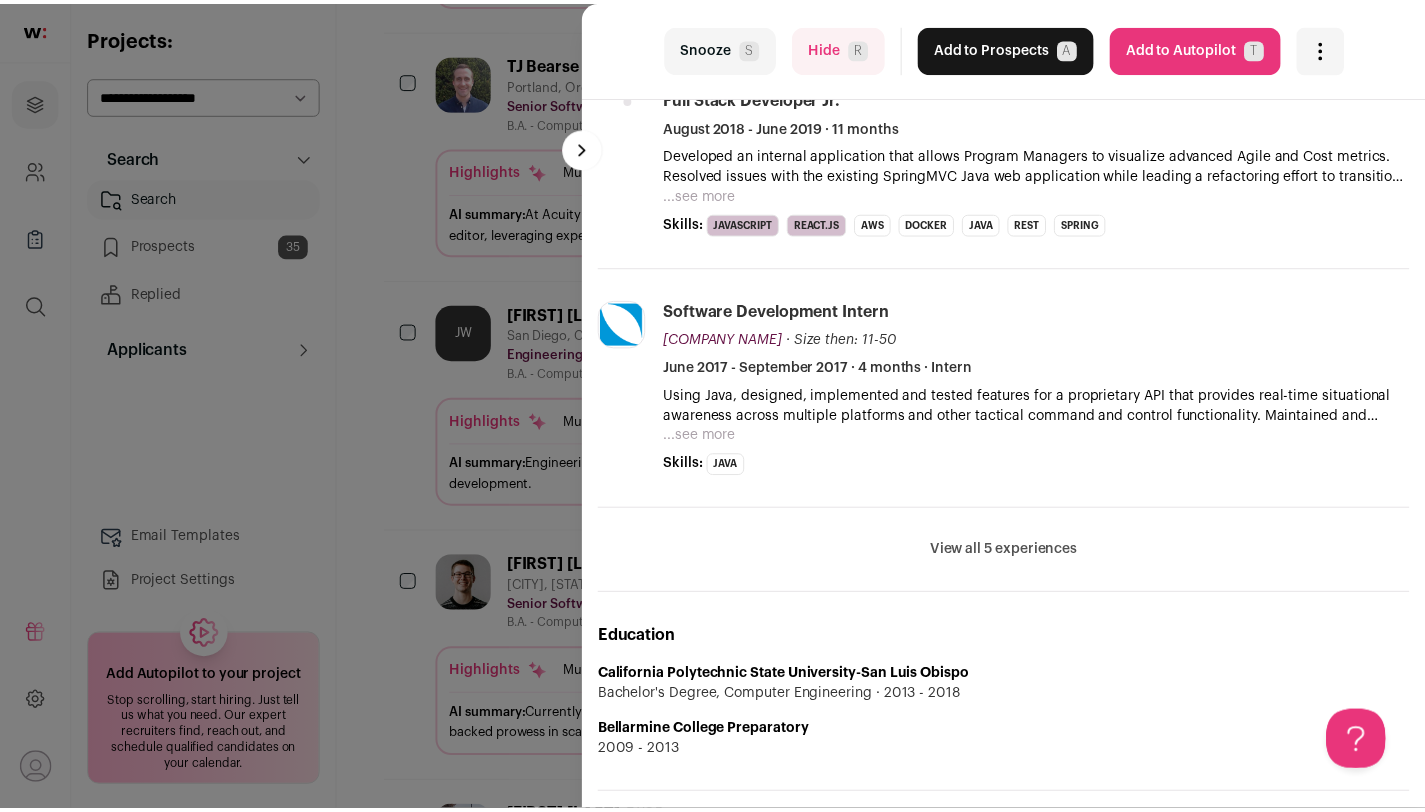 scroll, scrollTop: 1253, scrollLeft: 0, axis: vertical 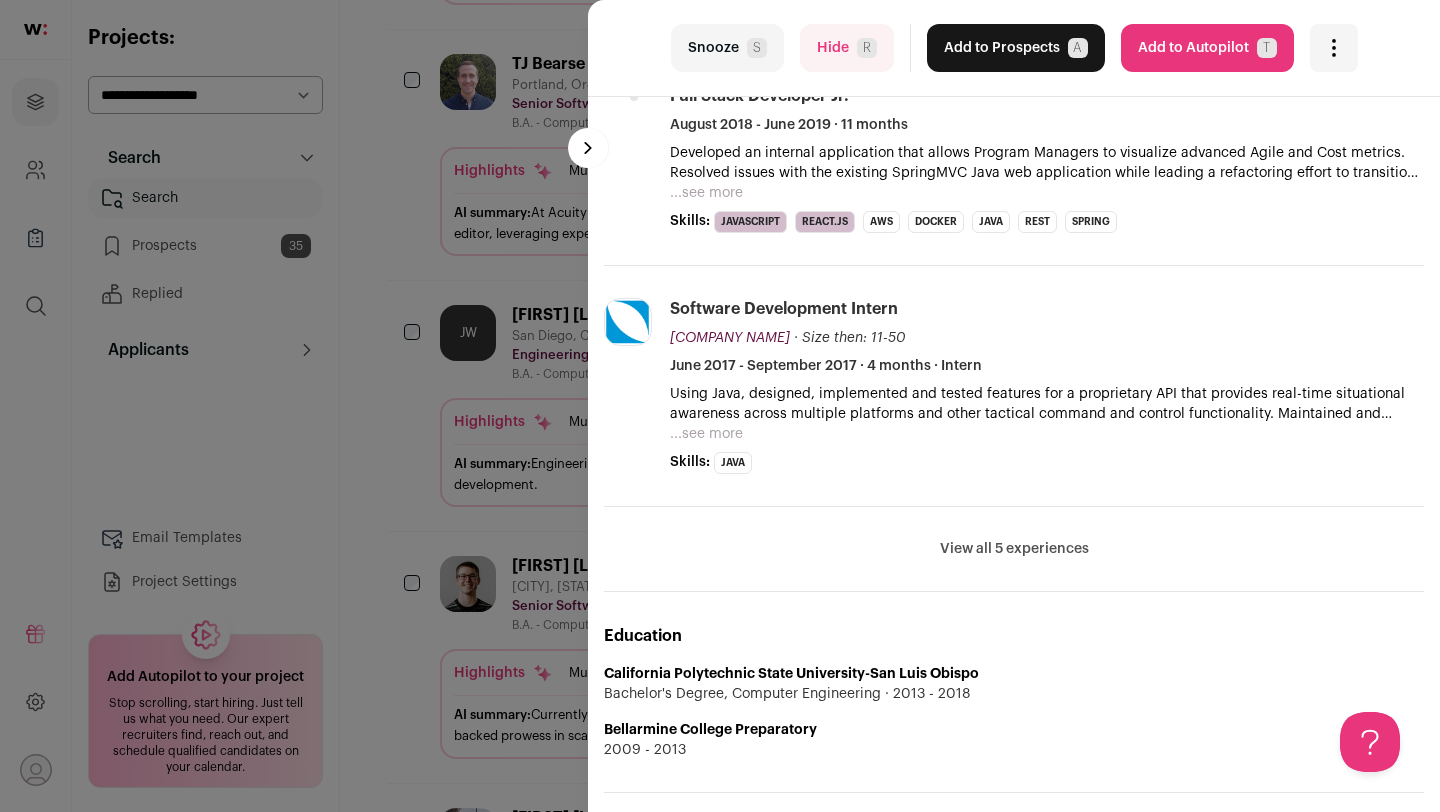 click on "last
Snooze
S
Hide
R
Add to Prospects
A
Are you sure?
[PERSON]  is already in your ATS. Do you wish to reach out to this candidate through wellfound:ai?
Cancel
********
Add to Autopilot
T" at bounding box center [720, 406] 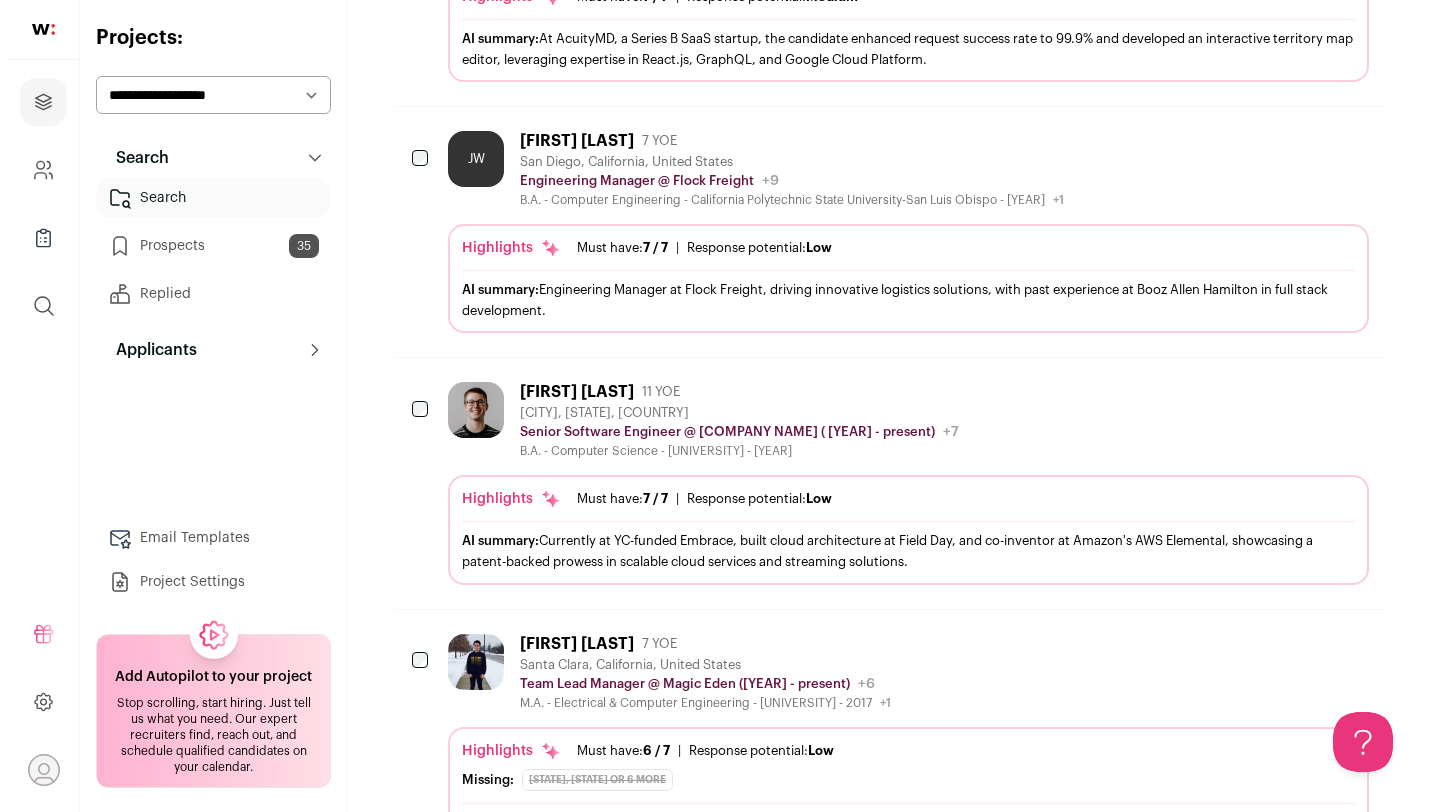 scroll, scrollTop: 1331, scrollLeft: 0, axis: vertical 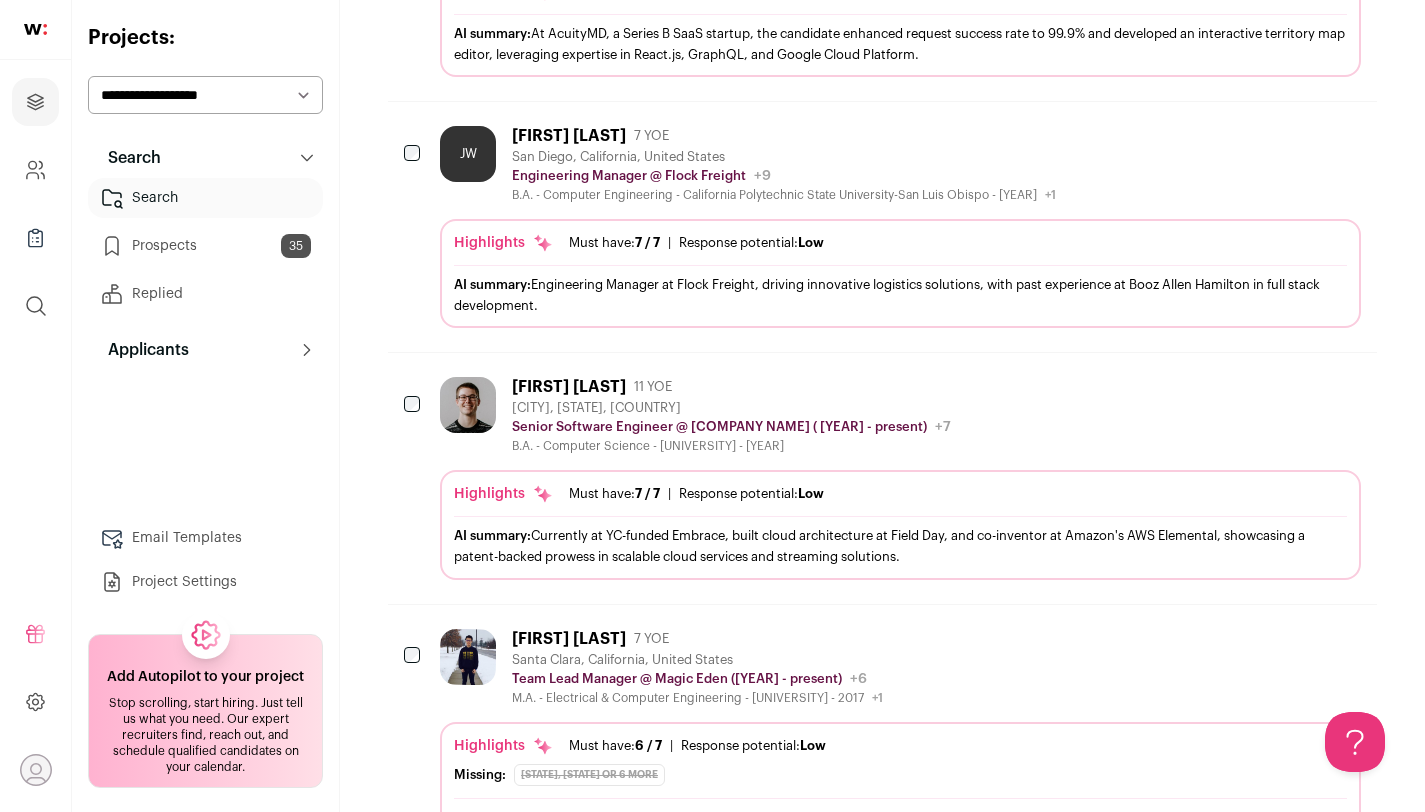 click on "B.A. - Computer Science - [UNIVERSITY] - [YEAR]" at bounding box center (731, 446) 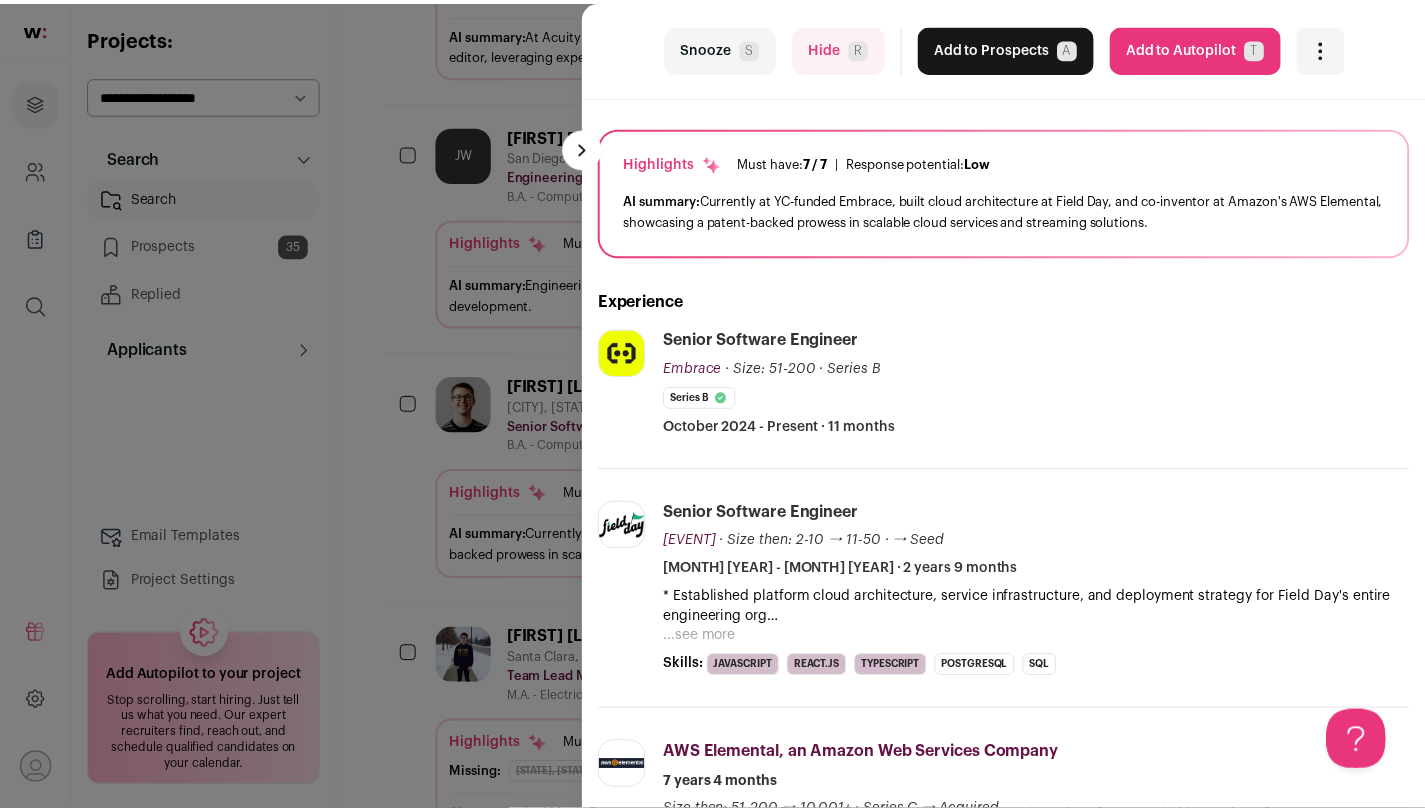 scroll, scrollTop: 0, scrollLeft: 0, axis: both 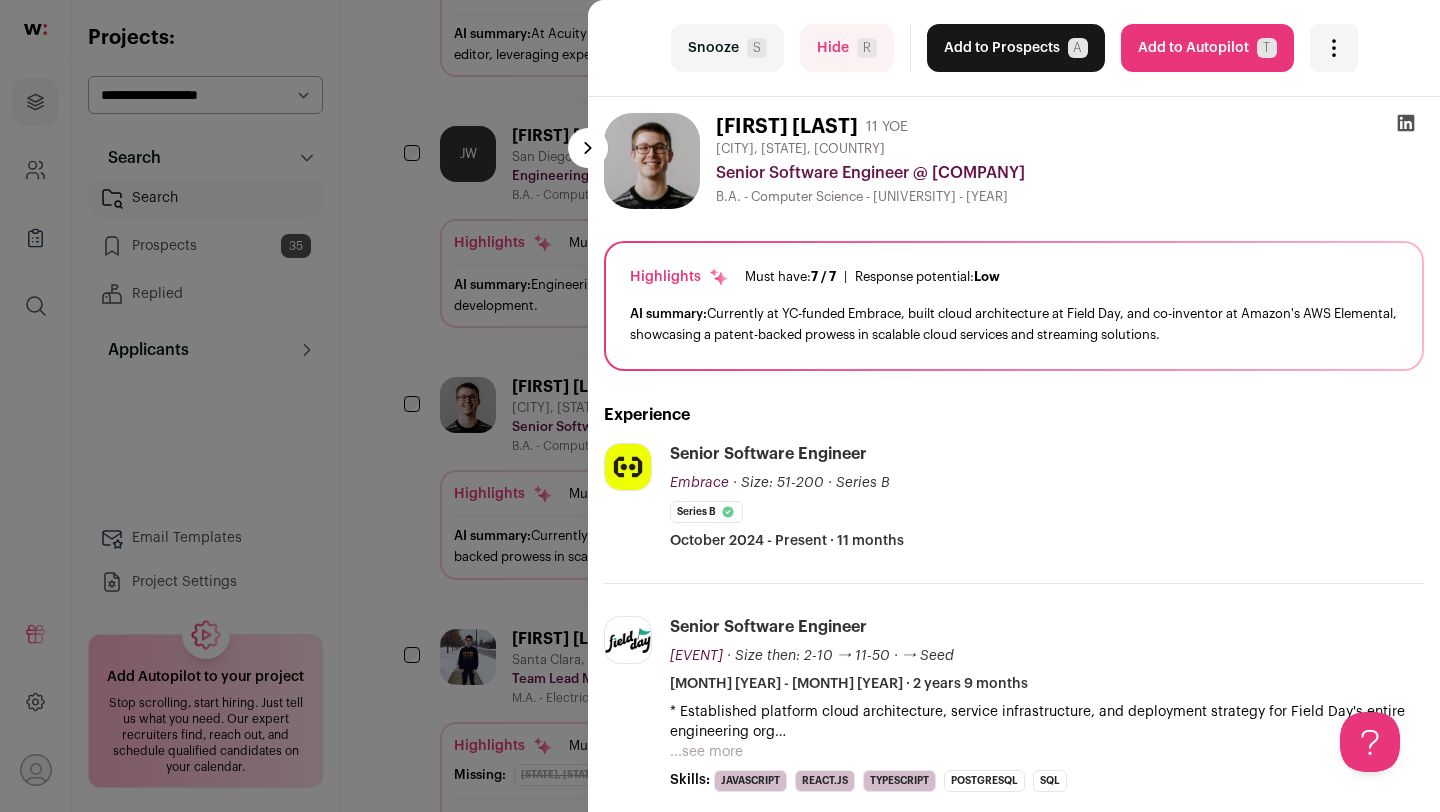 click on "last
Snooze
S
Hide
R
Add to Prospects
A
Are you sure?
Garrett Sparks  is already in your ATS. Do you wish to reach out to this candidate through wellfound:ai?
Cancel
********
Add to Autopilot
T" at bounding box center (720, 406) 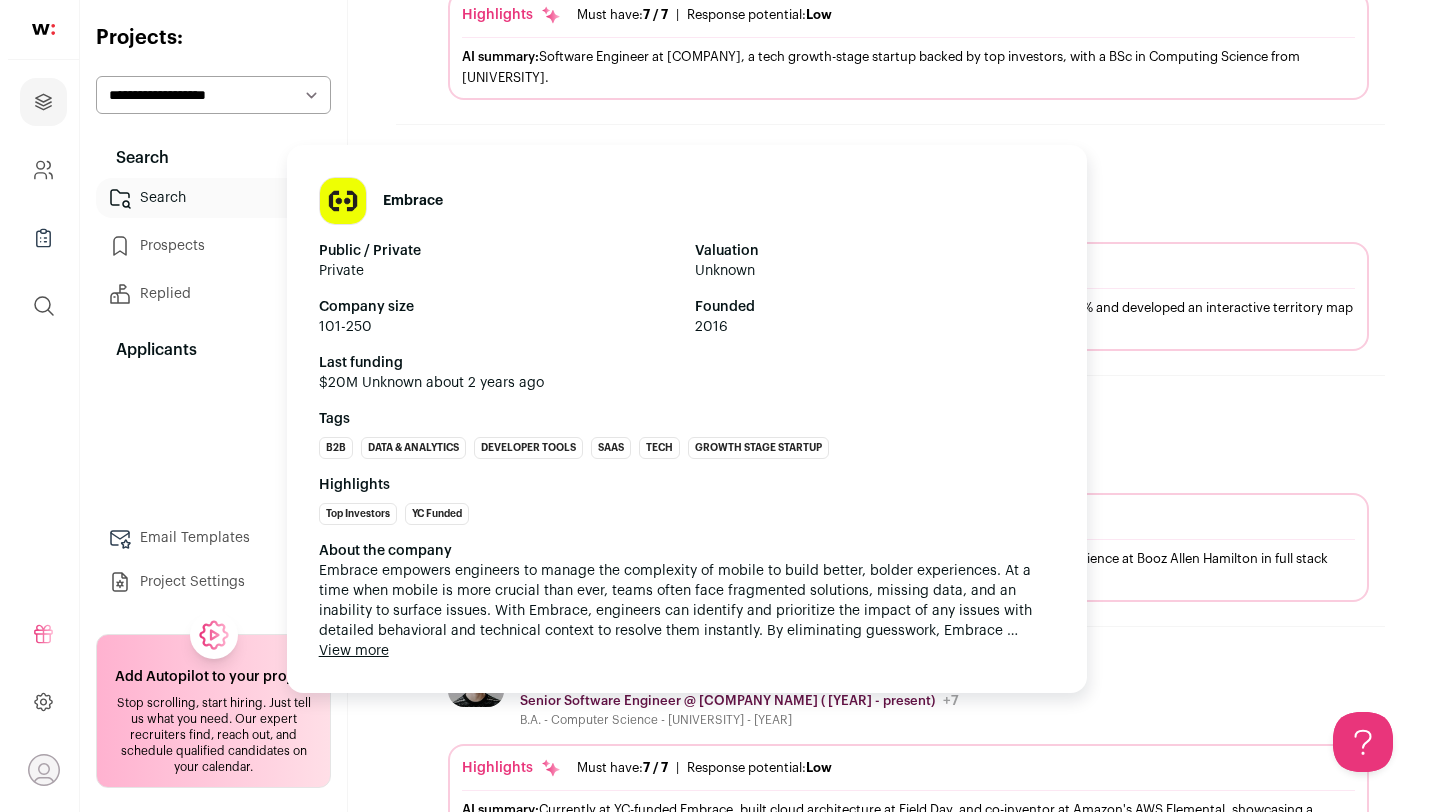 scroll, scrollTop: 1055, scrollLeft: 0, axis: vertical 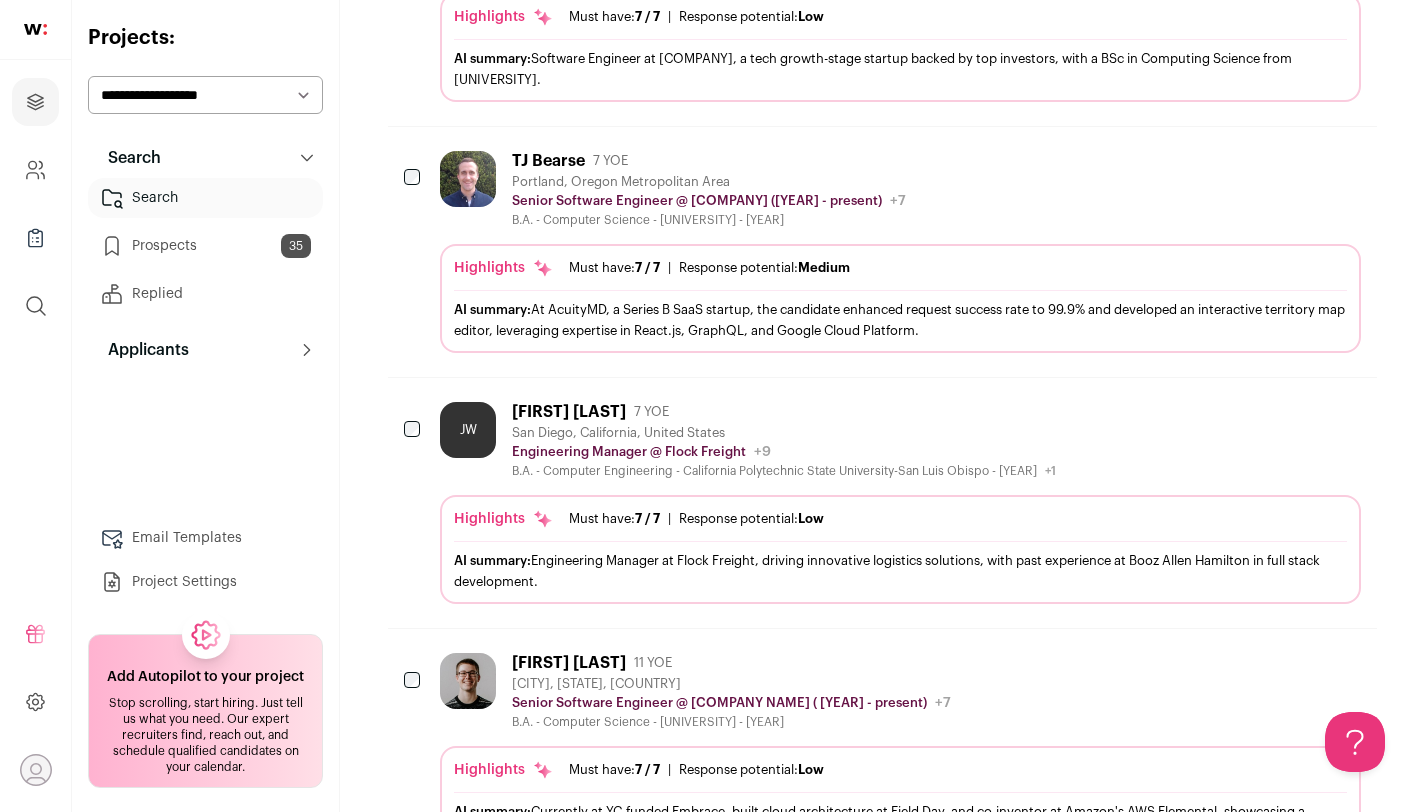 click at bounding box center [468, 179] 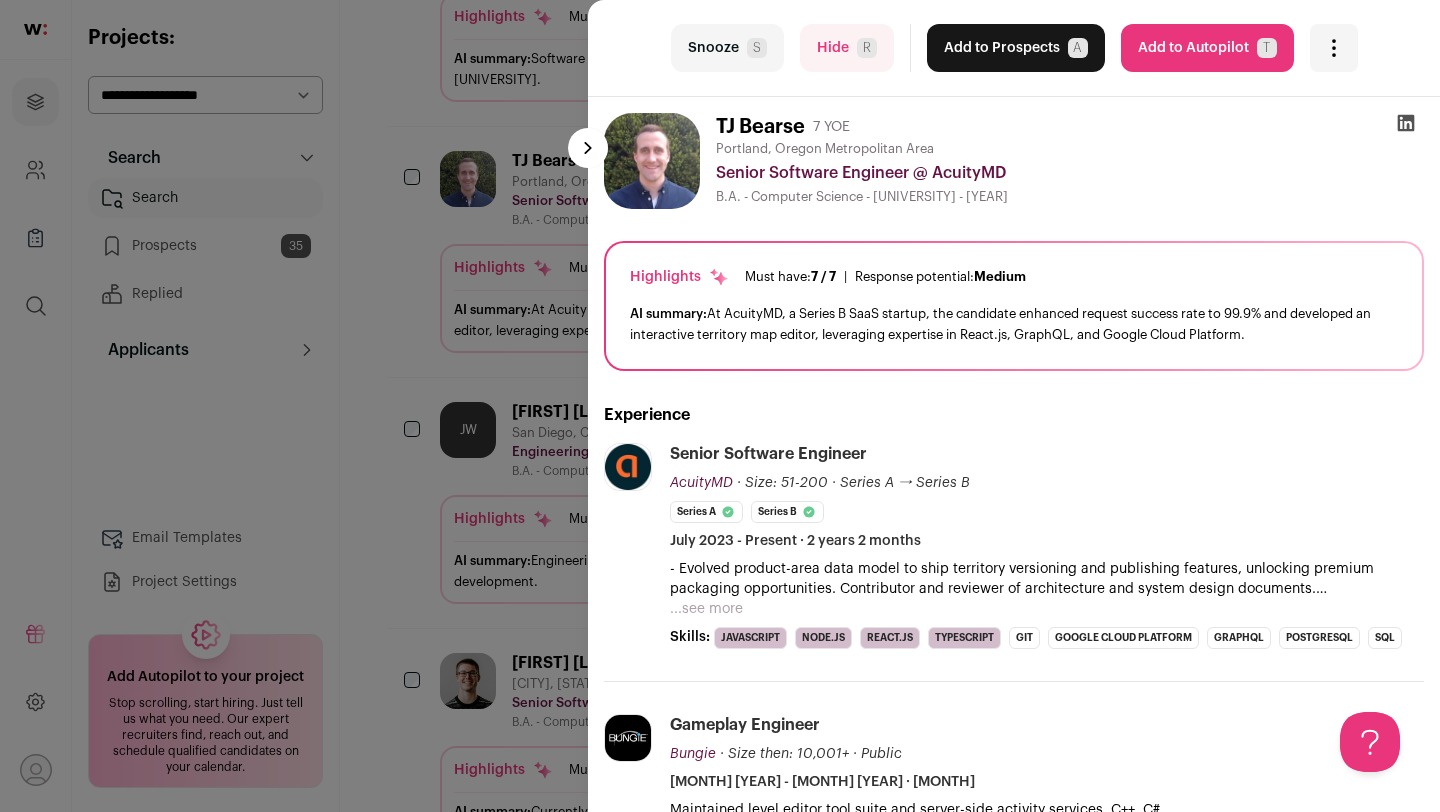 click on "Snooze
S" at bounding box center [727, 48] 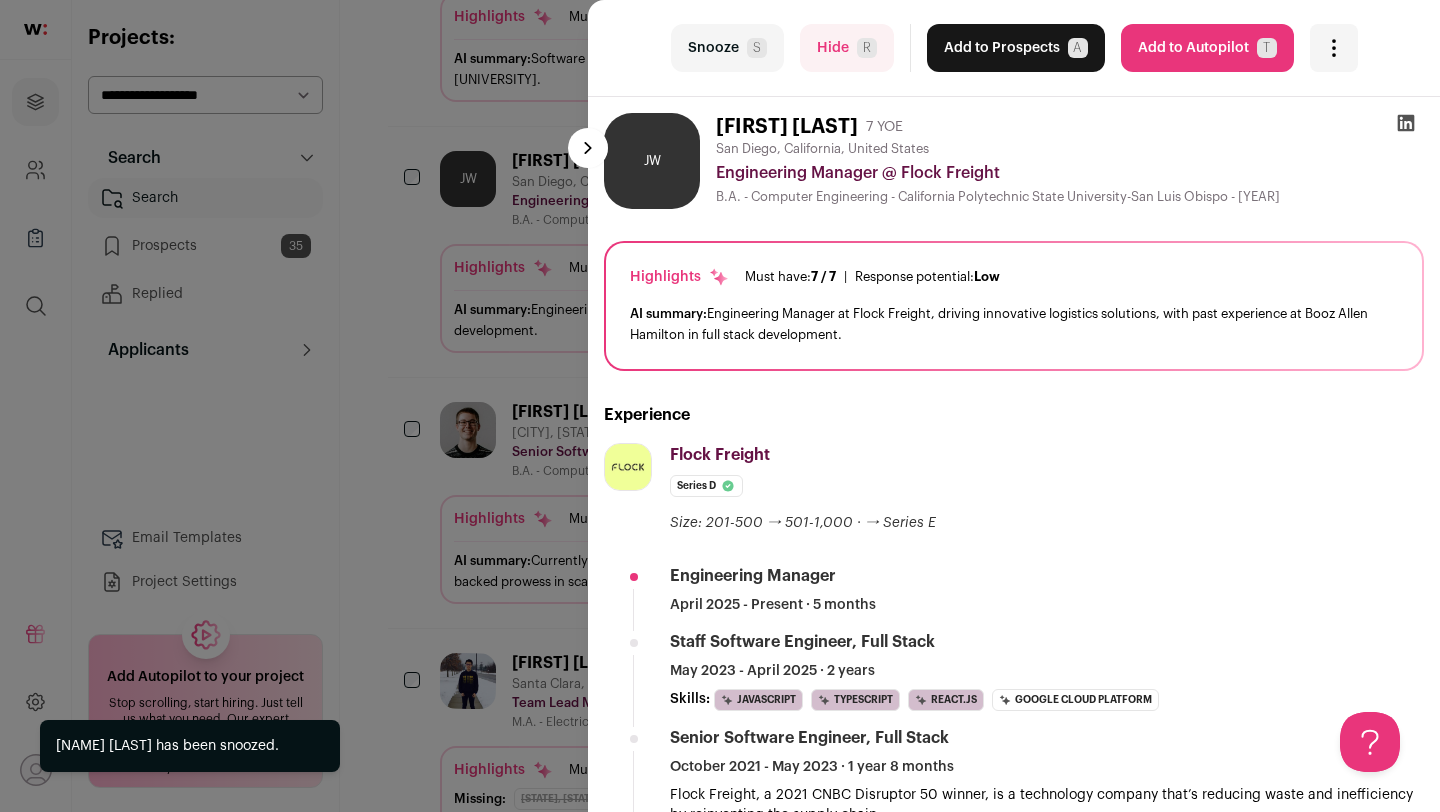 click on "Snooze
S" at bounding box center (727, 48) 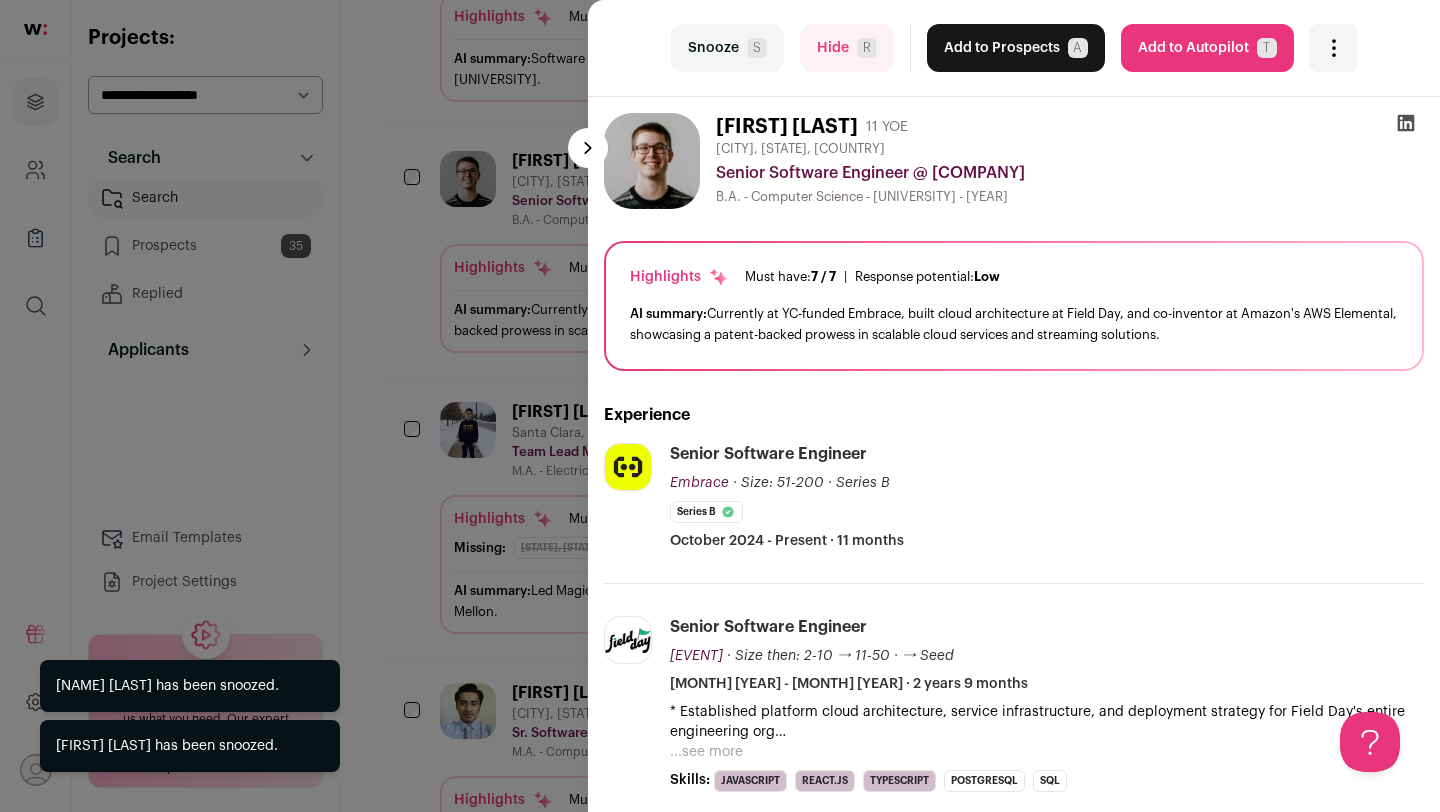 click on "Snooze
S" at bounding box center [727, 48] 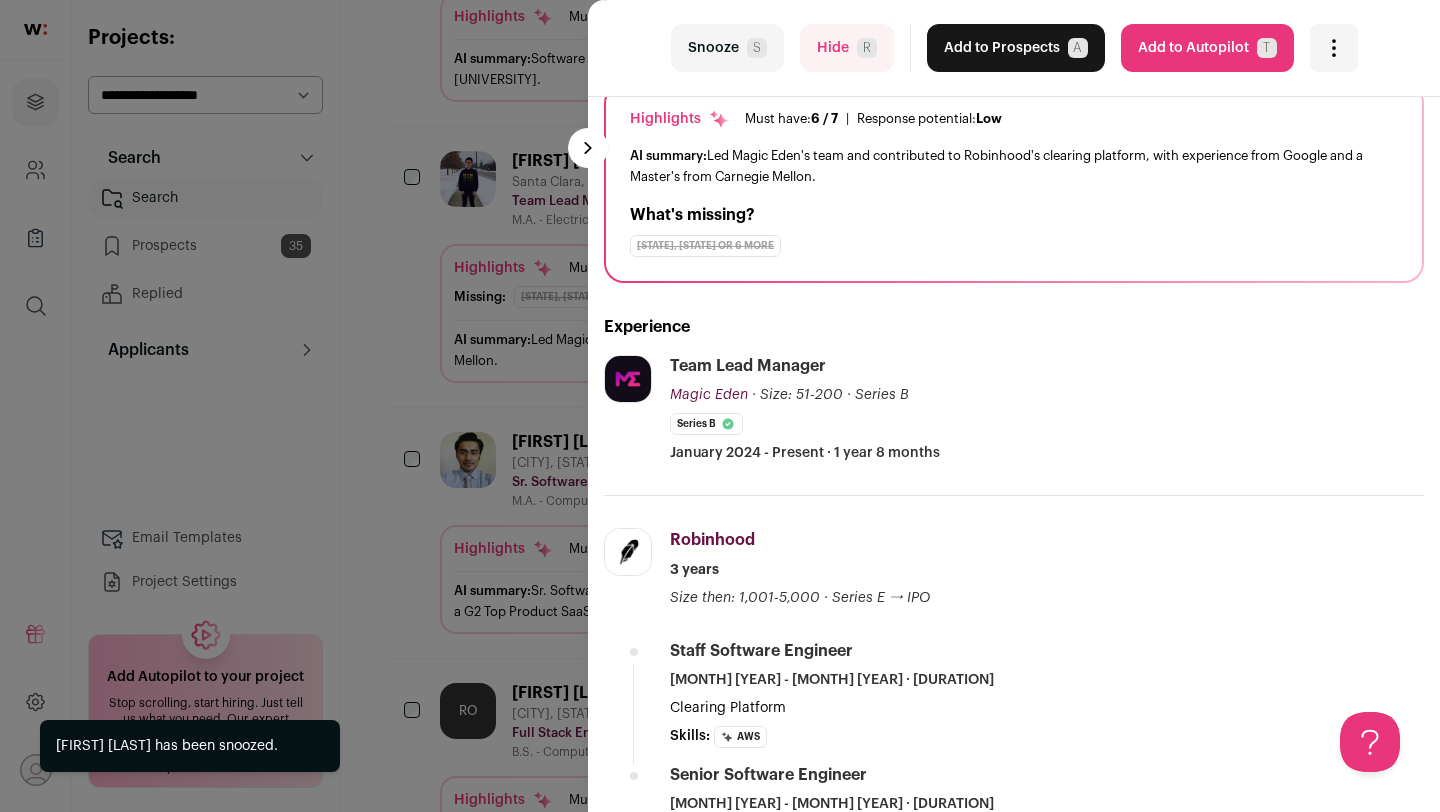 scroll, scrollTop: 189, scrollLeft: 0, axis: vertical 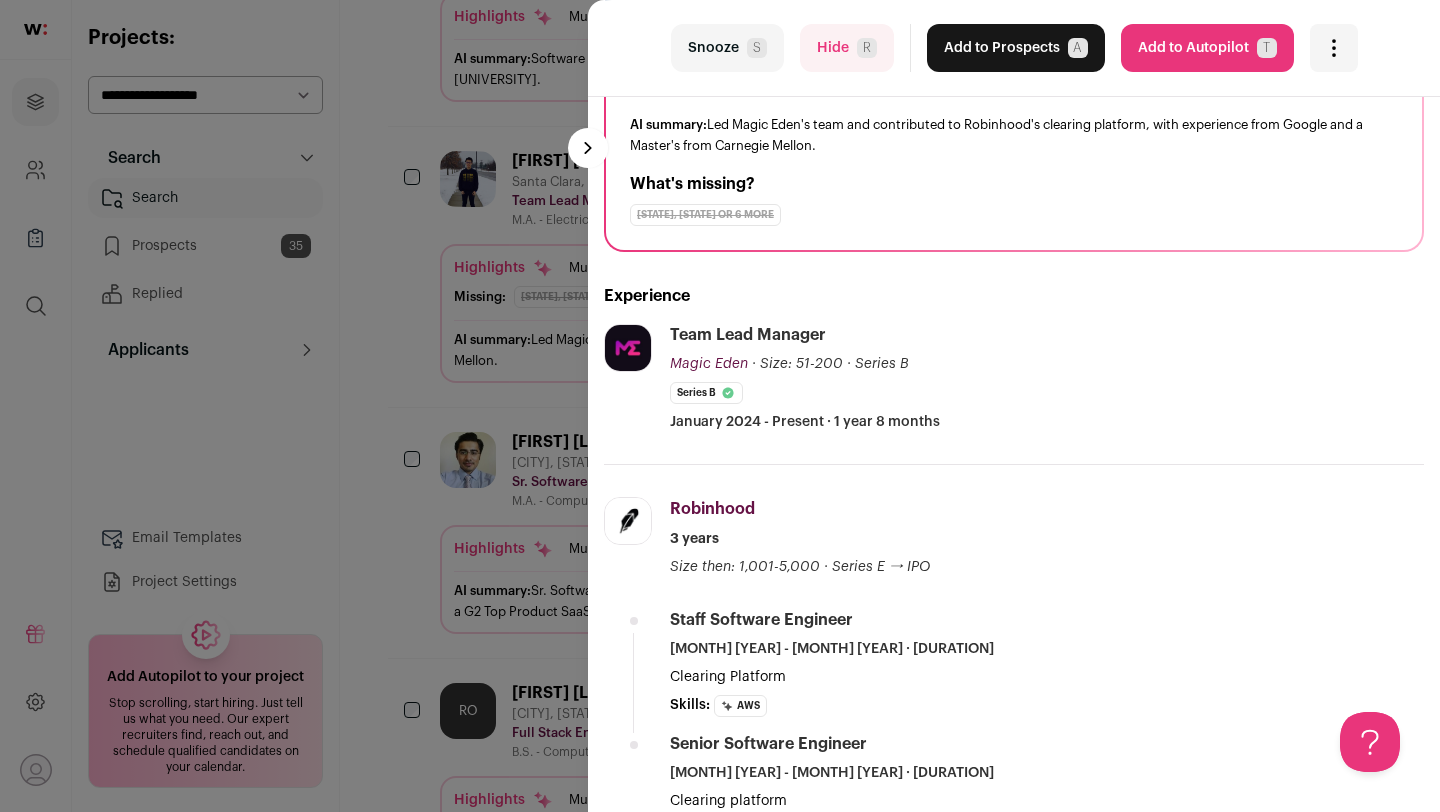 click on "Snooze
S" at bounding box center (727, 48) 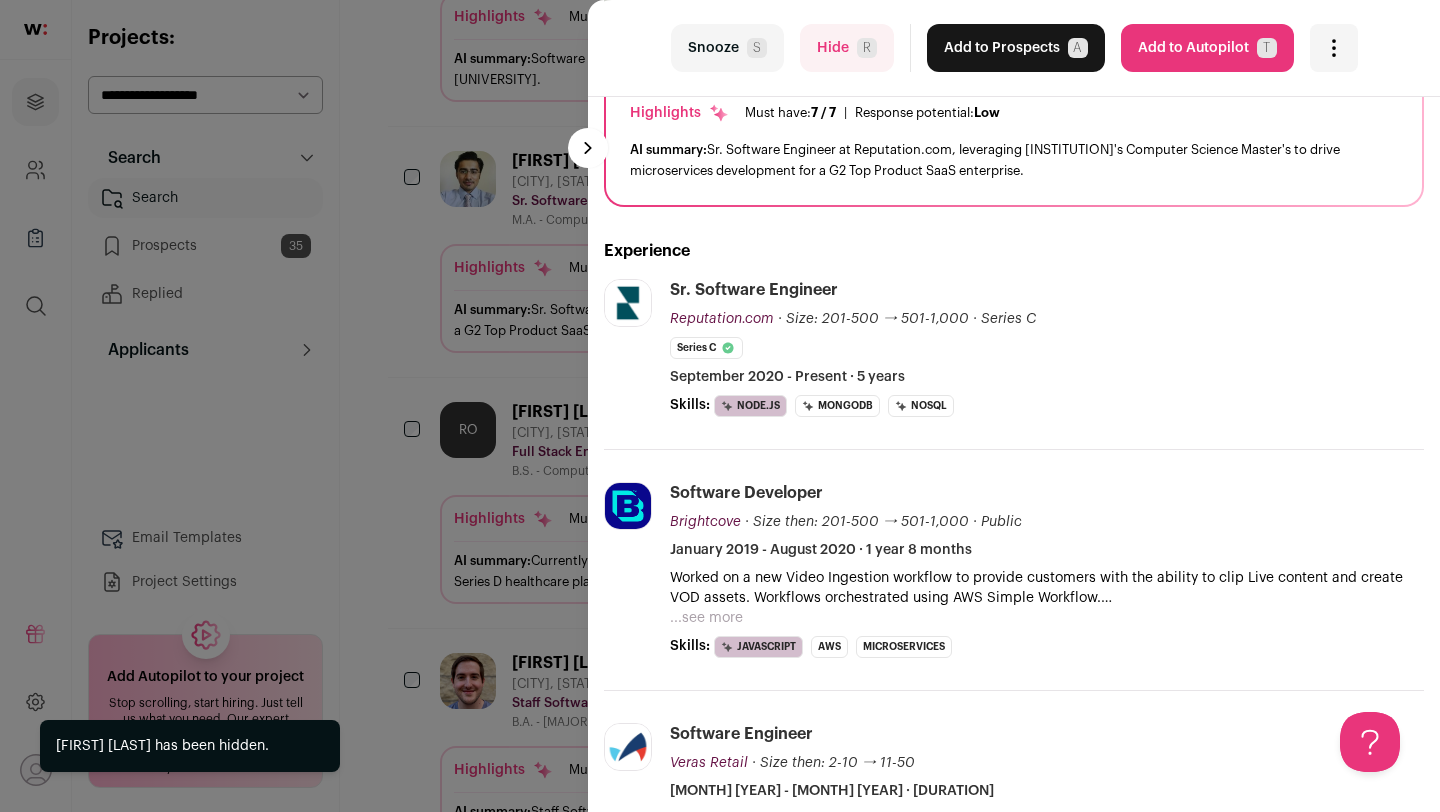 scroll, scrollTop: 169, scrollLeft: 0, axis: vertical 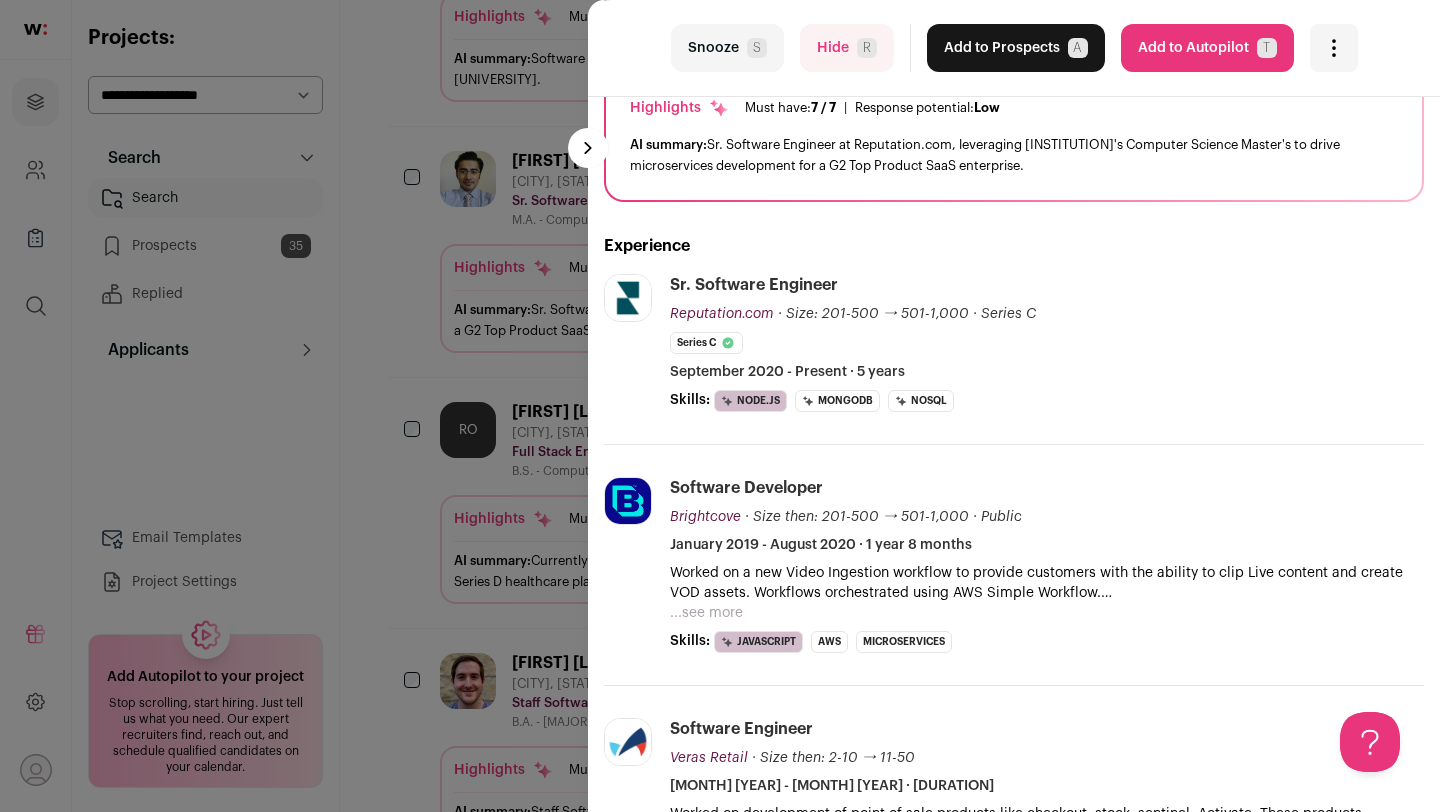 click on "Hide
R" at bounding box center (847, 48) 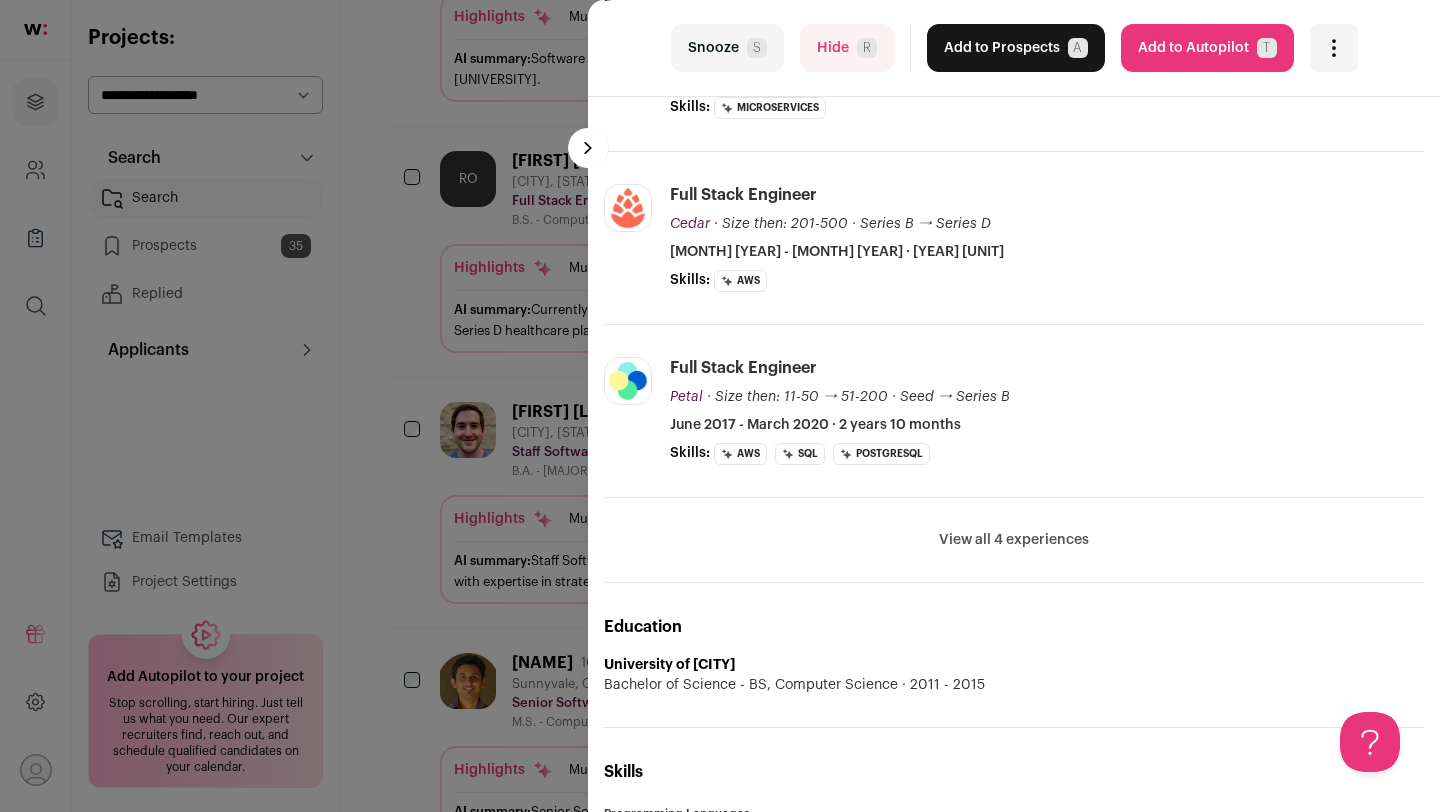 scroll, scrollTop: 0, scrollLeft: 0, axis: both 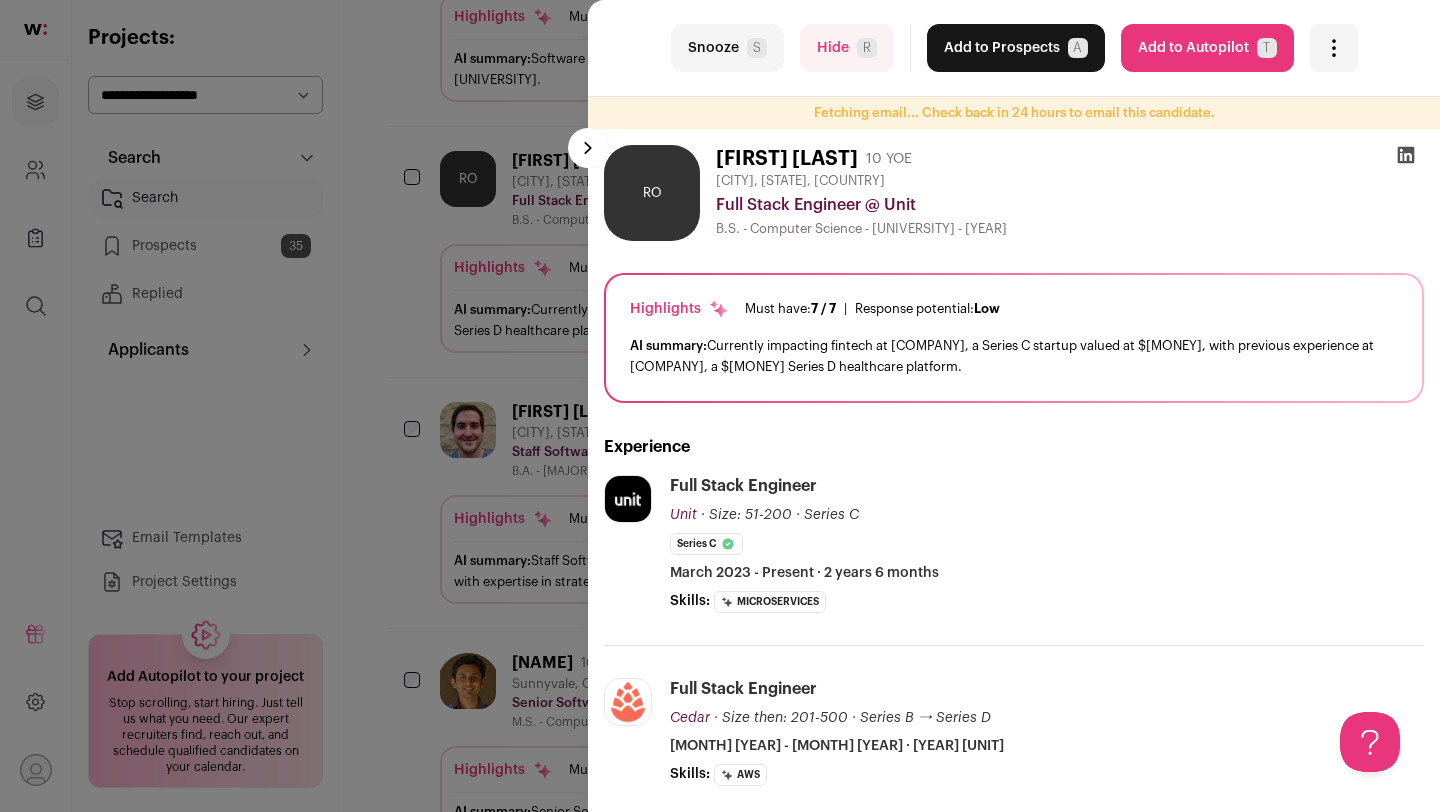 click on "Snooze
S" at bounding box center [727, 48] 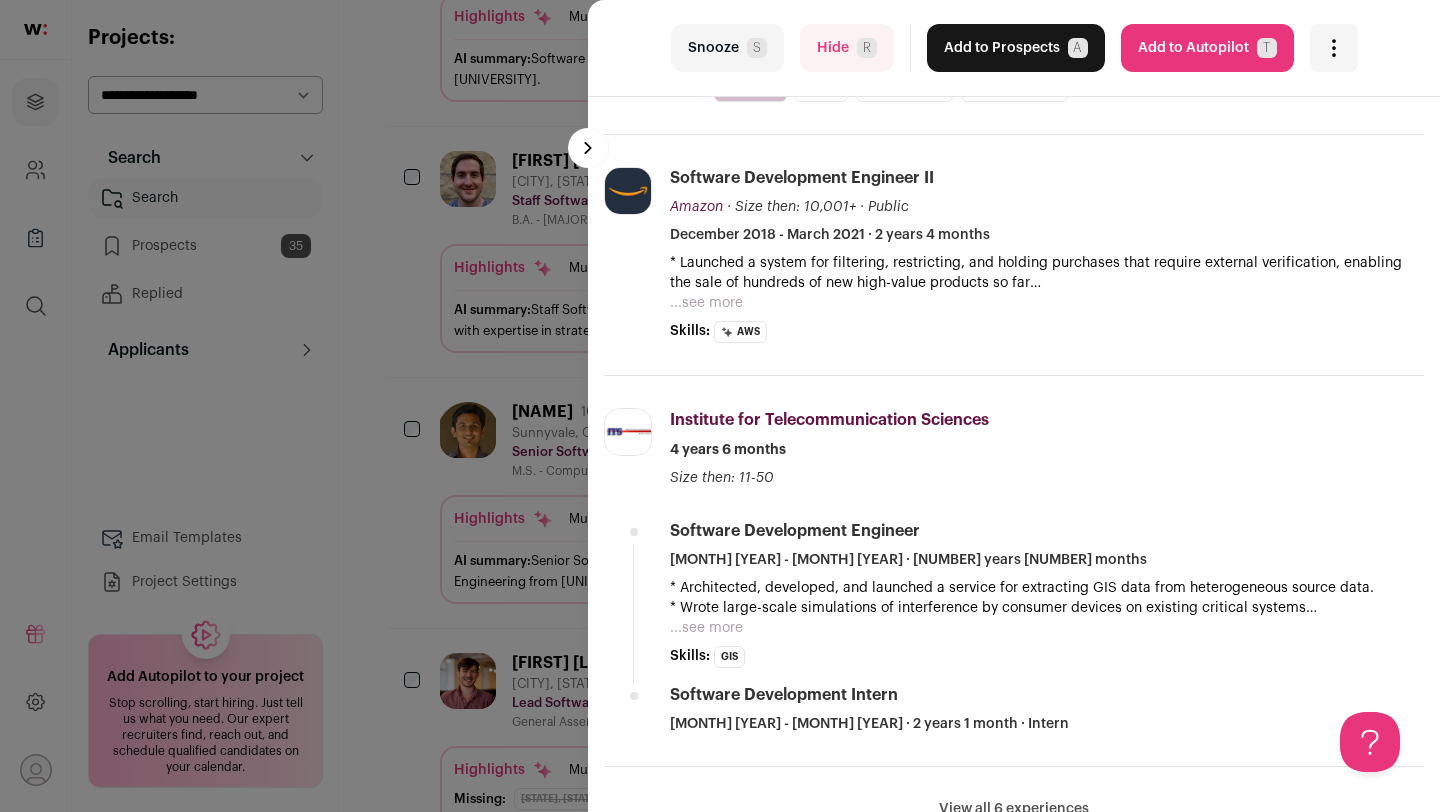 scroll, scrollTop: 0, scrollLeft: 0, axis: both 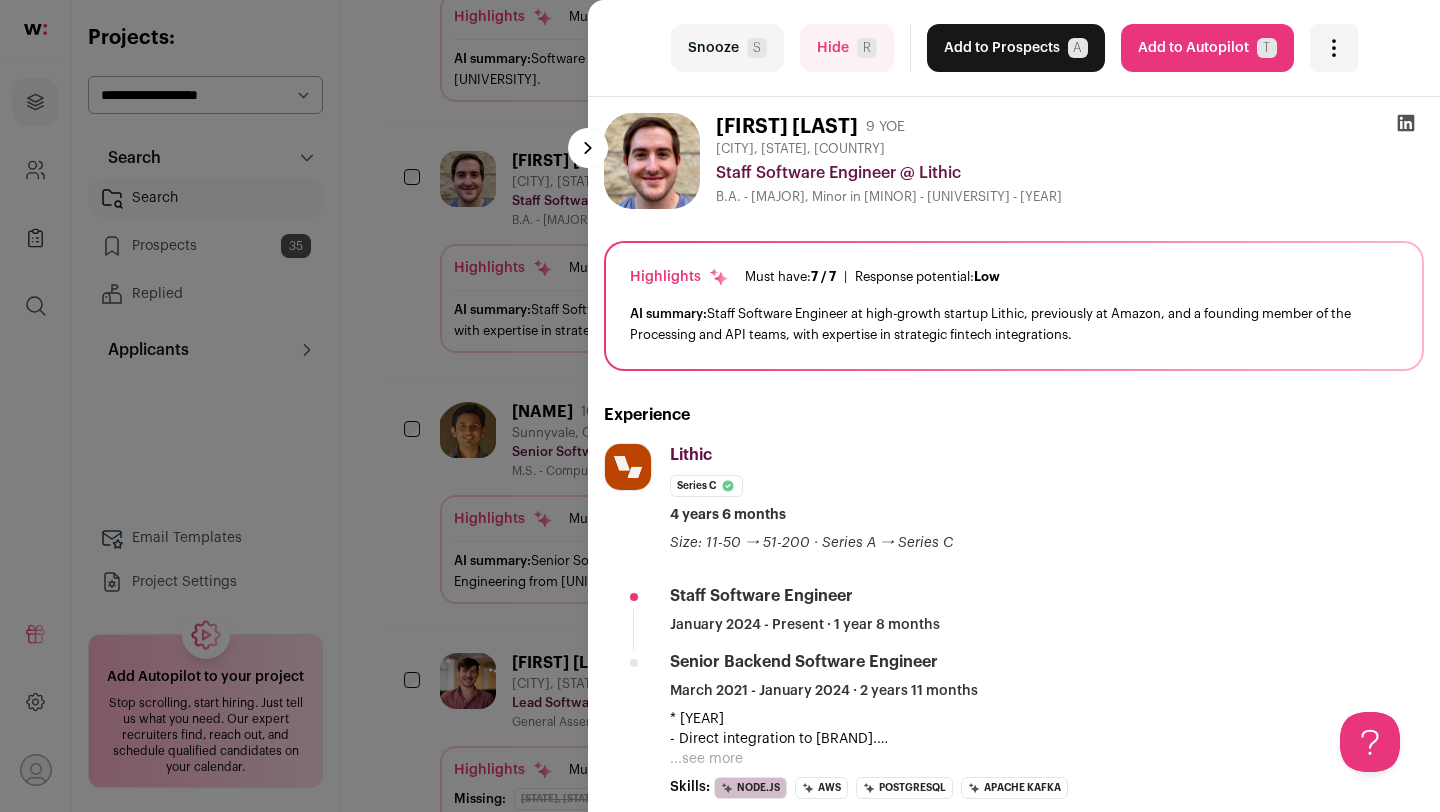click on "Add to Prospects
A" at bounding box center (1016, 48) 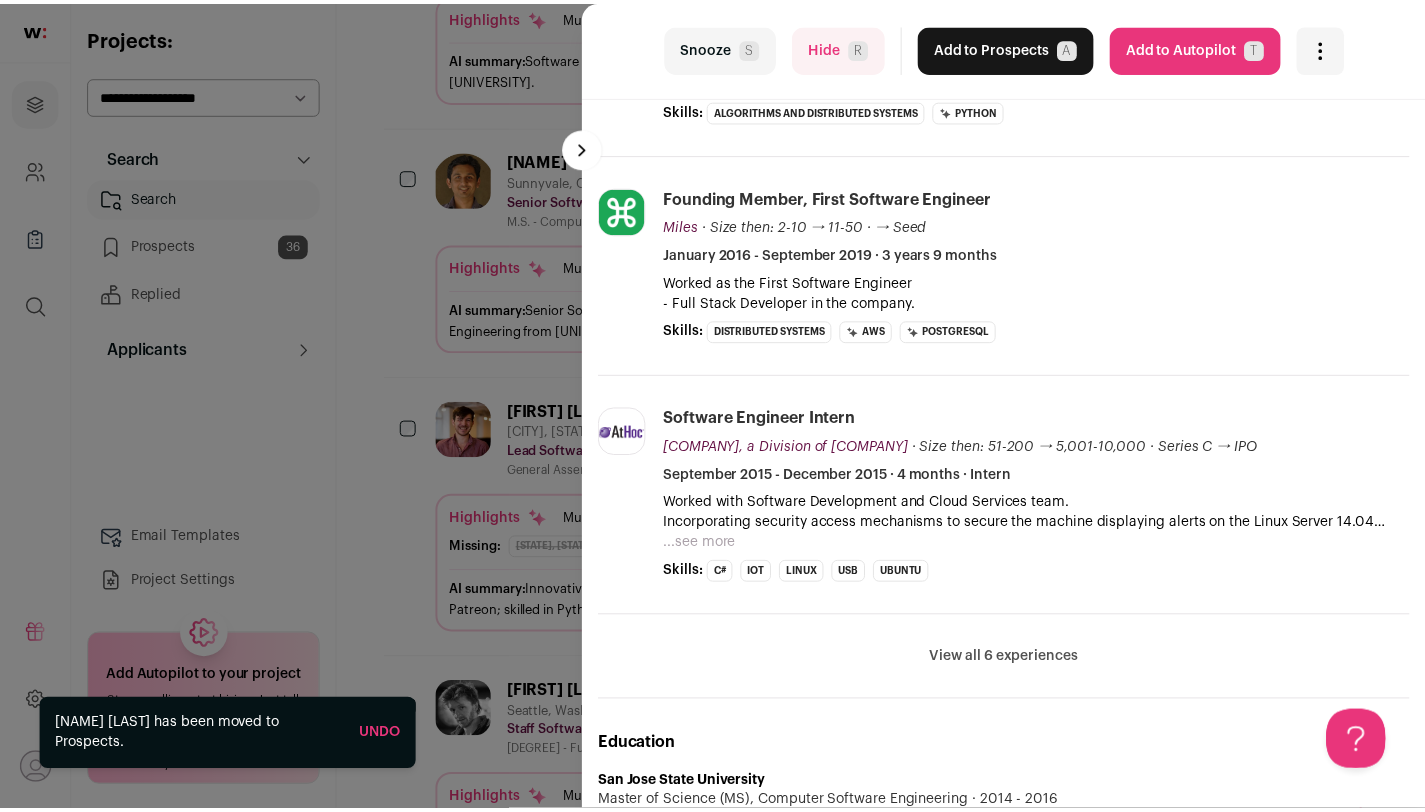 scroll, scrollTop: 508, scrollLeft: 0, axis: vertical 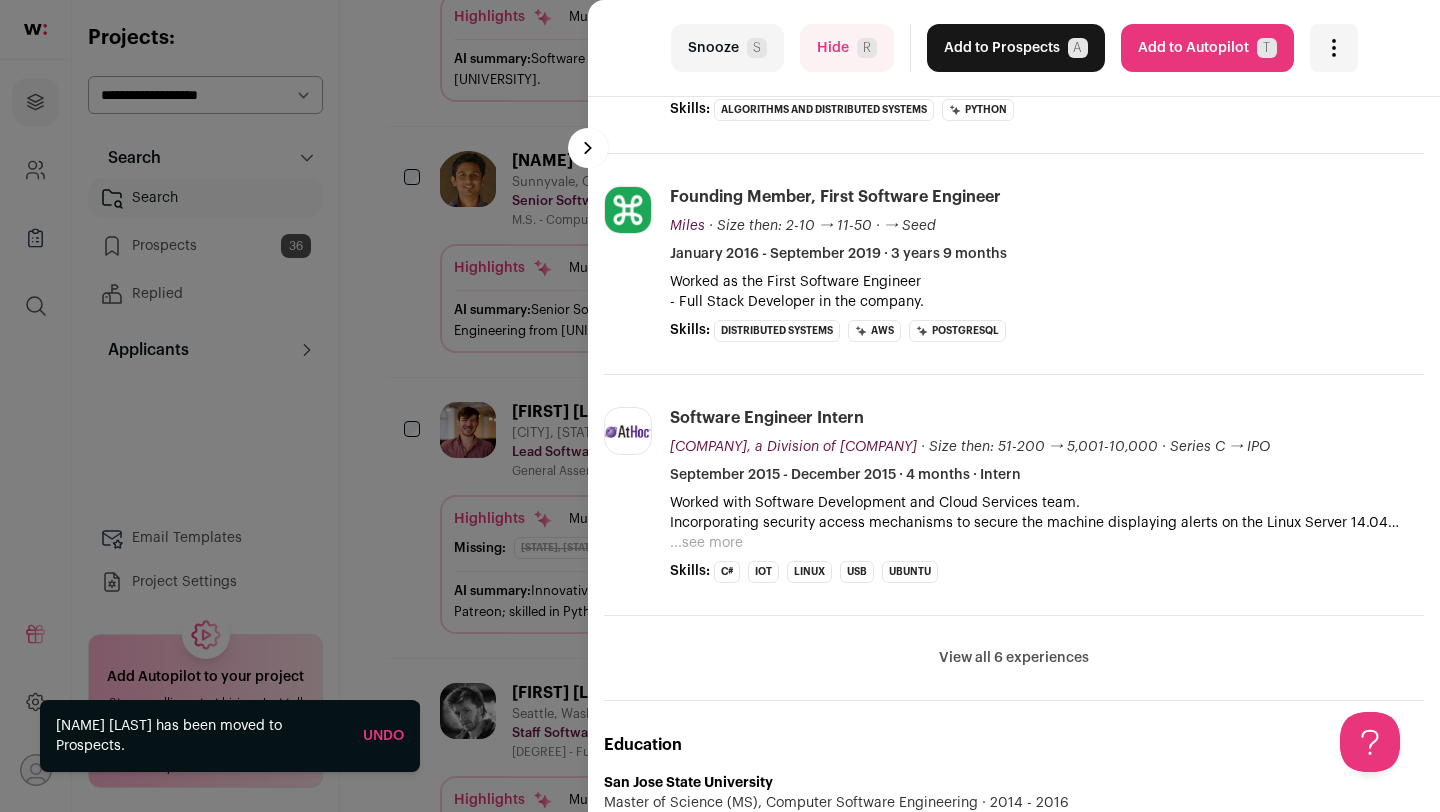 click on "last
Snooze
S
Hide
R
Add to Prospects
A
Are you sure?
[NAME] [LAST]  is already in your ATS. Do you wish to reach out to this candidate through wellfound:ai?
Cancel
********
T" at bounding box center [720, 406] 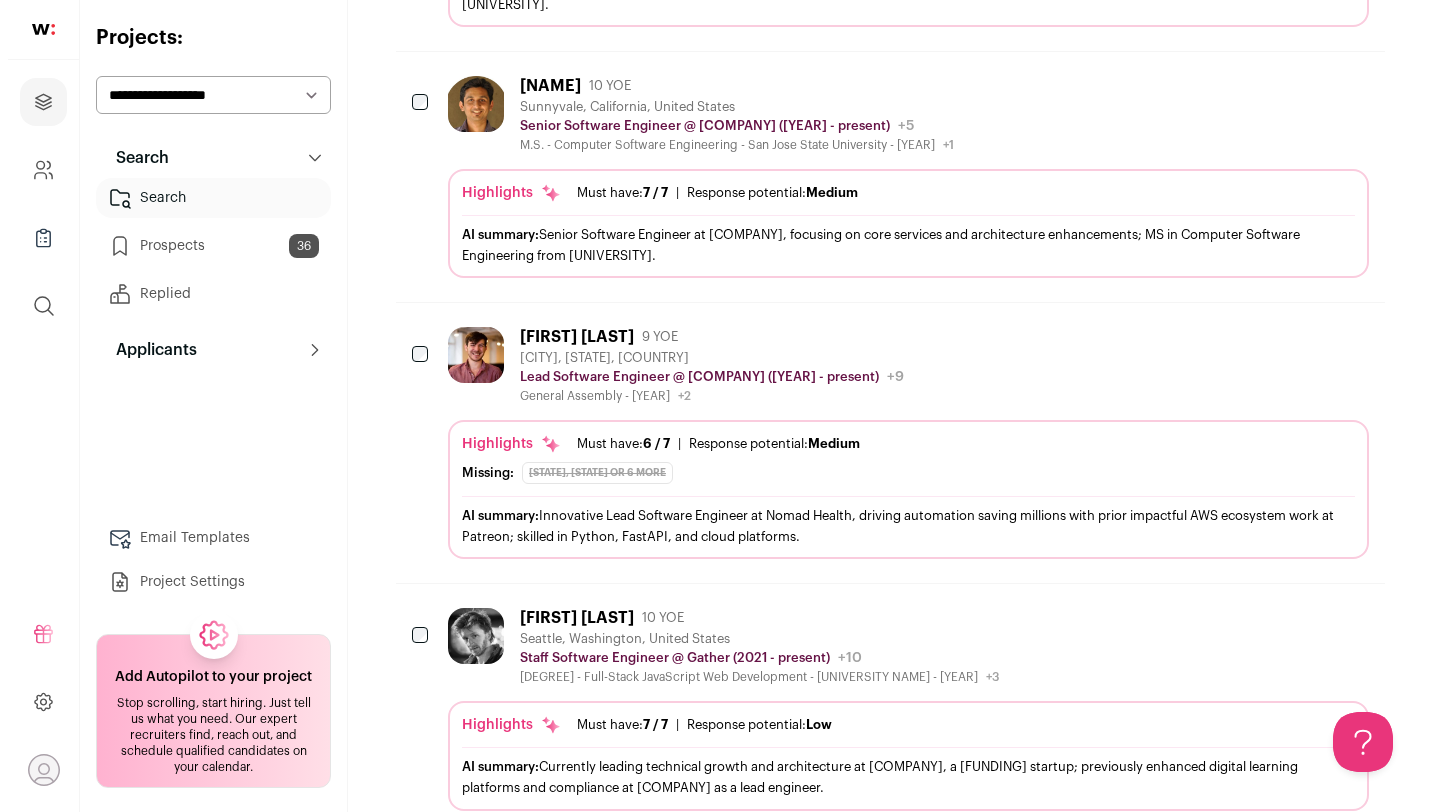 scroll, scrollTop: 1134, scrollLeft: 0, axis: vertical 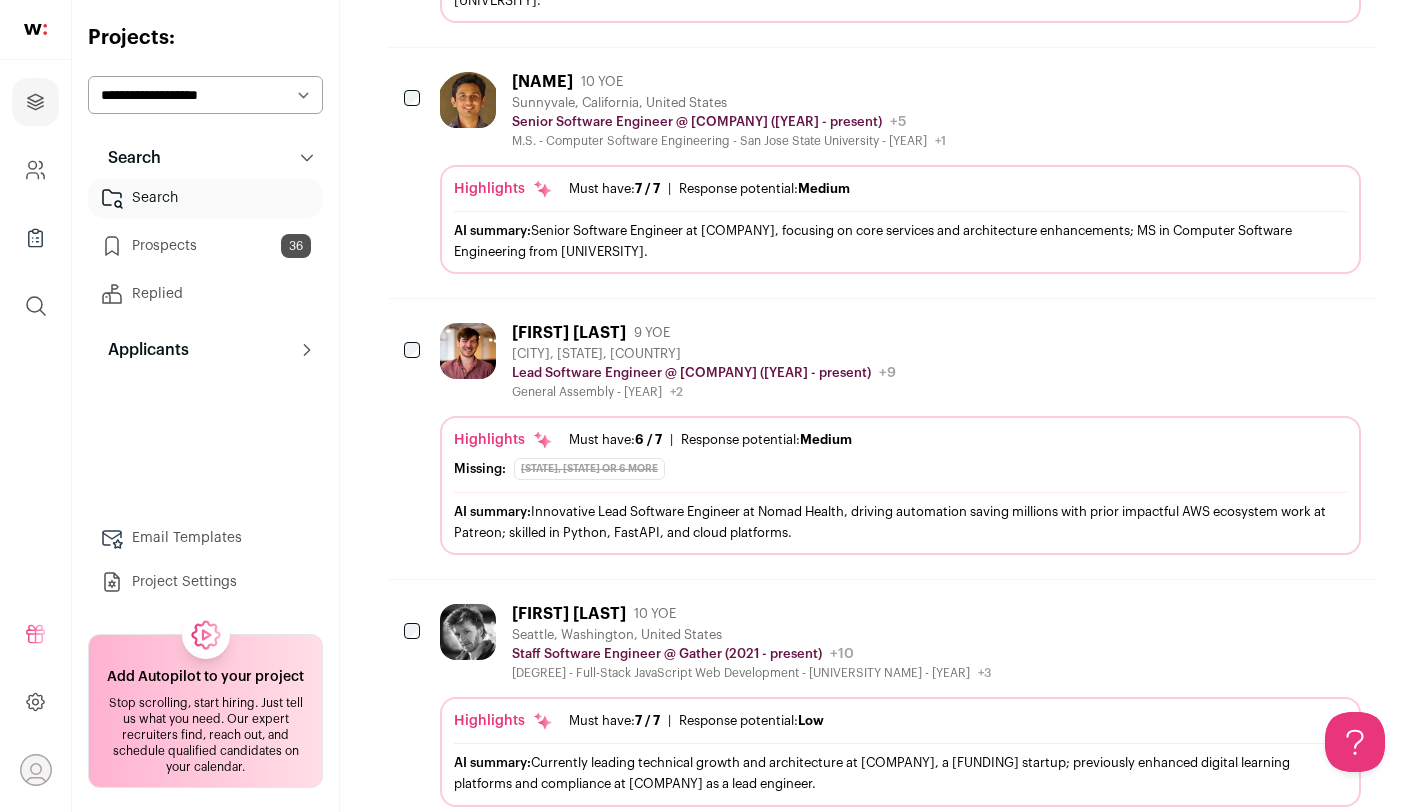 click on "[NAME] [LAST]
[YEARS] YOE
[CITY], [STATE], [COUNTRY]
Lead Software Engineer @ [COMPANY]
([YEAR] - present)
[COMPANY]
[STATUS] / [STATUS]
[STATUS]
Valuation
Unknown
Company size
[SIZE]
Founded
[SECTOR]" at bounding box center (882, 439) 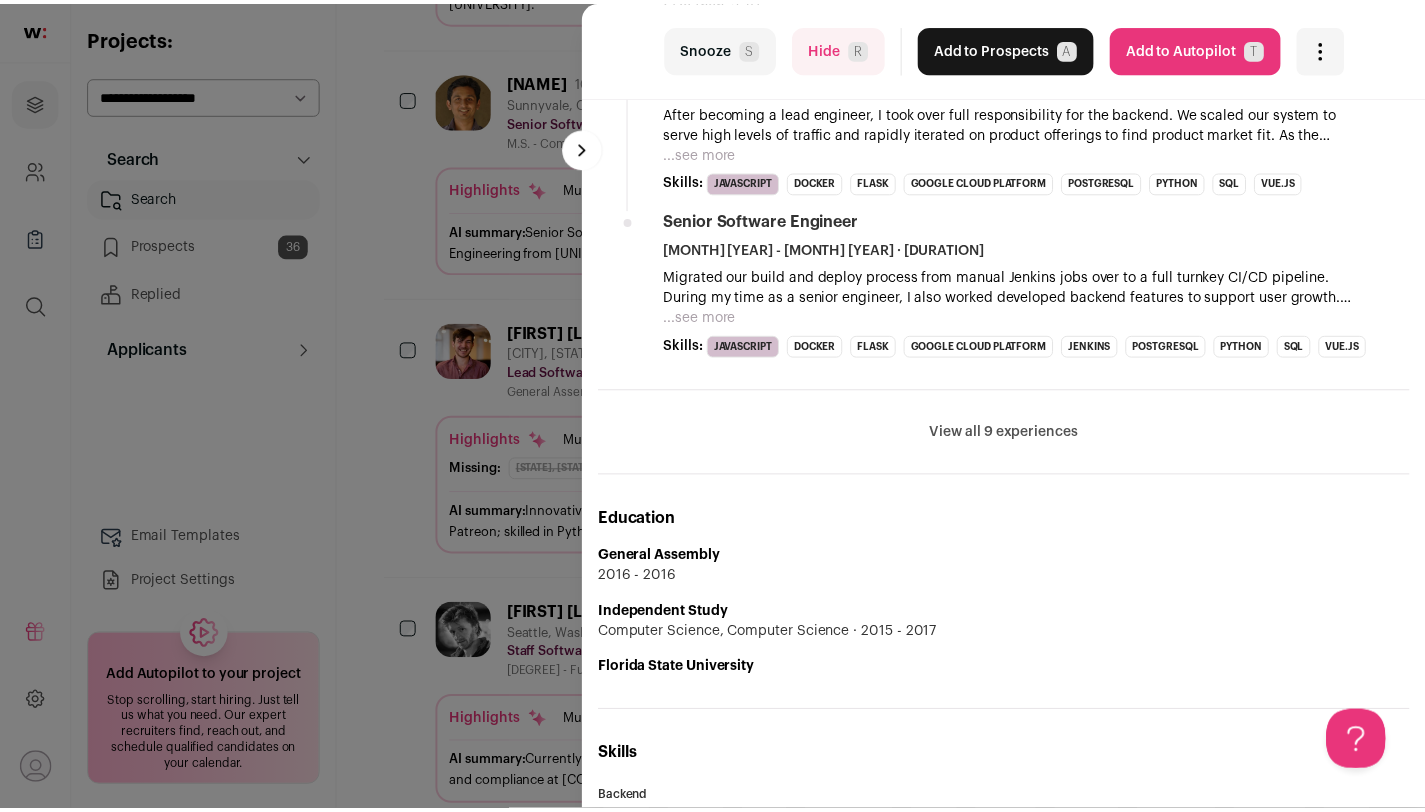 scroll, scrollTop: 1172, scrollLeft: 0, axis: vertical 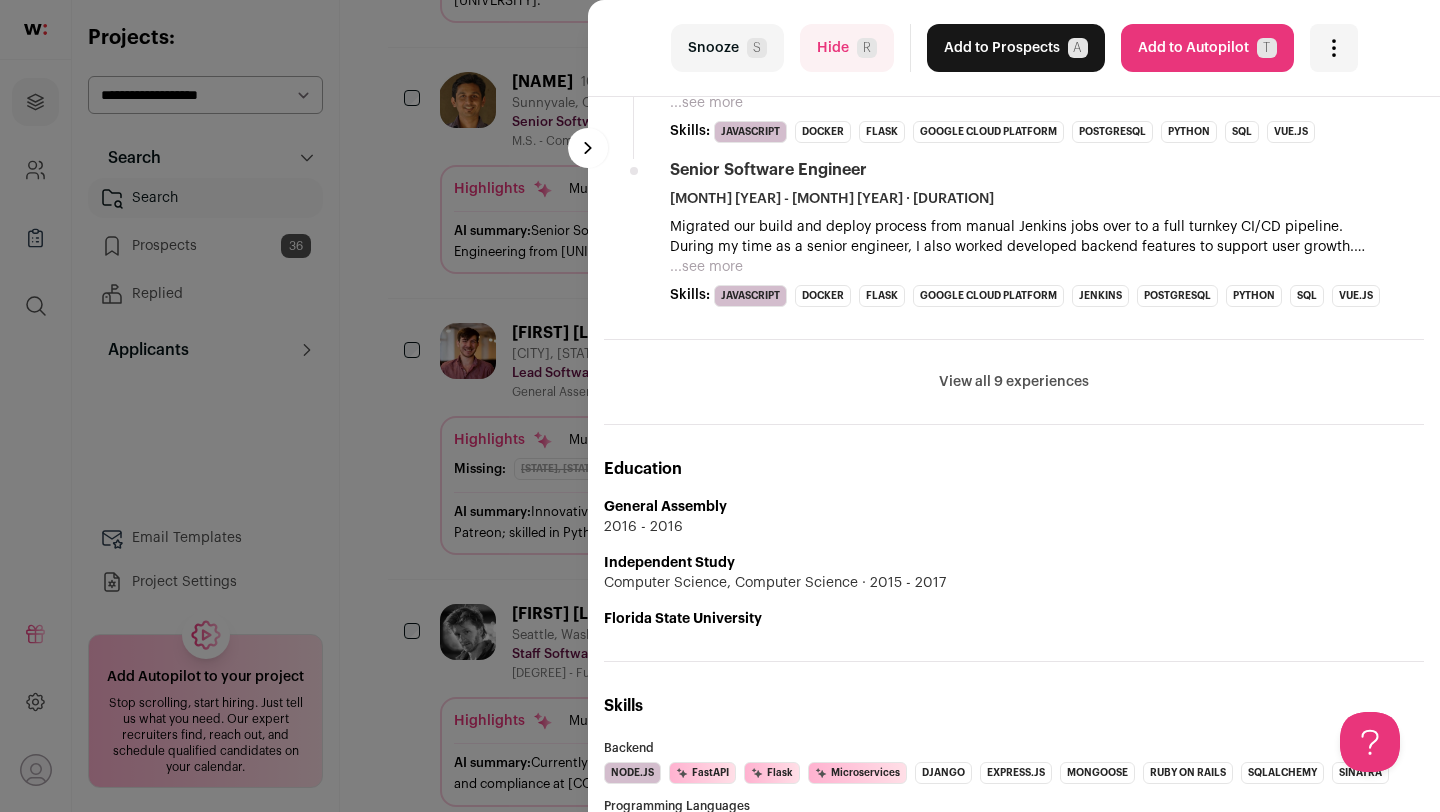 click on "last
Snooze
S
Hide
R
Add to Prospects
A
Are you sure?
[FIRST] [LAST]  is already in your ATS. Do you wish to reach out to this candidate through wellfound:ai?
Cancel
********
Add to Autopilot
T" at bounding box center (720, 406) 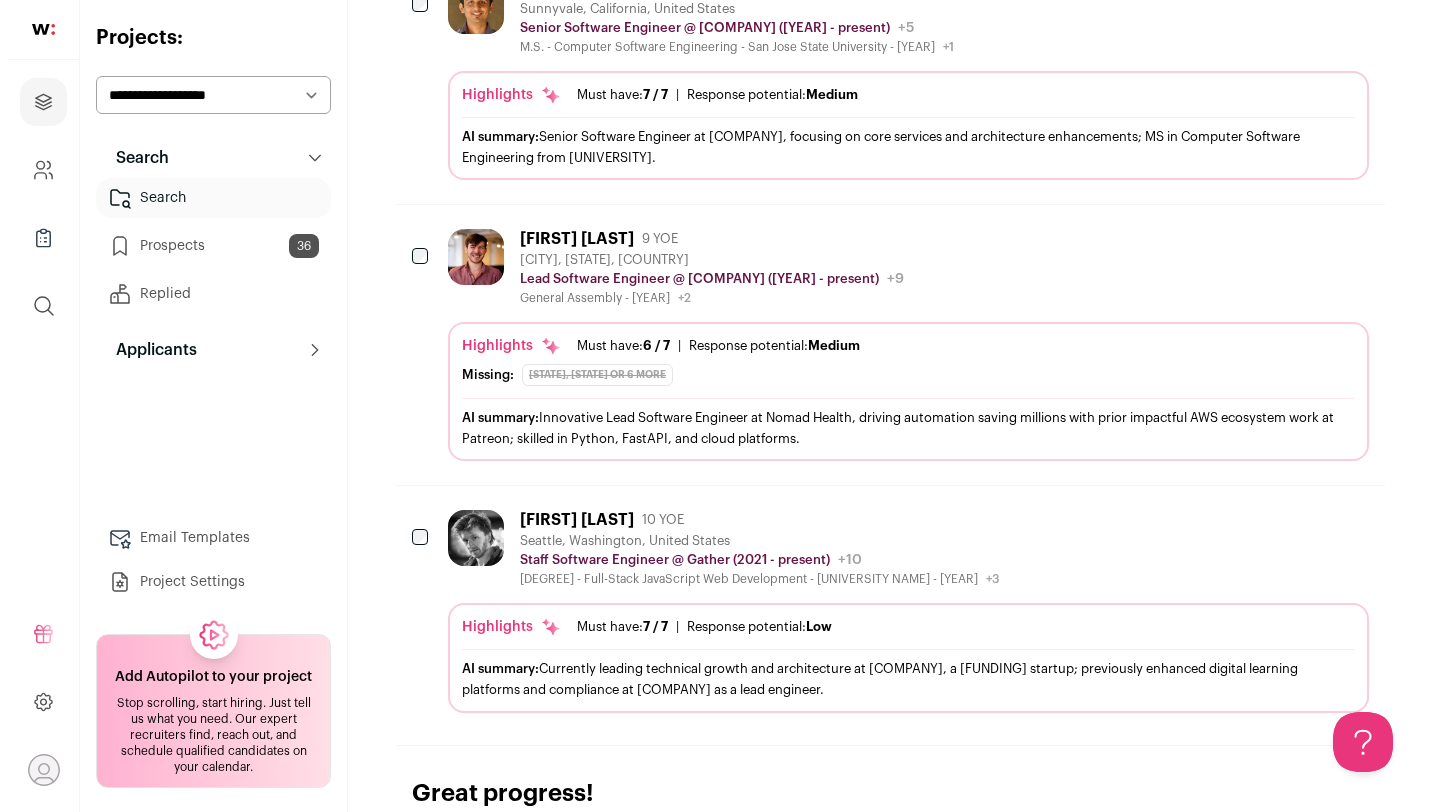 scroll, scrollTop: 1268, scrollLeft: 0, axis: vertical 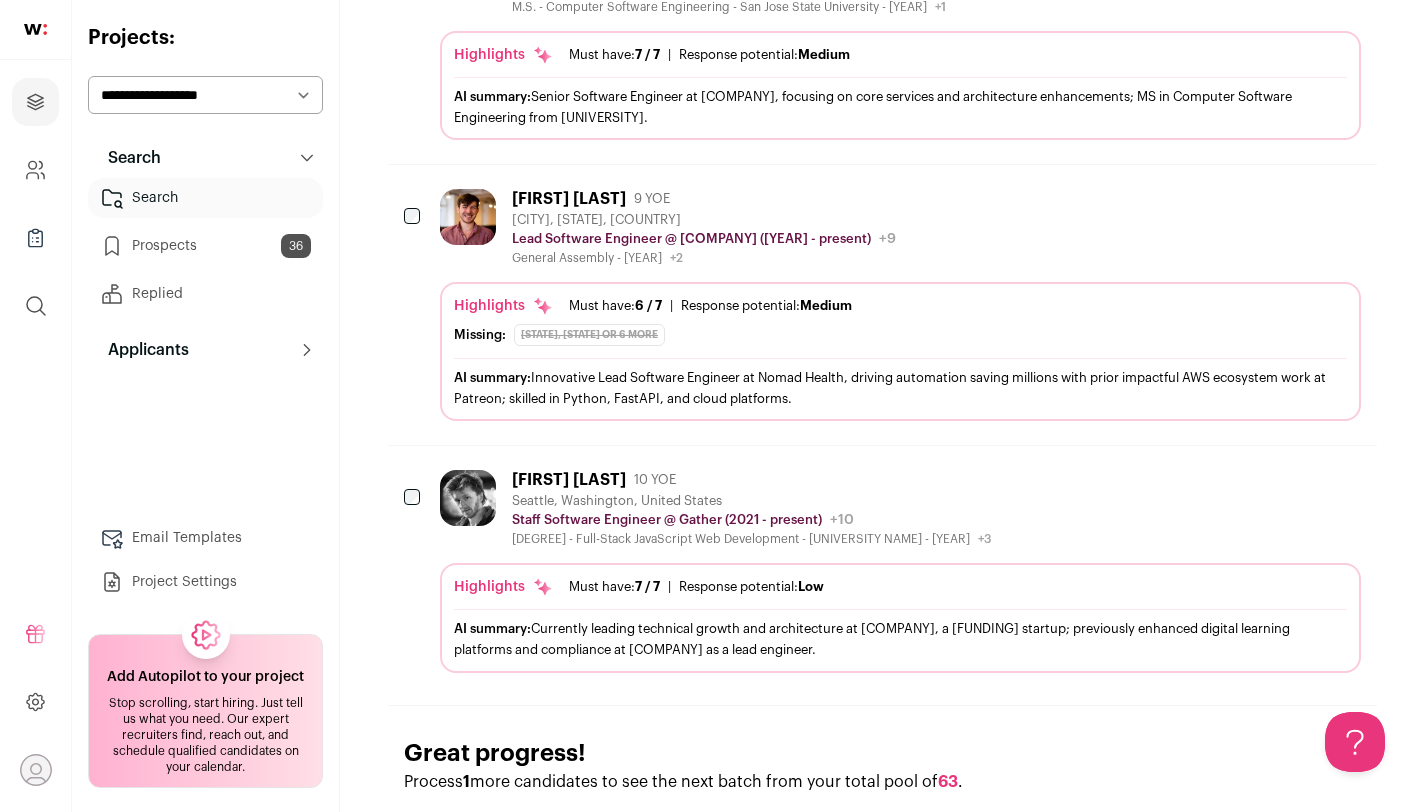 click on "[FIRST] [LAST]" at bounding box center (569, 480) 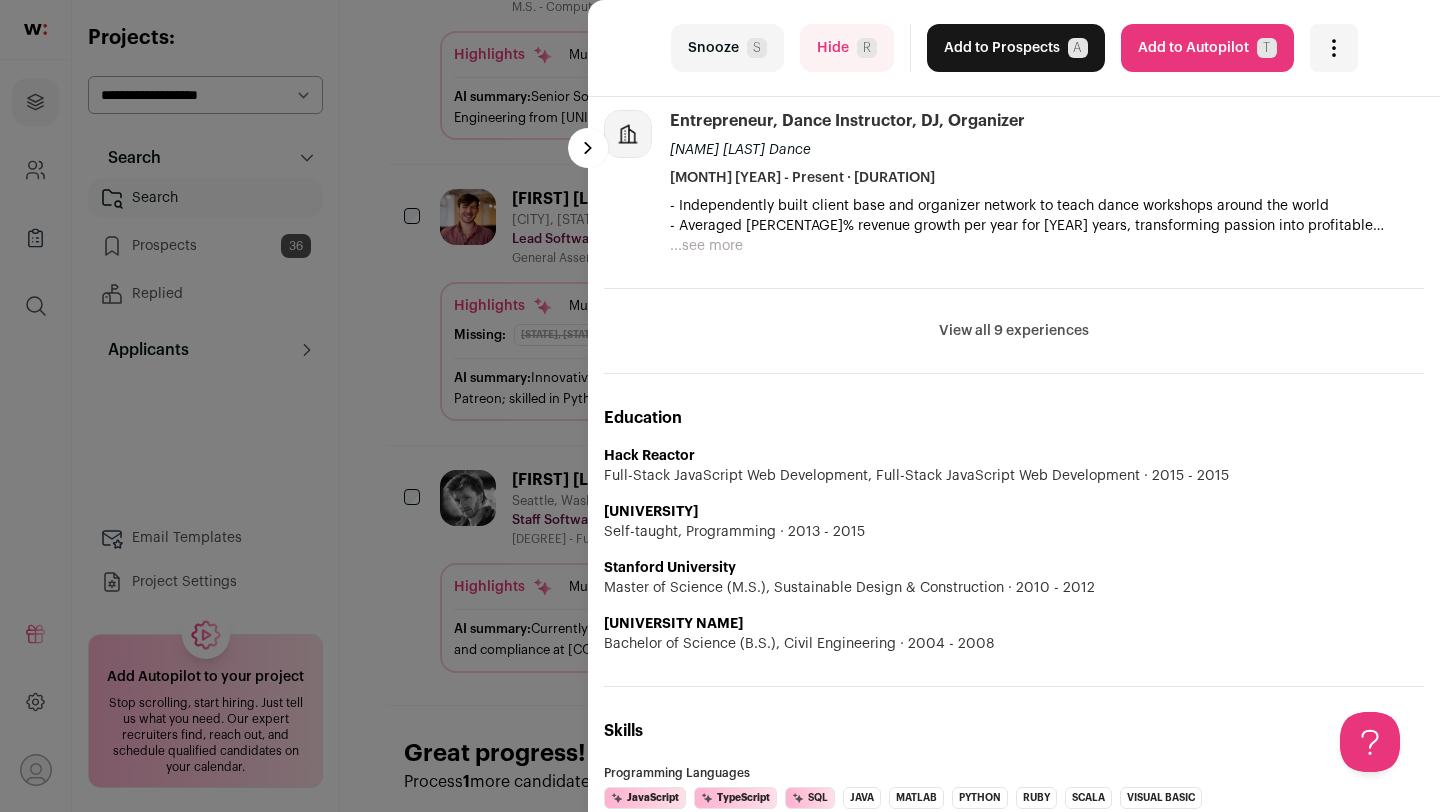 scroll, scrollTop: 0, scrollLeft: 0, axis: both 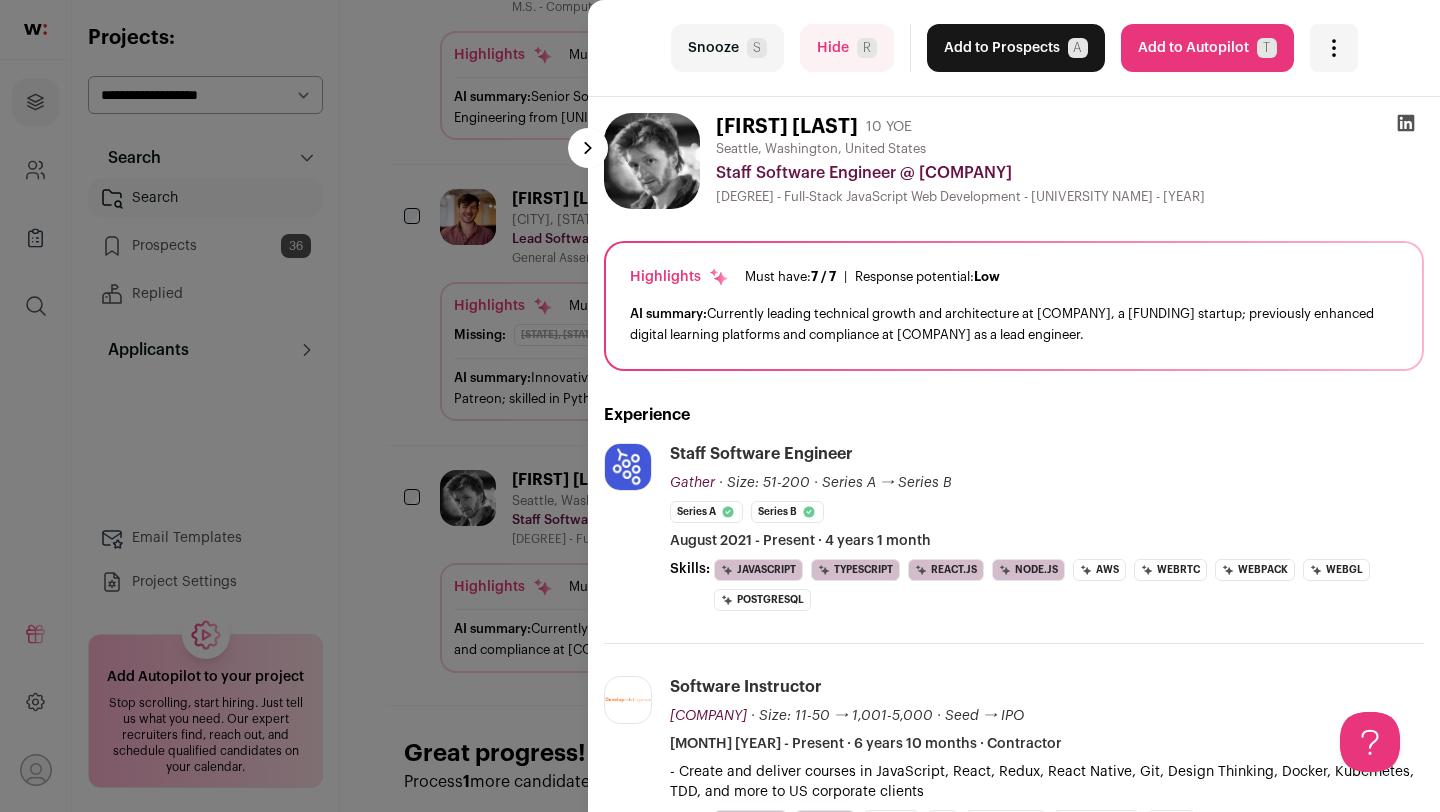 click on "Add to Prospects
A" at bounding box center [1016, 48] 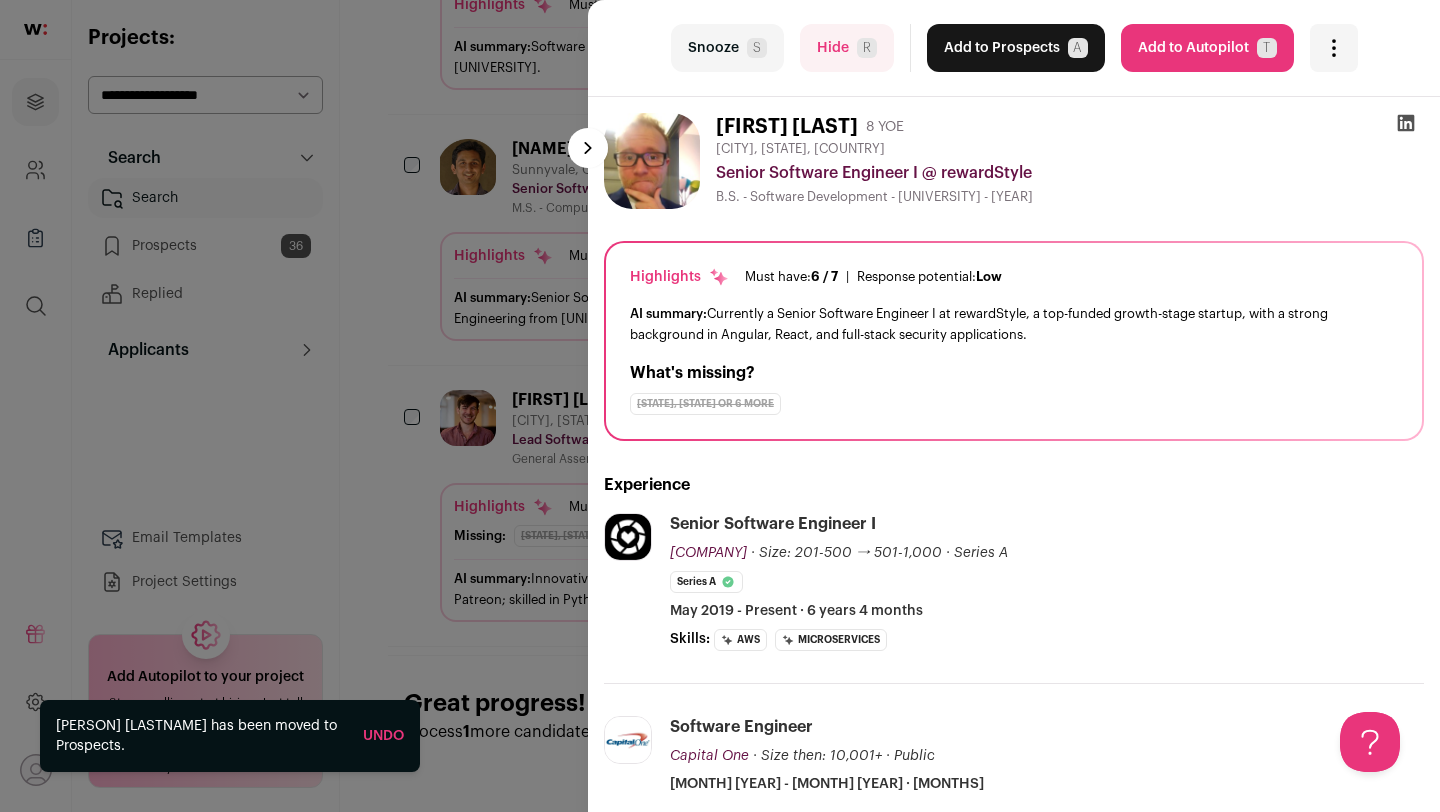 scroll, scrollTop: 1067, scrollLeft: 0, axis: vertical 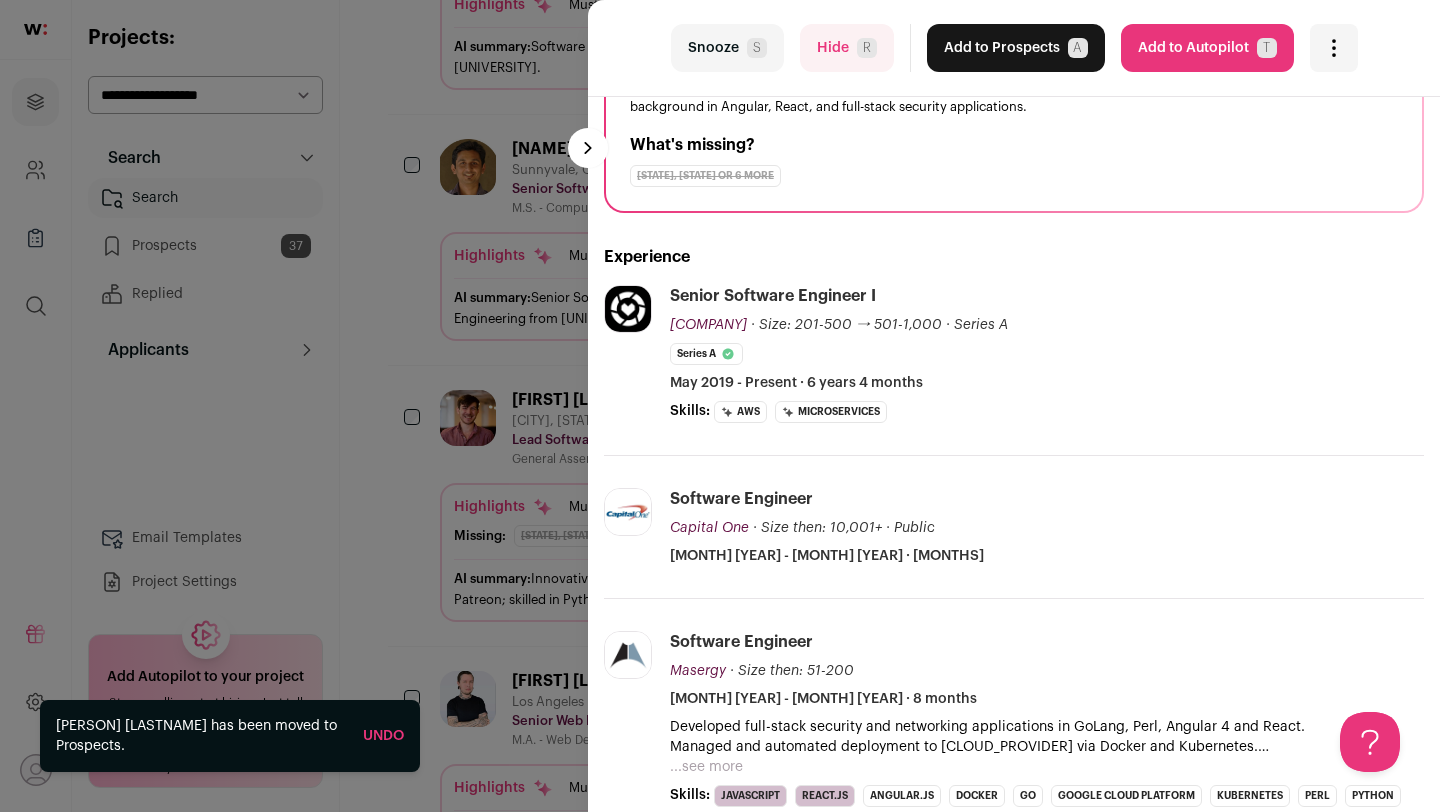 click on "Hide
R" at bounding box center (847, 48) 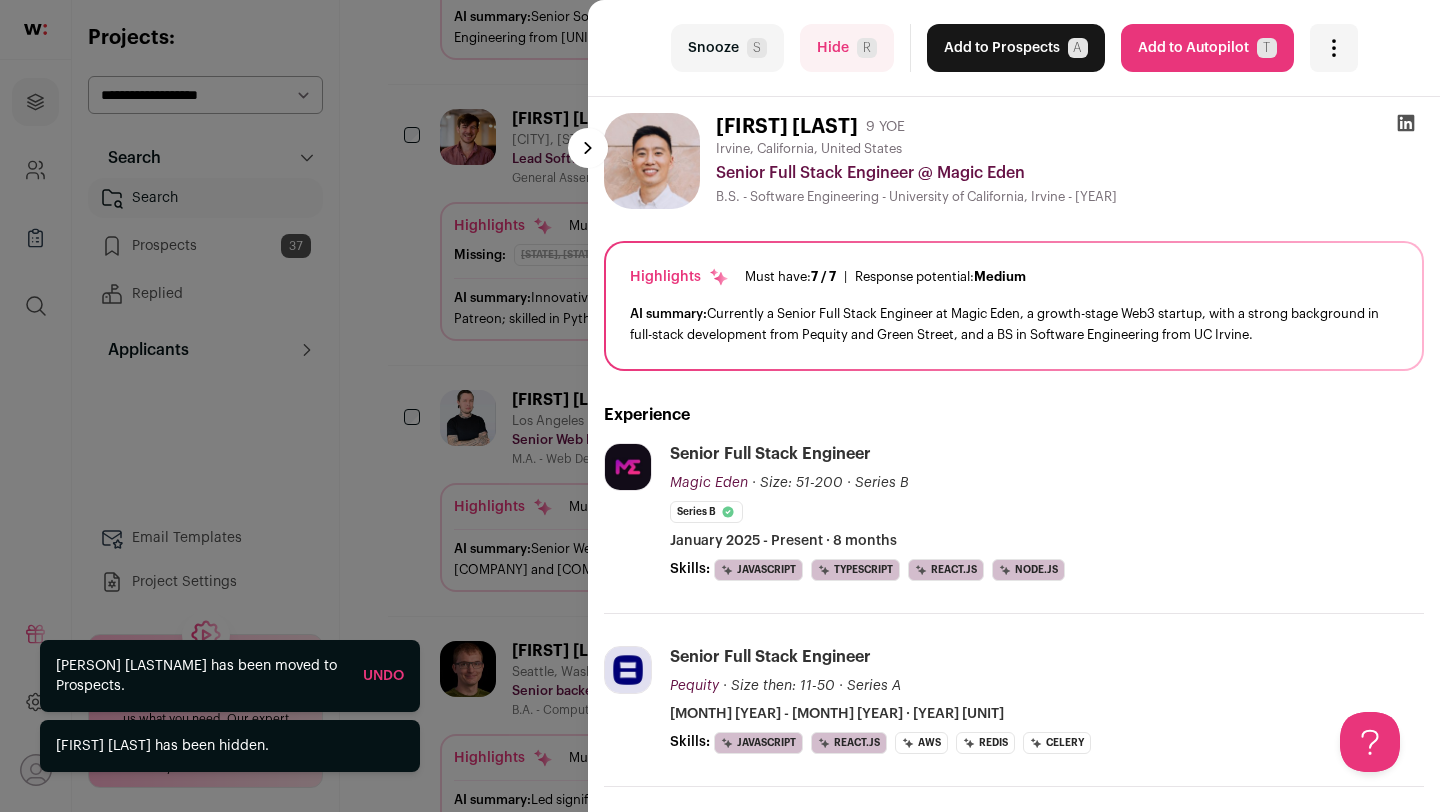 scroll, scrollTop: 786, scrollLeft: 0, axis: vertical 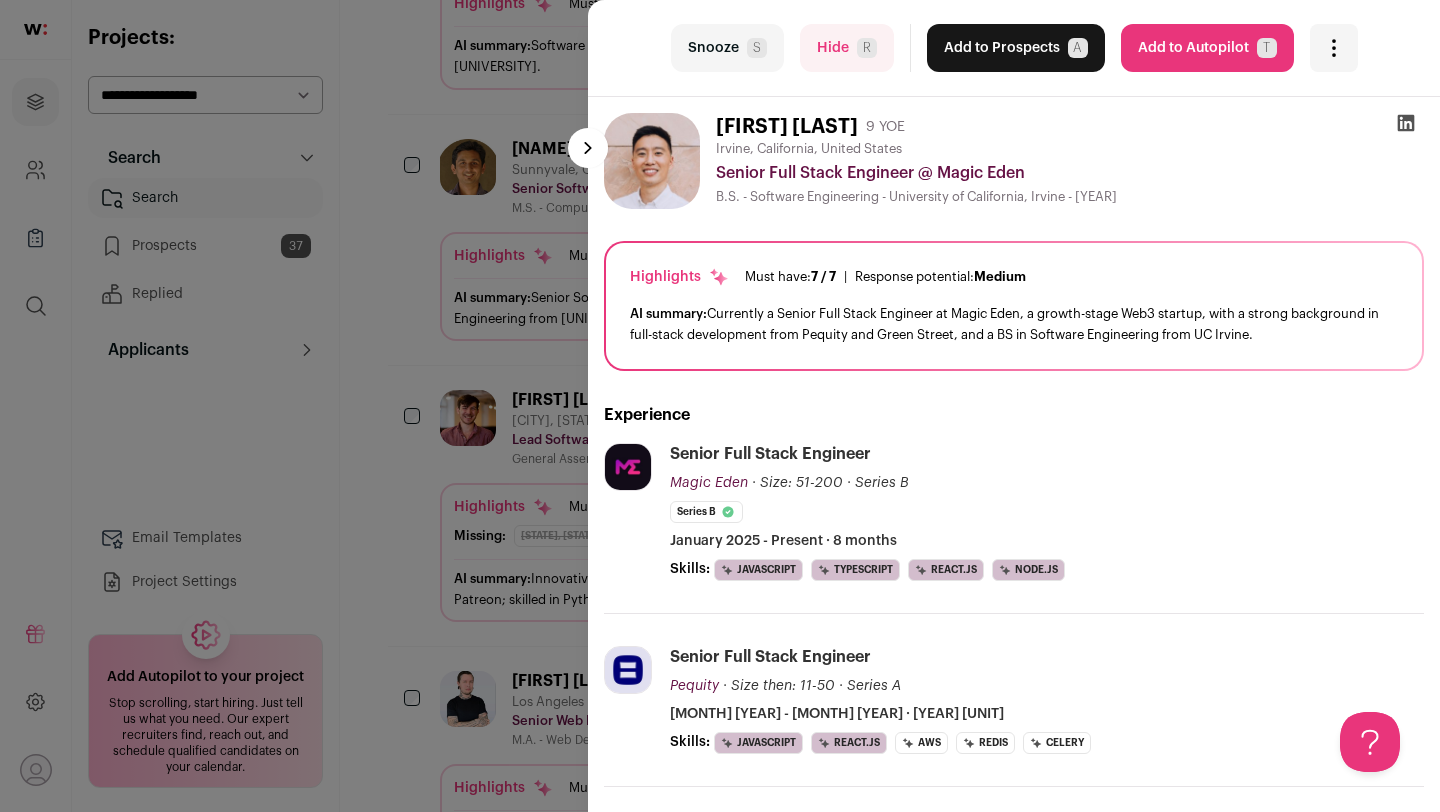 click on "Snooze
S" at bounding box center (727, 48) 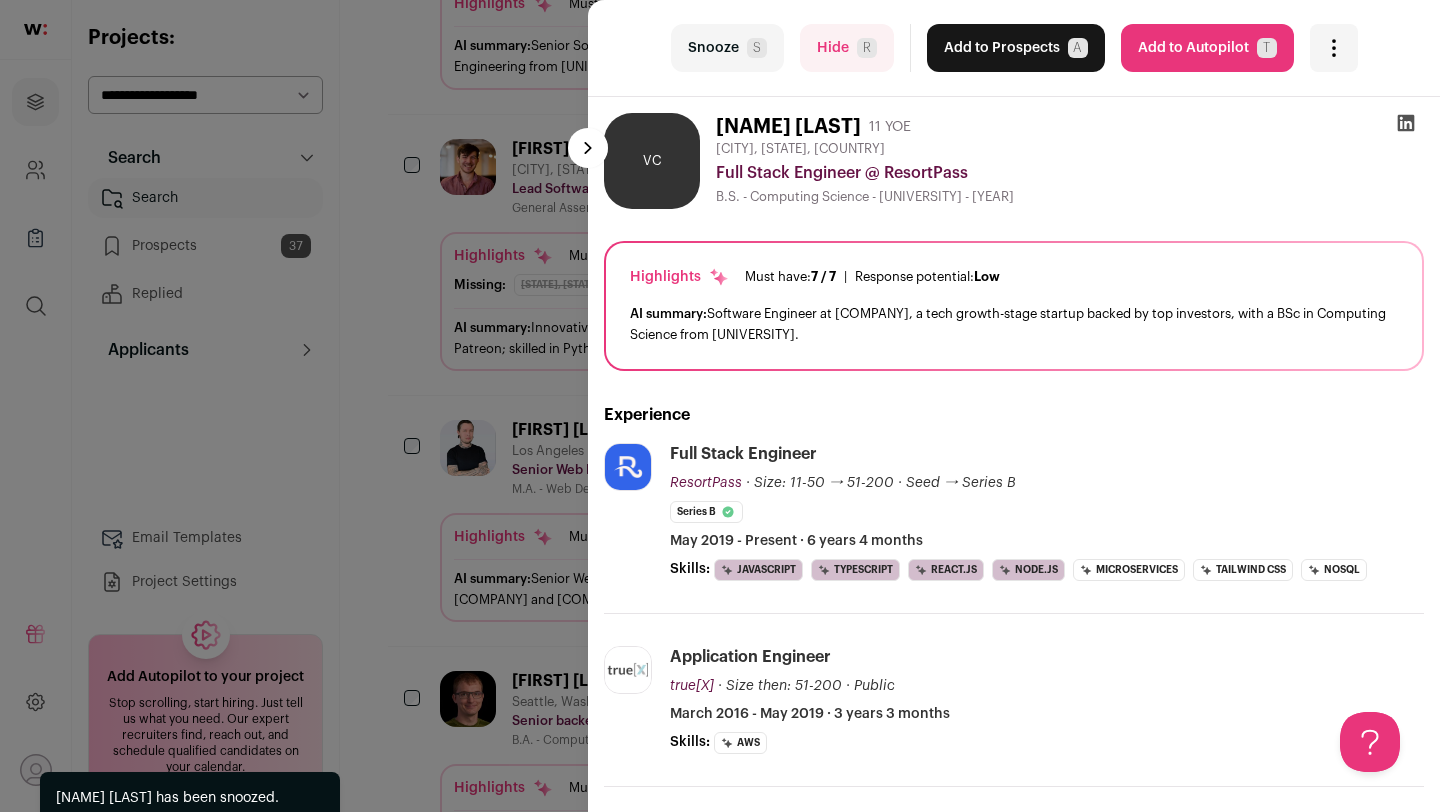 scroll, scrollTop: 534, scrollLeft: 0, axis: vertical 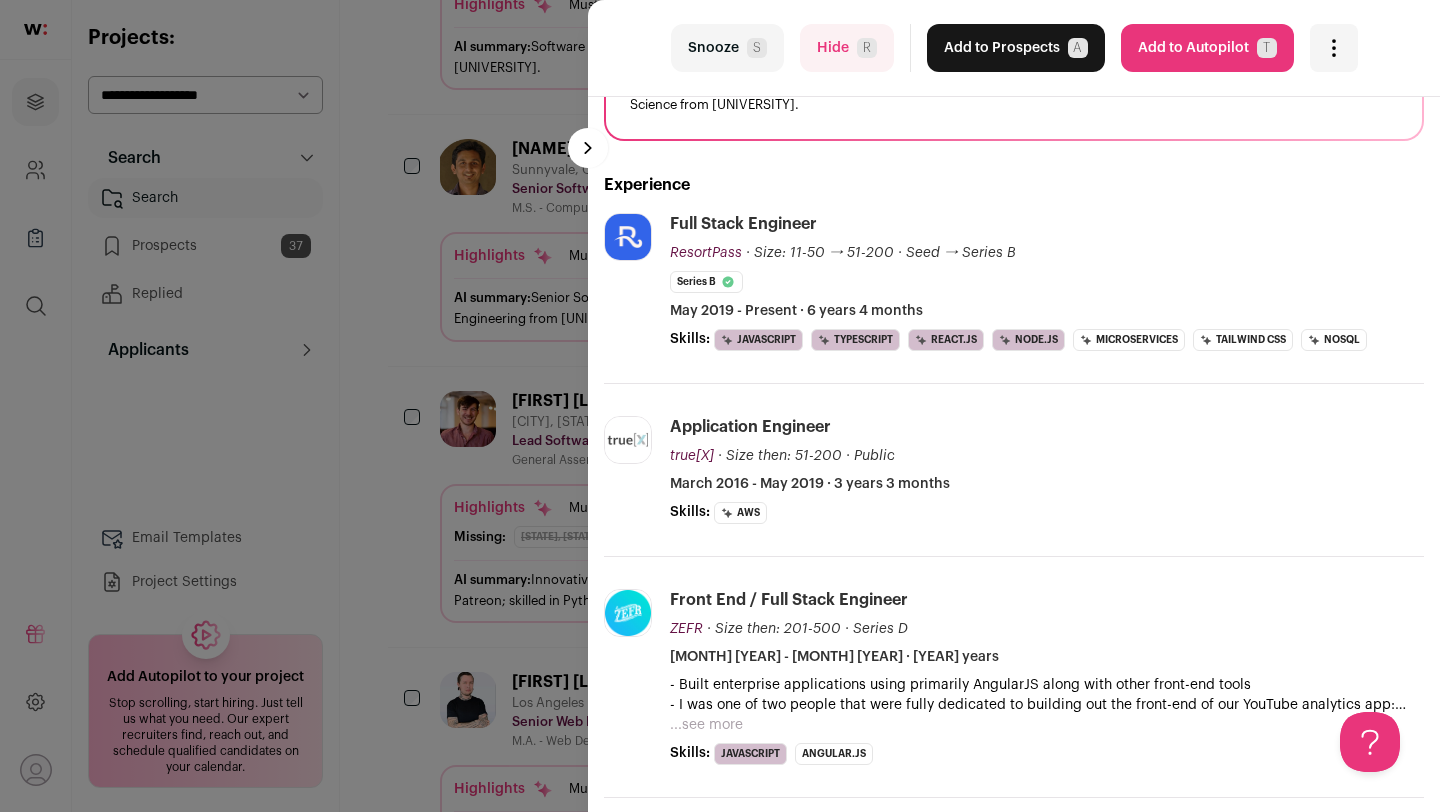 click on "Snooze
S" at bounding box center [727, 48] 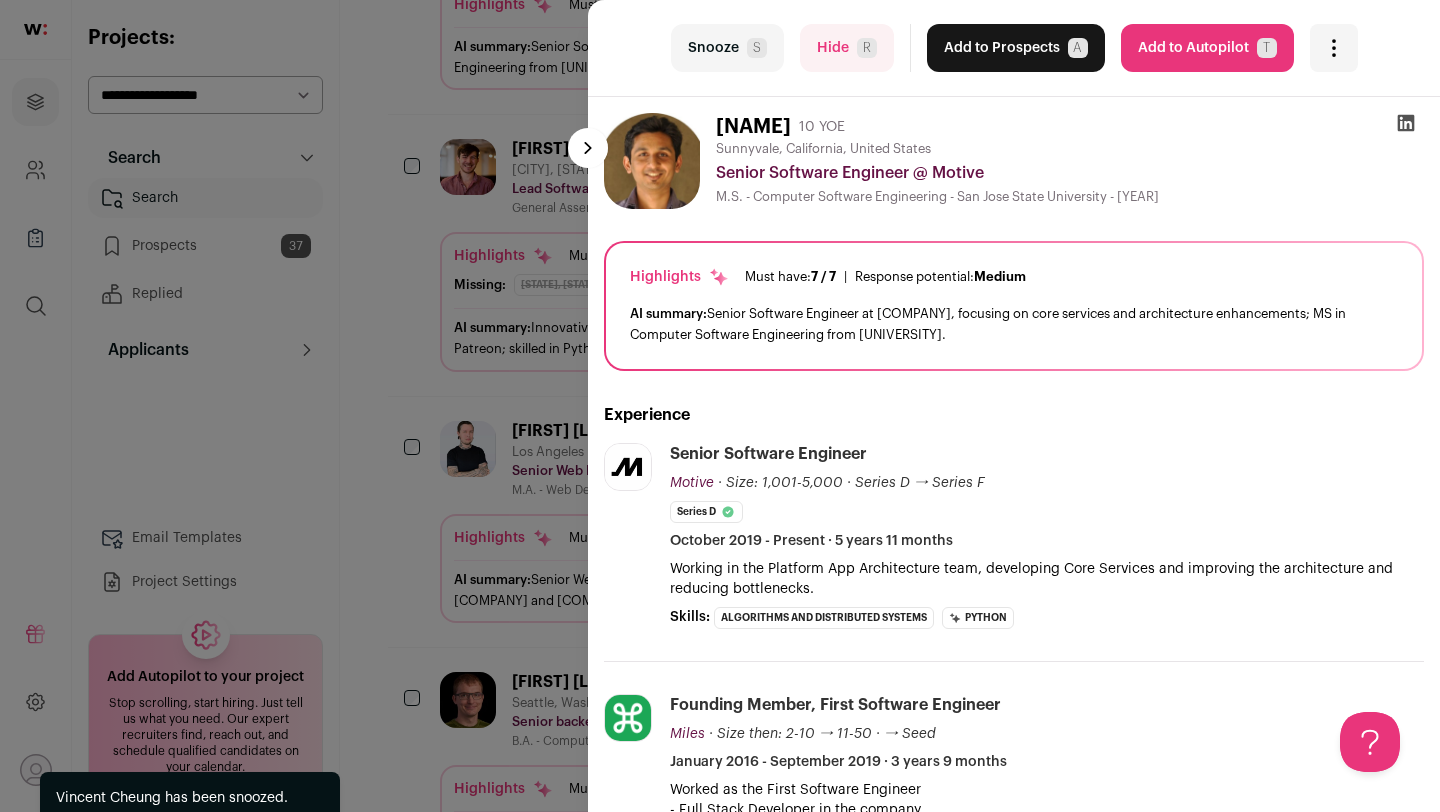 scroll, scrollTop: 283, scrollLeft: 0, axis: vertical 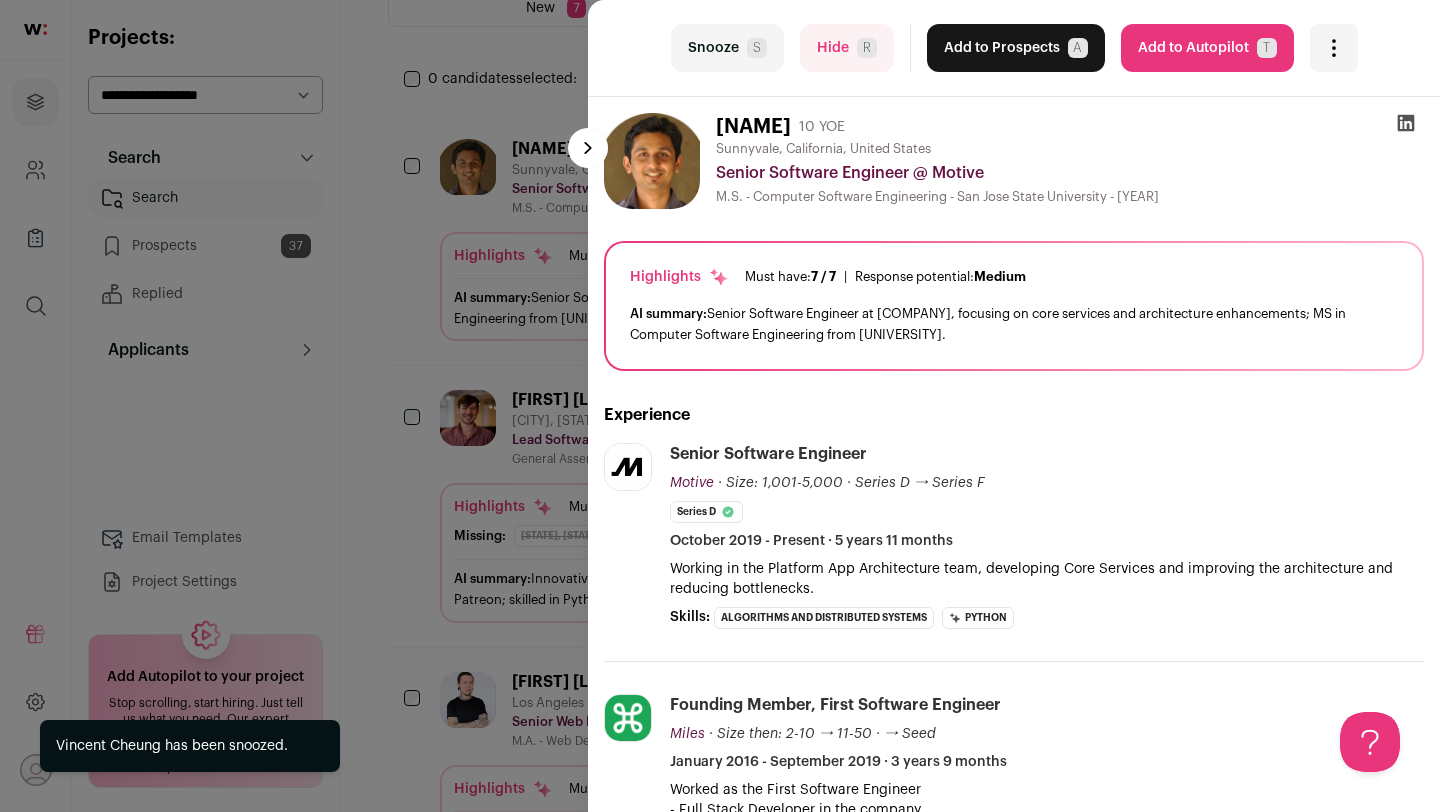 click on "last
Snooze
S
Hide
R
Add to Prospects
A
Are you sure?
[FIRST] [LAST]  is already in your ATS. Do you wish to reach out to this candidate through wellfound:ai?
Cancel
********
Add to Autopilot
T" at bounding box center [1014, 48] 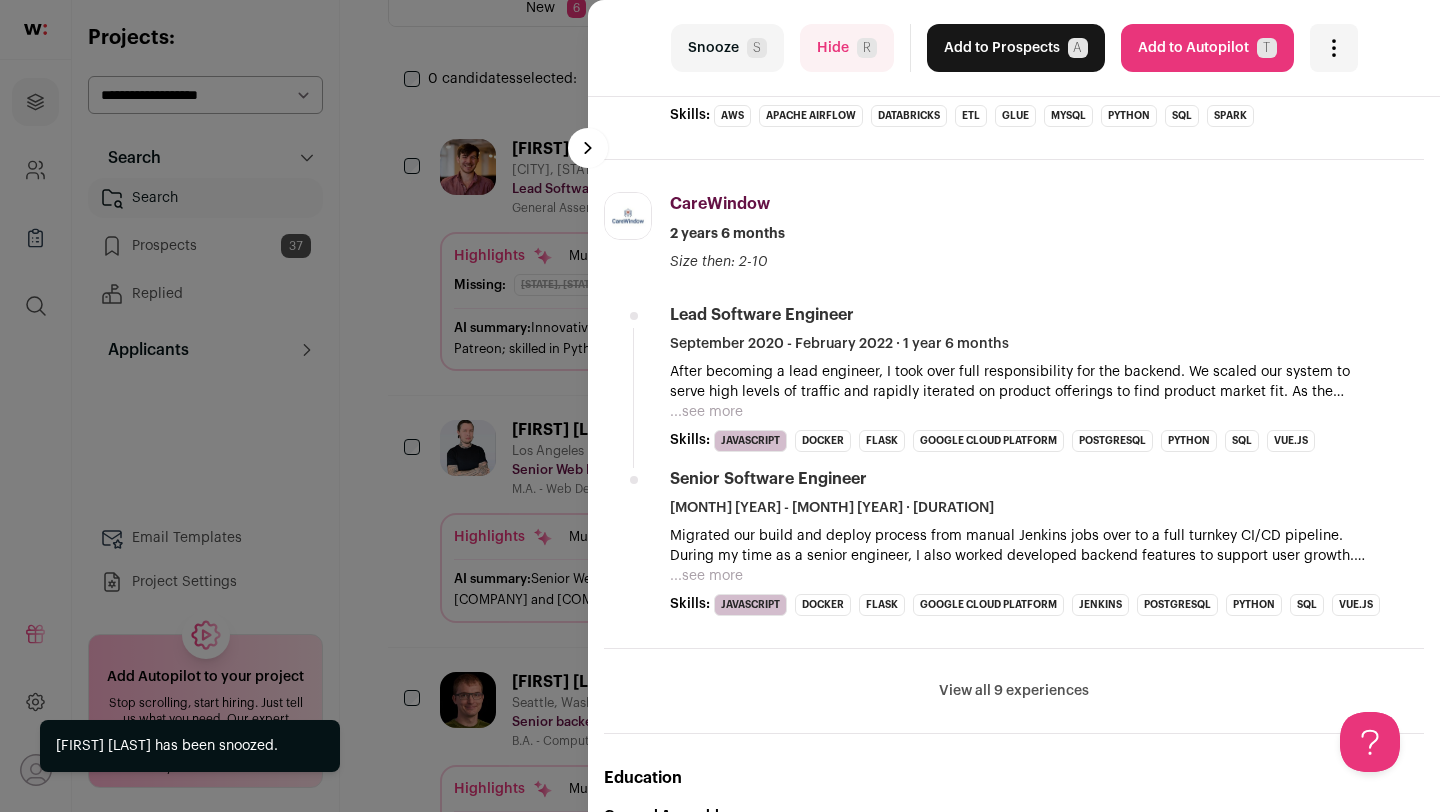 scroll, scrollTop: 836, scrollLeft: 0, axis: vertical 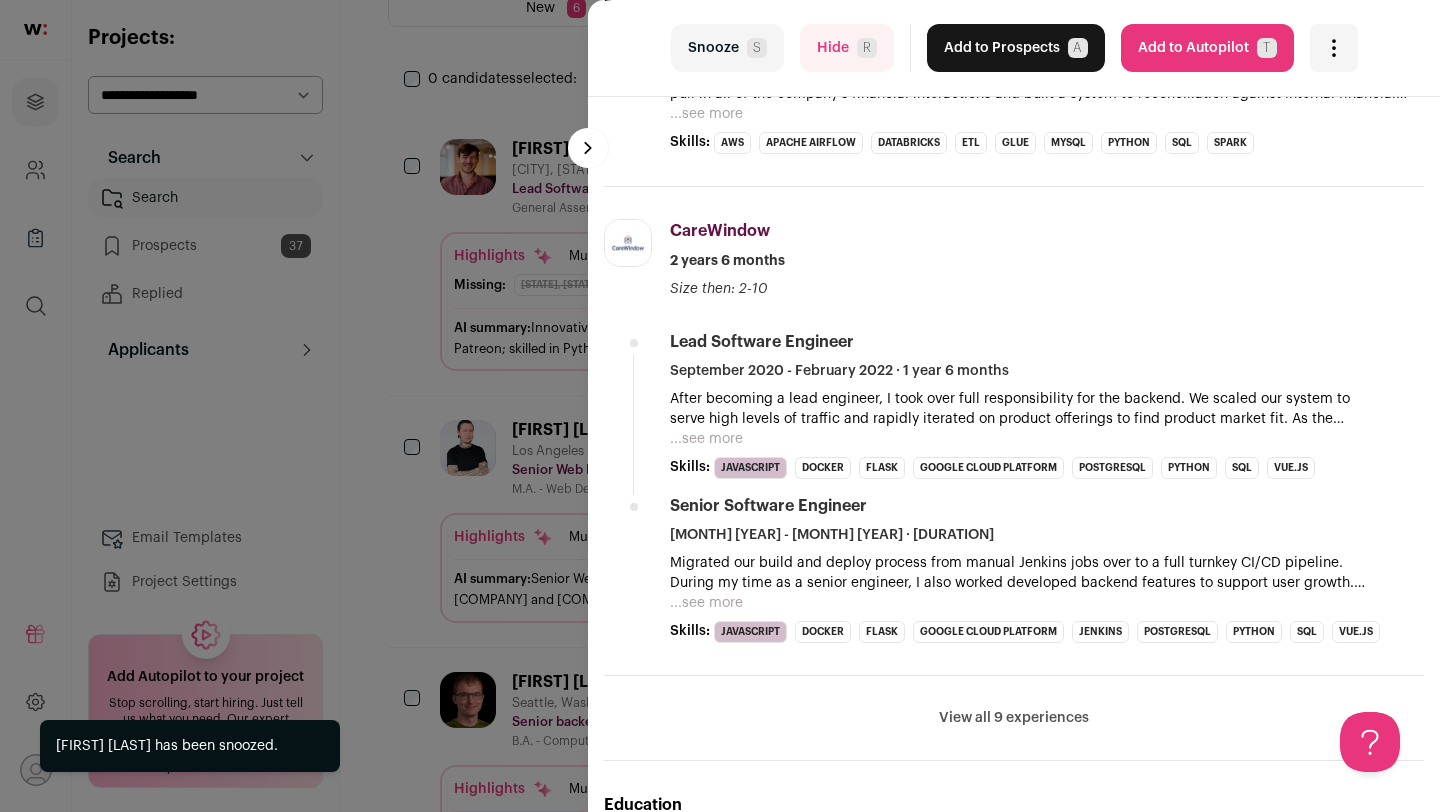 click on "Snooze
S" at bounding box center [727, 48] 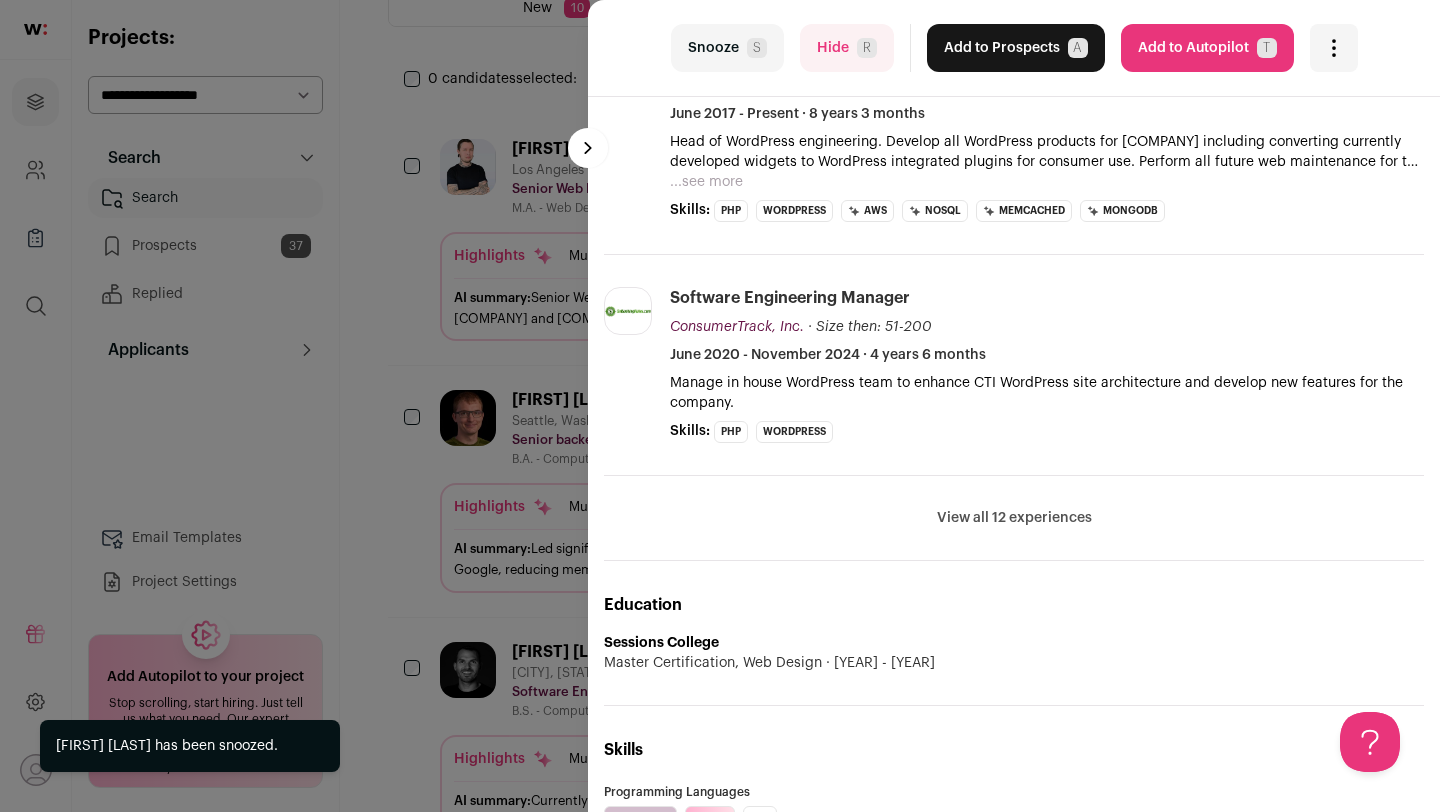 scroll, scrollTop: 576, scrollLeft: 0, axis: vertical 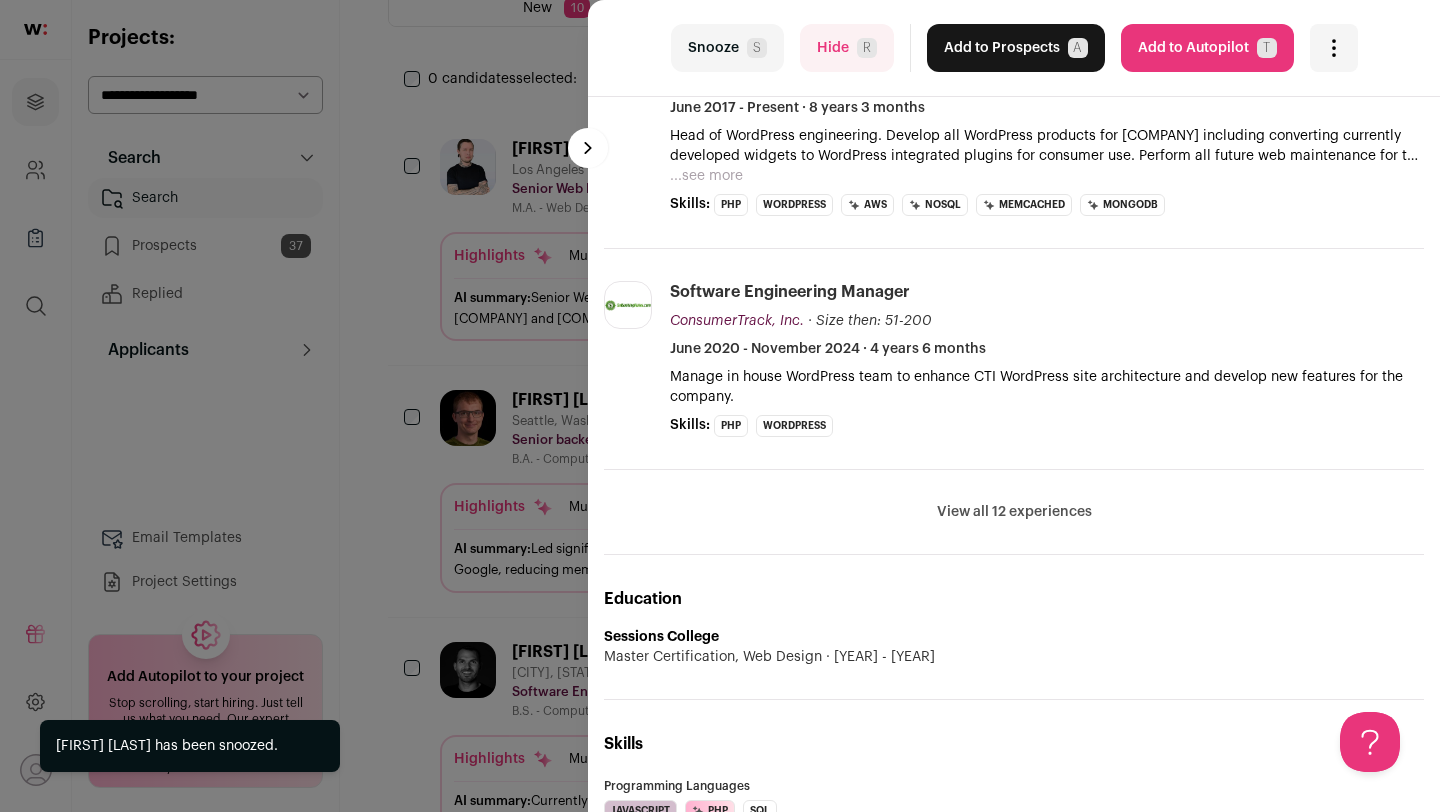 click on "Hide
R" at bounding box center (847, 48) 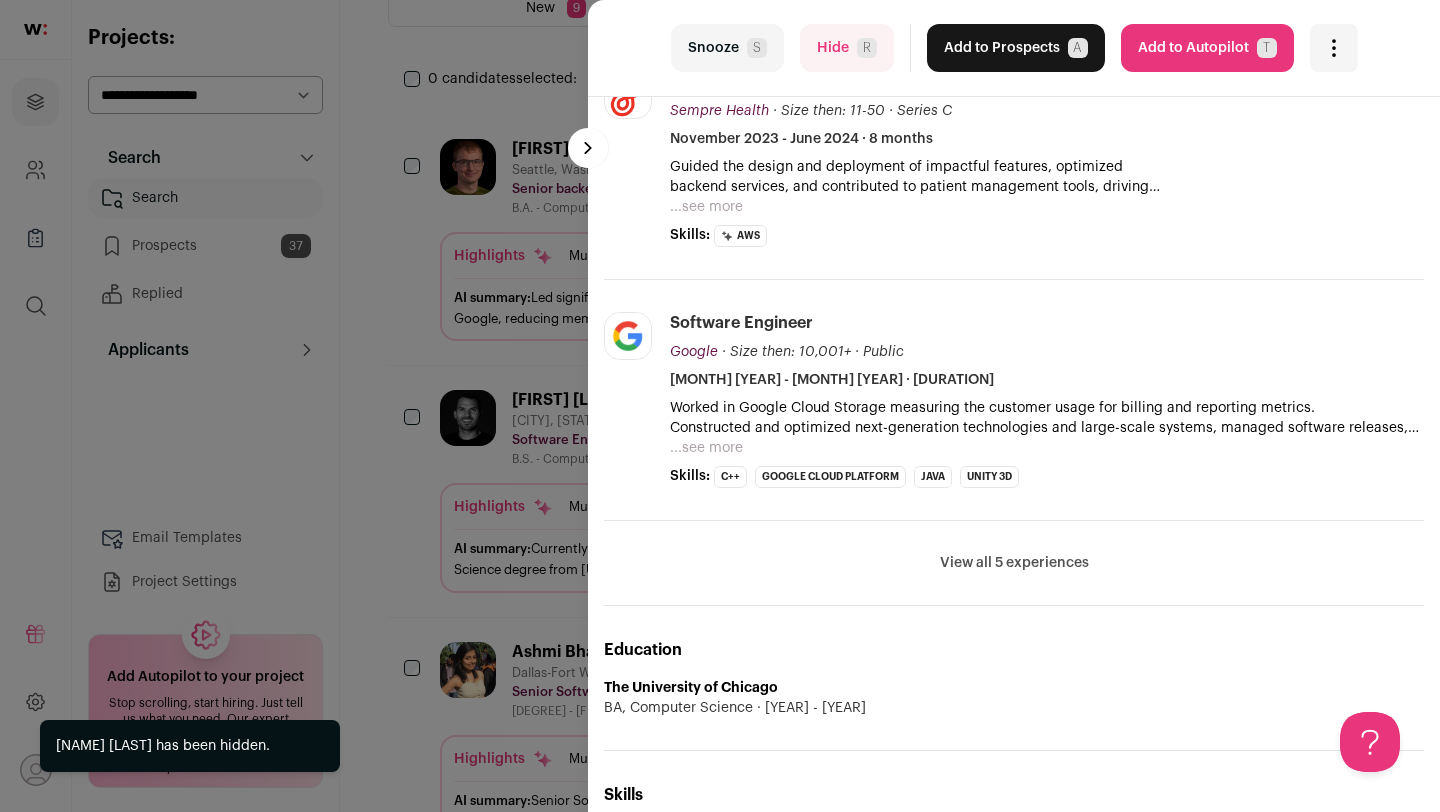 scroll, scrollTop: 0, scrollLeft: 0, axis: both 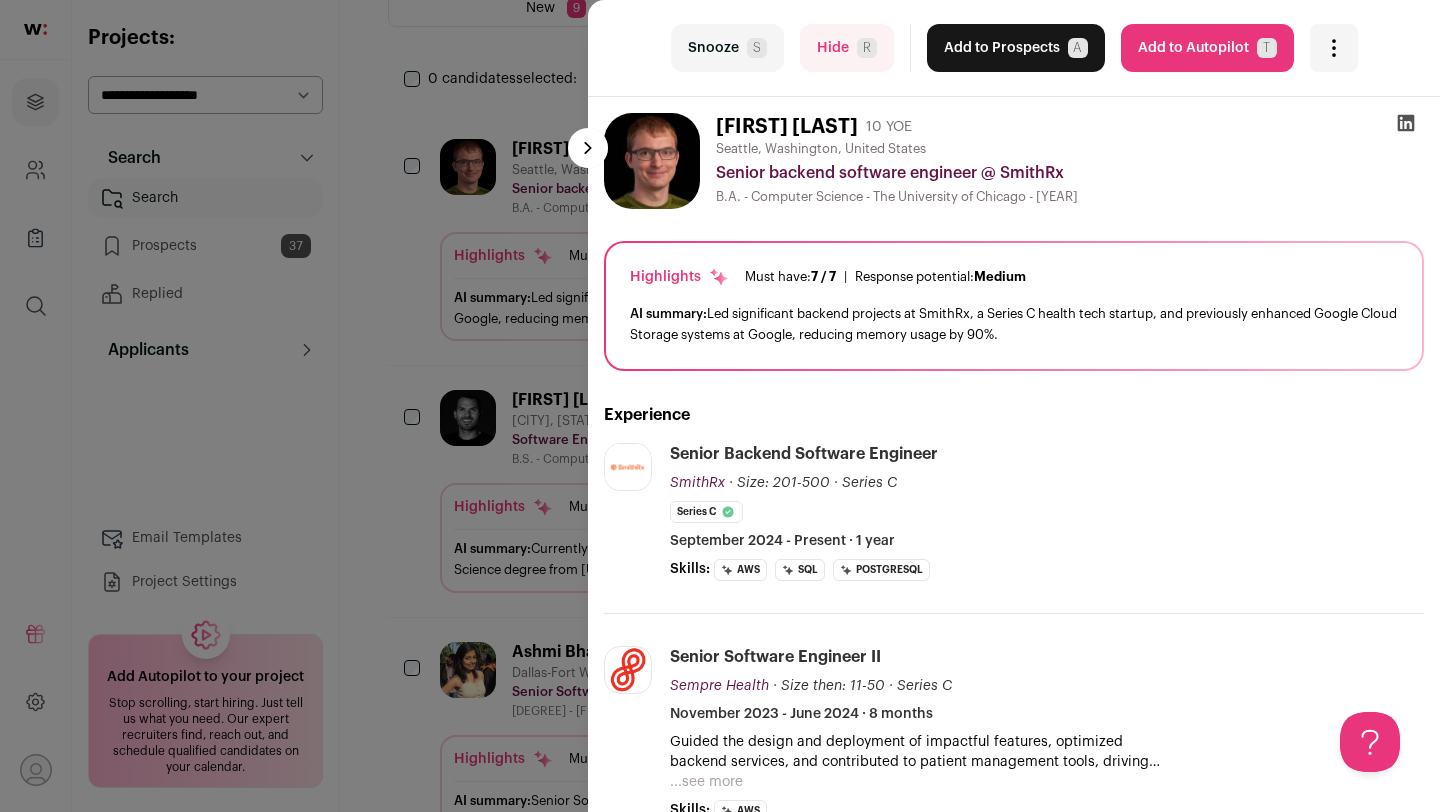 click on "Add to Prospects
A" at bounding box center (1016, 48) 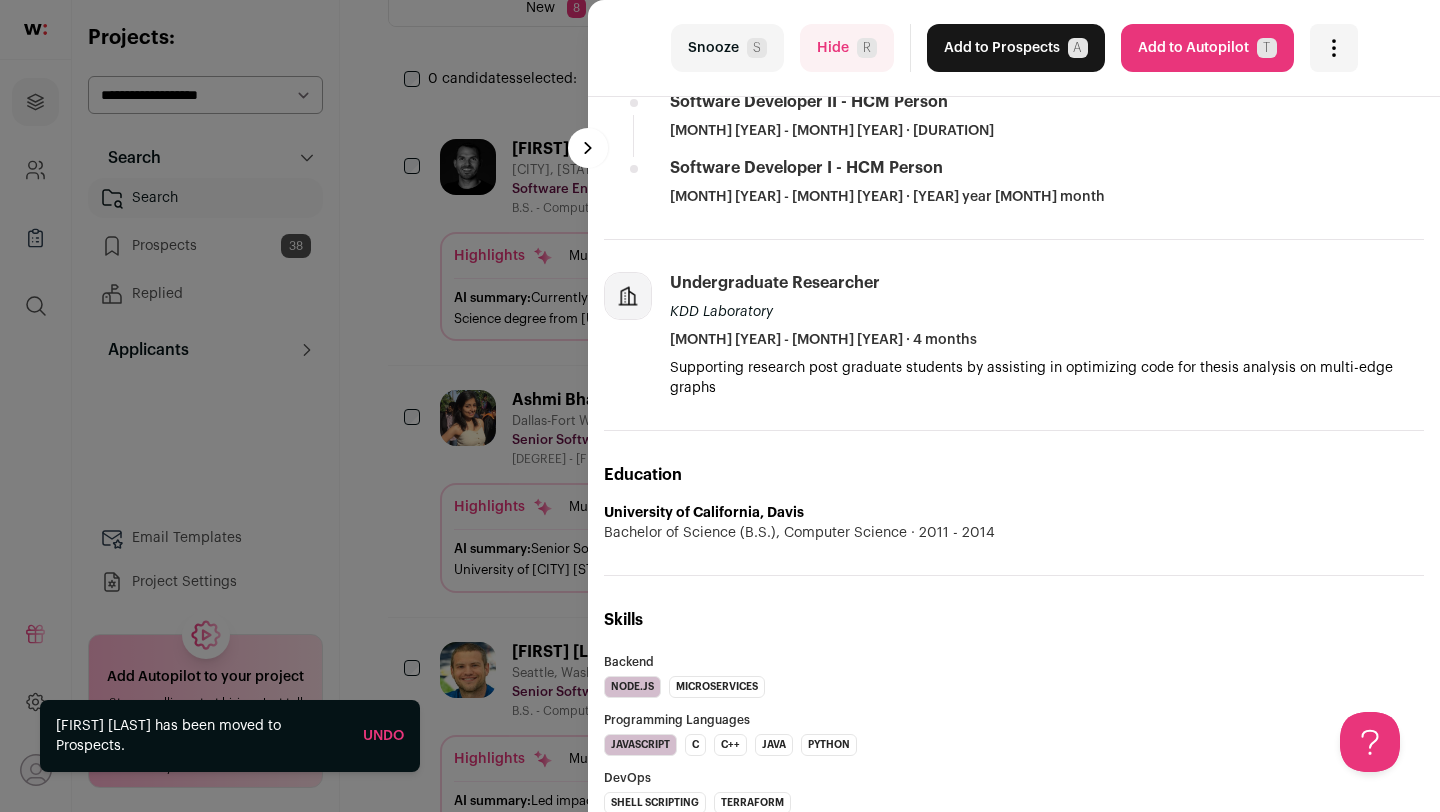 scroll, scrollTop: 0, scrollLeft: 0, axis: both 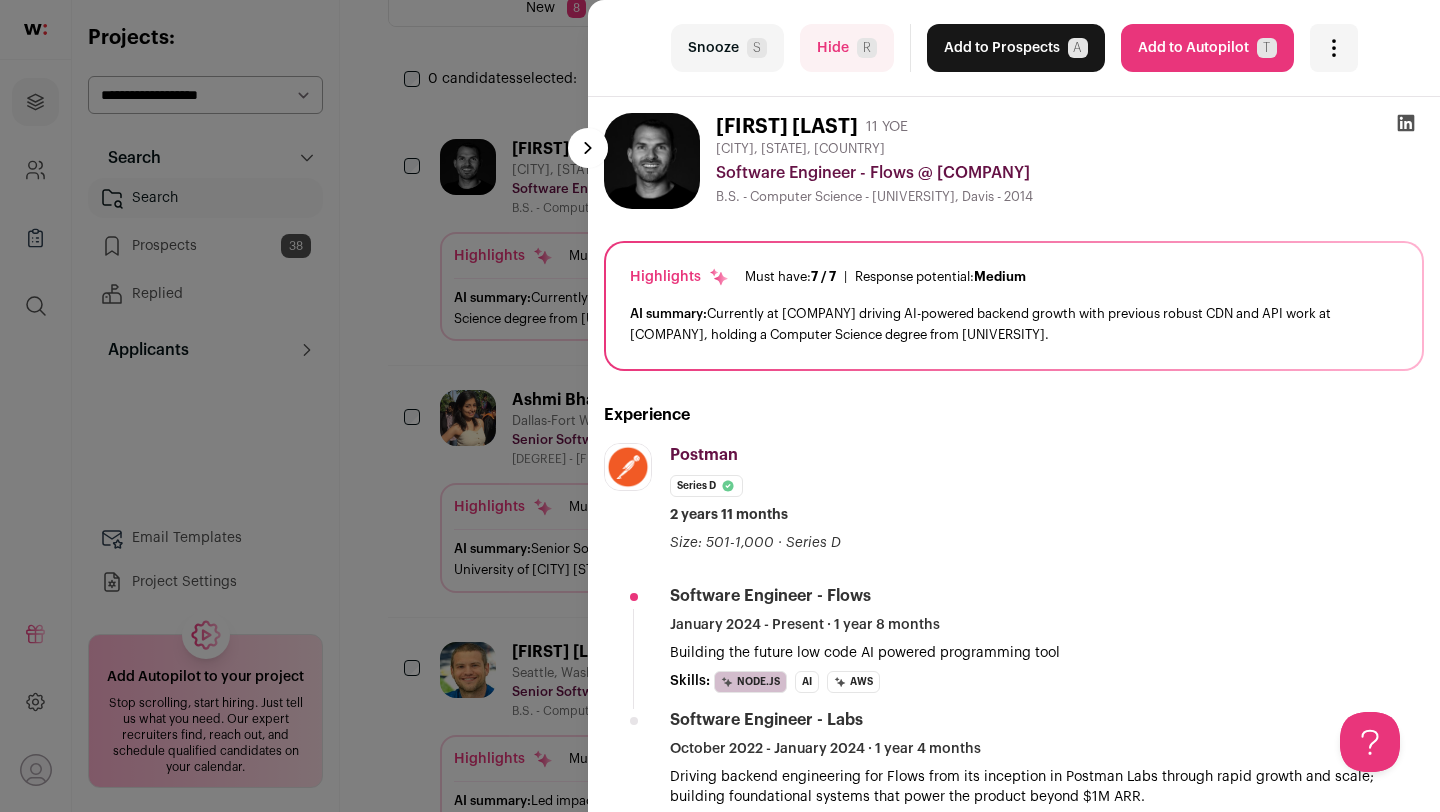 click on "Must have:
7 / 7
How many must haves have been fulfilled?
|
Response potential:
Medium
The rating combines email reliability, platform activity, and job tenure to predict a candidate's openness to outreach, independent of the company making contact." at bounding box center [885, 277] 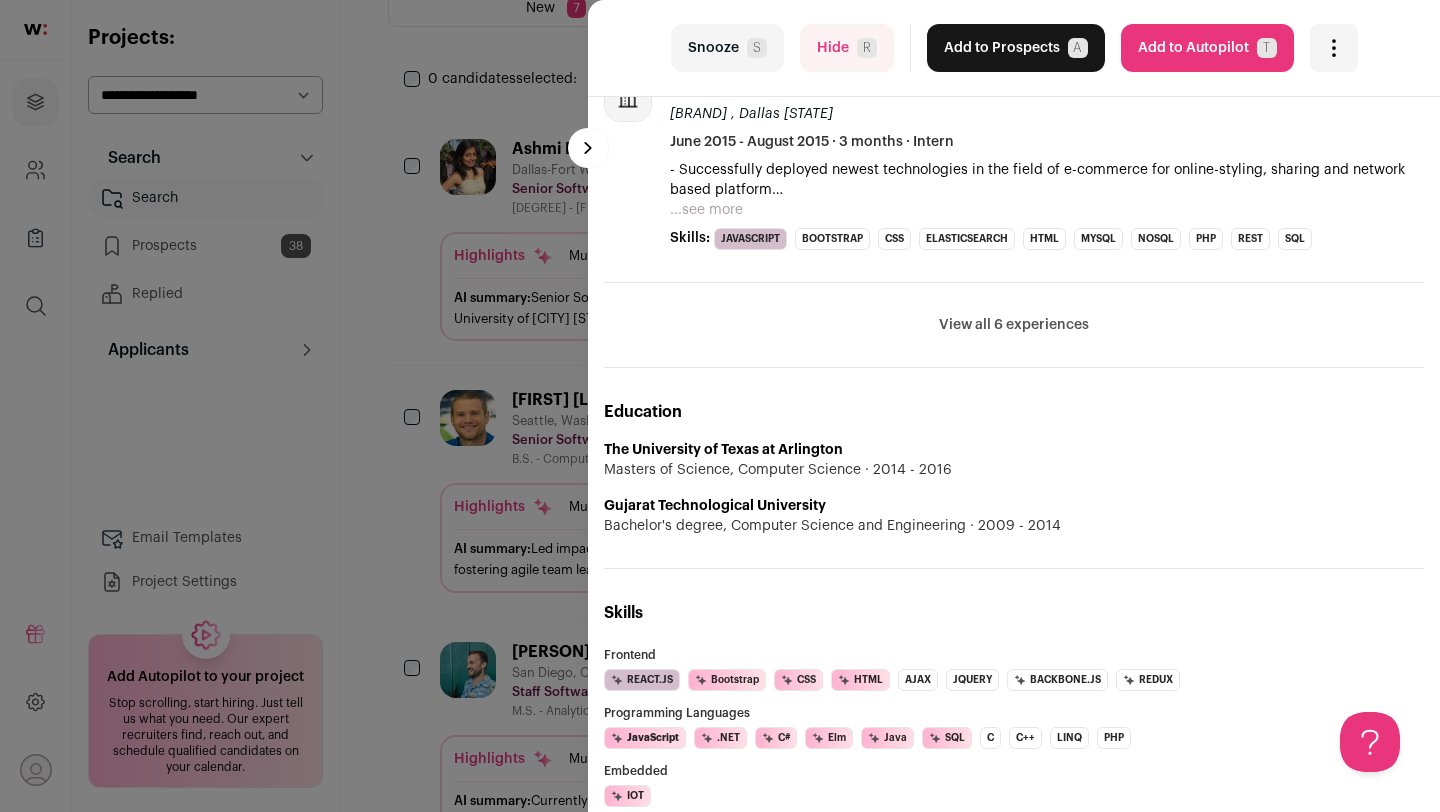 scroll, scrollTop: 999, scrollLeft: 0, axis: vertical 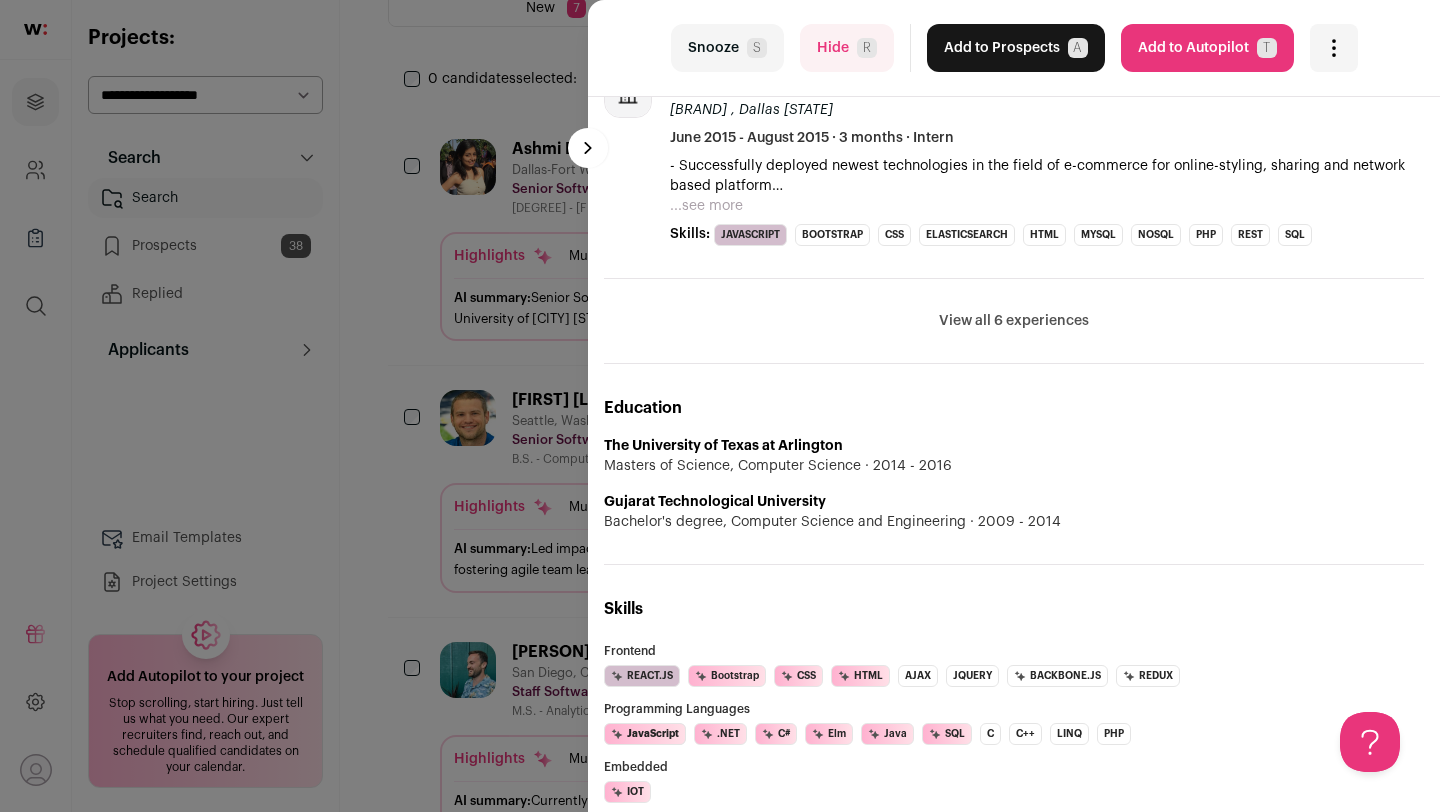 click on "Snooze
S" at bounding box center (727, 48) 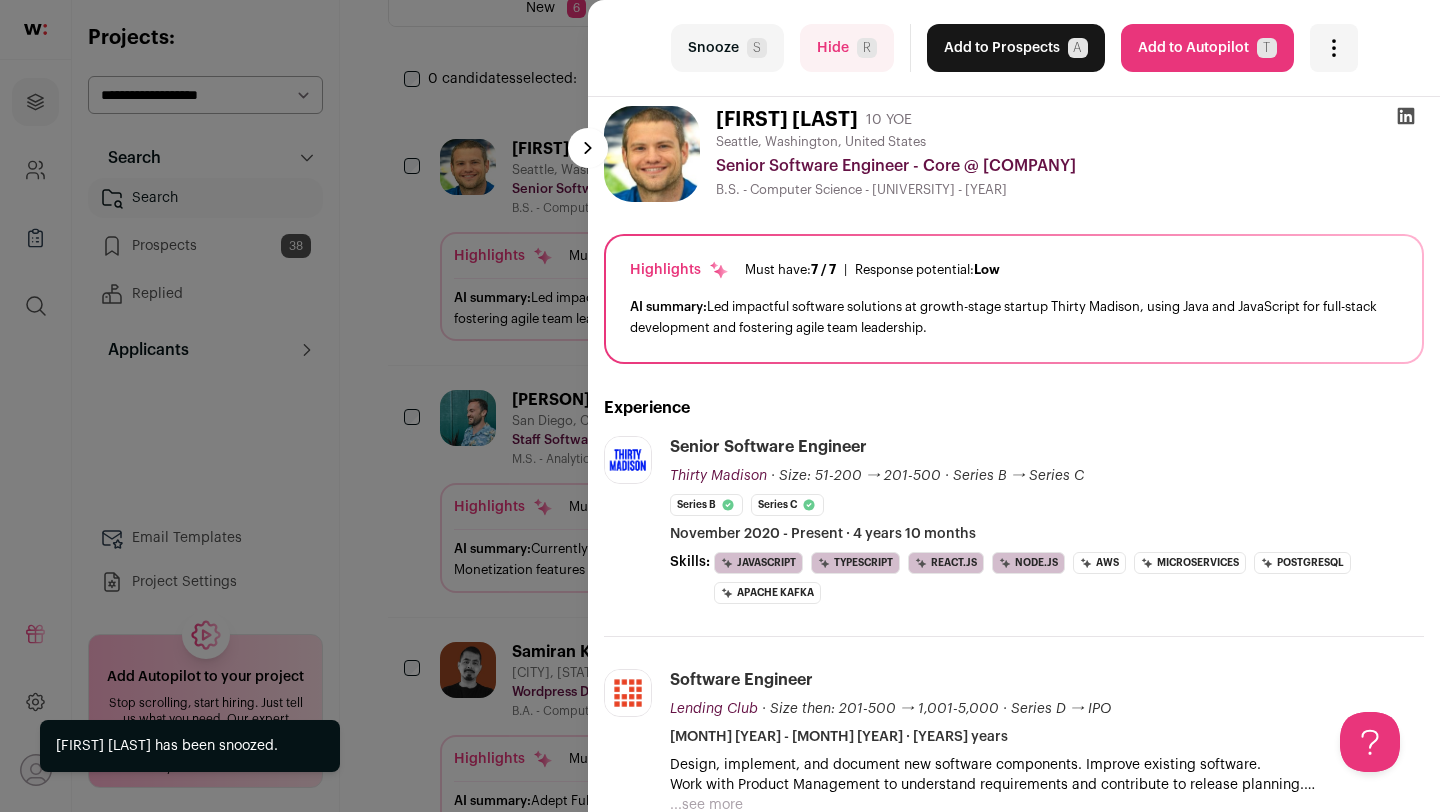 scroll, scrollTop: 12, scrollLeft: 0, axis: vertical 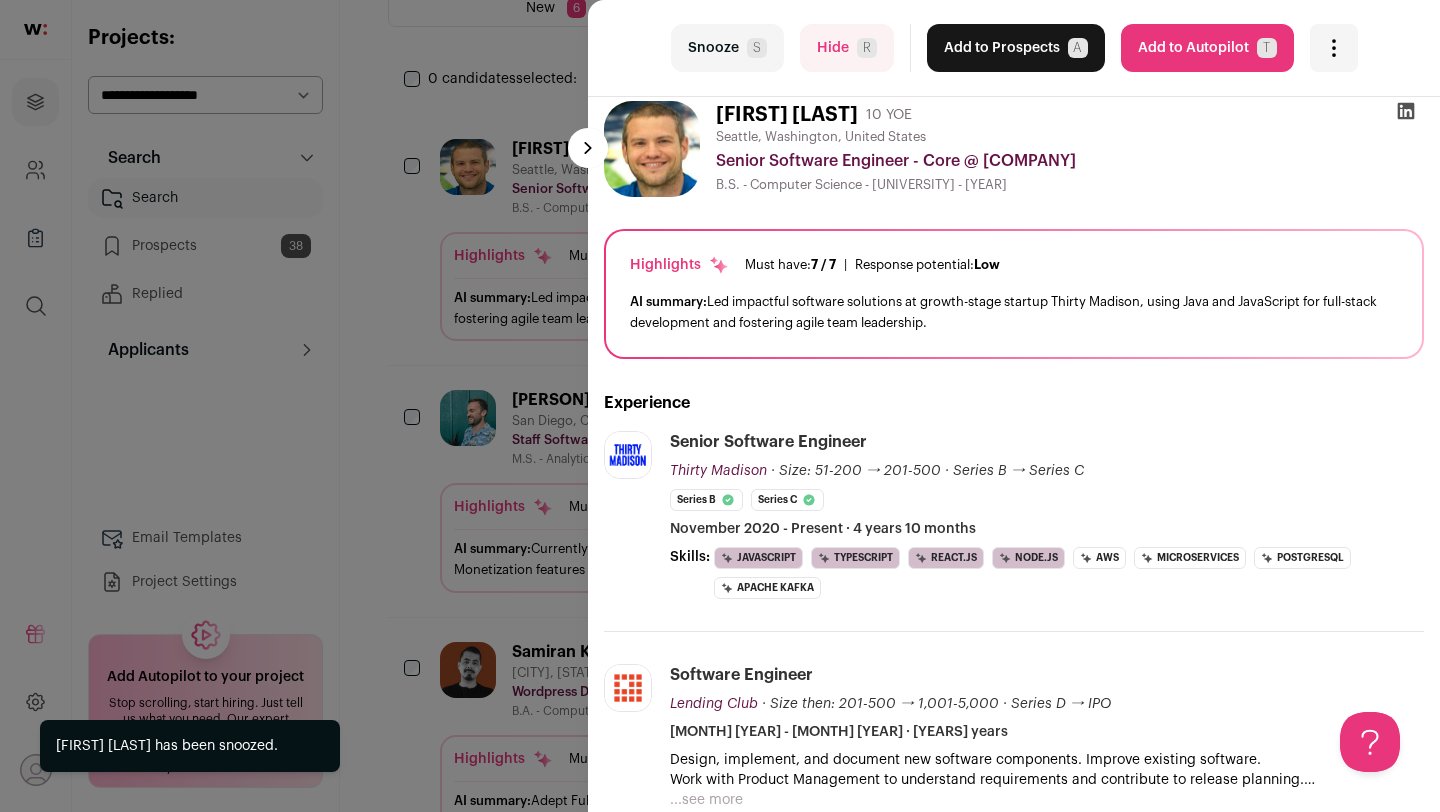 click 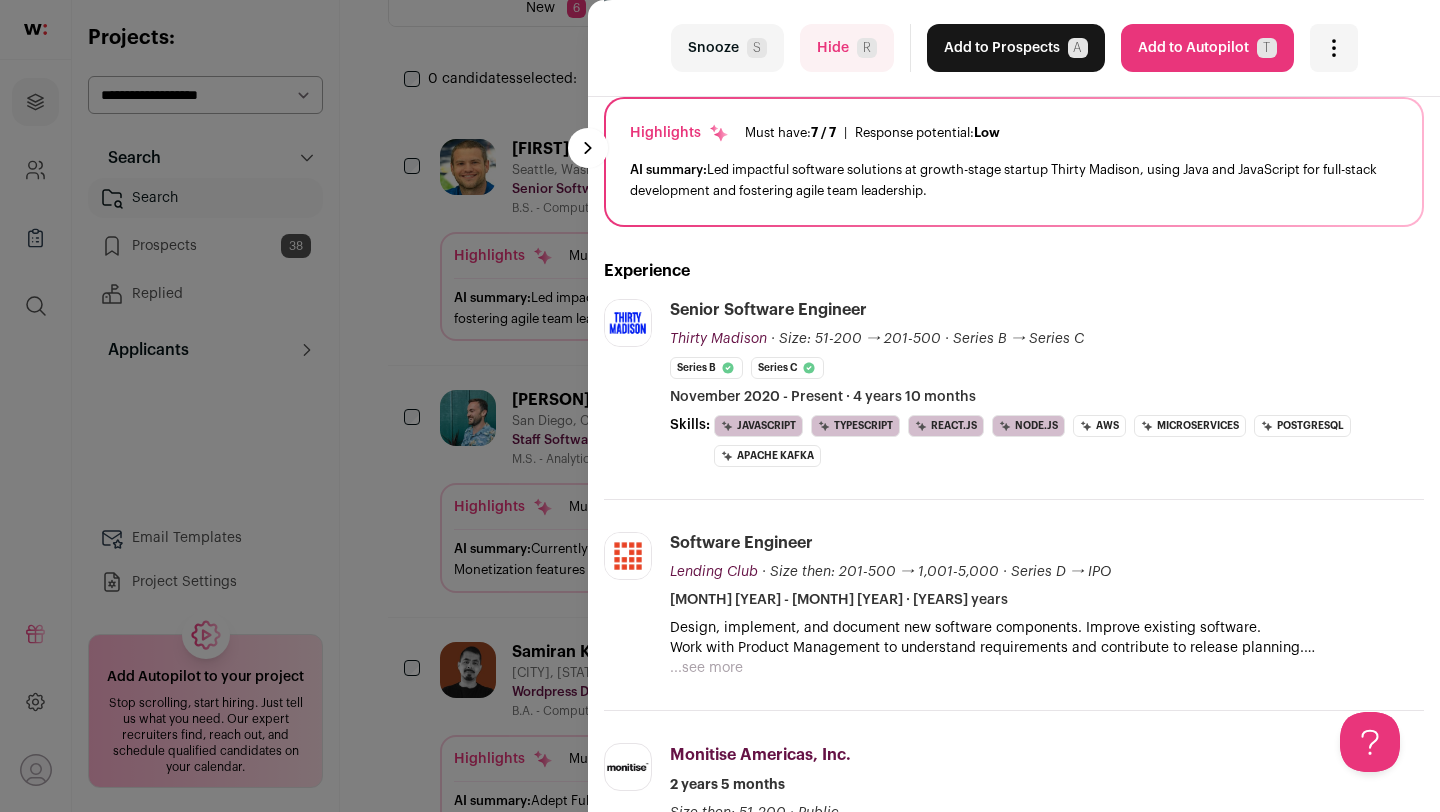 scroll, scrollTop: 181, scrollLeft: 0, axis: vertical 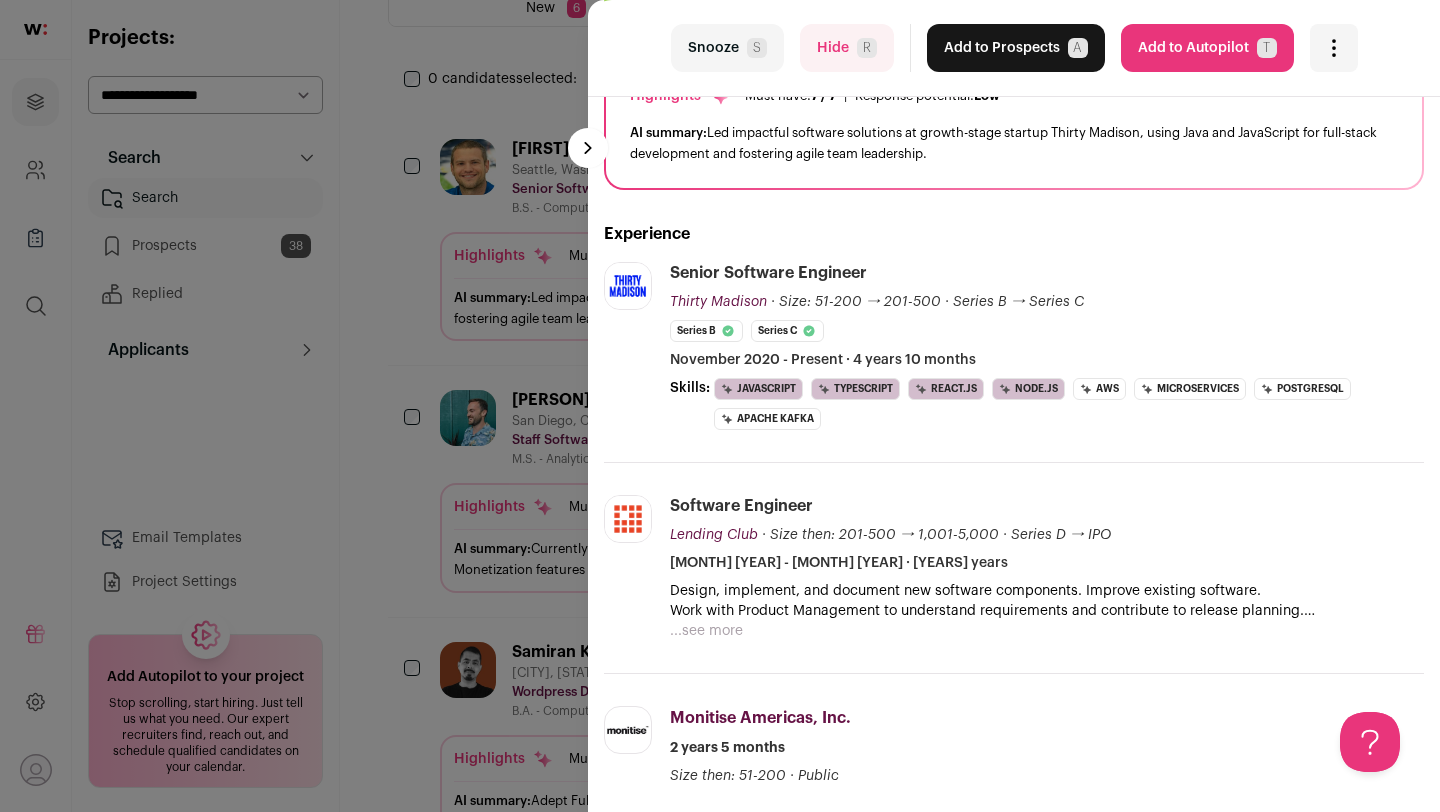 click on "Add to Prospects
A" at bounding box center (1016, 48) 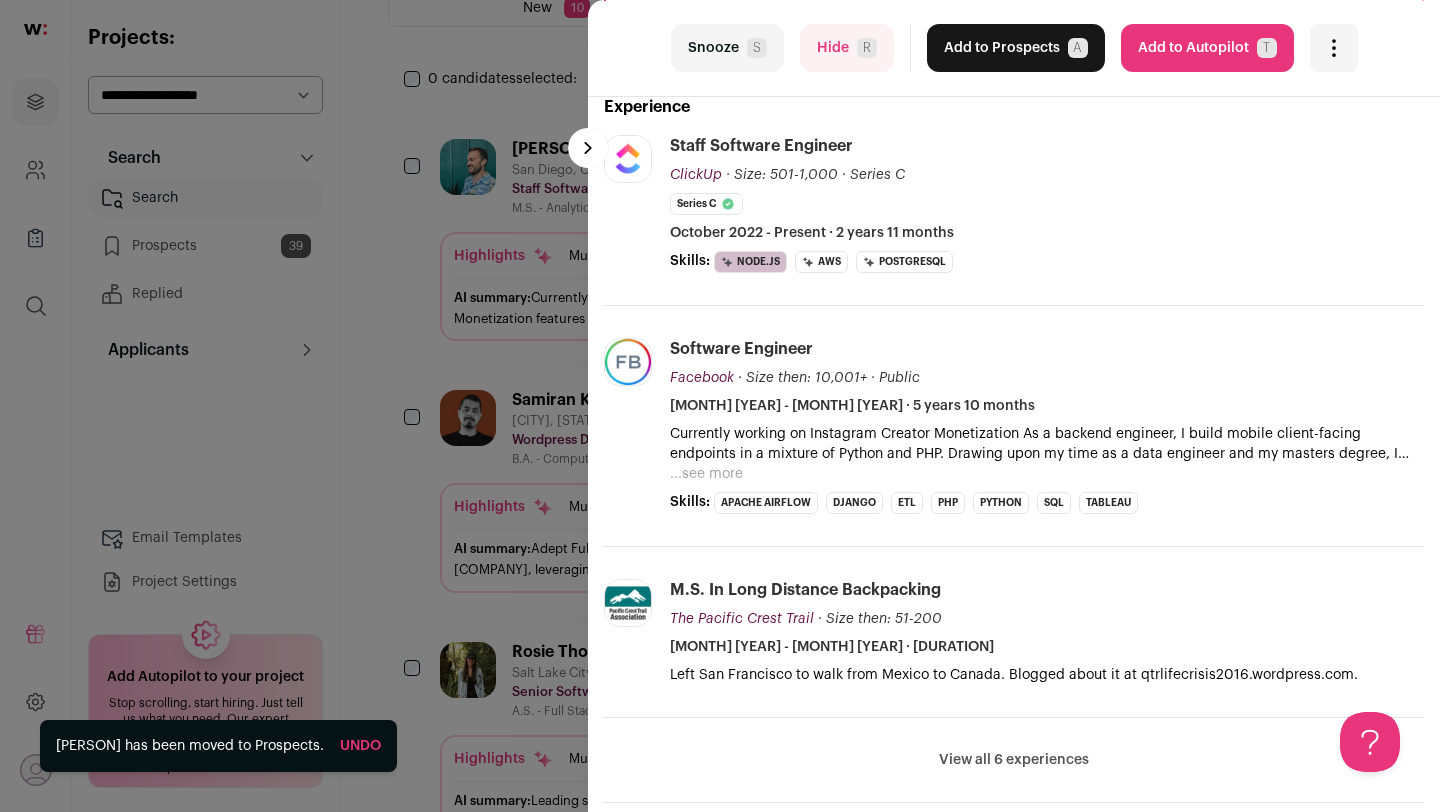 scroll, scrollTop: 0, scrollLeft: 0, axis: both 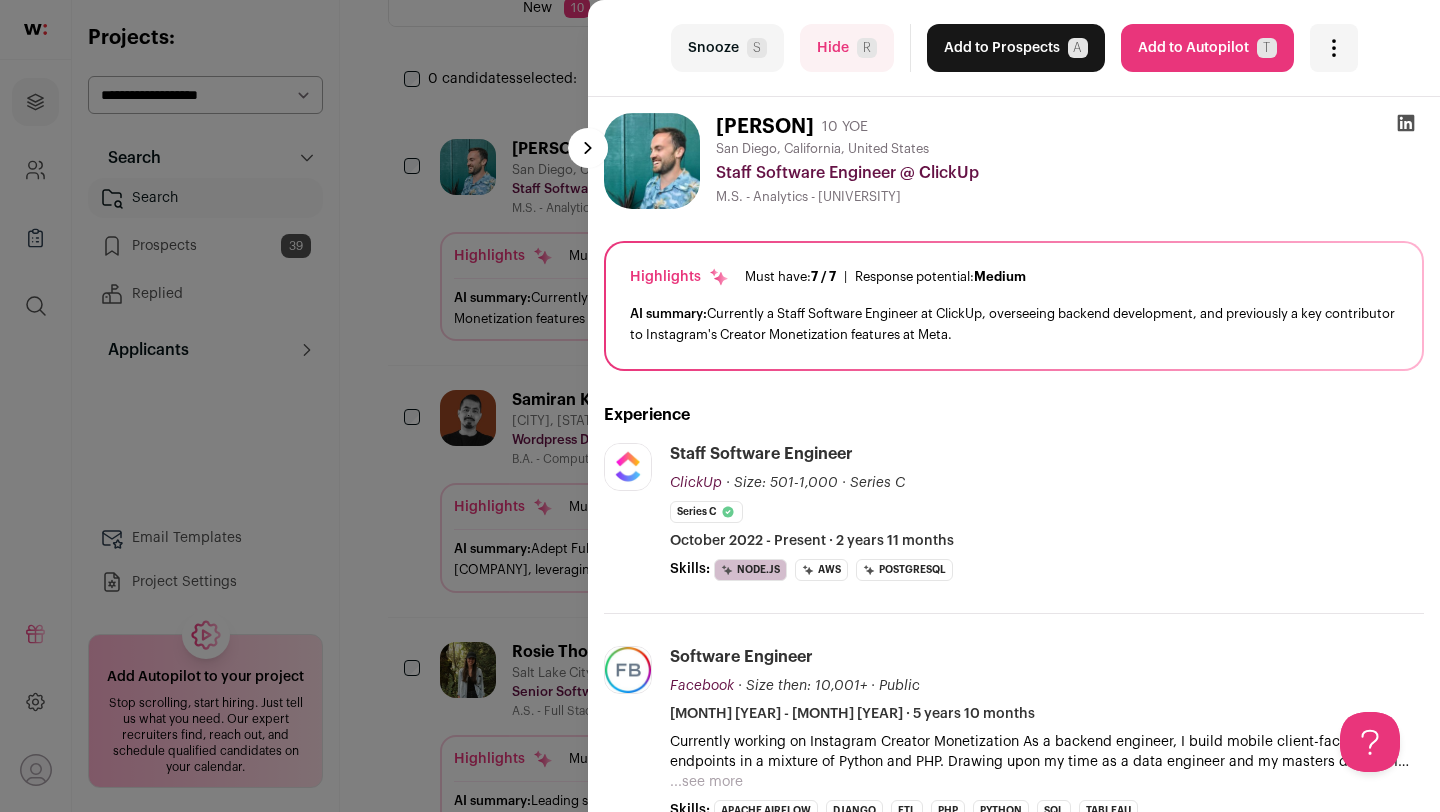 click on "last
Snooze
S
Hide
R
Add to Prospects
A
Are you sure?
[FIRST] [LAST]  is already in your ATS. Do you wish to reach out to this candidate through wellfound:ai?
Cancel
********" at bounding box center (720, 406) 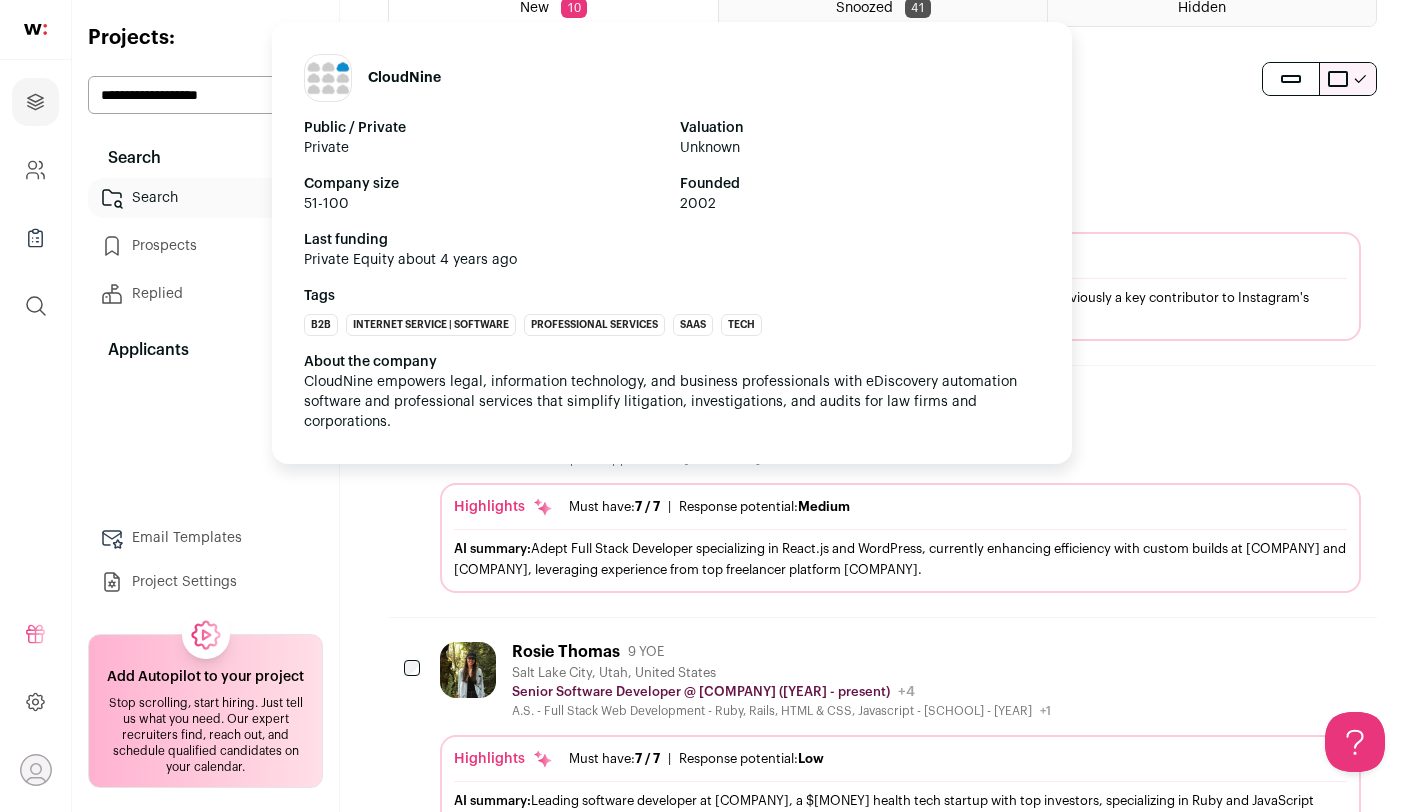 click on "CloudNine
Public / Private
Private
Valuation
Unknown
Company size
51-100
Founded
2002
Last funding
Private Equity
about 4 years ago
Tags
B2B
Internet Service | Software
Professional Services
SaaS
Tech
About the company
View more" at bounding box center [672, 243] 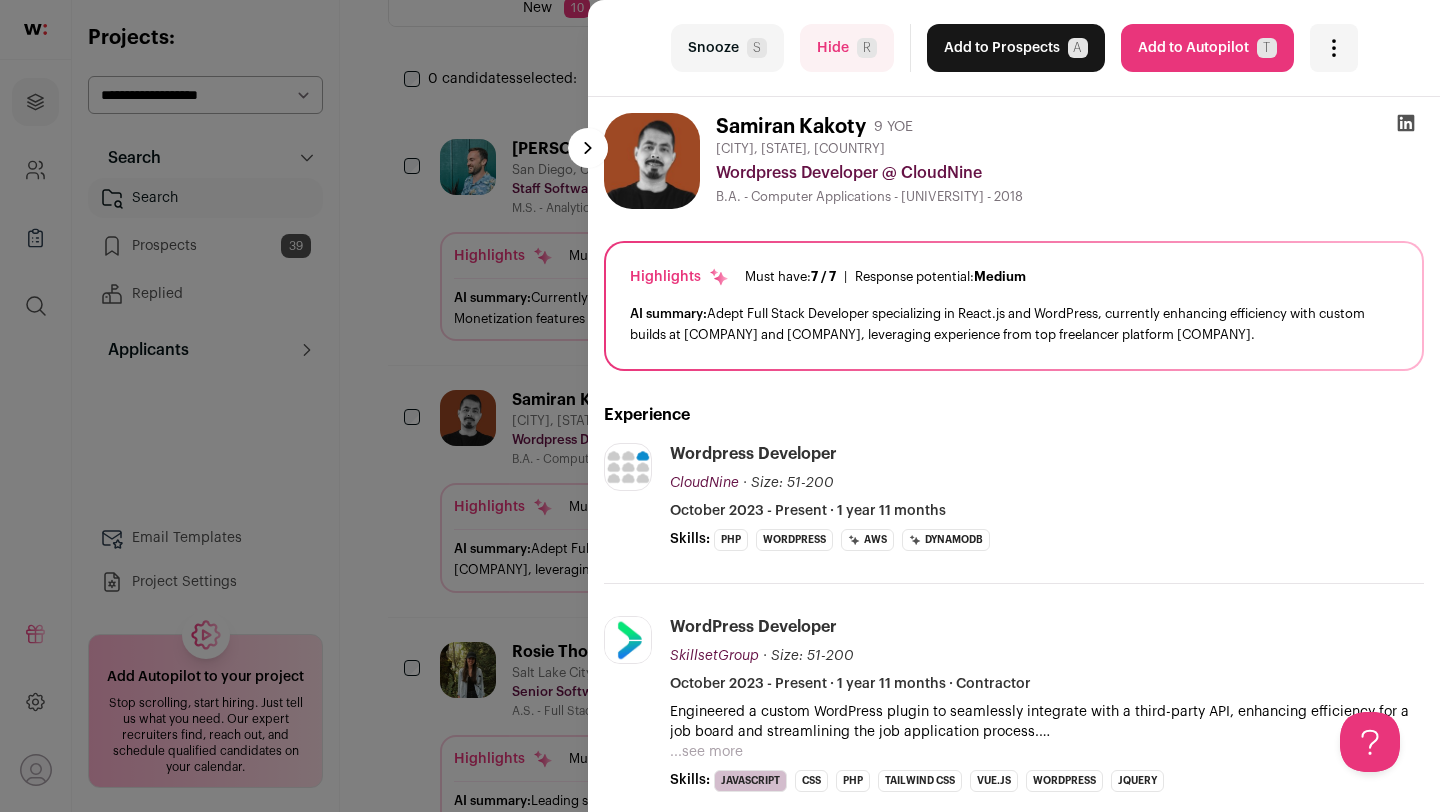 click on "Hide
R" at bounding box center (847, 48) 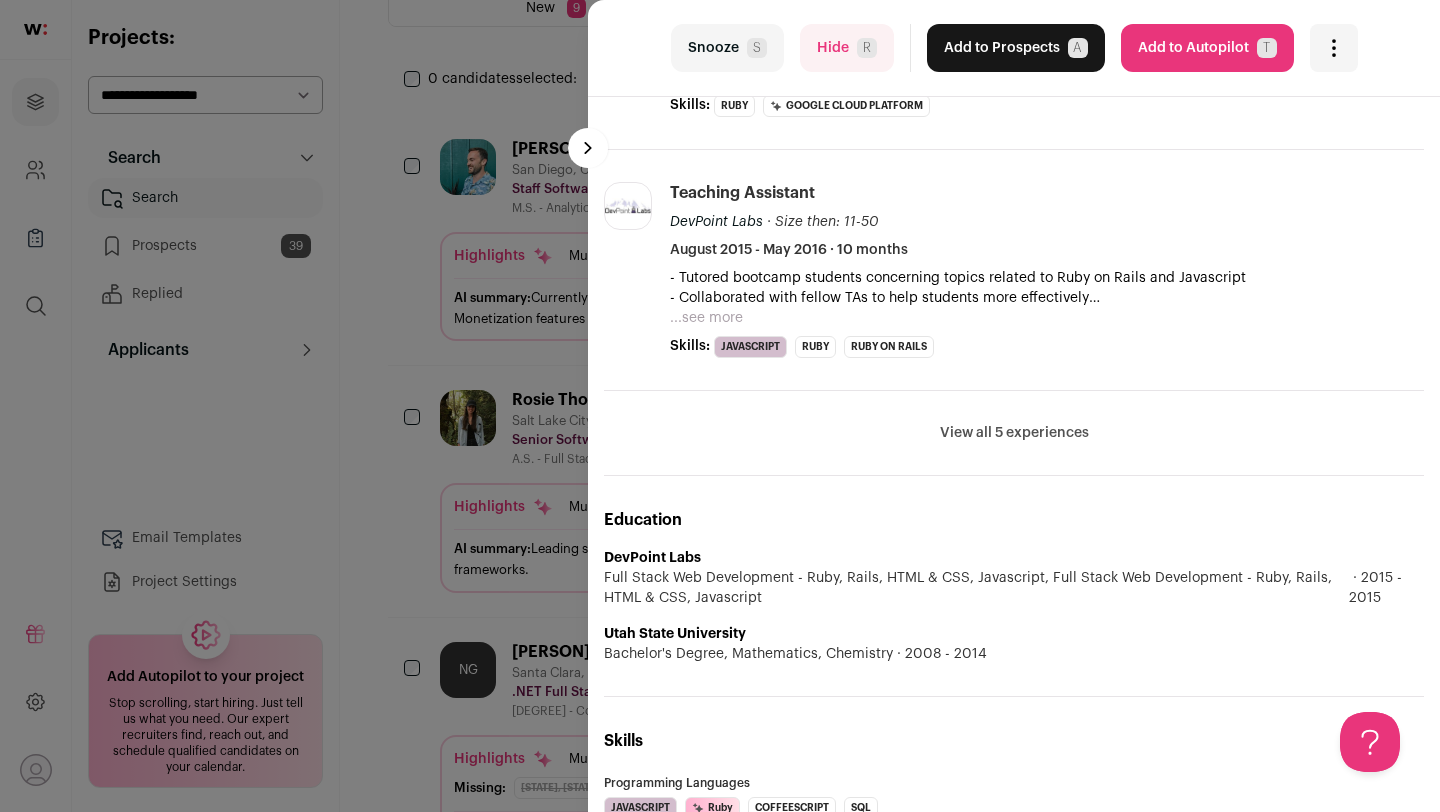 scroll, scrollTop: 0, scrollLeft: 0, axis: both 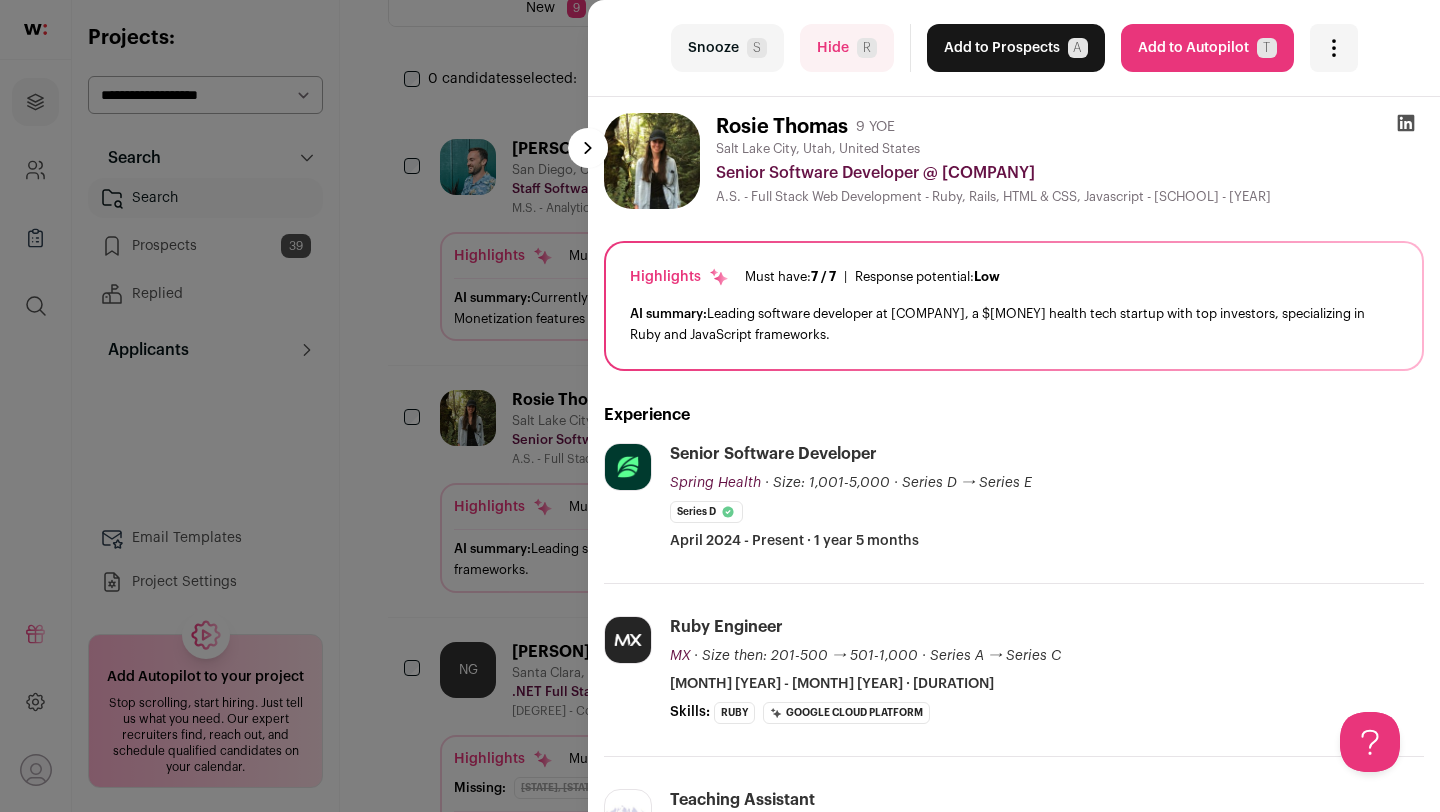 click on "Snooze
S" at bounding box center (727, 48) 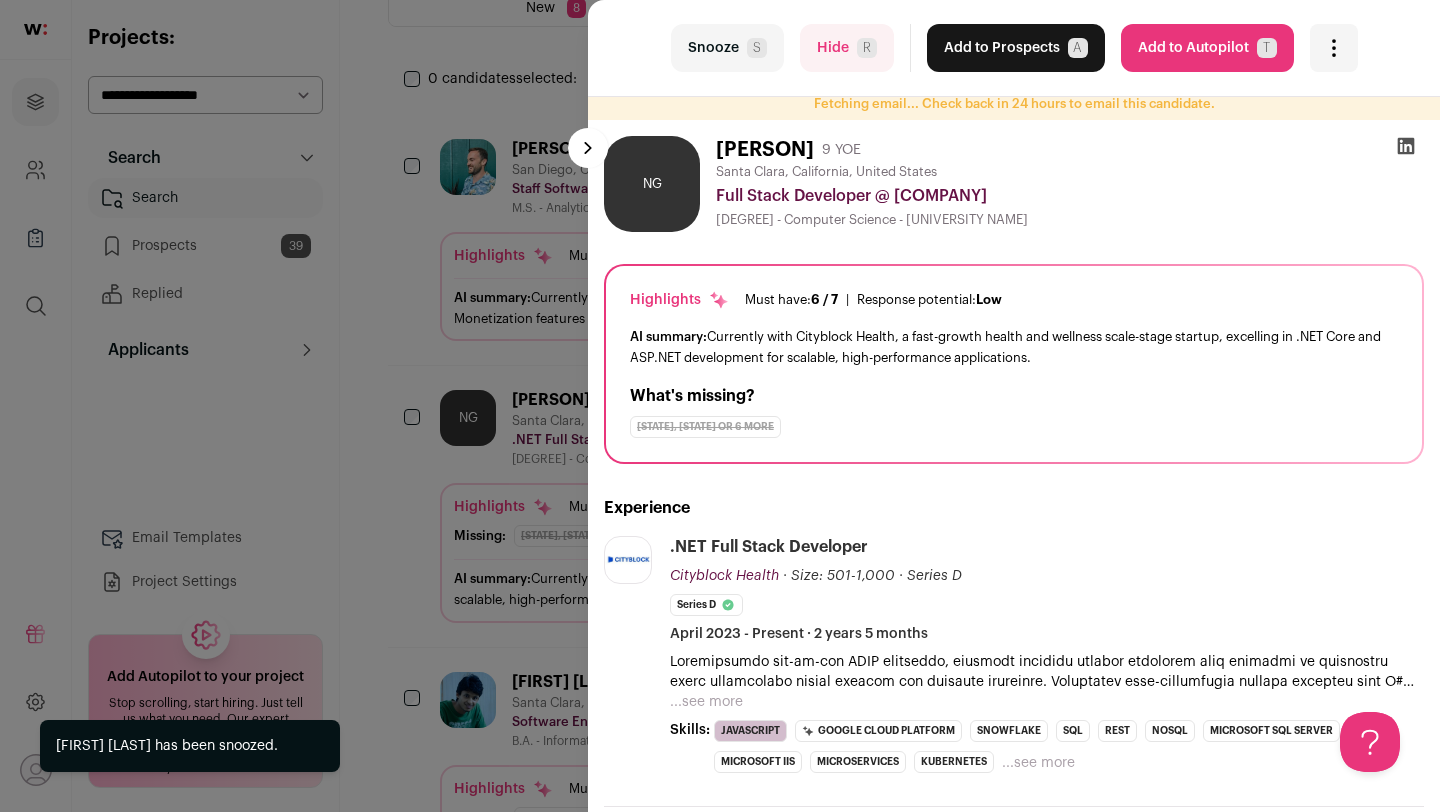 scroll, scrollTop: 11, scrollLeft: 0, axis: vertical 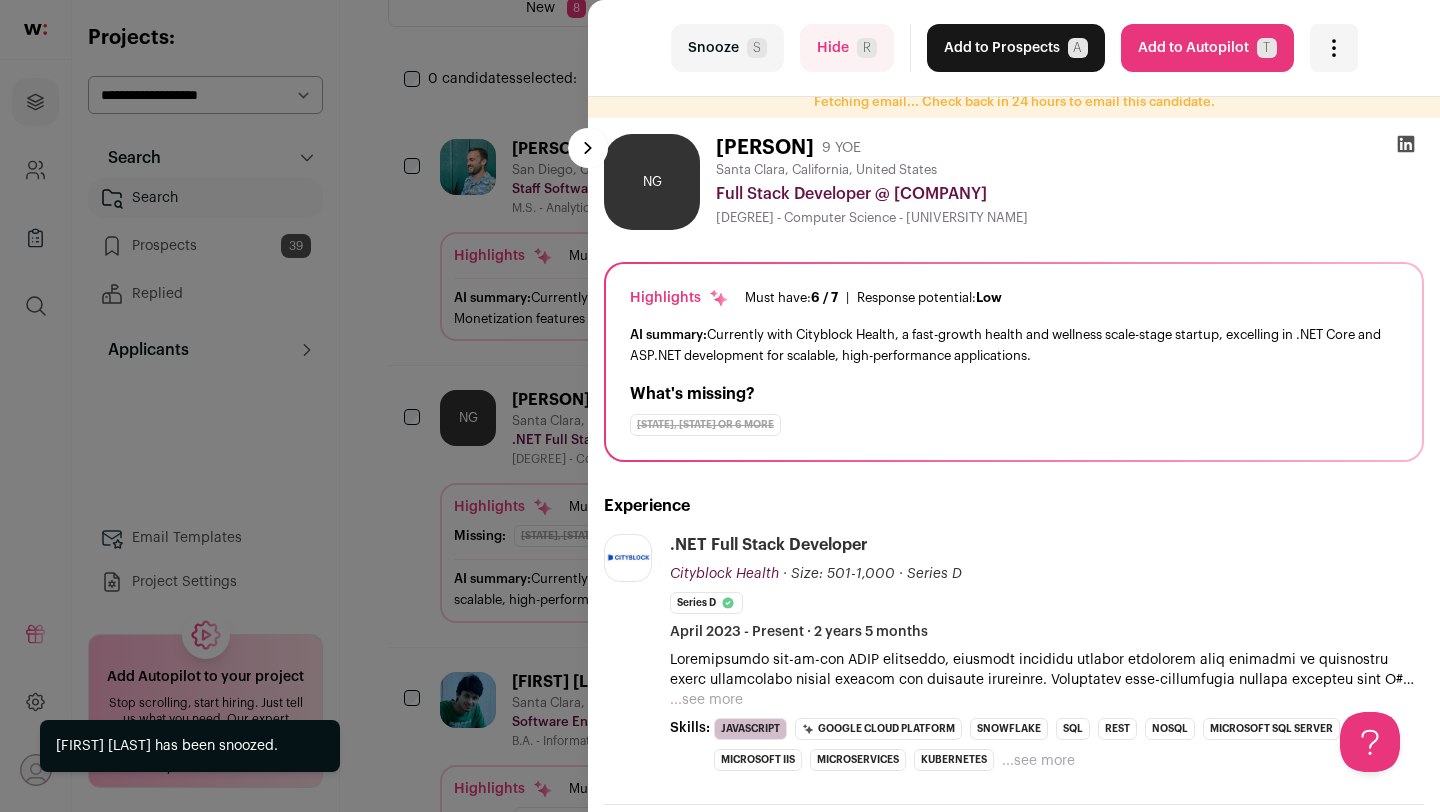 click on "Snooze
S" at bounding box center [727, 48] 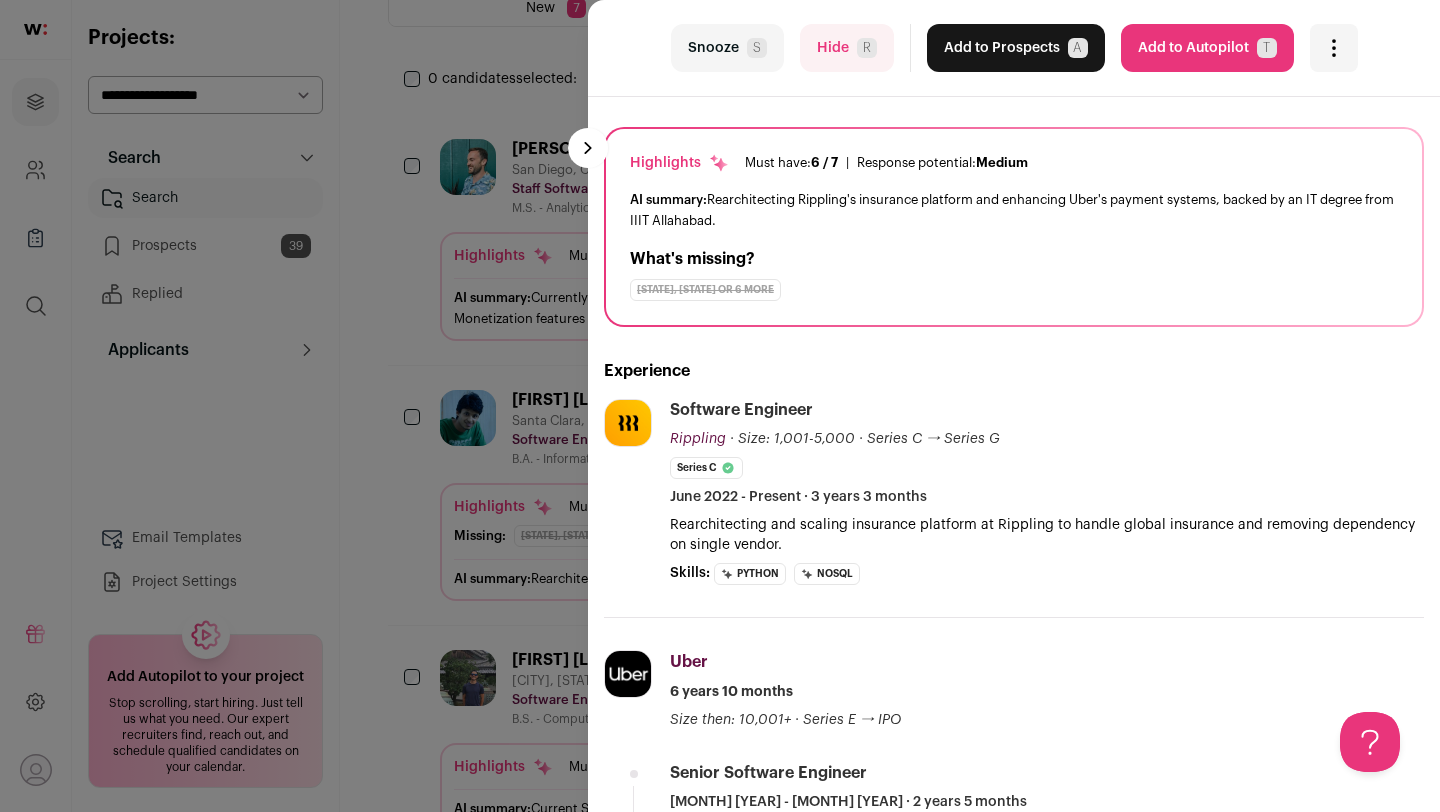 scroll, scrollTop: 0, scrollLeft: 0, axis: both 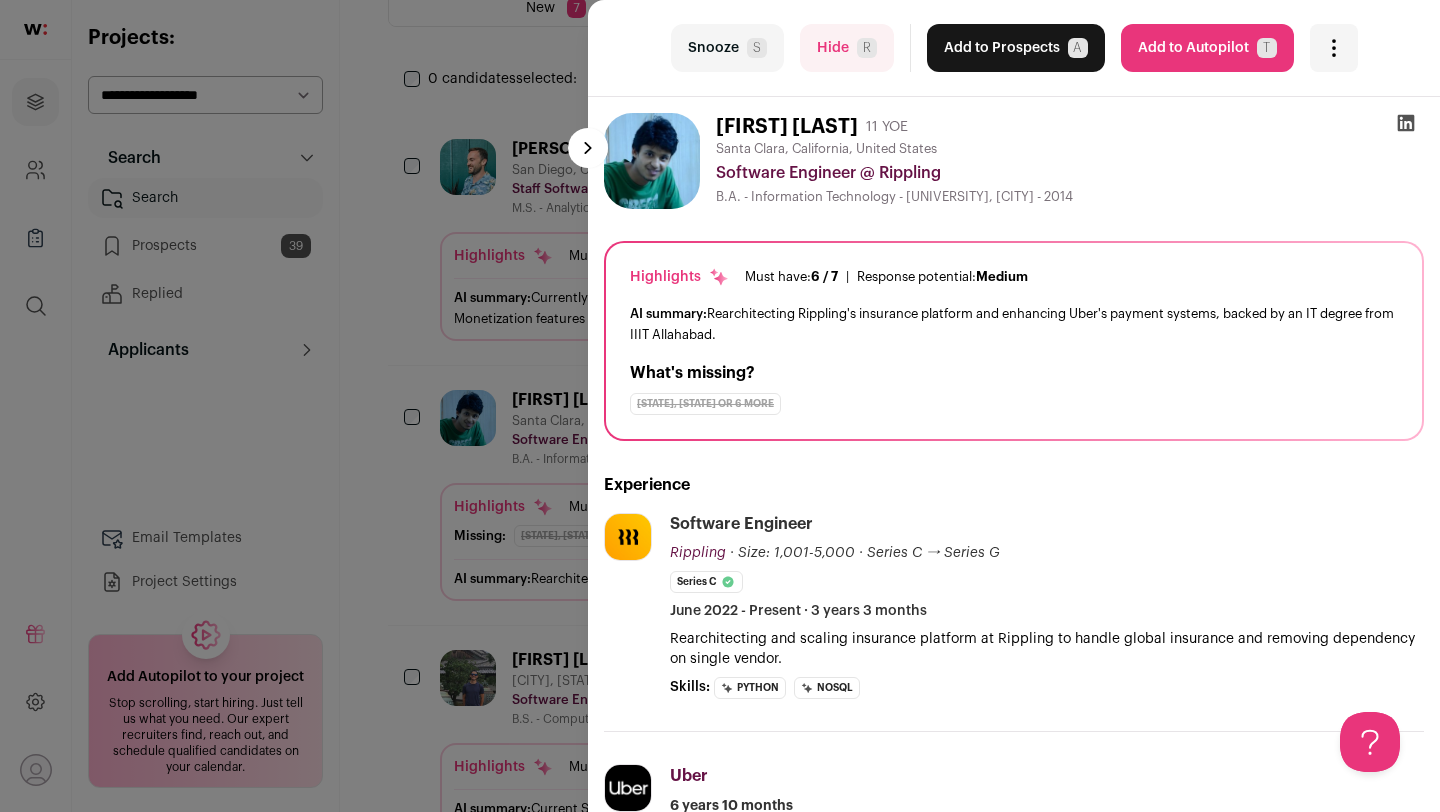 click on "Snooze
S" at bounding box center [727, 48] 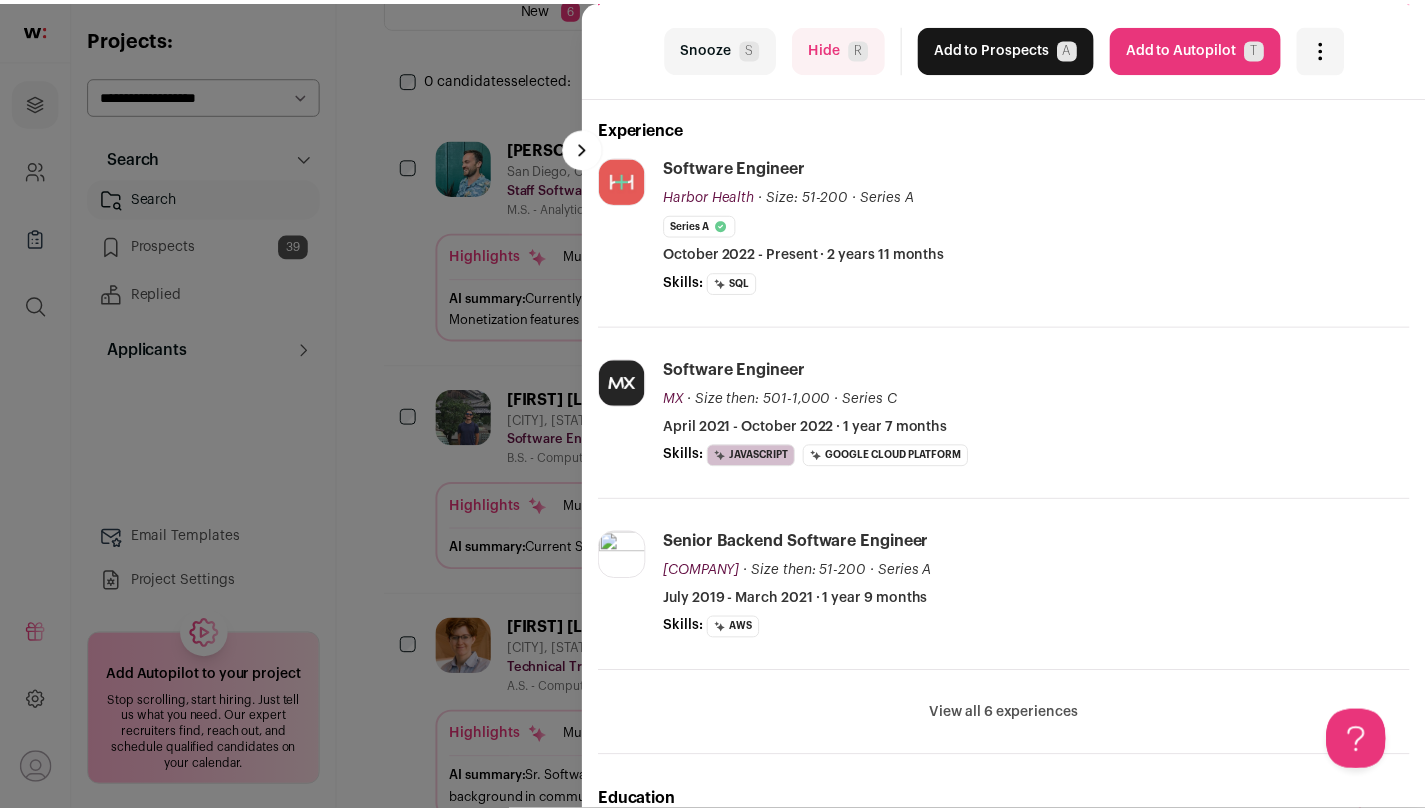scroll, scrollTop: 0, scrollLeft: 0, axis: both 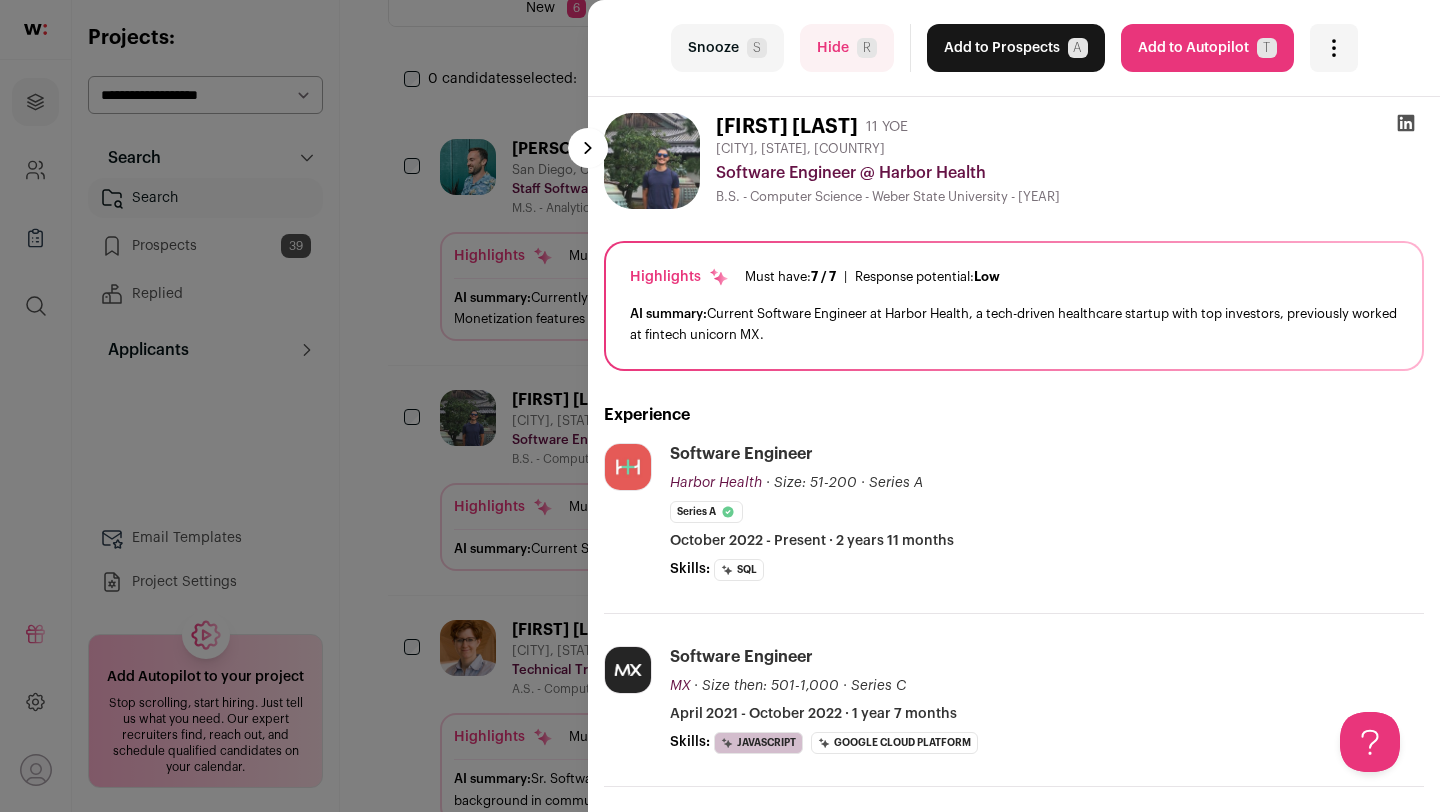 click on "last
Snooze
S
Hide
R
Add to Prospects
A
Are you sure?
[FIRST] [LAST]  is already in your ATS. Do you wish to reach out to this candidate through wellfound:ai?
Cancel
********
Add to Autopilot
T" at bounding box center [720, 406] 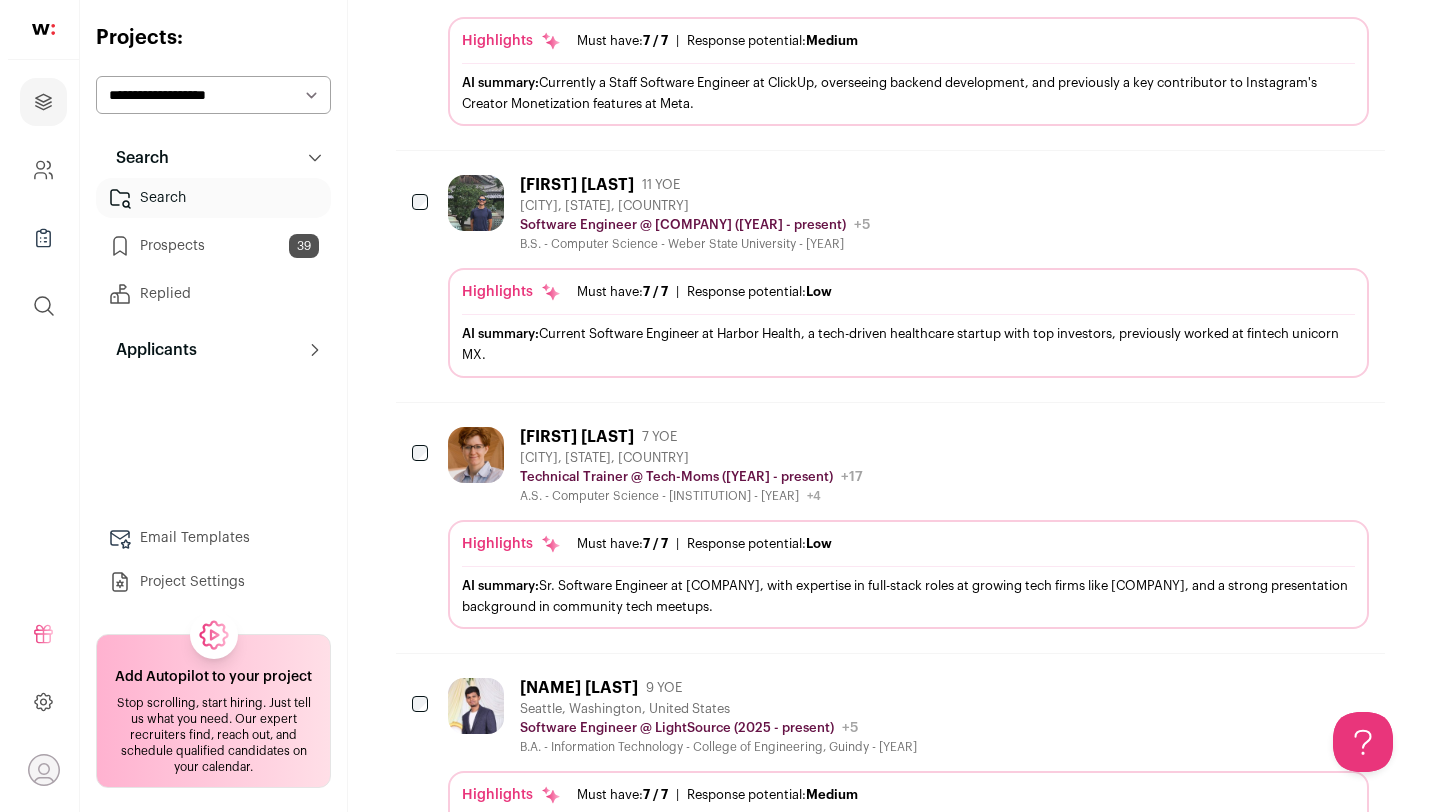 scroll, scrollTop: 516, scrollLeft: 0, axis: vertical 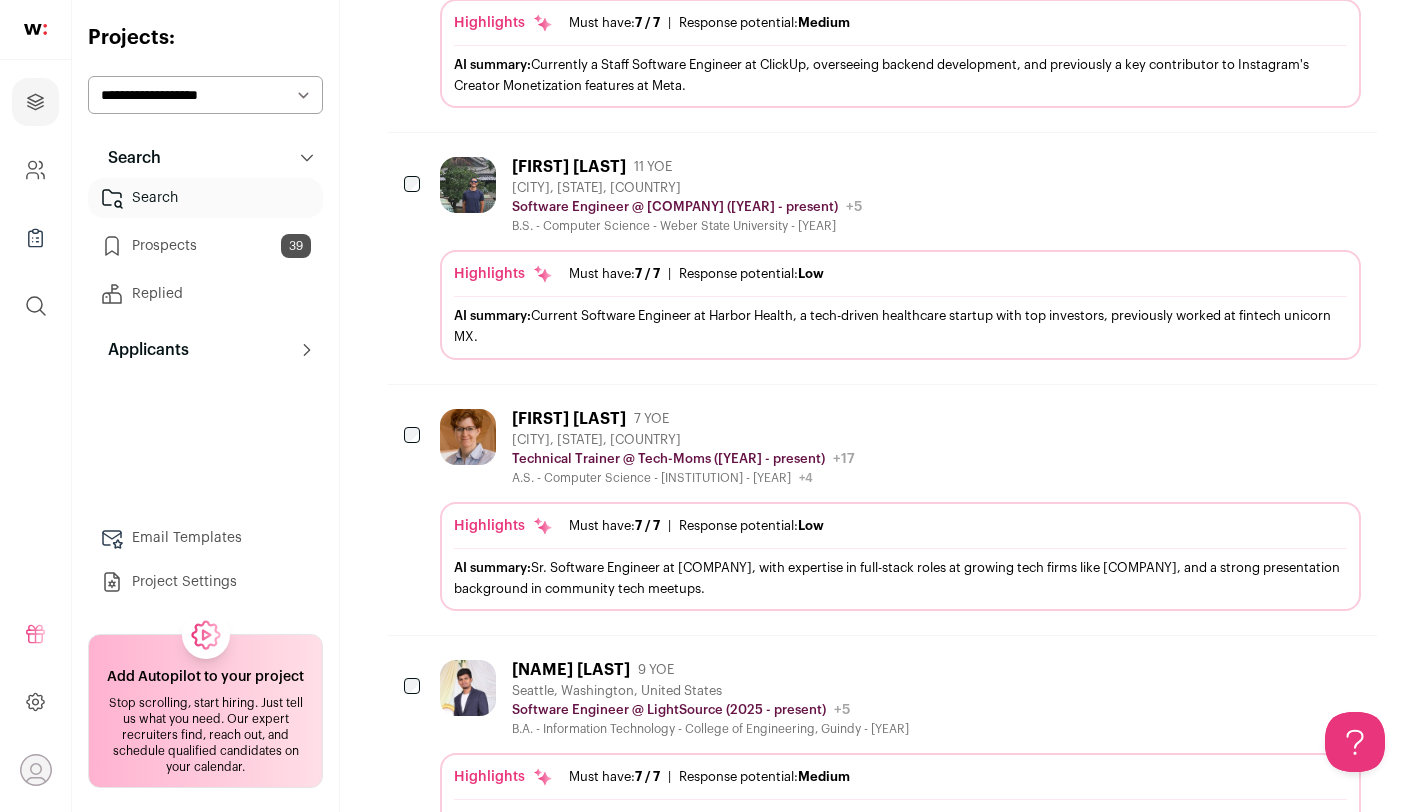 click on "Julie A. Kohler
7 YOE
Provo, Utah, United States
Technical Trainer @ Tech-Moms
([DATE] - present)
Tech-Moms
Public / Private
Private
Valuation
Unknown
Company size
11-50
Founded
[DATE]" at bounding box center (882, 510) 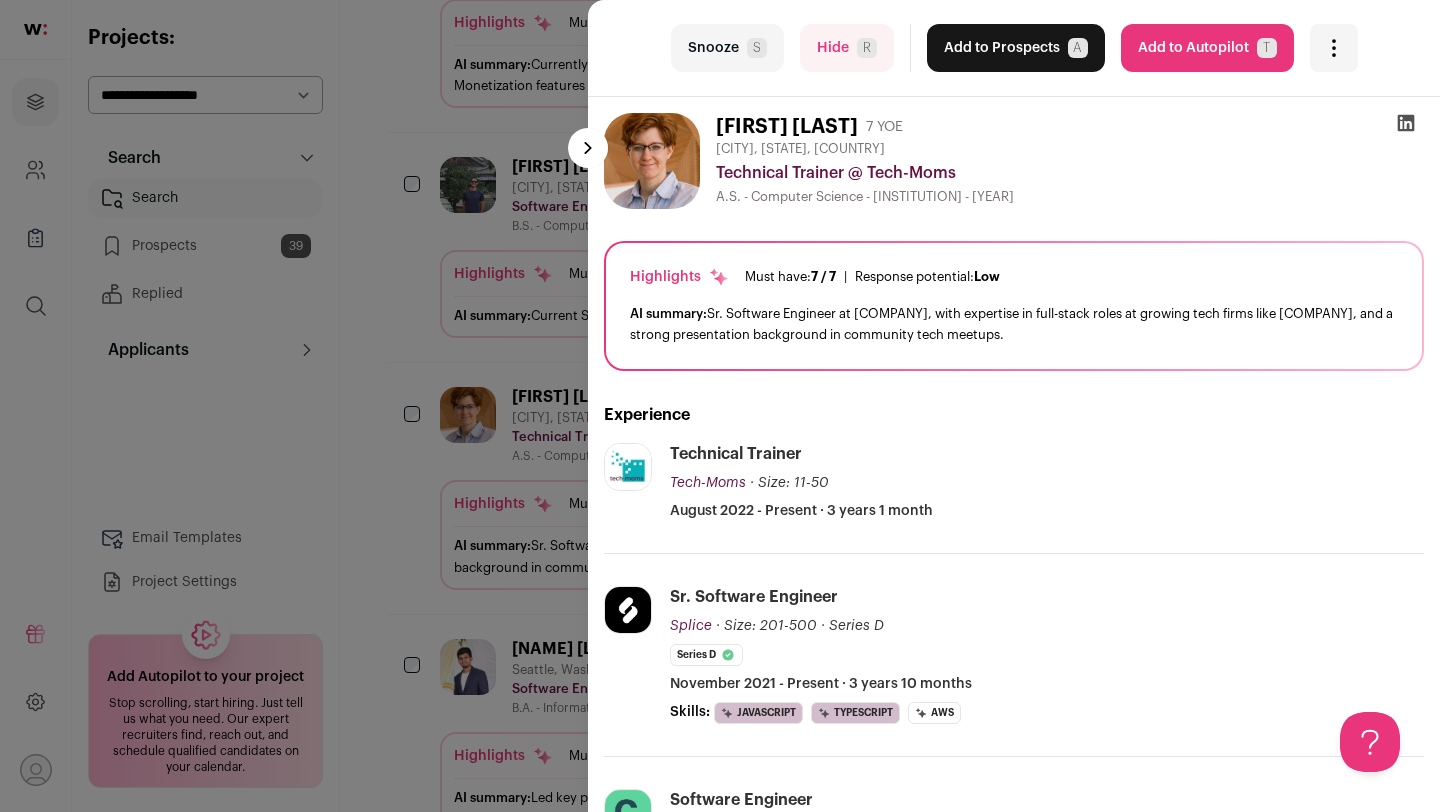 click on "Hide
R" at bounding box center (847, 48) 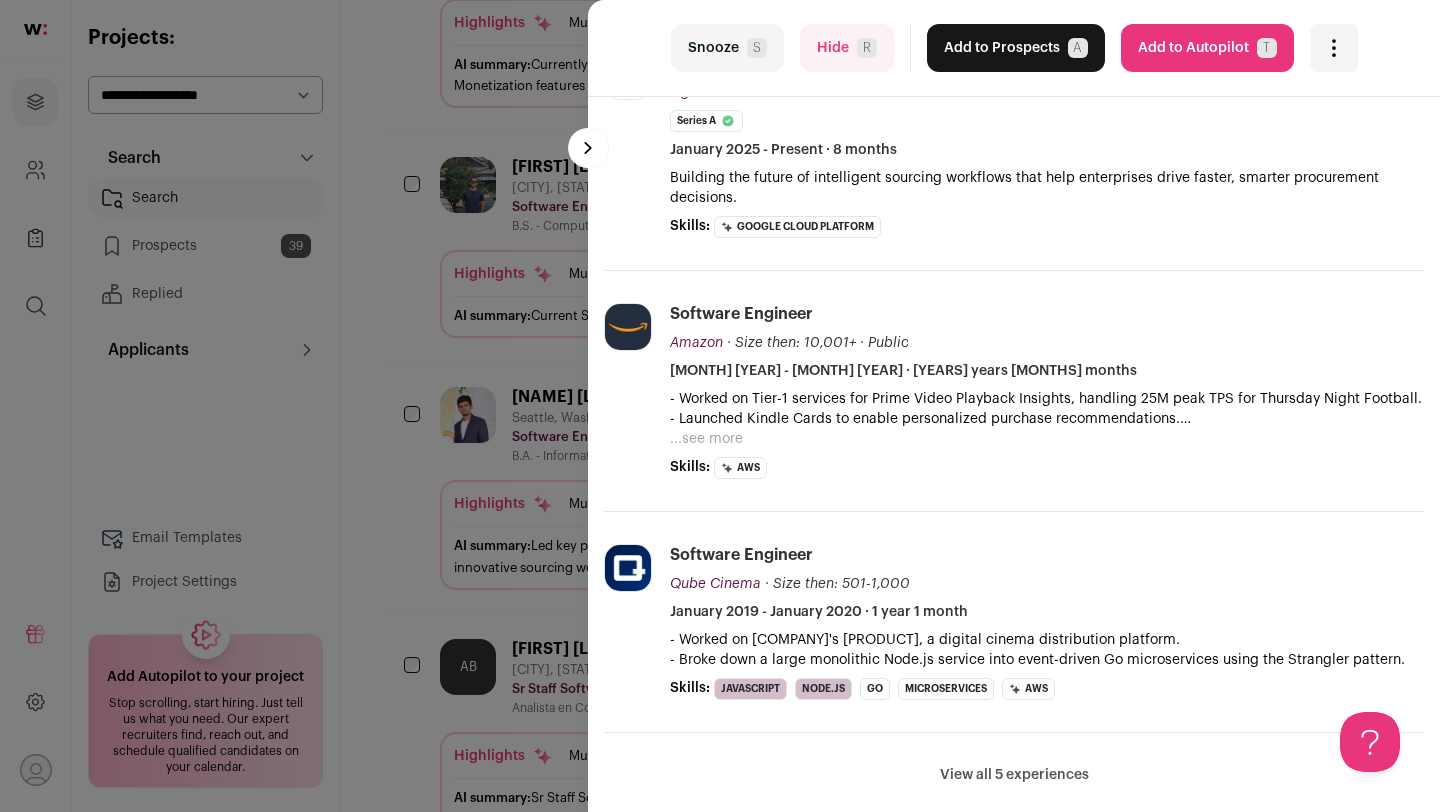 scroll, scrollTop: 393, scrollLeft: 0, axis: vertical 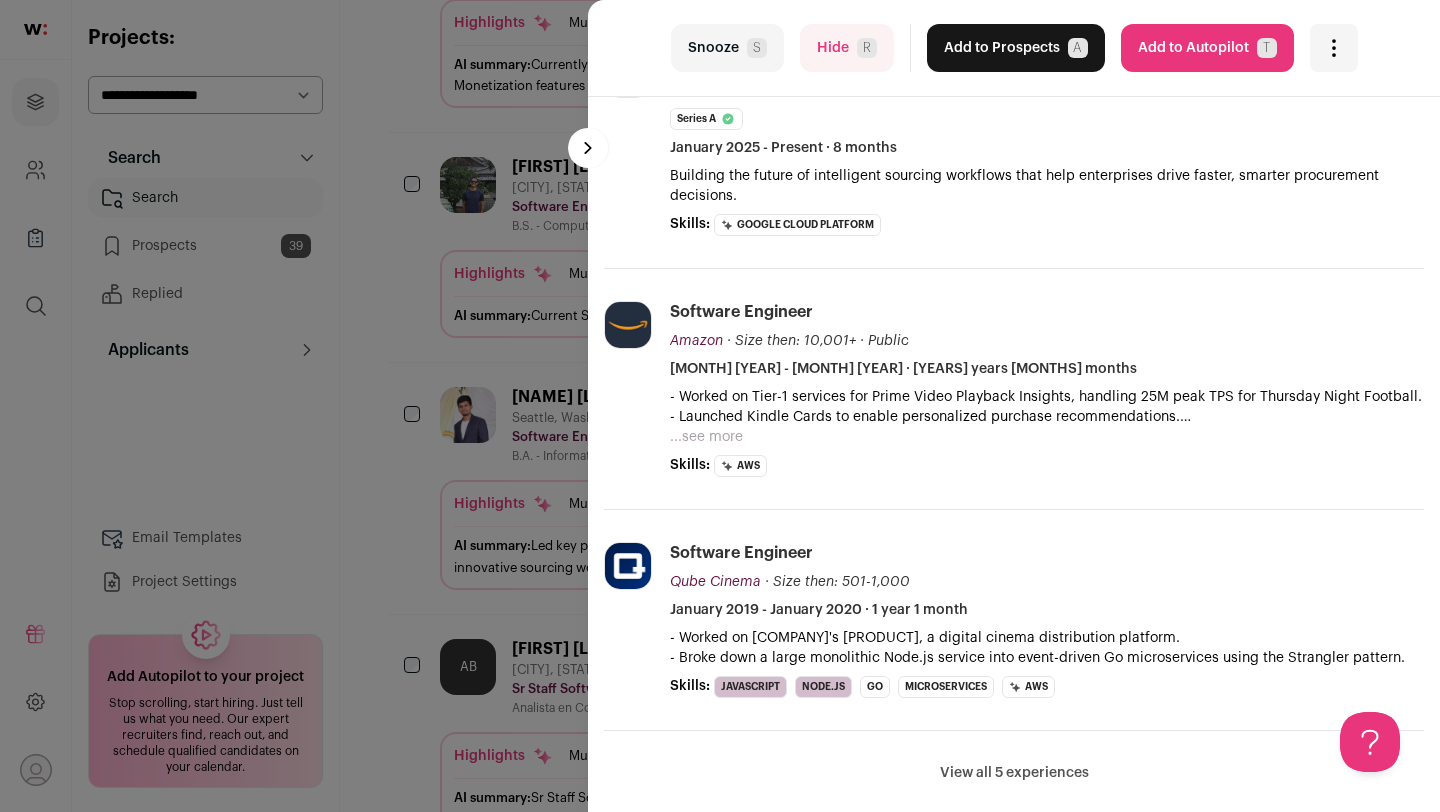 click on "View all 5 experiences" at bounding box center (1014, 773) 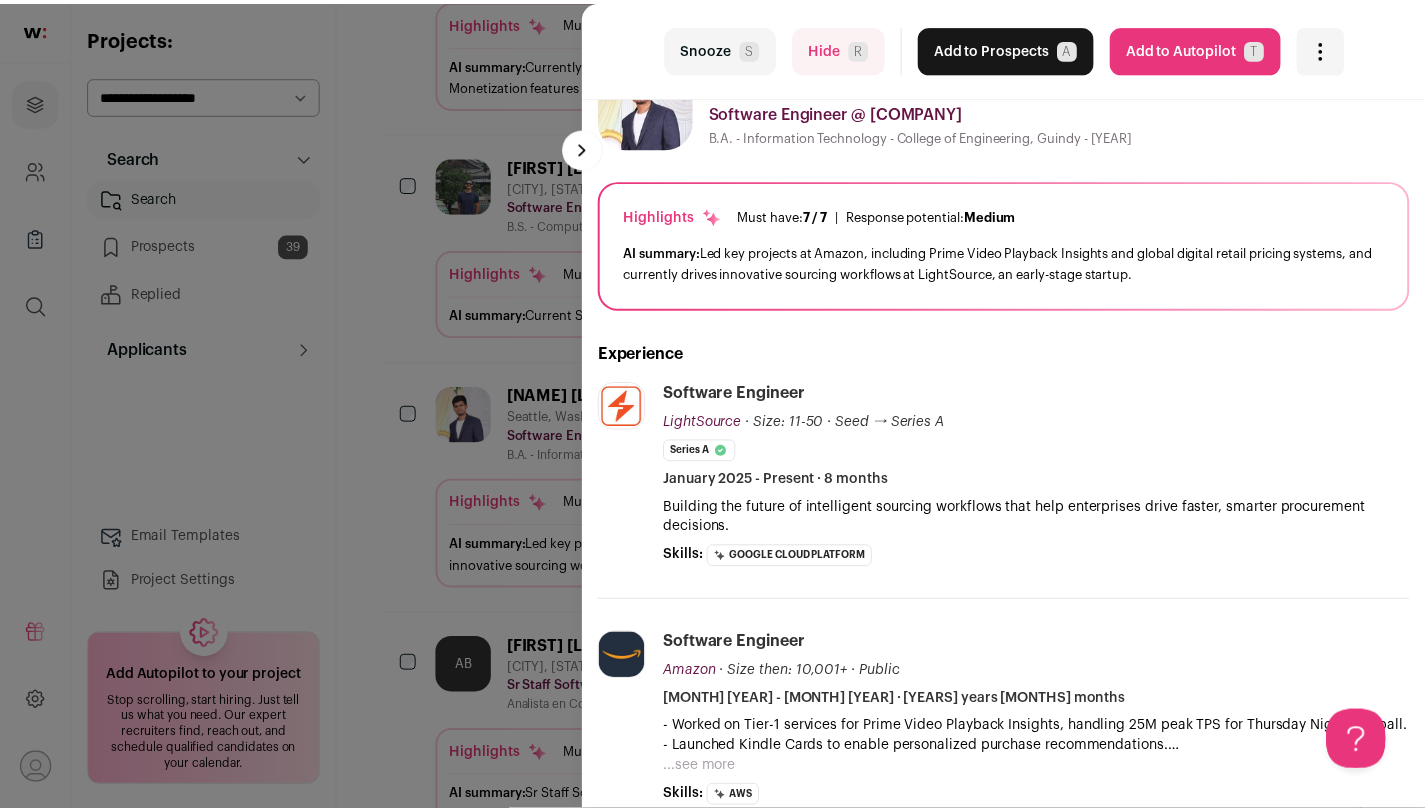 scroll, scrollTop: 0, scrollLeft: 0, axis: both 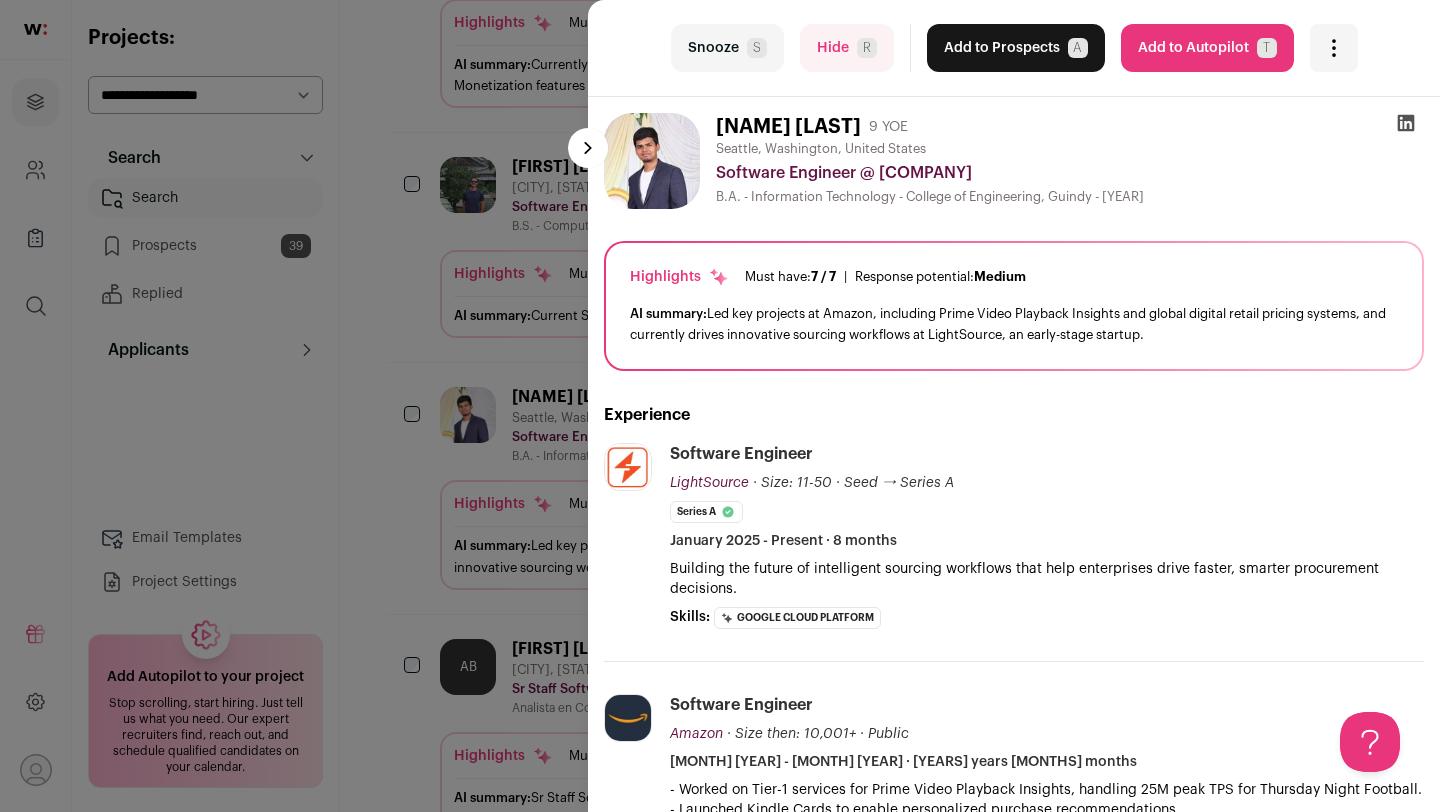 click on "last
Snooze
S
Hide
R
Add to Prospects
A
Are you sure?
[FIRST] [LAST]  is already in your ATS. Do you wish to reach out to this candidate through wellfound:ai?
Cancel
********
Add to Autopilot
T" at bounding box center [720, 406] 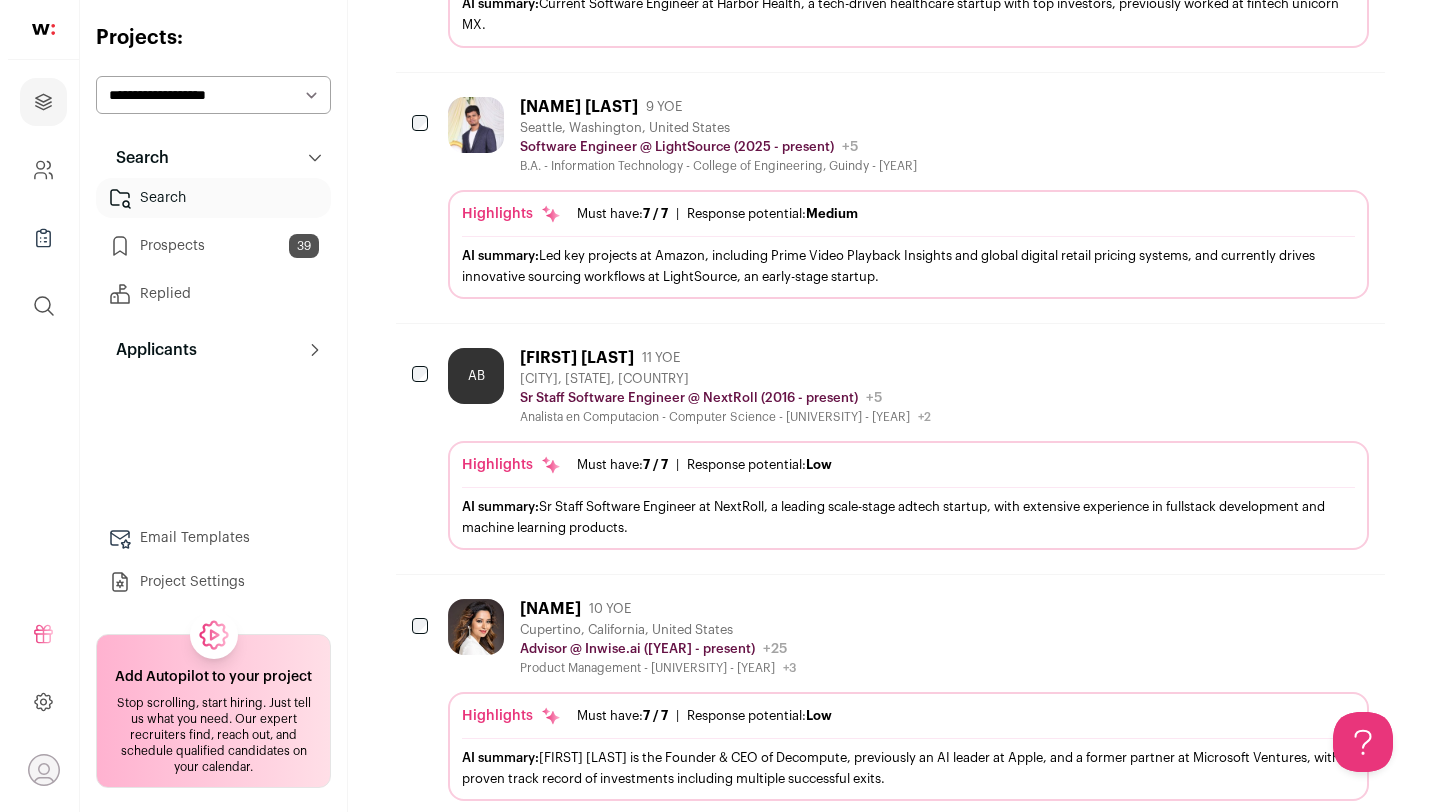 scroll, scrollTop: 834, scrollLeft: 0, axis: vertical 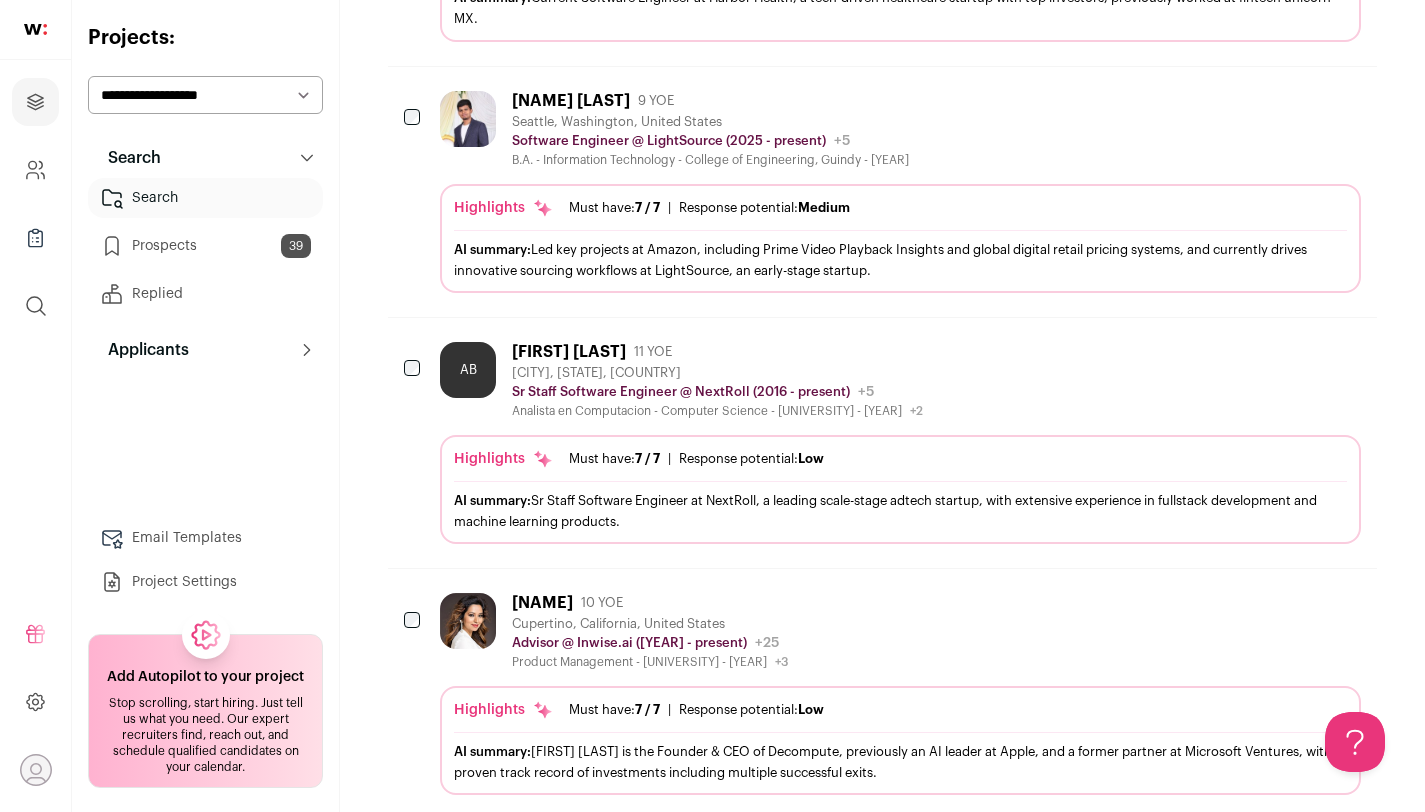 click on "Analista en Computacion - Computer Science - [UNIVERSITY] - [YEAR]
+2
[YEAR] - [YEAR] [UNIVERSITY]
[YEAR] - [YEAR] [SCHOOL]" at bounding box center (717, 411) 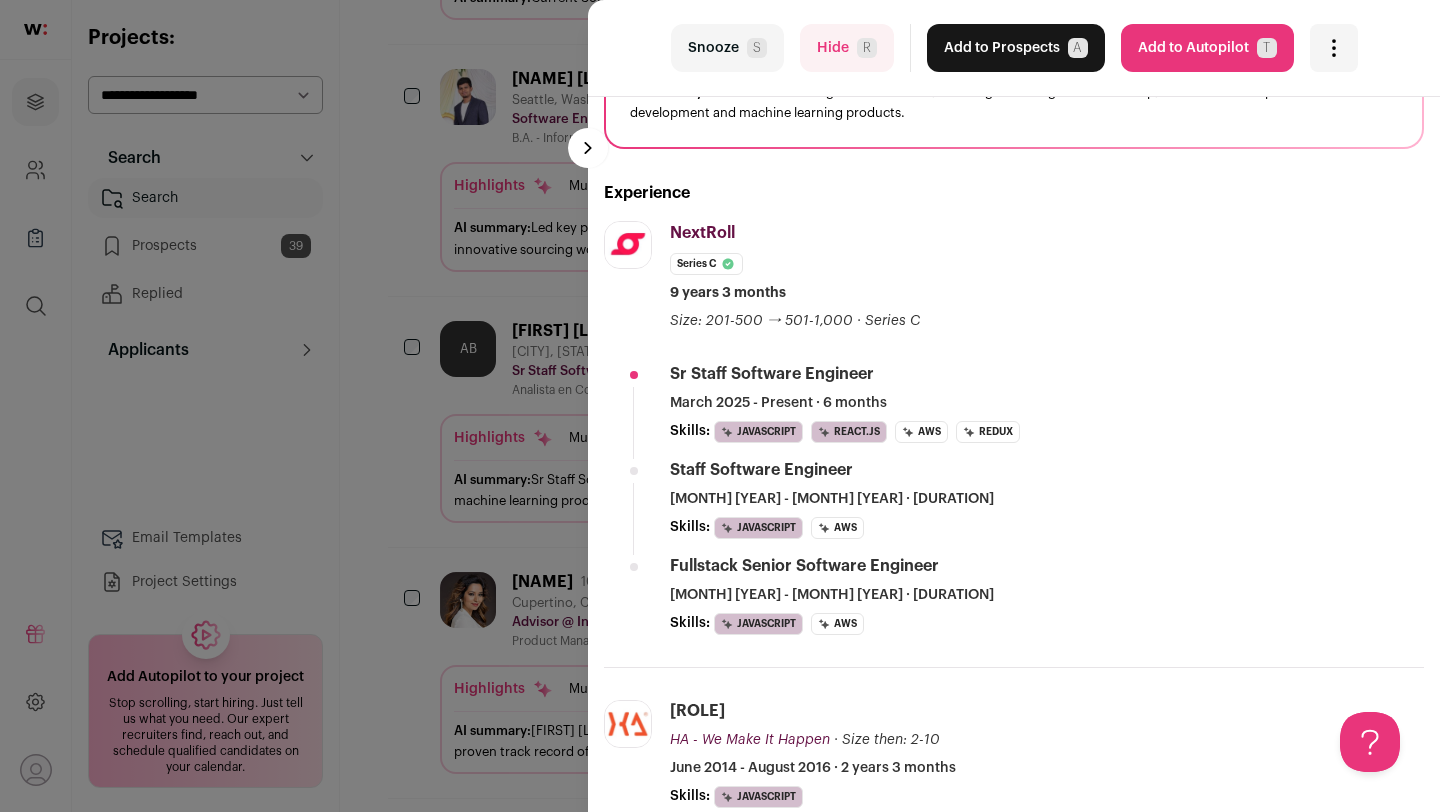 scroll, scrollTop: 0, scrollLeft: 0, axis: both 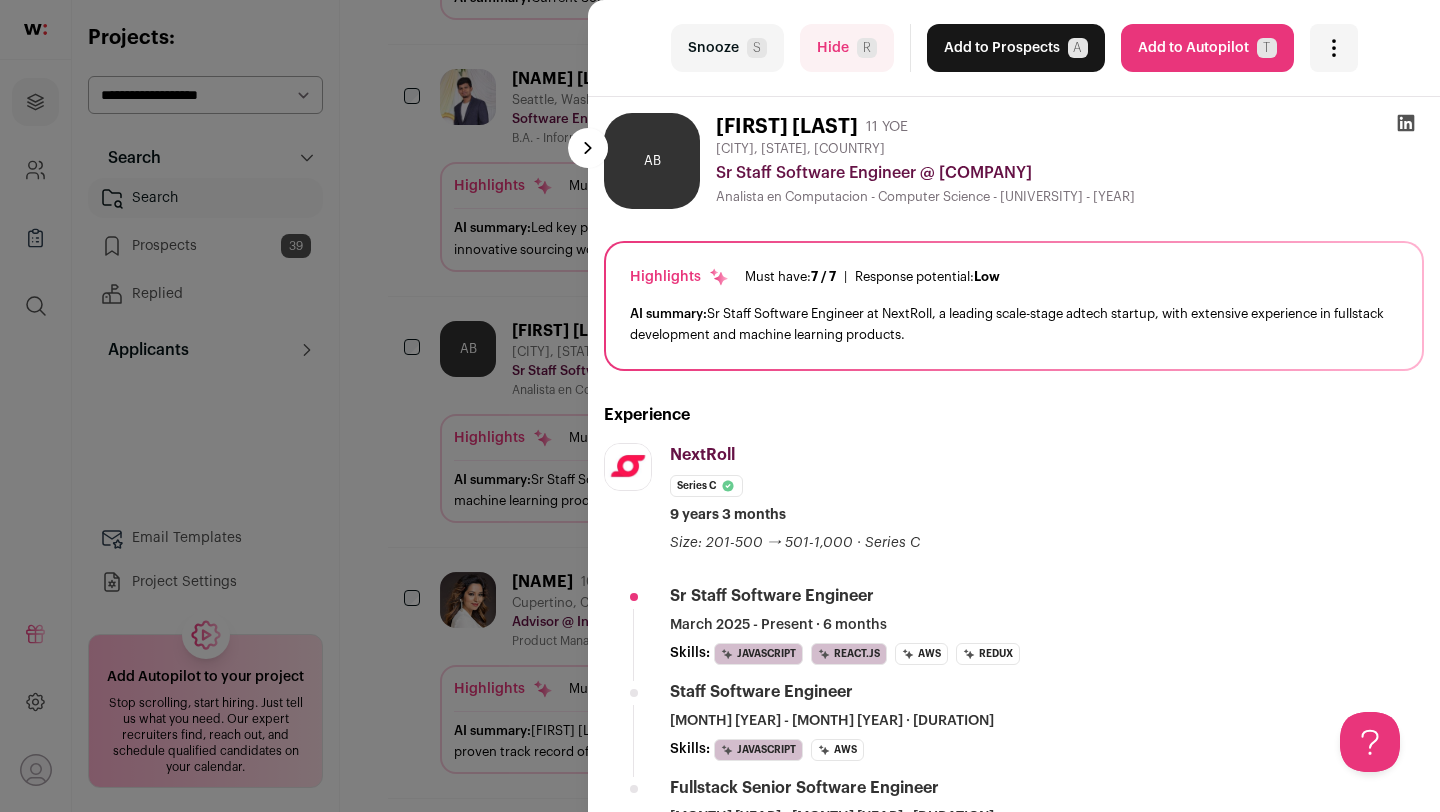 click on "S" at bounding box center [757, 48] 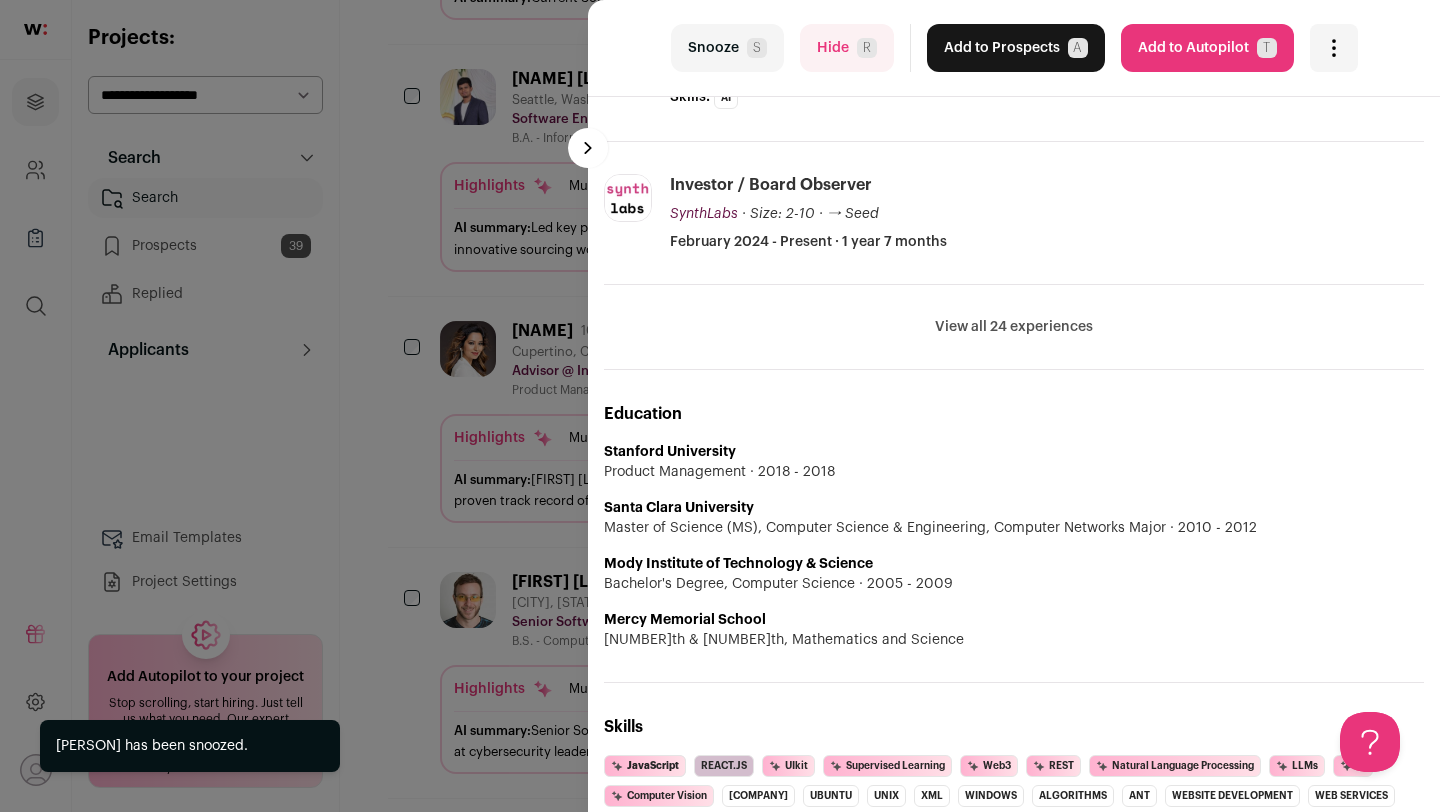 scroll, scrollTop: 759, scrollLeft: 0, axis: vertical 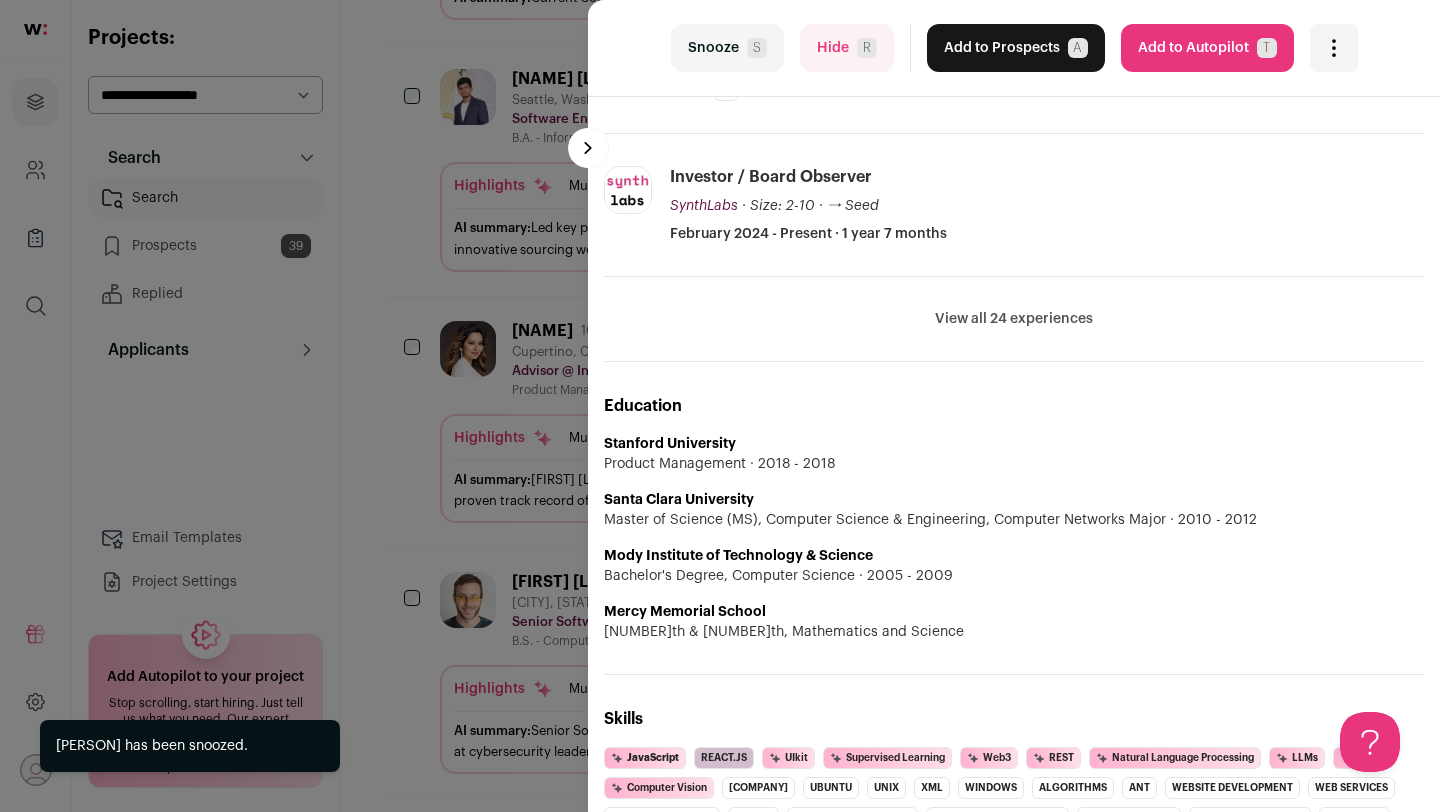 click on "View all 24 experiences" at bounding box center [1014, 319] 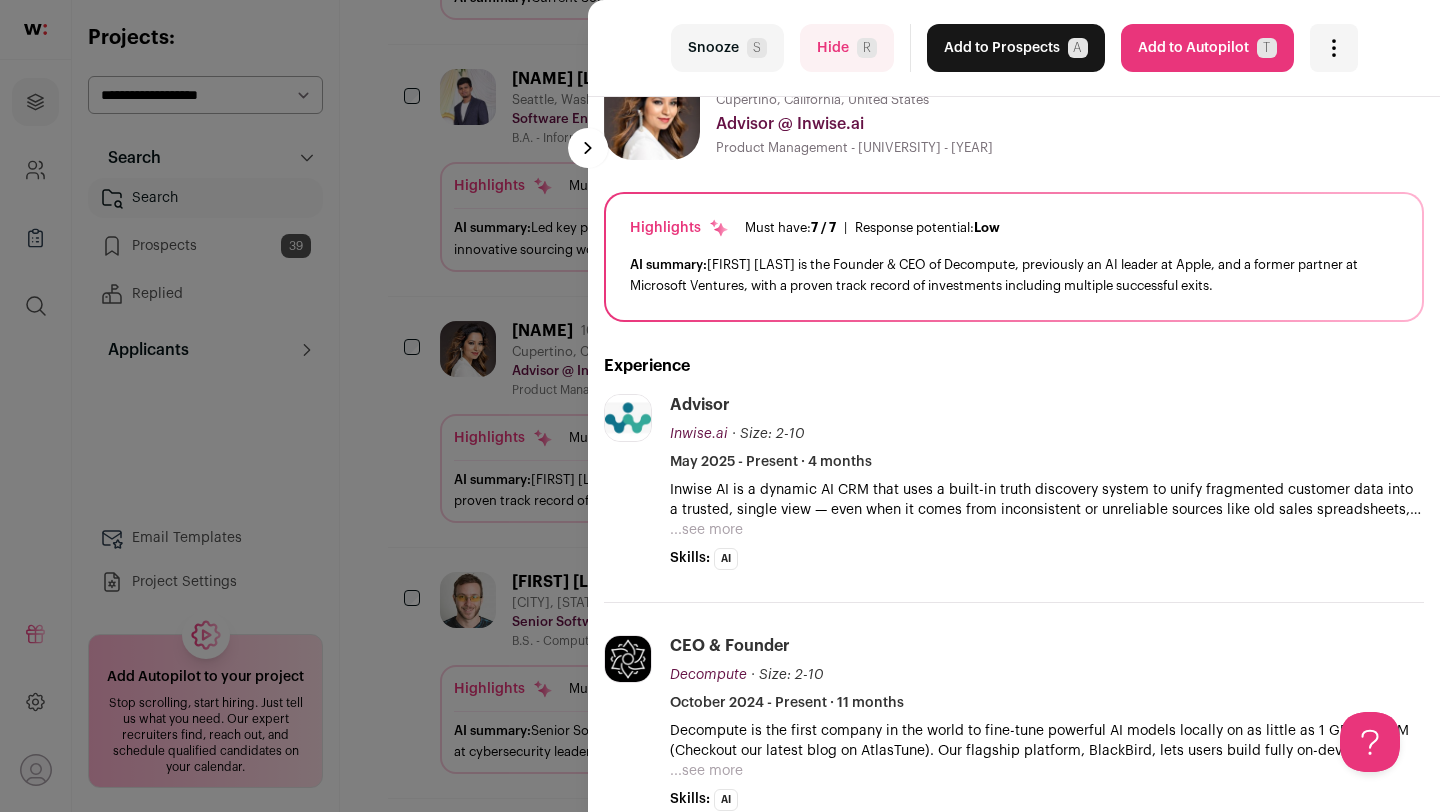 scroll, scrollTop: 0, scrollLeft: 0, axis: both 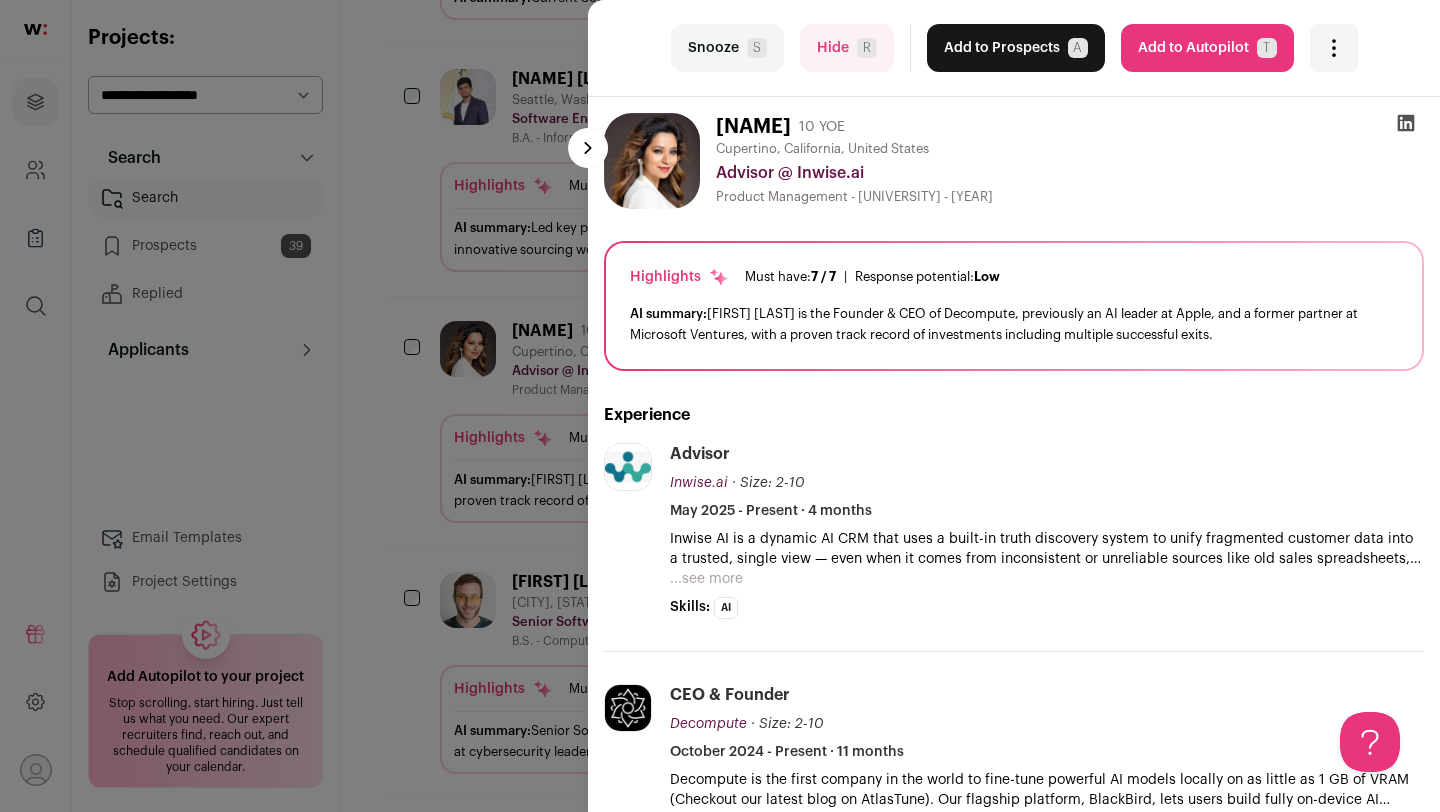 click on "Snooze
S" at bounding box center [727, 48] 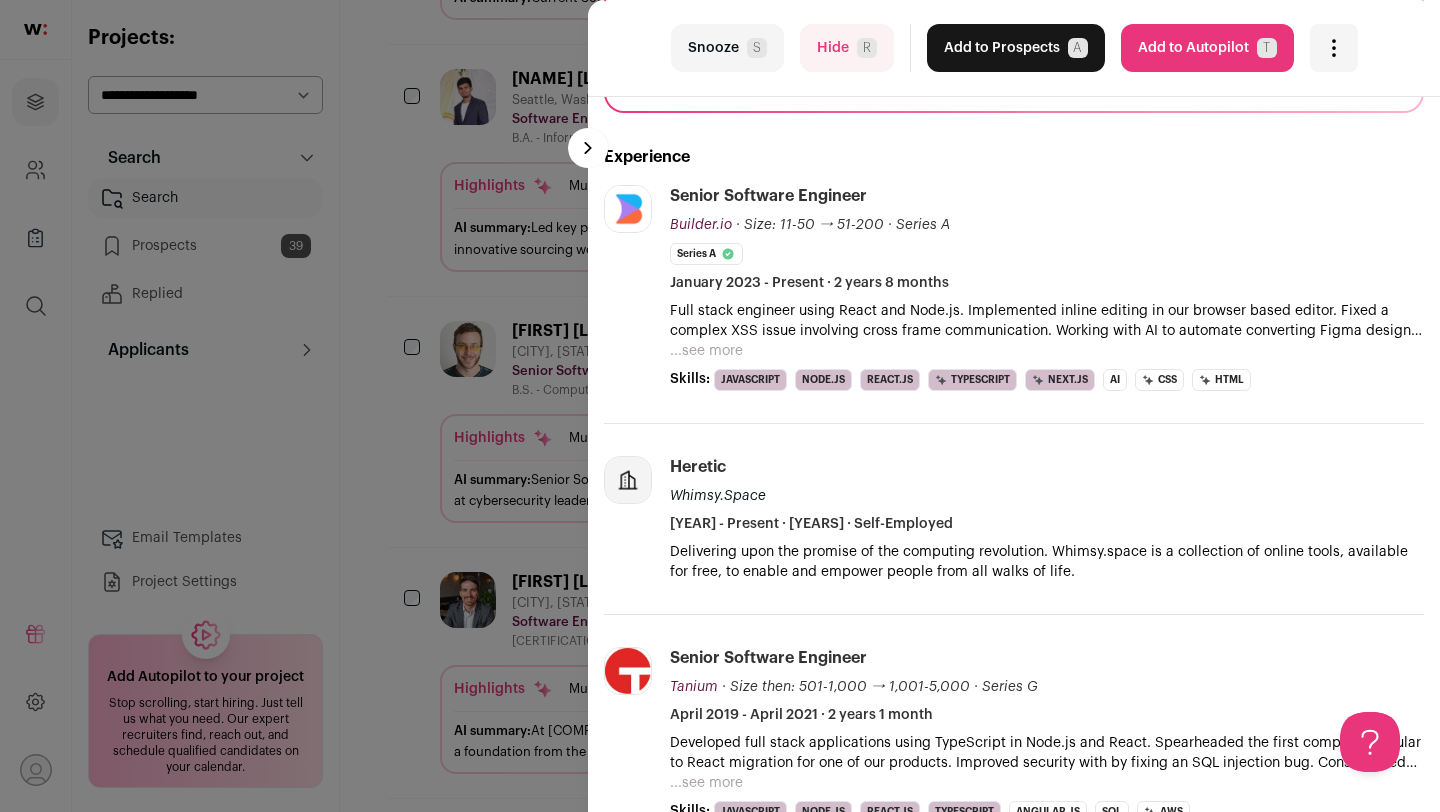 scroll, scrollTop: 0, scrollLeft: 0, axis: both 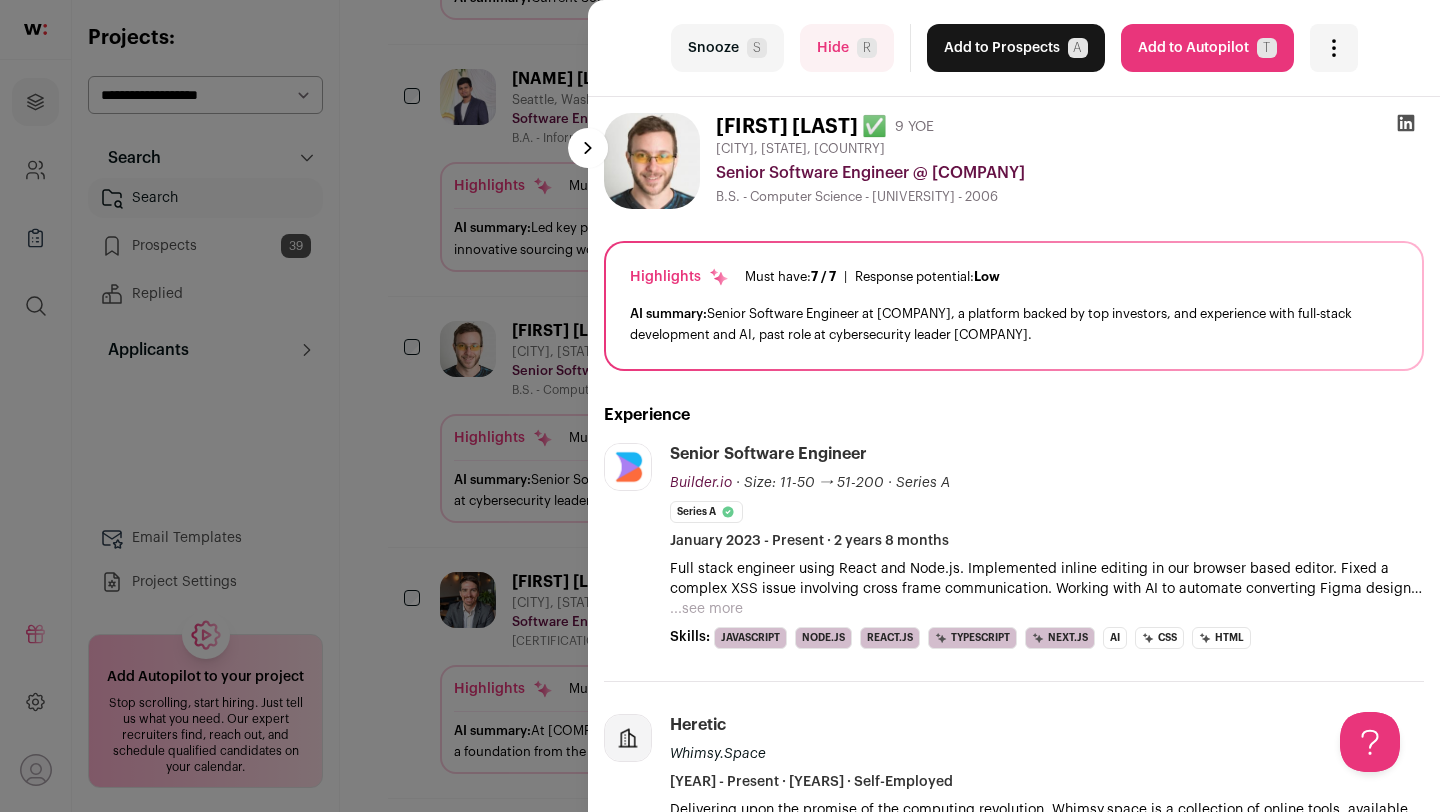 click on "Add to Prospects
A" at bounding box center (1016, 48) 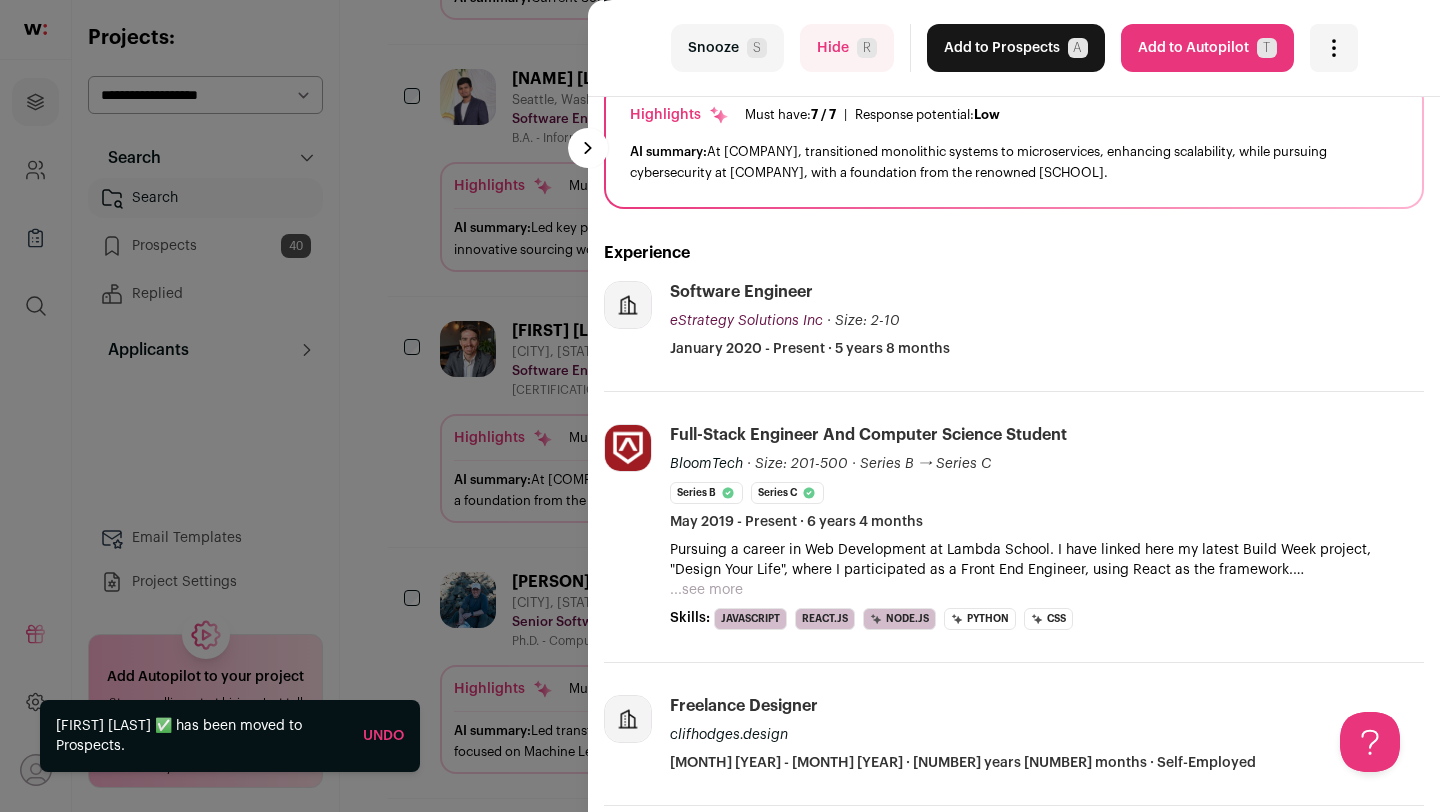 scroll, scrollTop: 195, scrollLeft: 0, axis: vertical 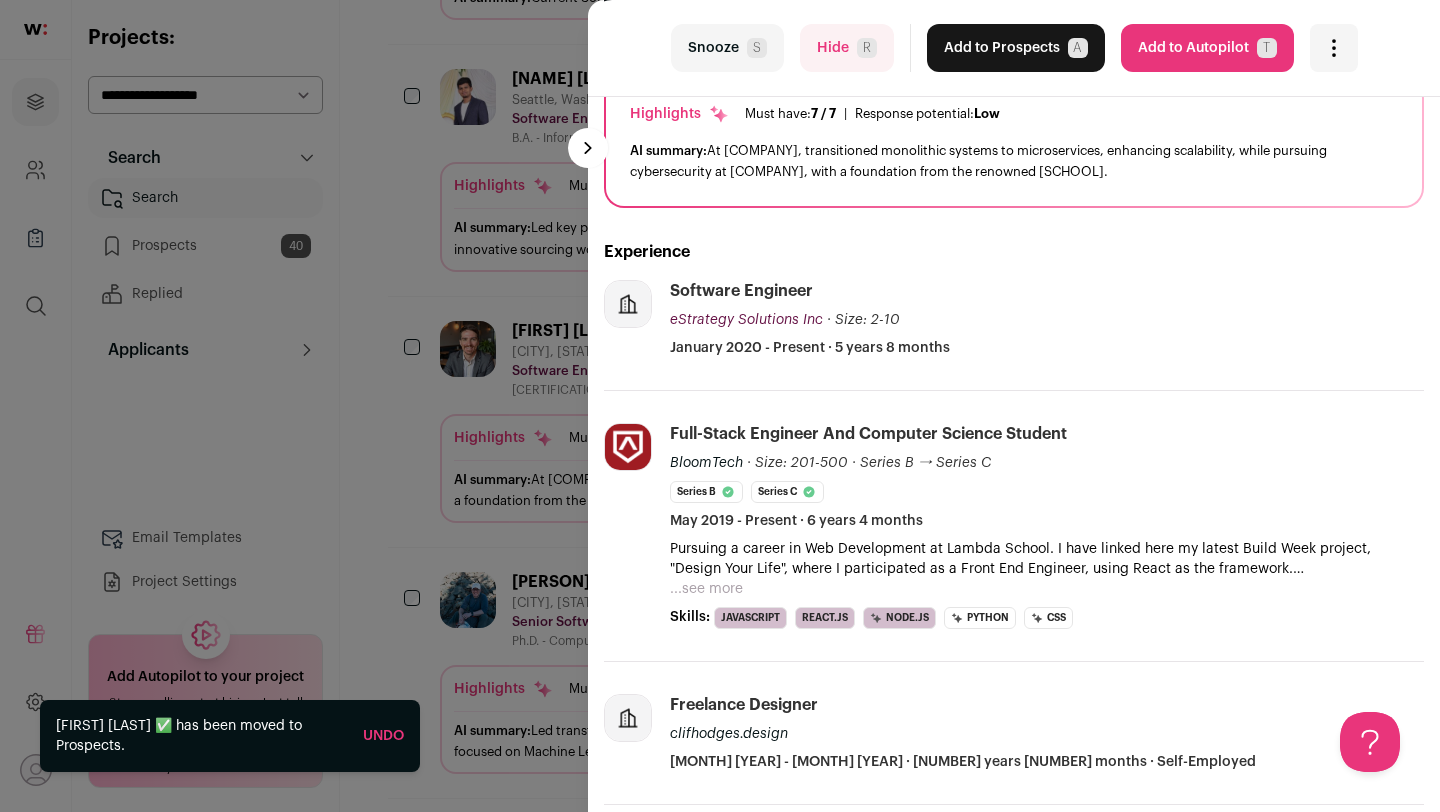 click on "Snooze
S" at bounding box center [727, 48] 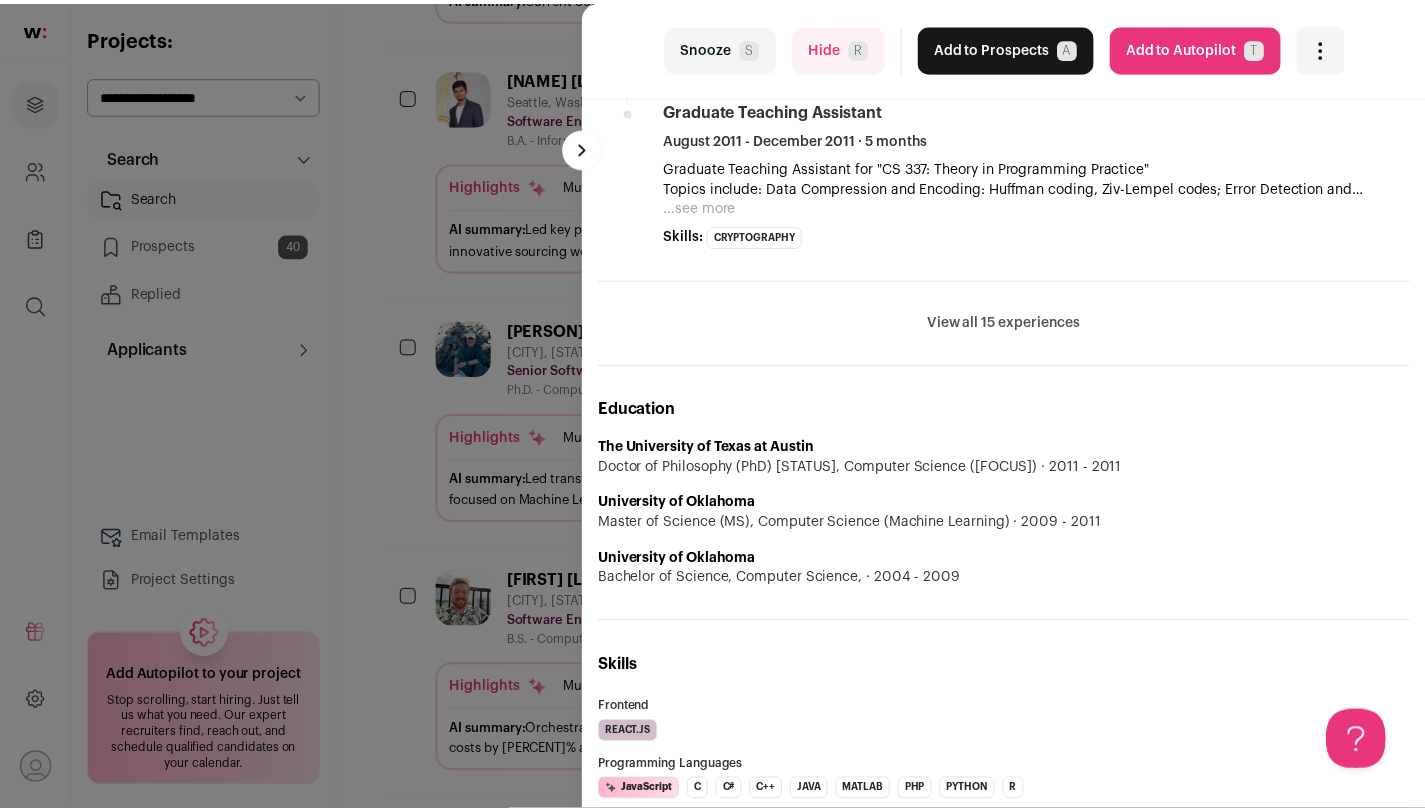 scroll, scrollTop: 1674, scrollLeft: 0, axis: vertical 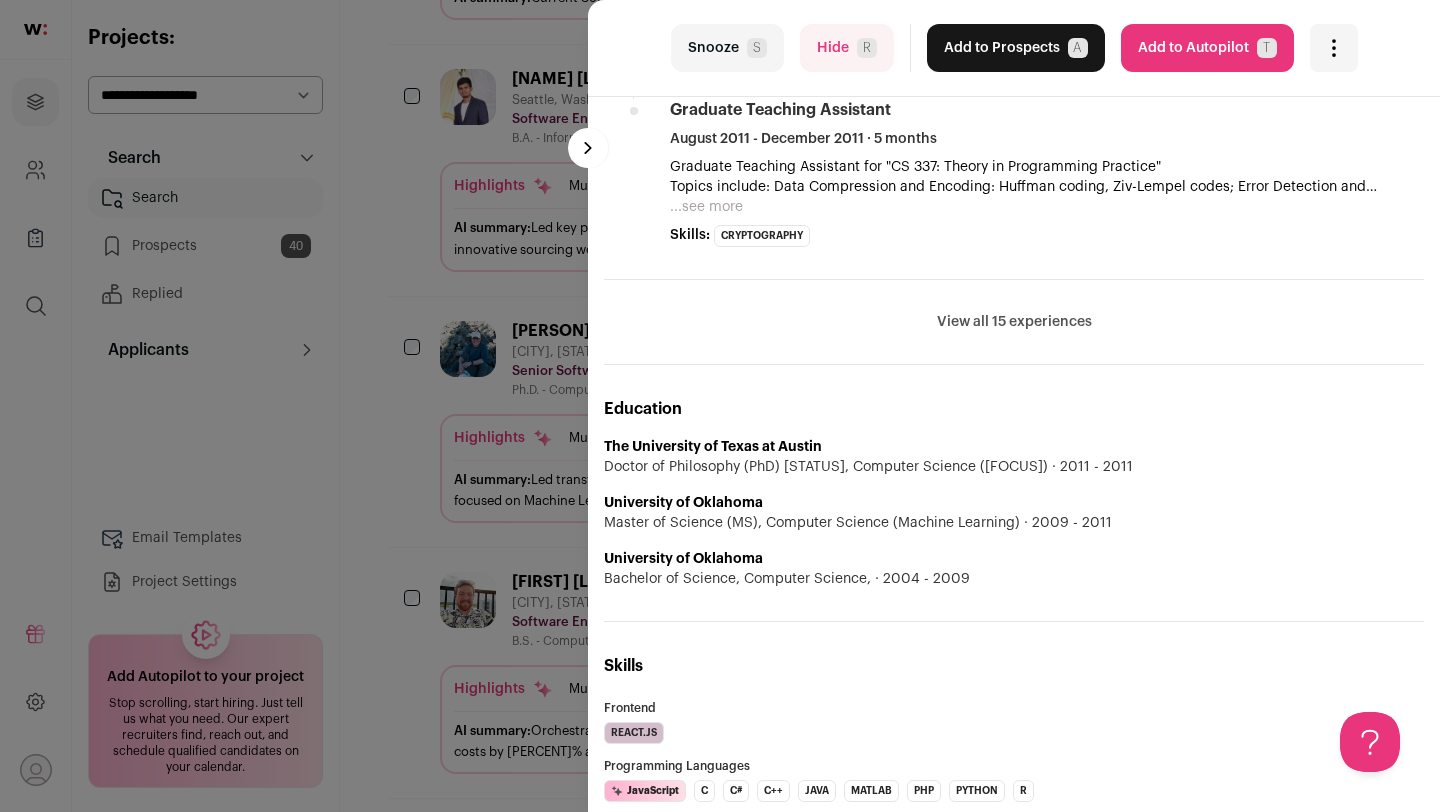 click on "last
Snooze
S
Hide
R
Add to Prospects
A
Are you sure?
[FIRST] [LAST]  is already in your ATS. Do you wish to reach out to this candidate through wellfound:ai?
Cancel
********
Add to Autopilot
T" at bounding box center (720, 406) 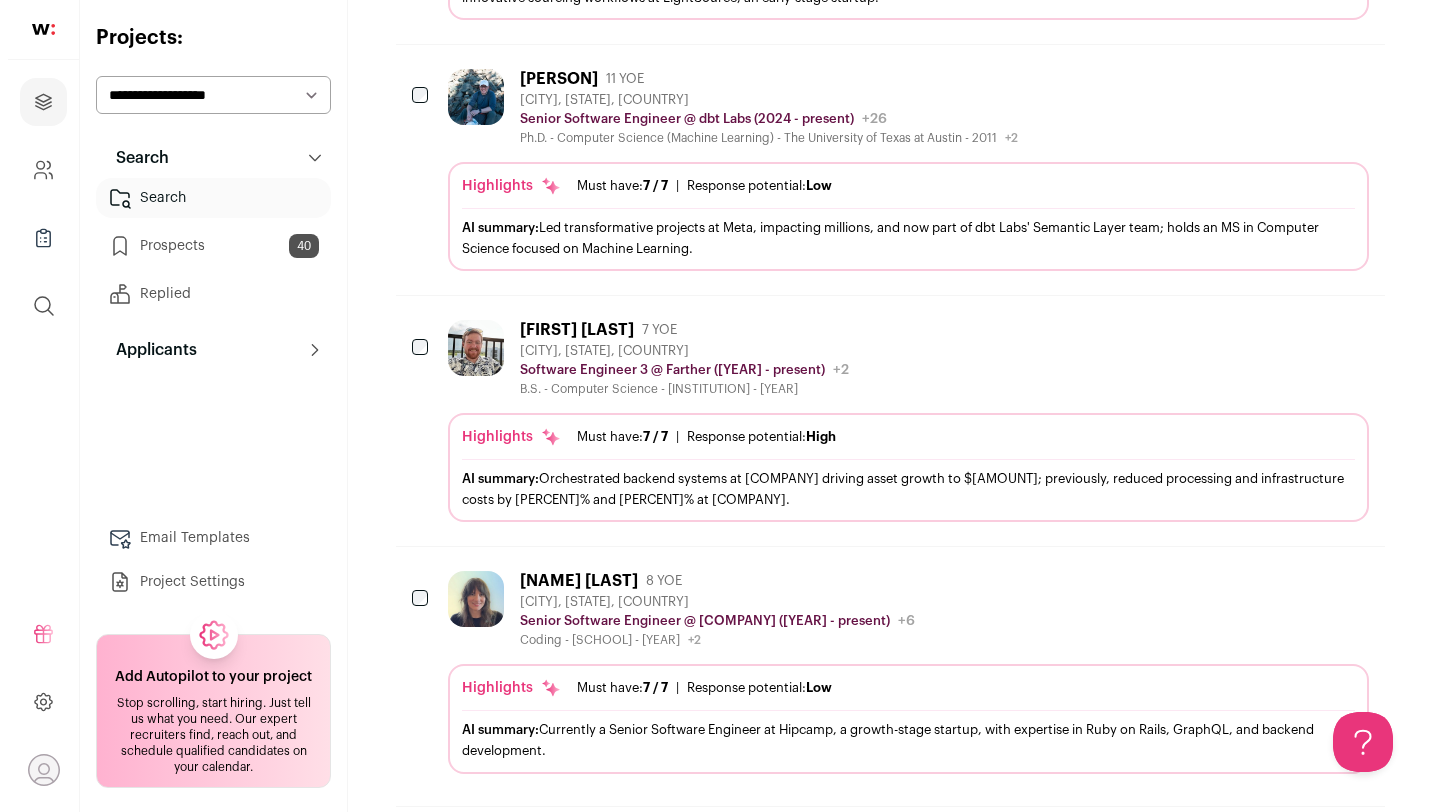 scroll, scrollTop: 1108, scrollLeft: 0, axis: vertical 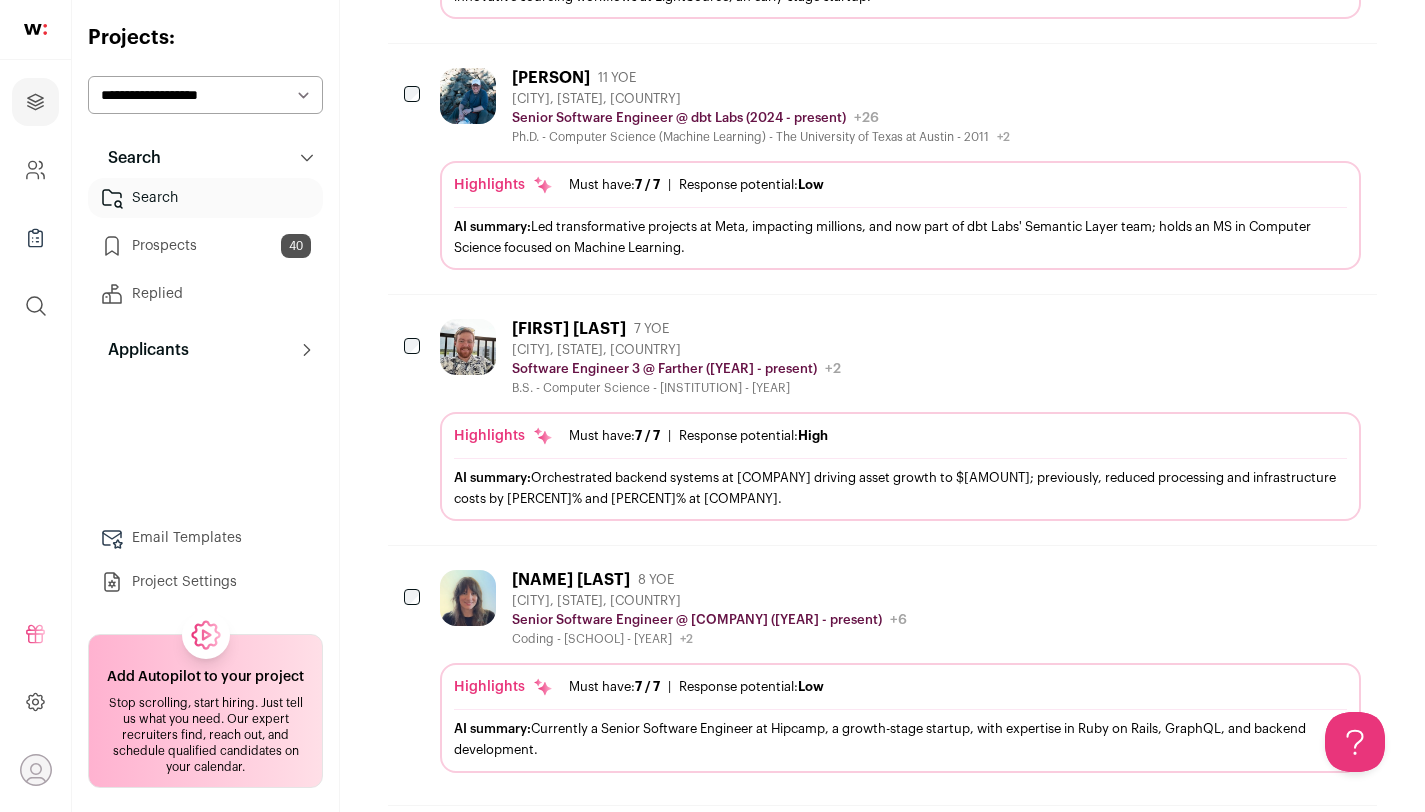 click on "Software Engineer 3 @ Farther
([YEAR] - present)" at bounding box center [664, 369] 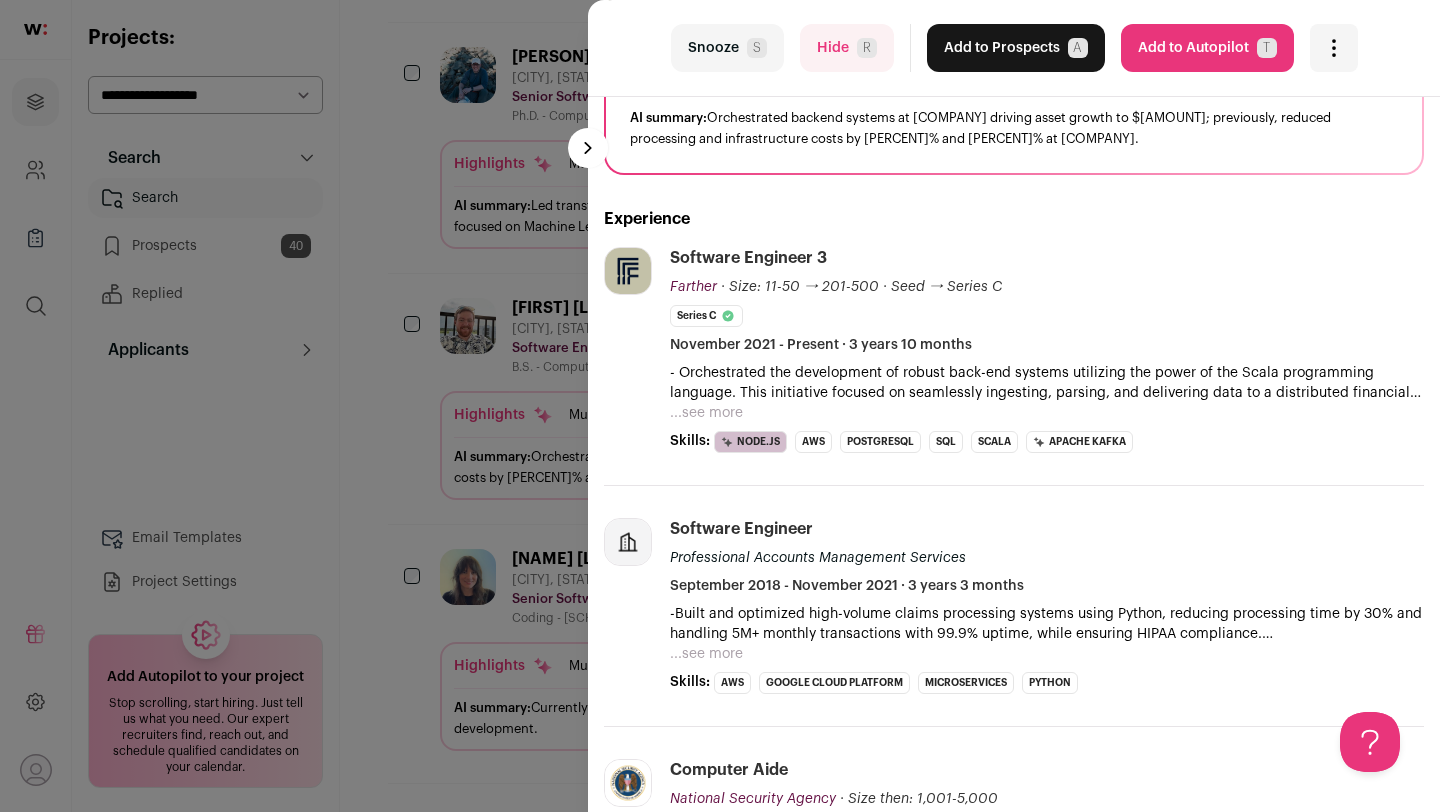 scroll, scrollTop: 0, scrollLeft: 0, axis: both 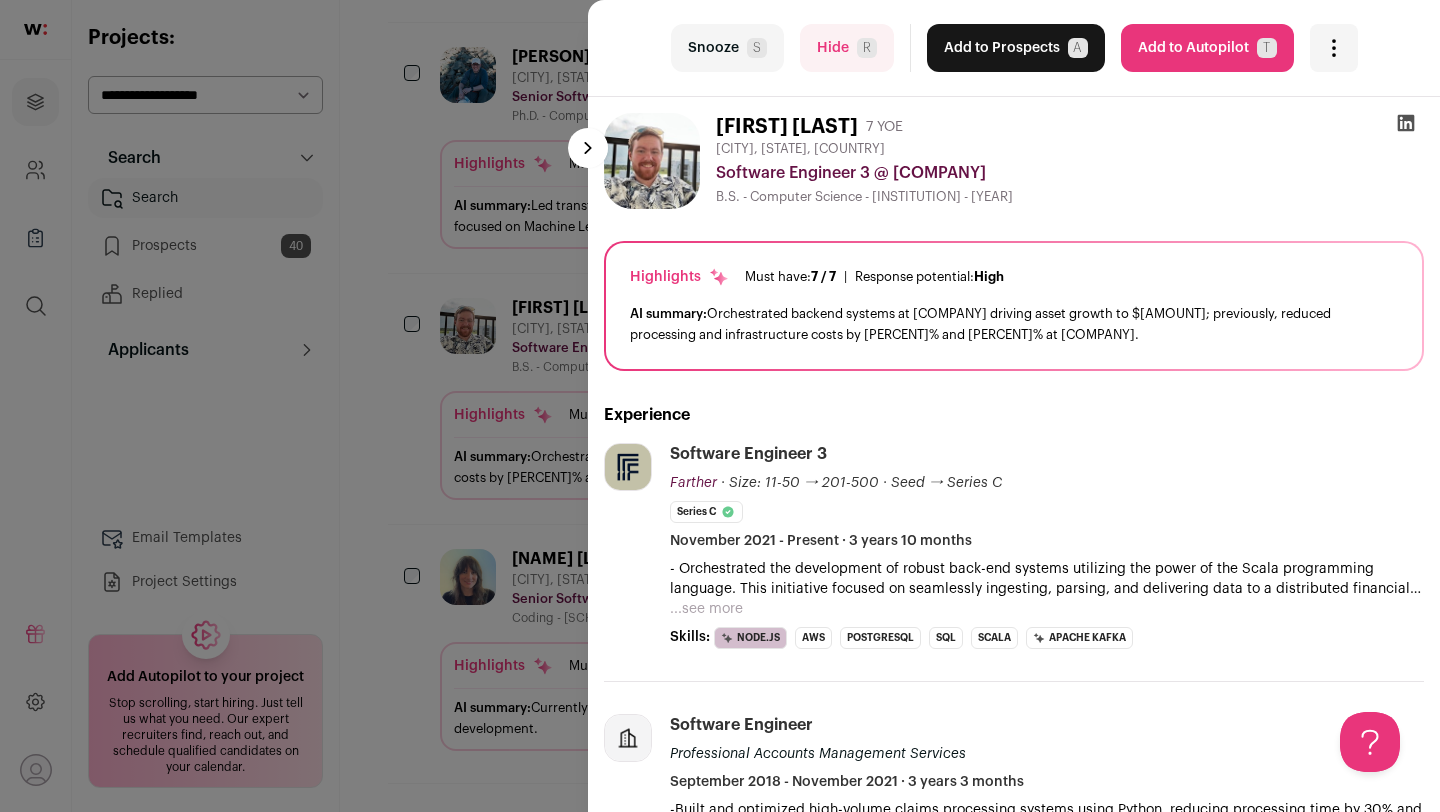click on "Snooze
S" at bounding box center [727, 48] 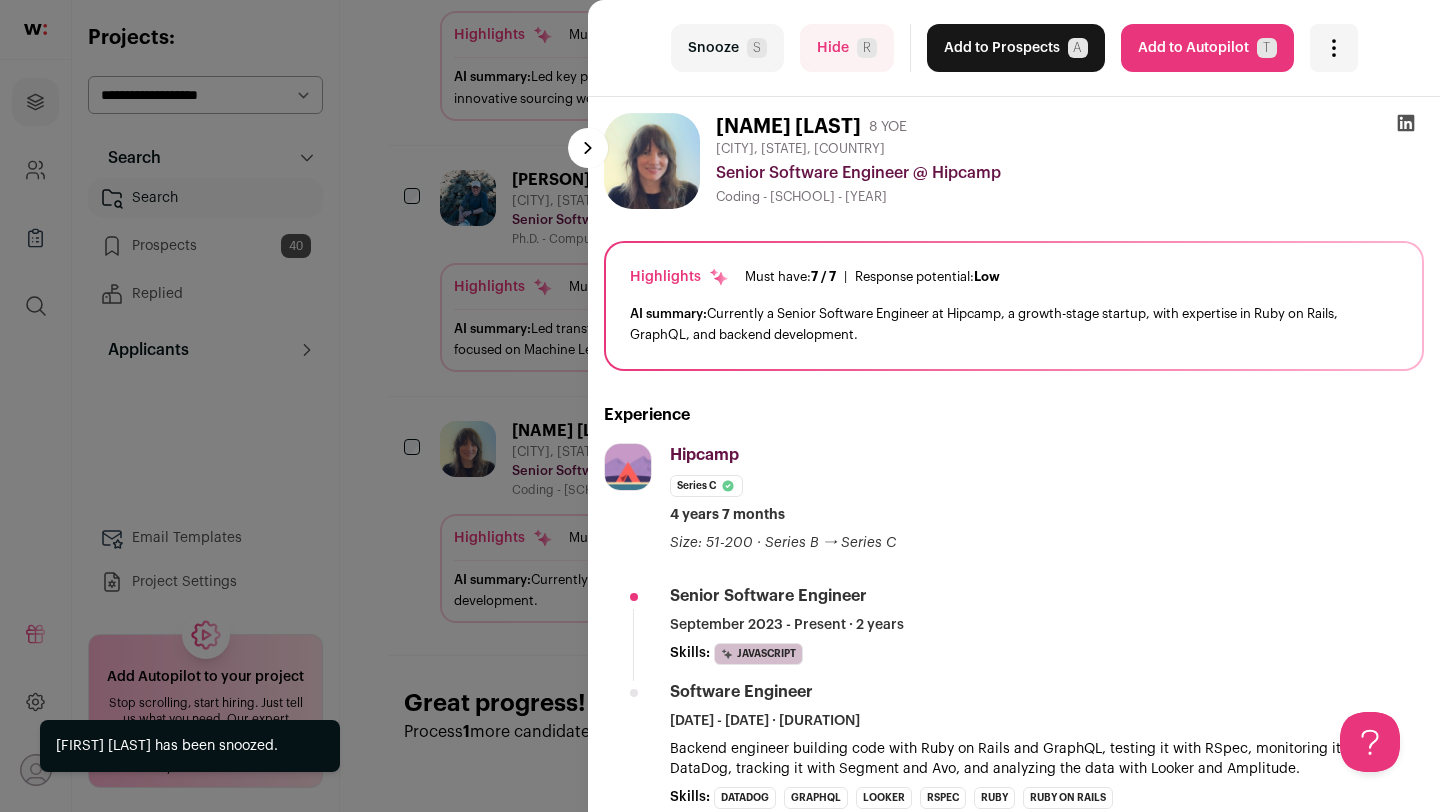 scroll, scrollTop: 1006, scrollLeft: 0, axis: vertical 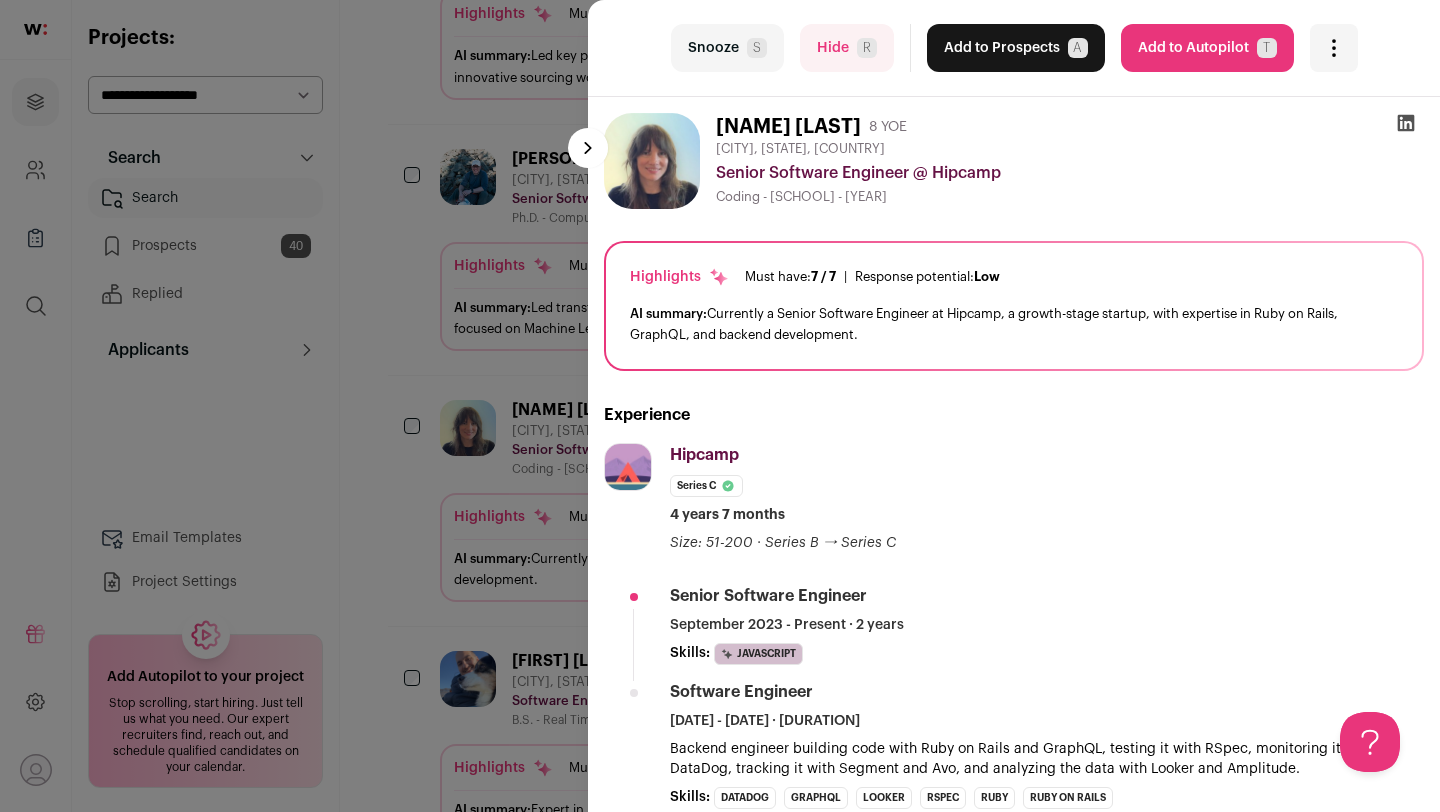click on "S" at bounding box center [757, 48] 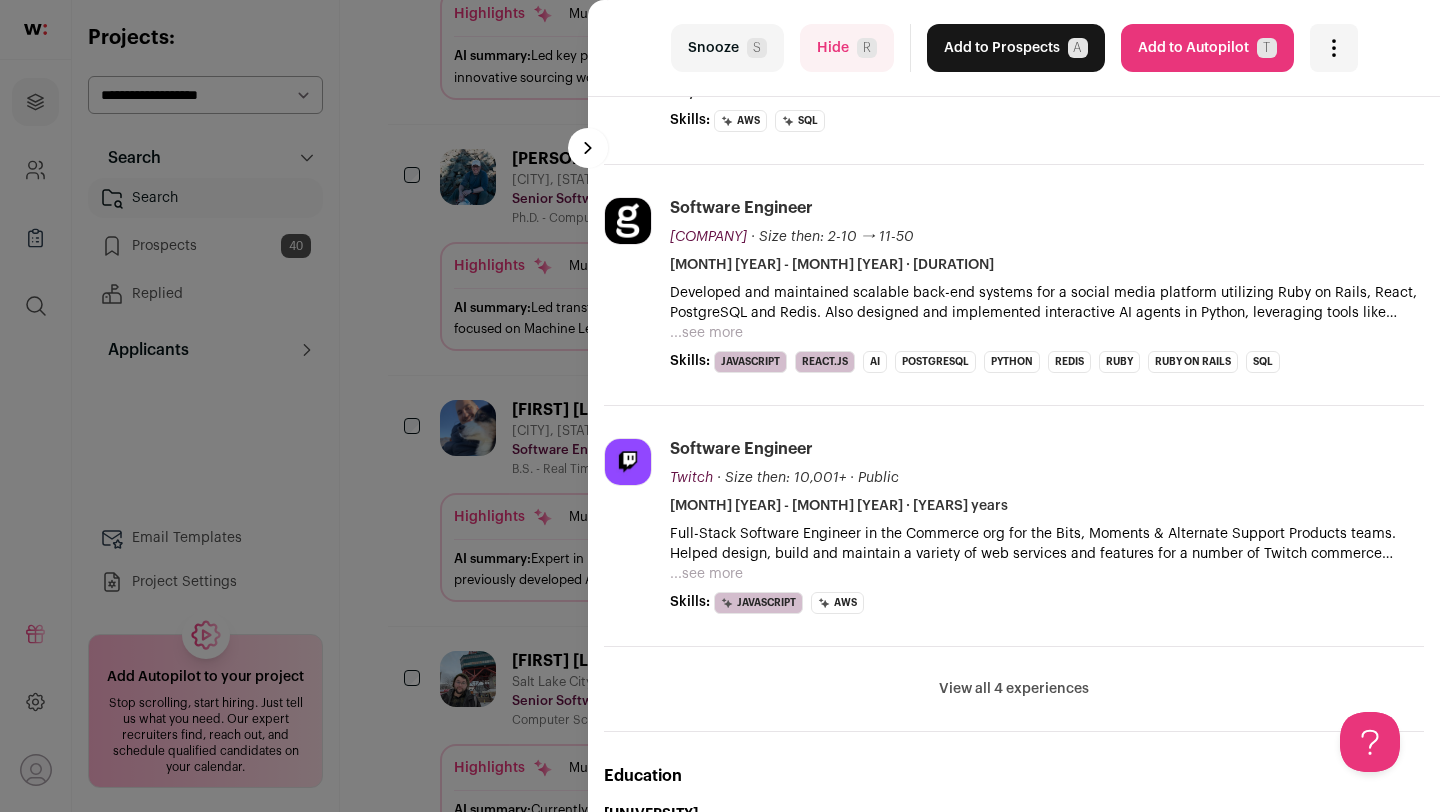 scroll, scrollTop: 0, scrollLeft: 0, axis: both 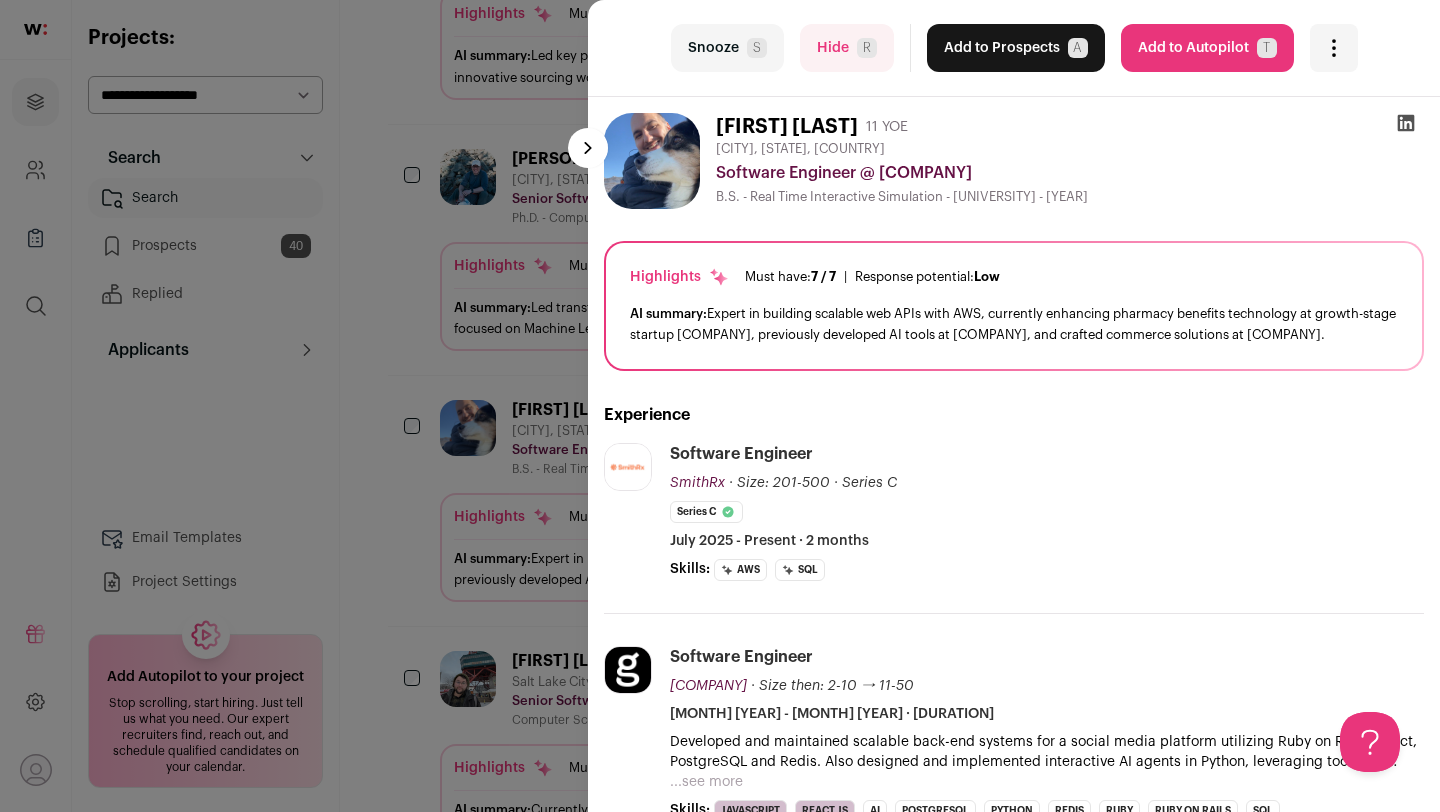 click on "Add to Prospects
A" at bounding box center (1016, 48) 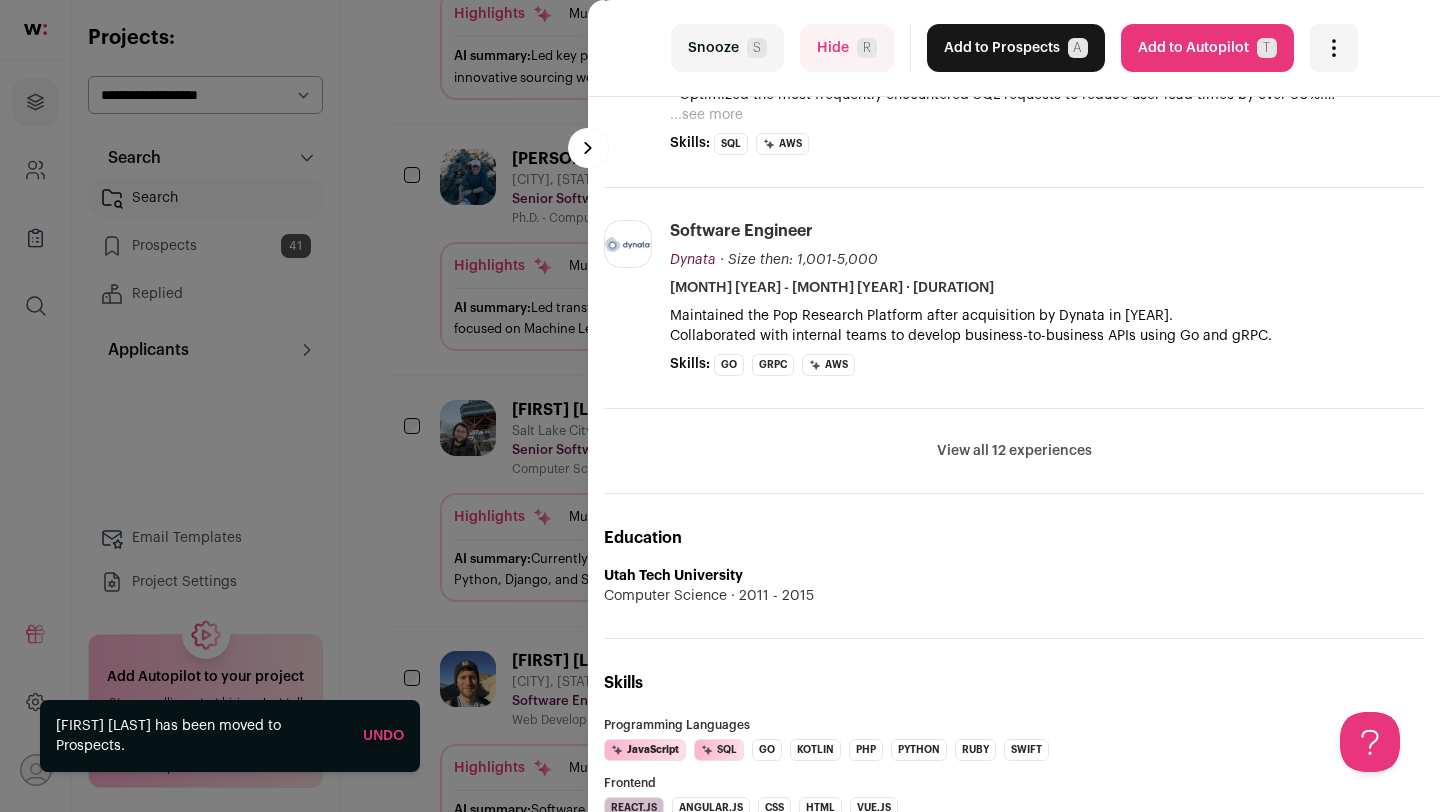 scroll, scrollTop: 0, scrollLeft: 0, axis: both 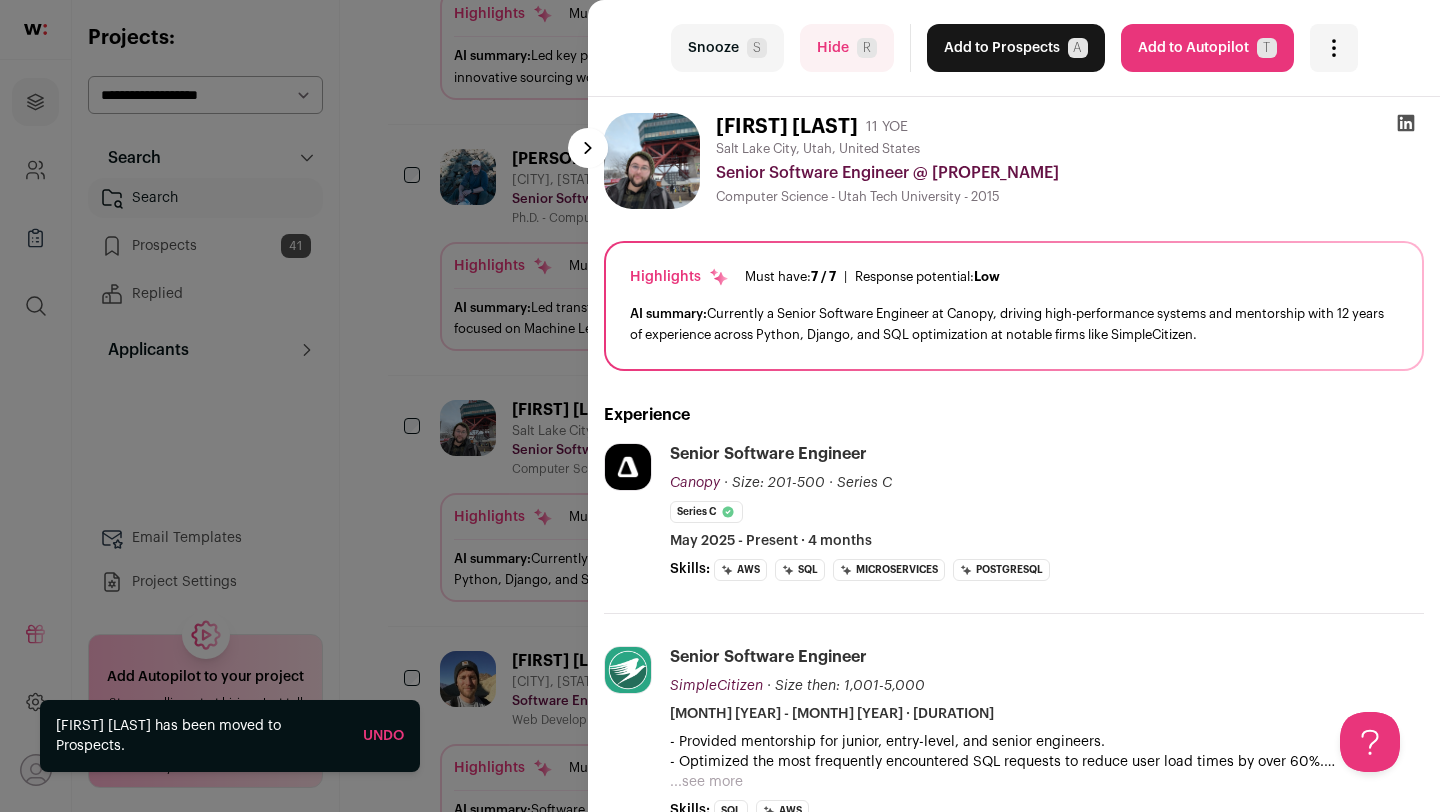 click on "Snooze
S" at bounding box center (727, 48) 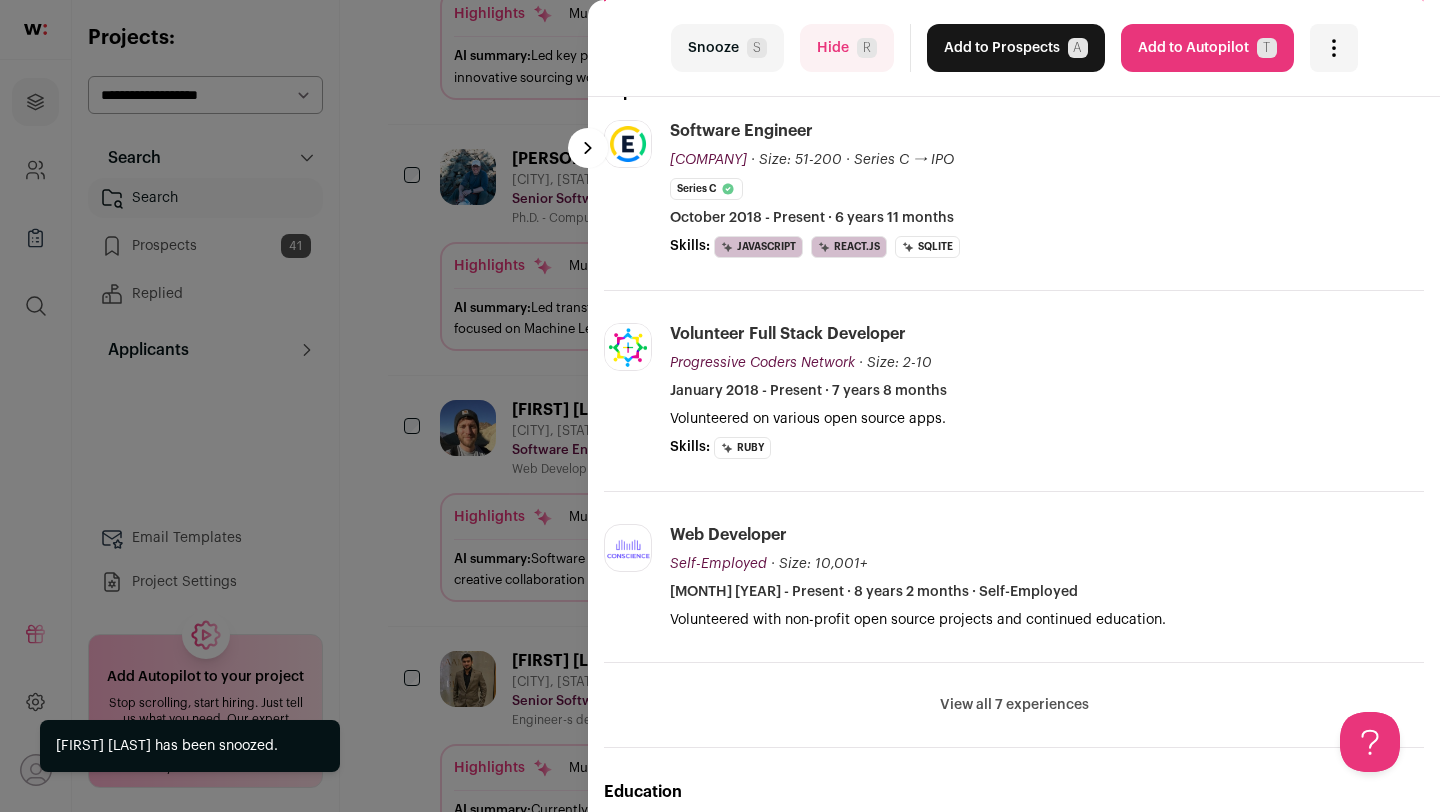 scroll, scrollTop: 178, scrollLeft: 0, axis: vertical 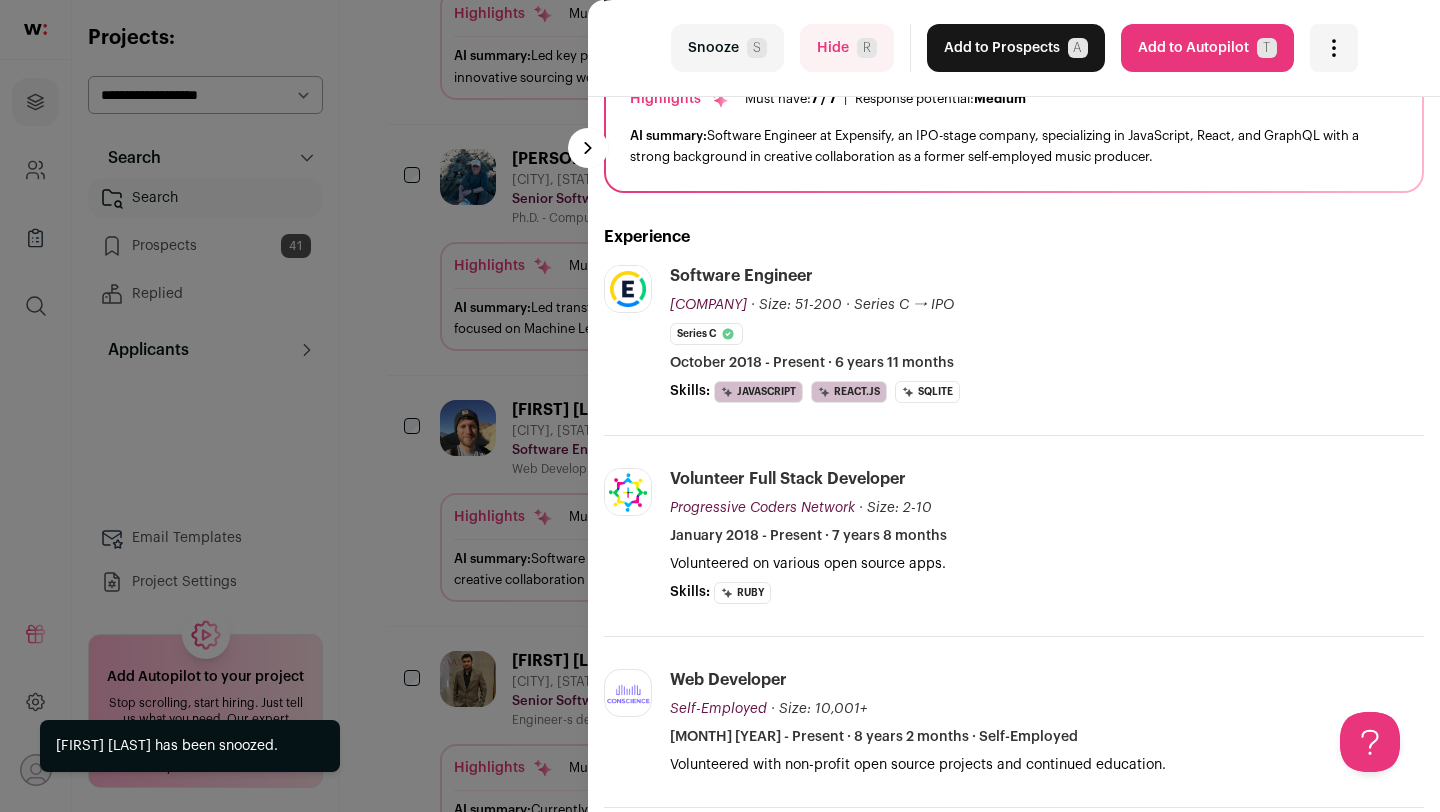 click on "Hide
R" at bounding box center (847, 48) 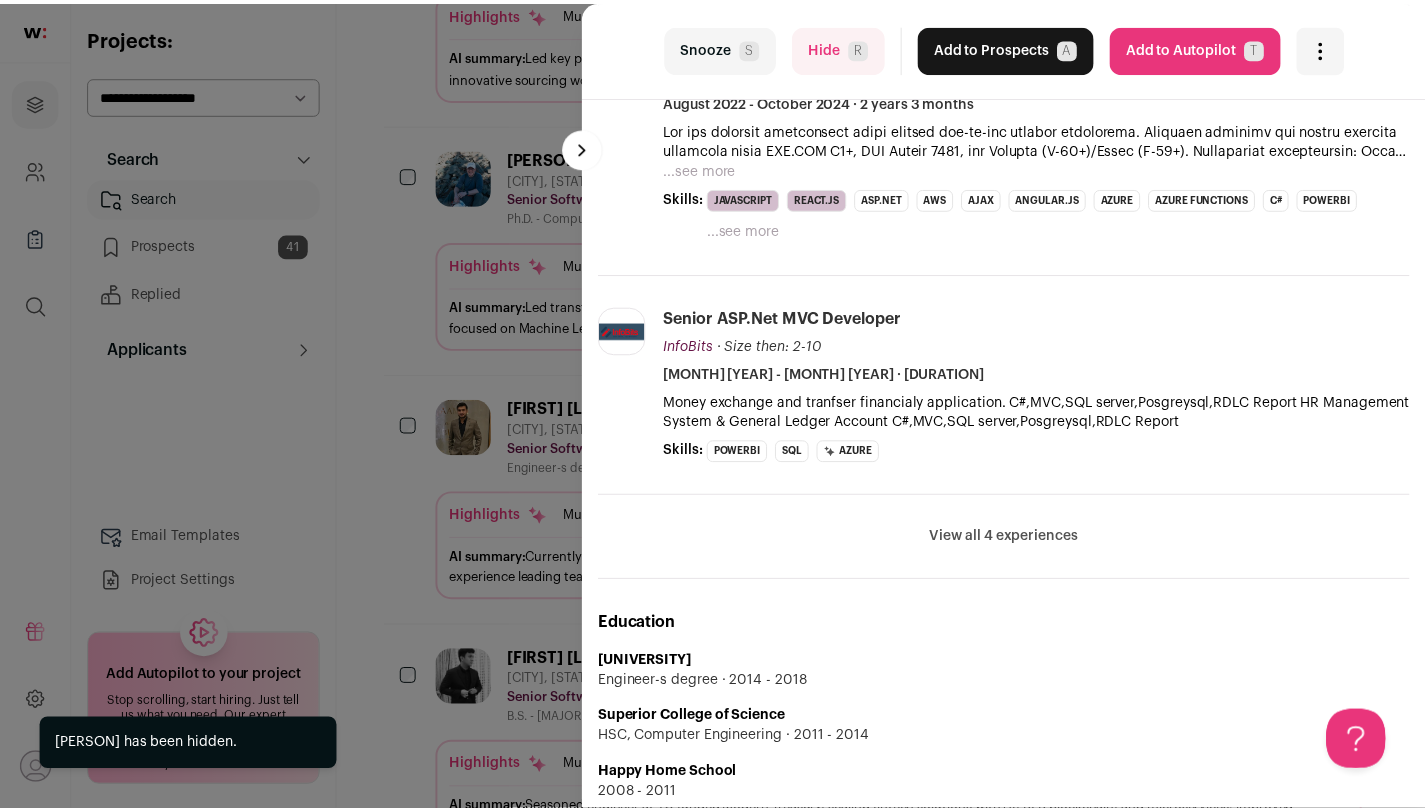 scroll, scrollTop: 681, scrollLeft: 0, axis: vertical 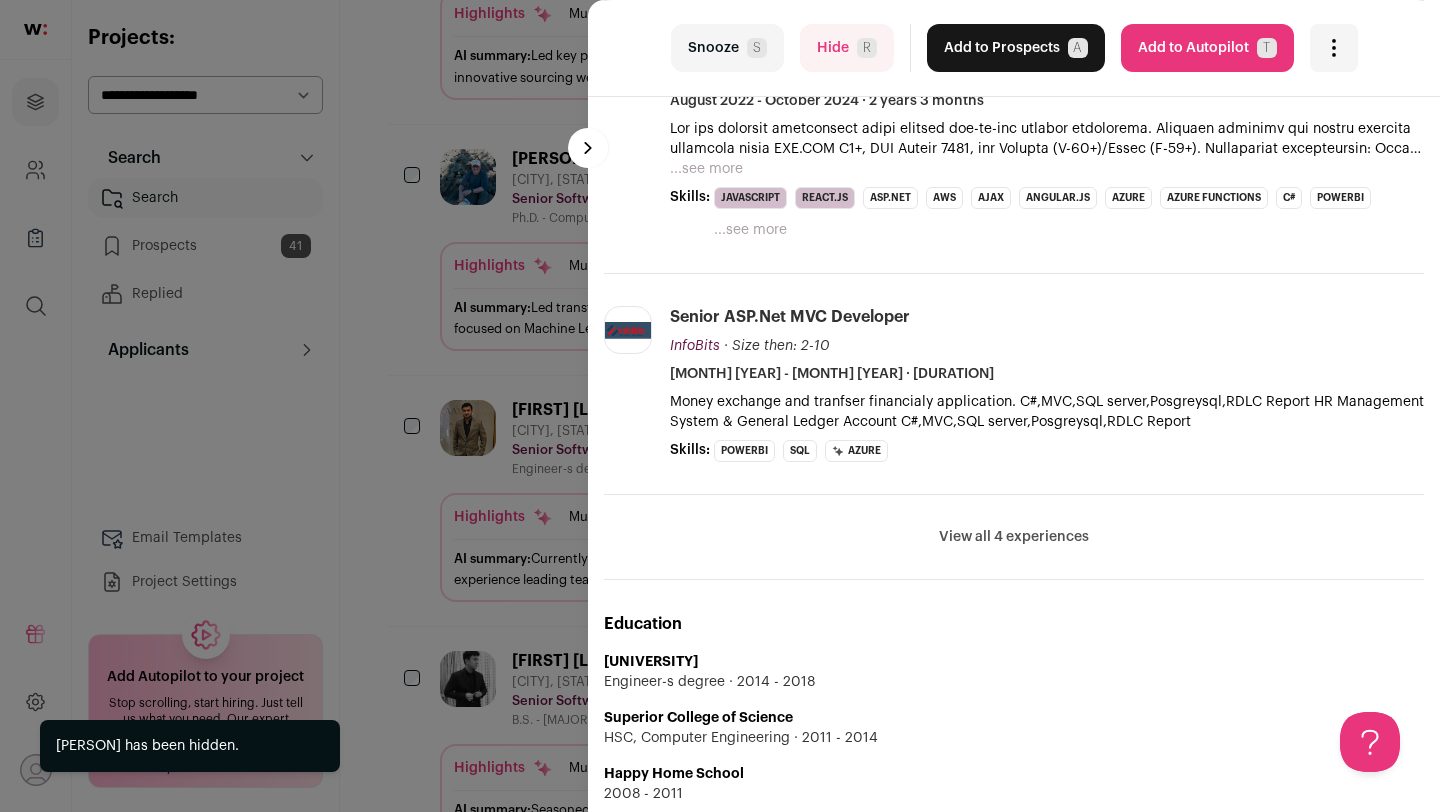 click on "last
Snooze
S
Hide
R
Add to Prospects
A
Are you sure?
[FIRST] [LAST]  is already in your ATS. Do you wish to reach out to this candidate through wellfound:ai?
Cancel
********
Add to Autopilot
T" at bounding box center [720, 406] 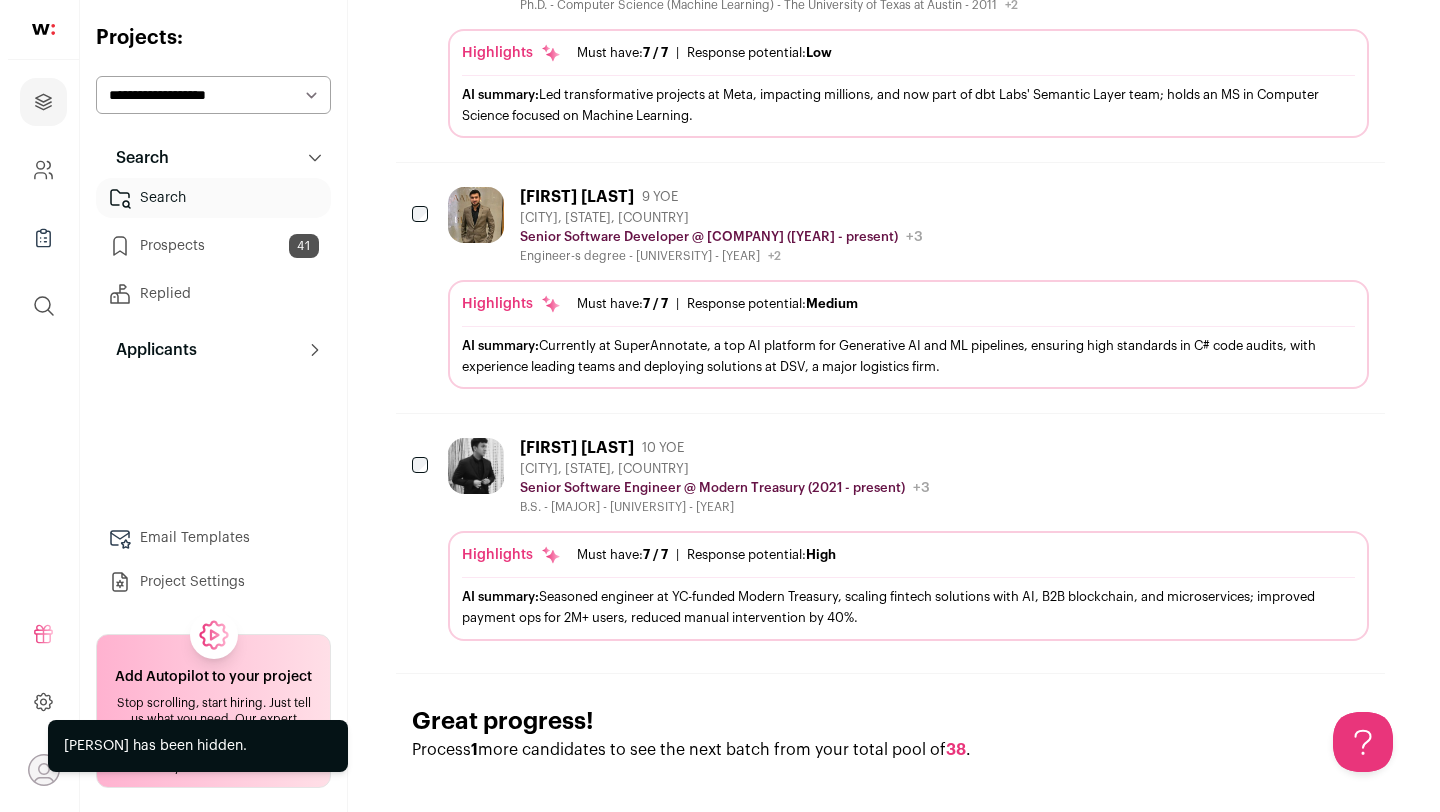 scroll, scrollTop: 1257, scrollLeft: 0, axis: vertical 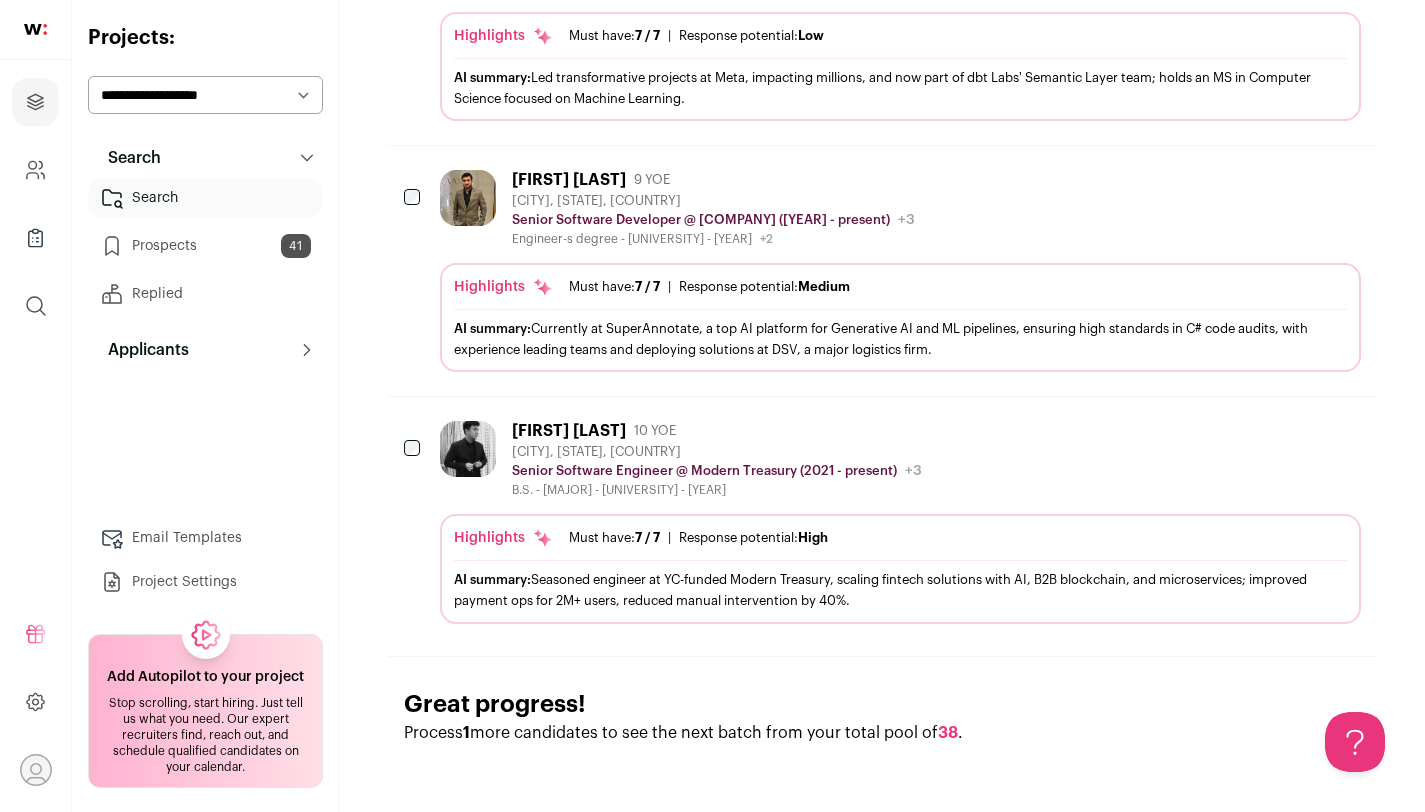 click on "[NAME] [LAST]
[YEARS] YOE
[CITY], [STATE], [COUNTRY]
Senior Software Engineer @ [COMPANY]
([YEAR] - present)
[COMPANY]
Public / Private
Private
Valuation
[CURRENCY][VALUE]
Company size
[SIZE]
Founded
[YEAR]
Last funding
Tags B2B" at bounding box center [717, 459] 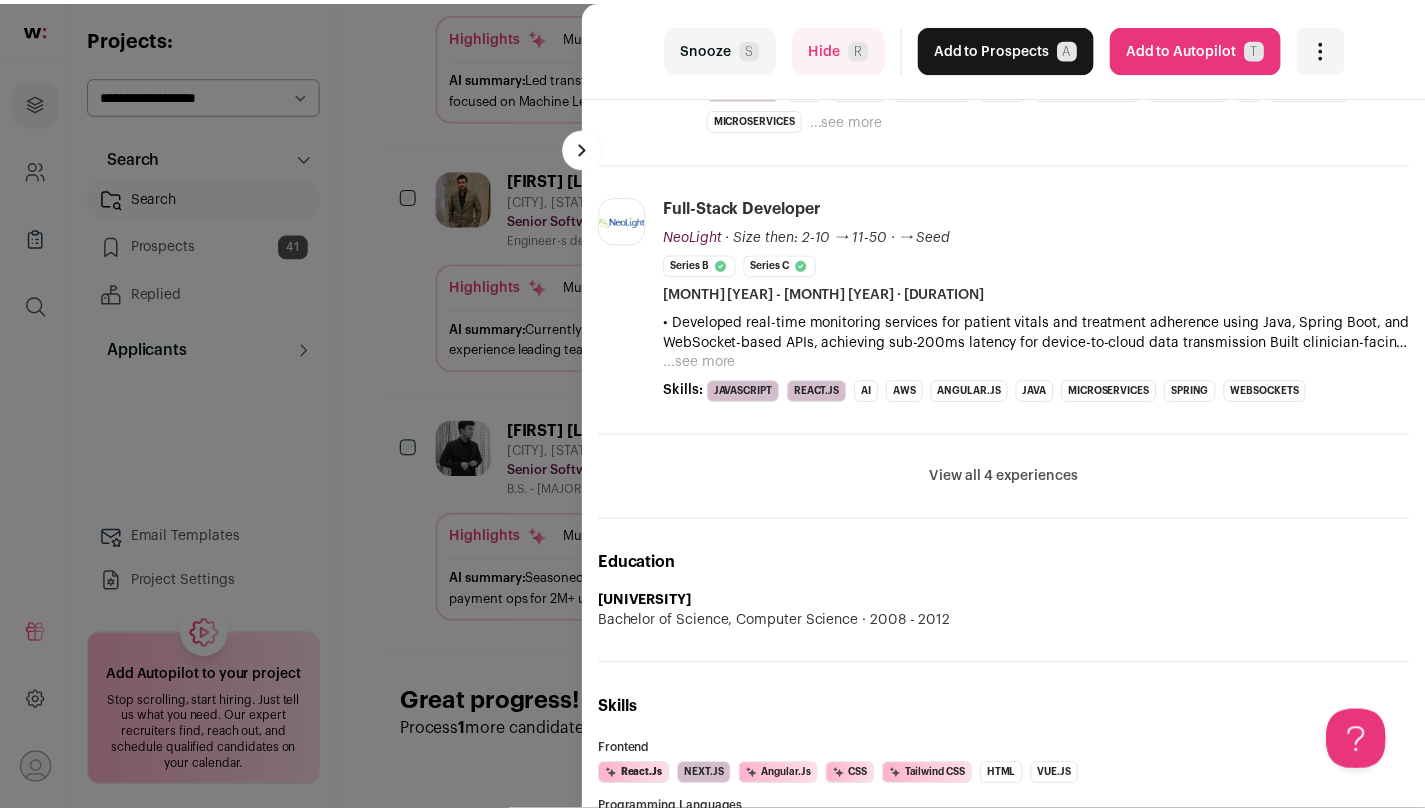 scroll, scrollTop: 0, scrollLeft: 0, axis: both 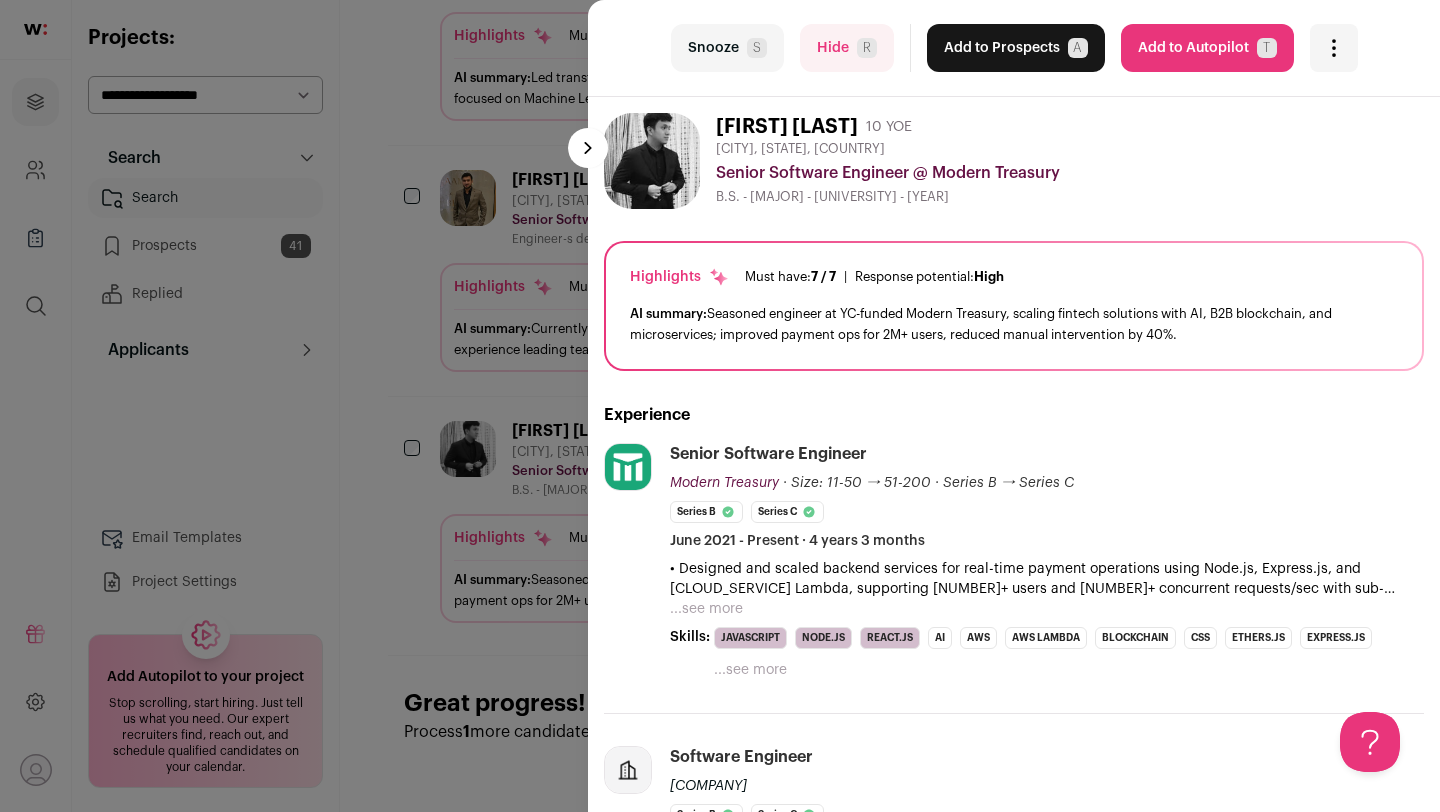 click on "last
Snooze
S
Hide
R
Add to Prospects
A
Are you sure?
[FIRST] [LAST]  is already in your ATS. Do you wish to reach out to this candidate through wellfound:ai?
Cancel
********
Add to Autopilot
T" at bounding box center (720, 406) 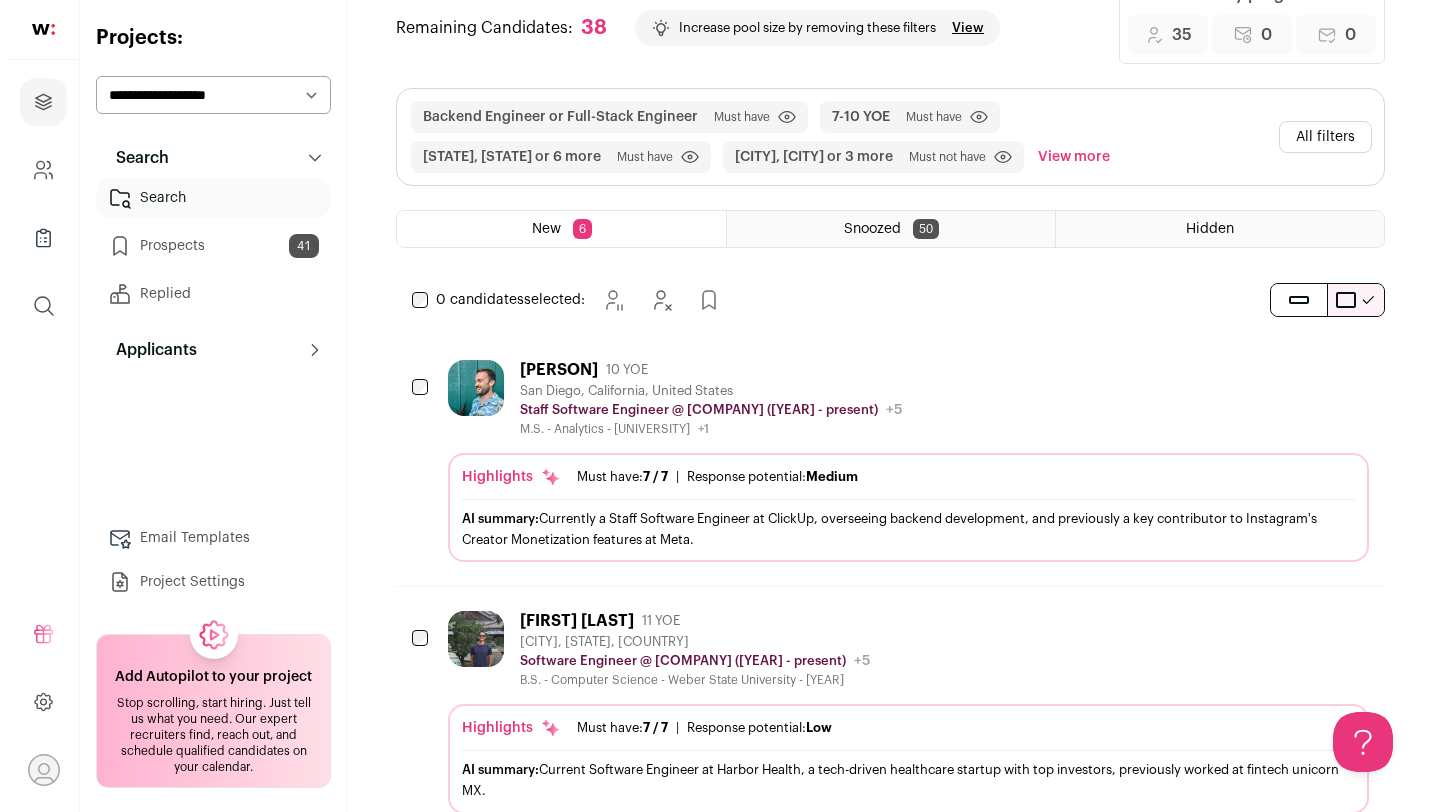 scroll, scrollTop: 0, scrollLeft: 0, axis: both 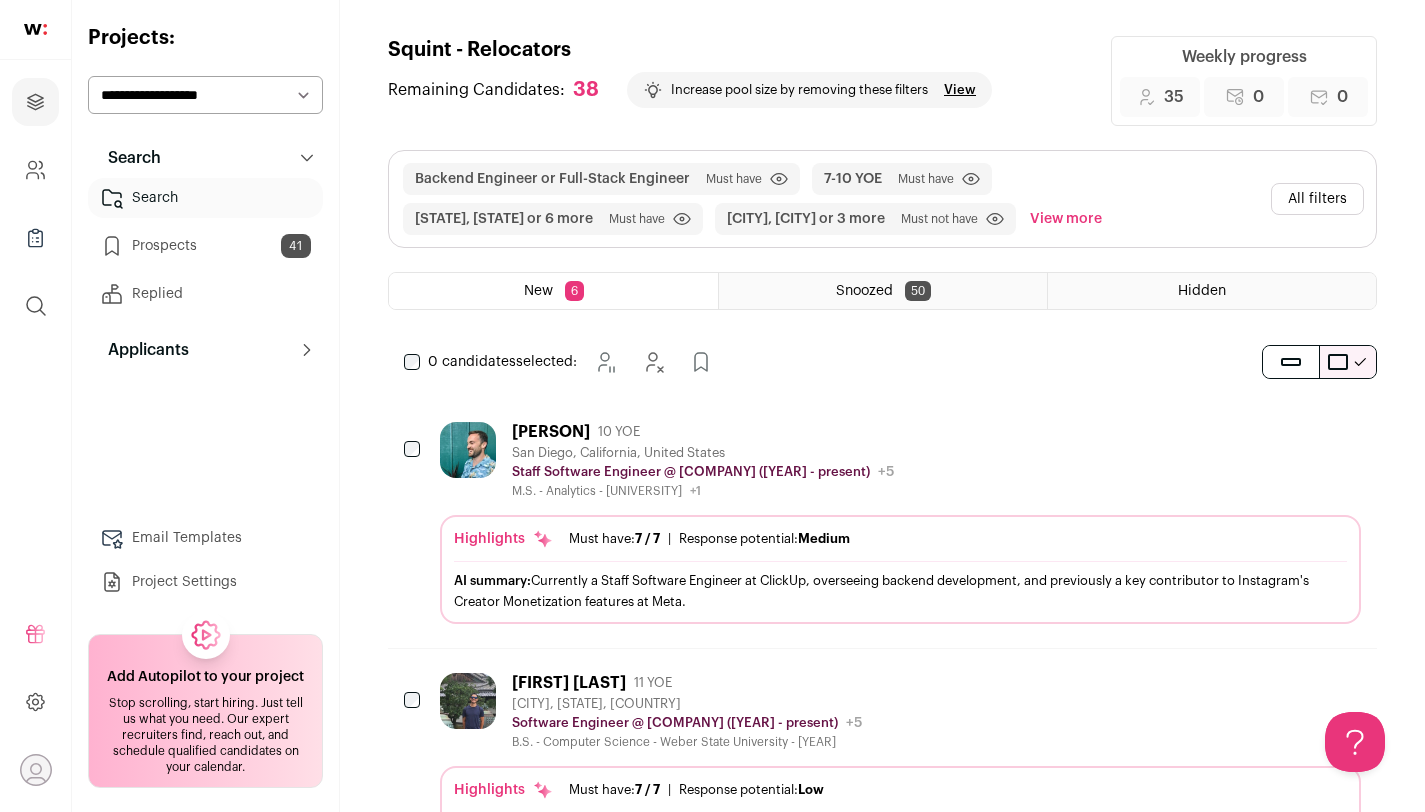 click on "Search" at bounding box center (205, 198) 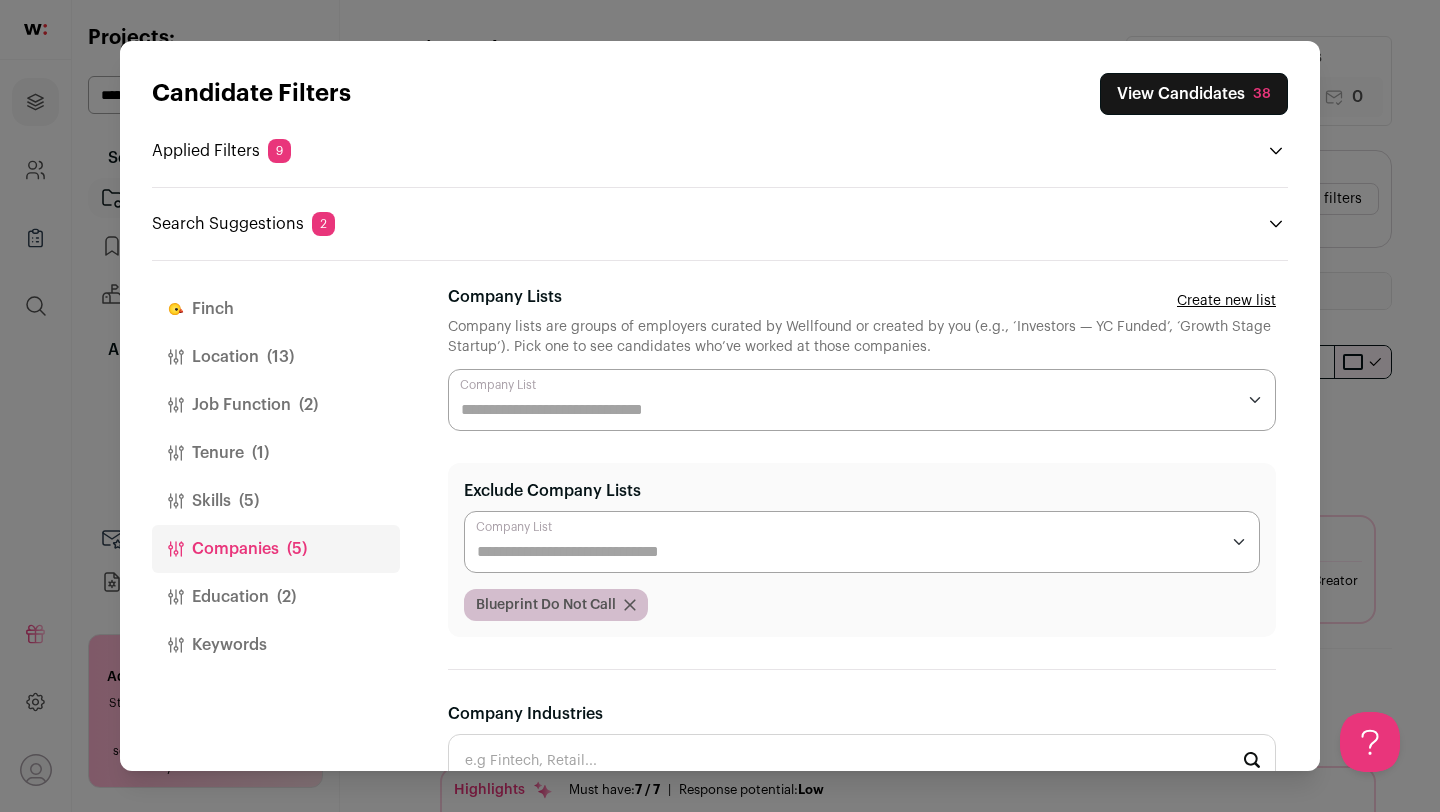 scroll, scrollTop: 0, scrollLeft: 0, axis: both 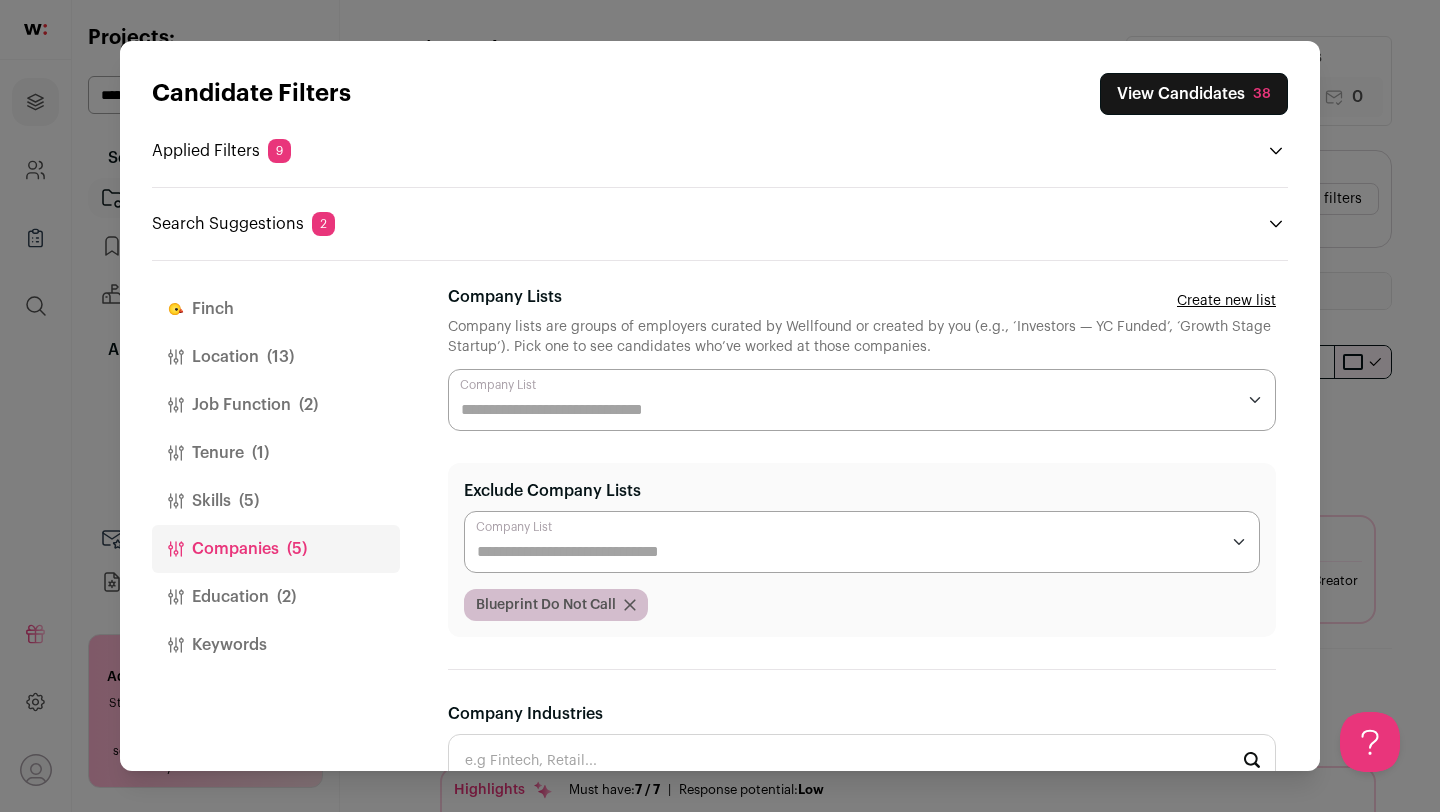 click at bounding box center (862, 400) 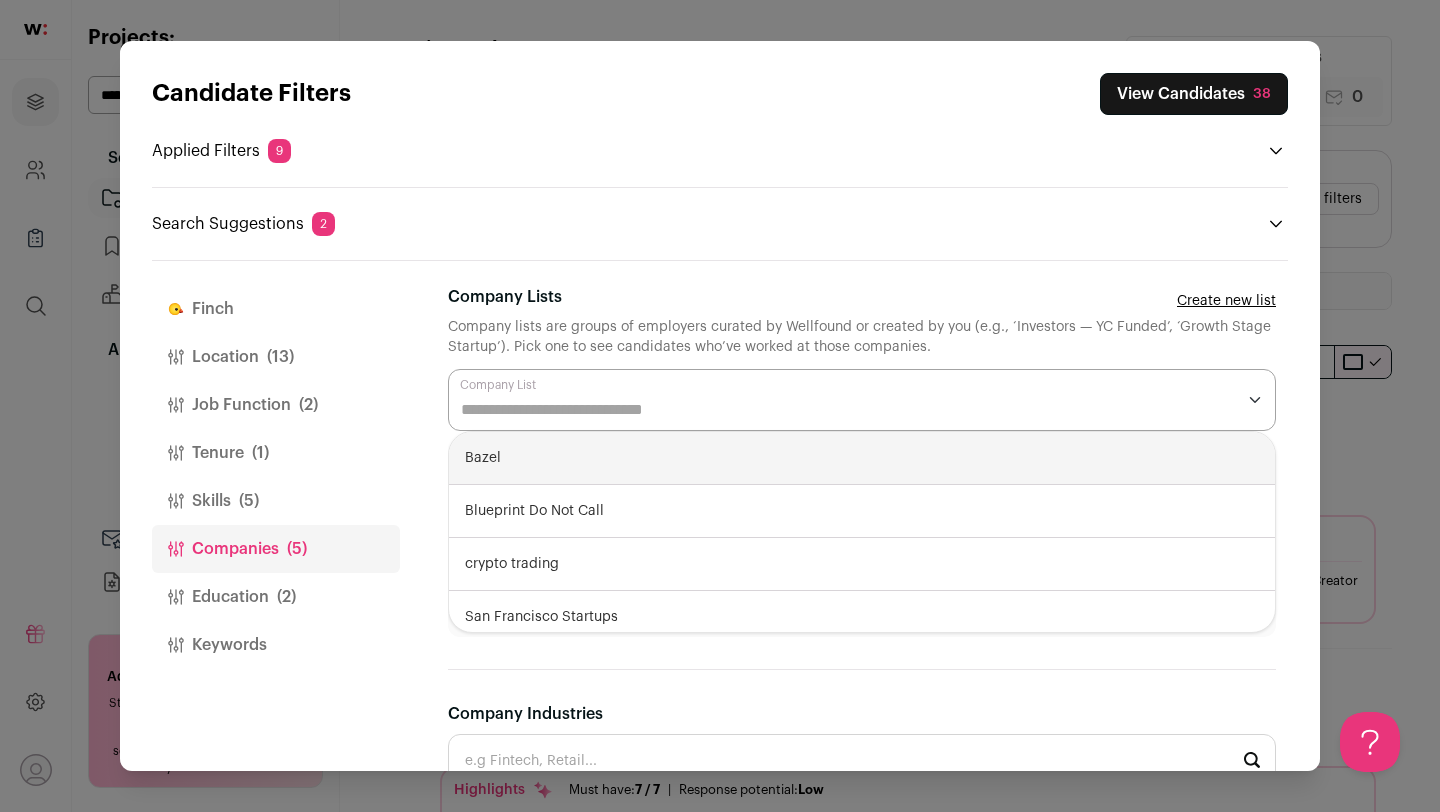 click on "(13)" at bounding box center (280, 357) 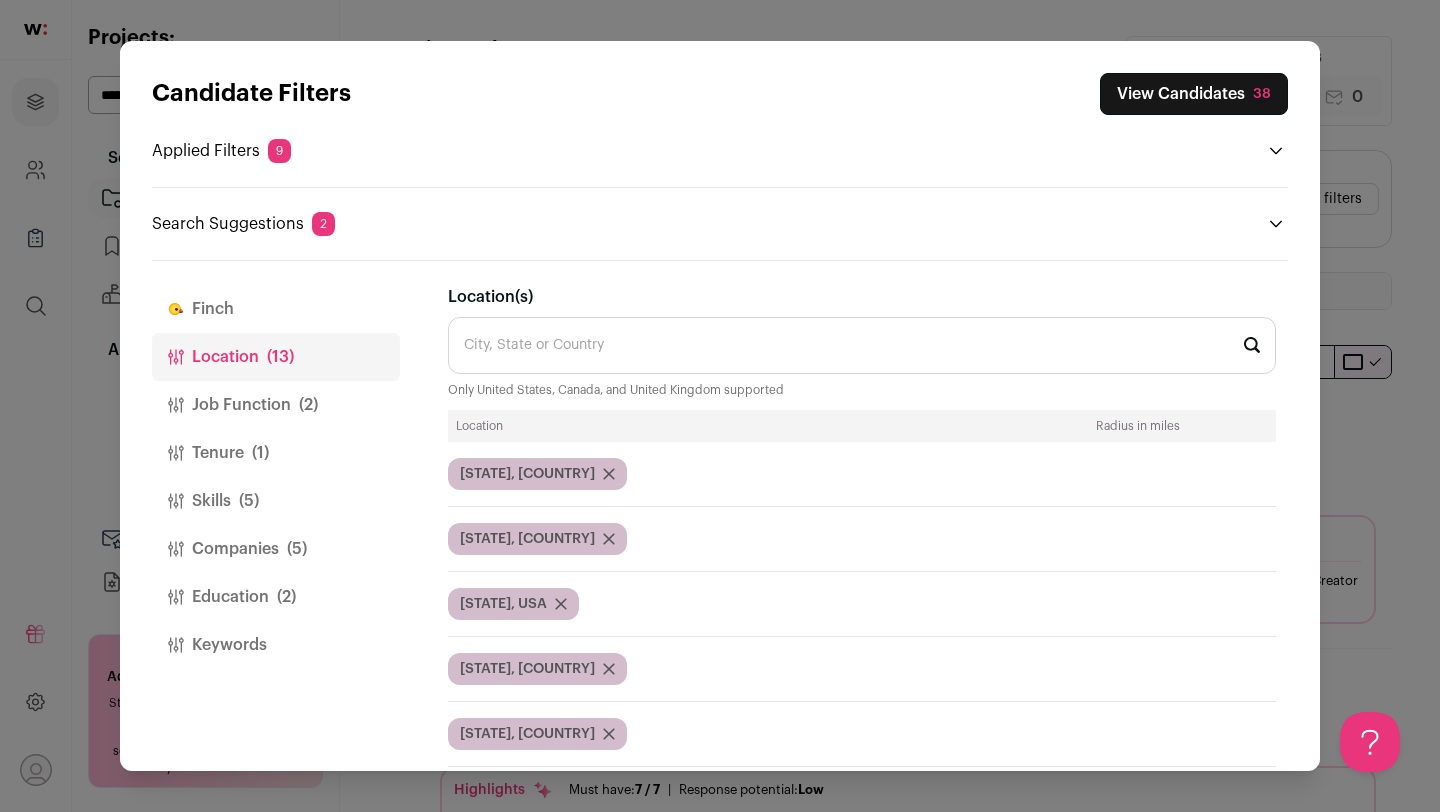 click on "Finch" at bounding box center [276, 309] 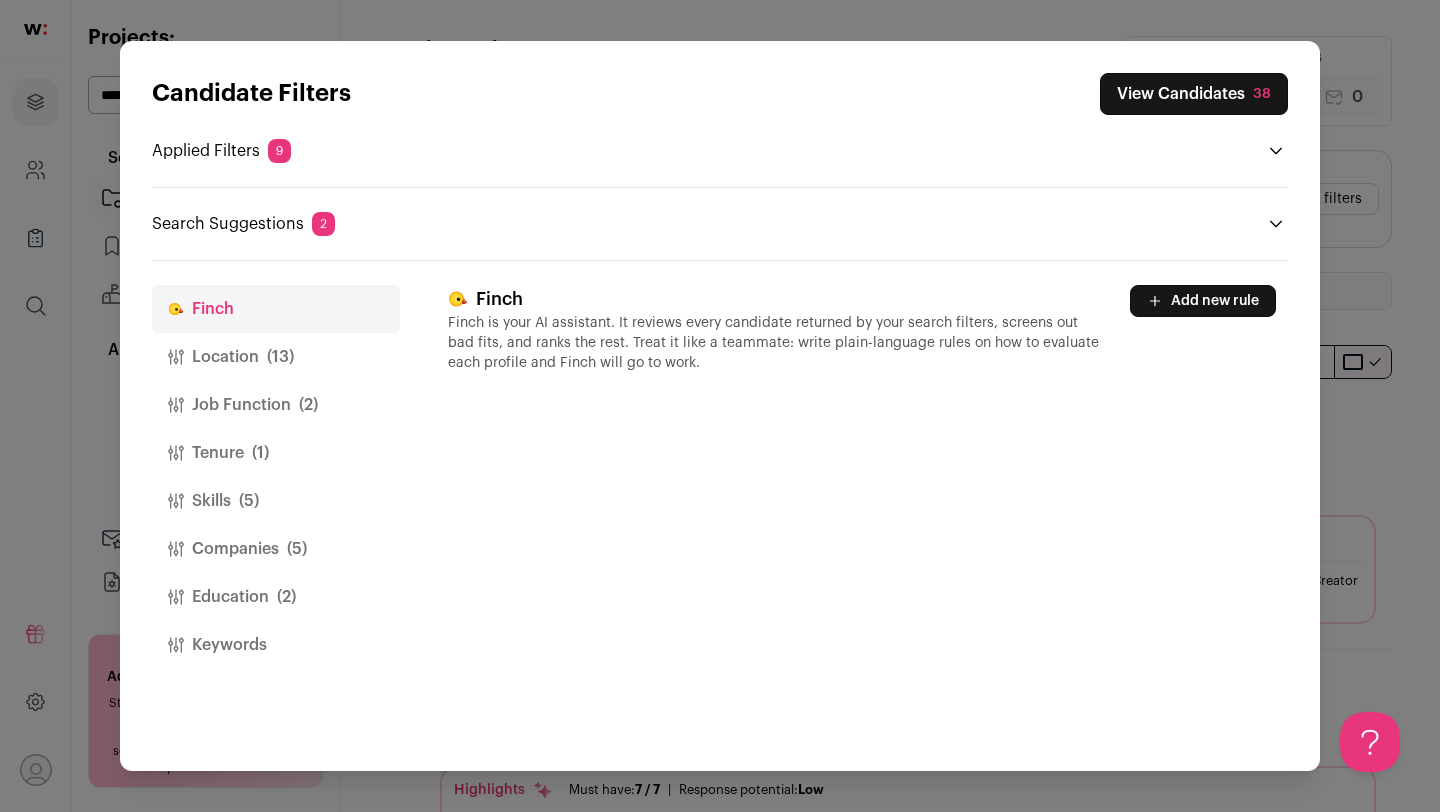 click on "Add new rule" at bounding box center (1203, 301) 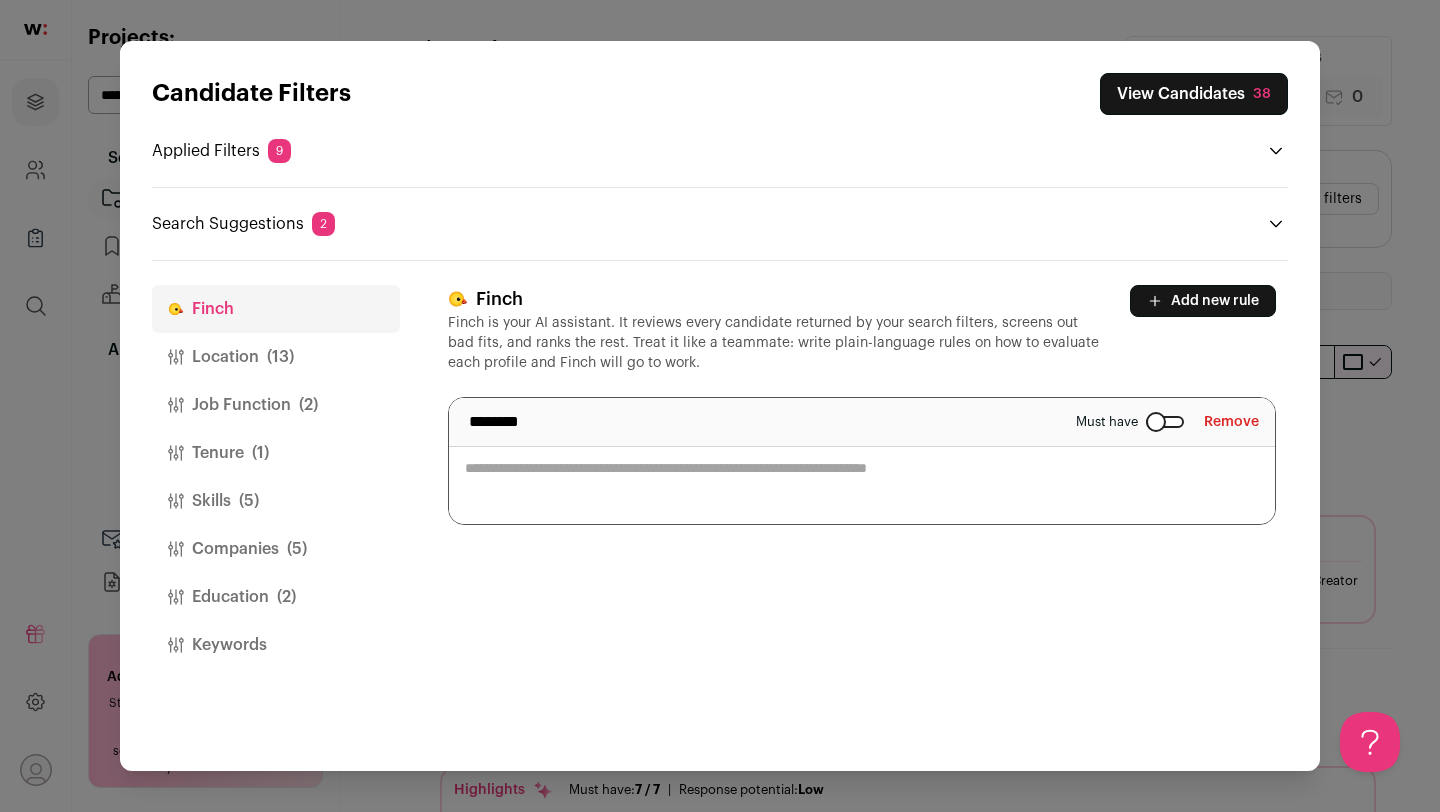 click at bounding box center [862, 461] 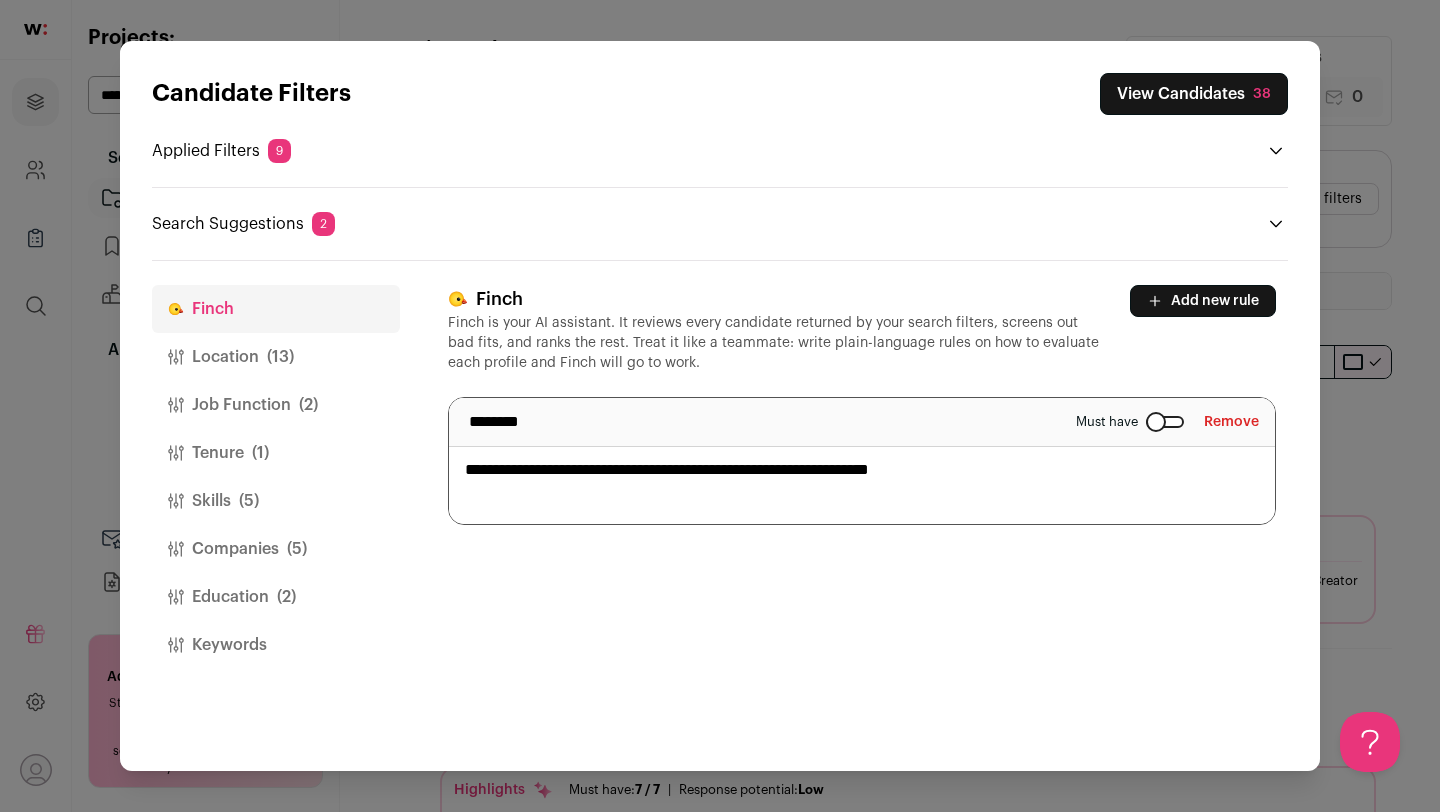 click on "**********" at bounding box center [862, 461] 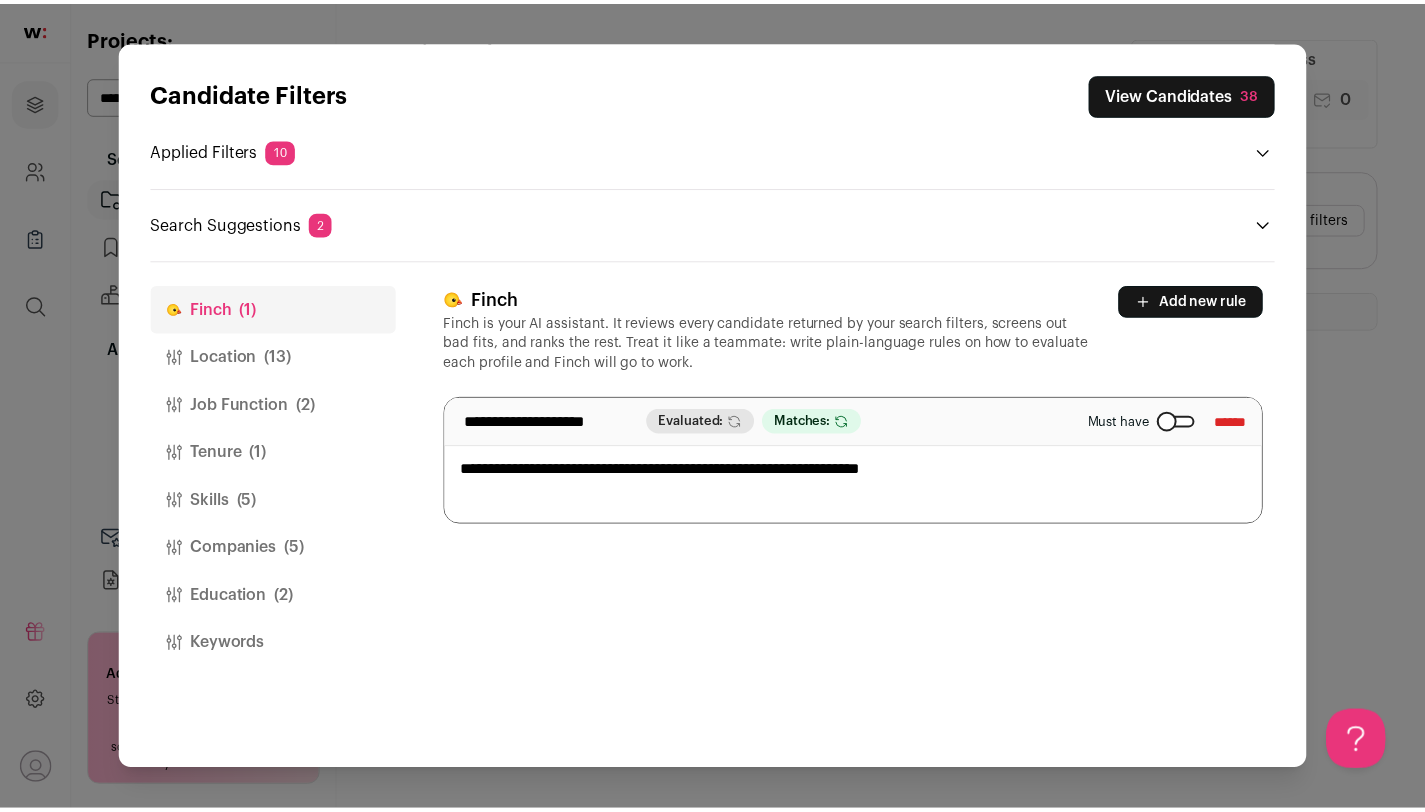 scroll, scrollTop: 0, scrollLeft: 0, axis: both 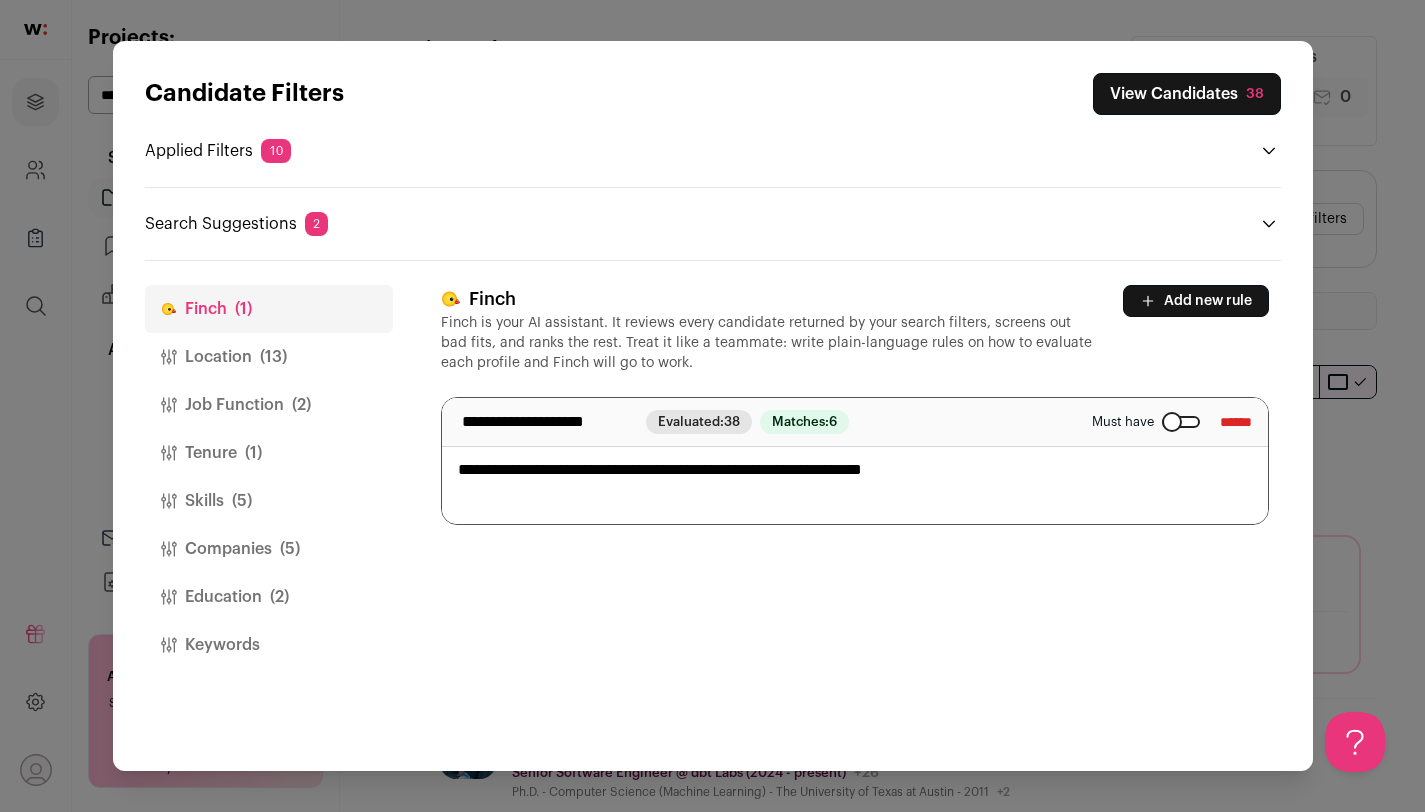 click on "Companies
(5)" at bounding box center (269, 549) 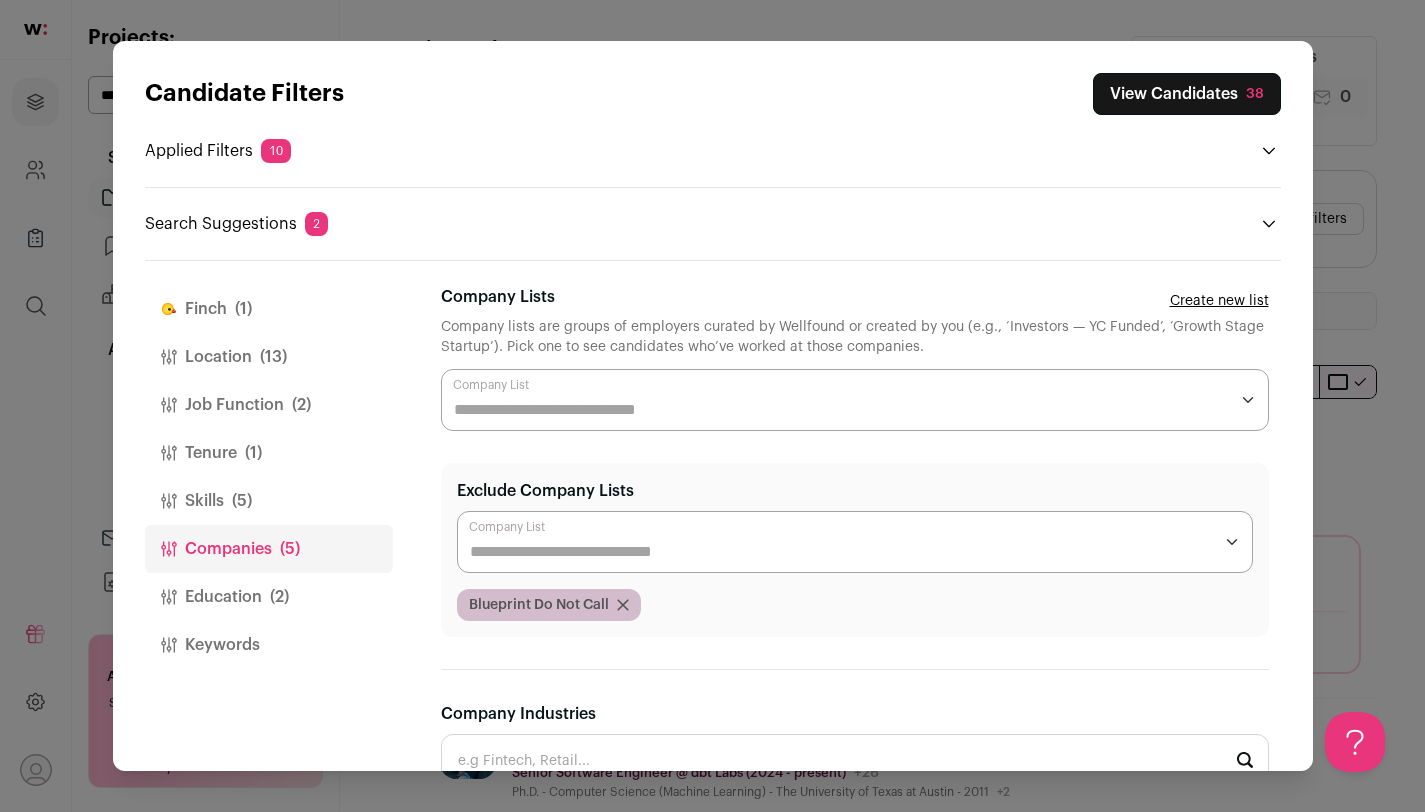 click on "Education
(2)" at bounding box center [269, 597] 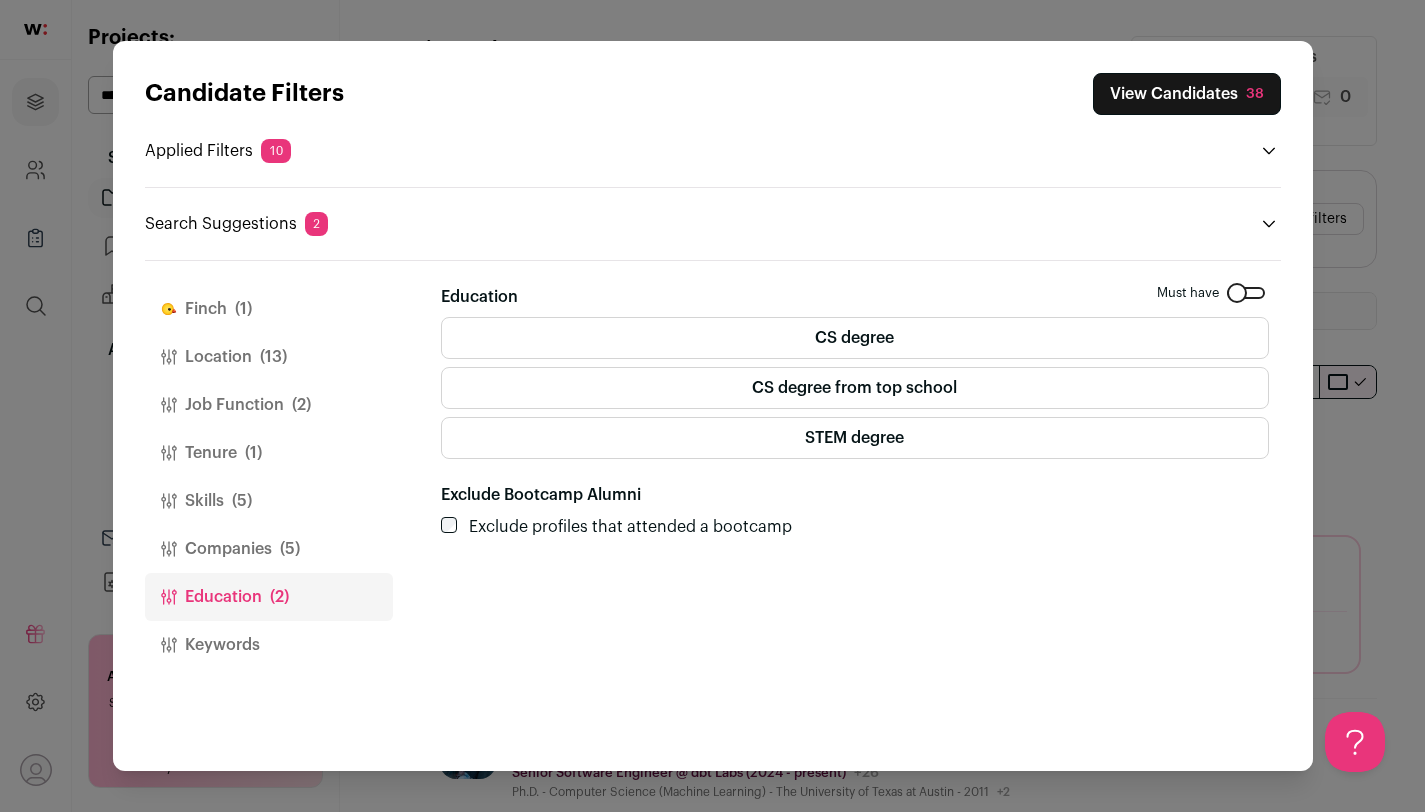 click on "Job Function
(2)" at bounding box center (269, 405) 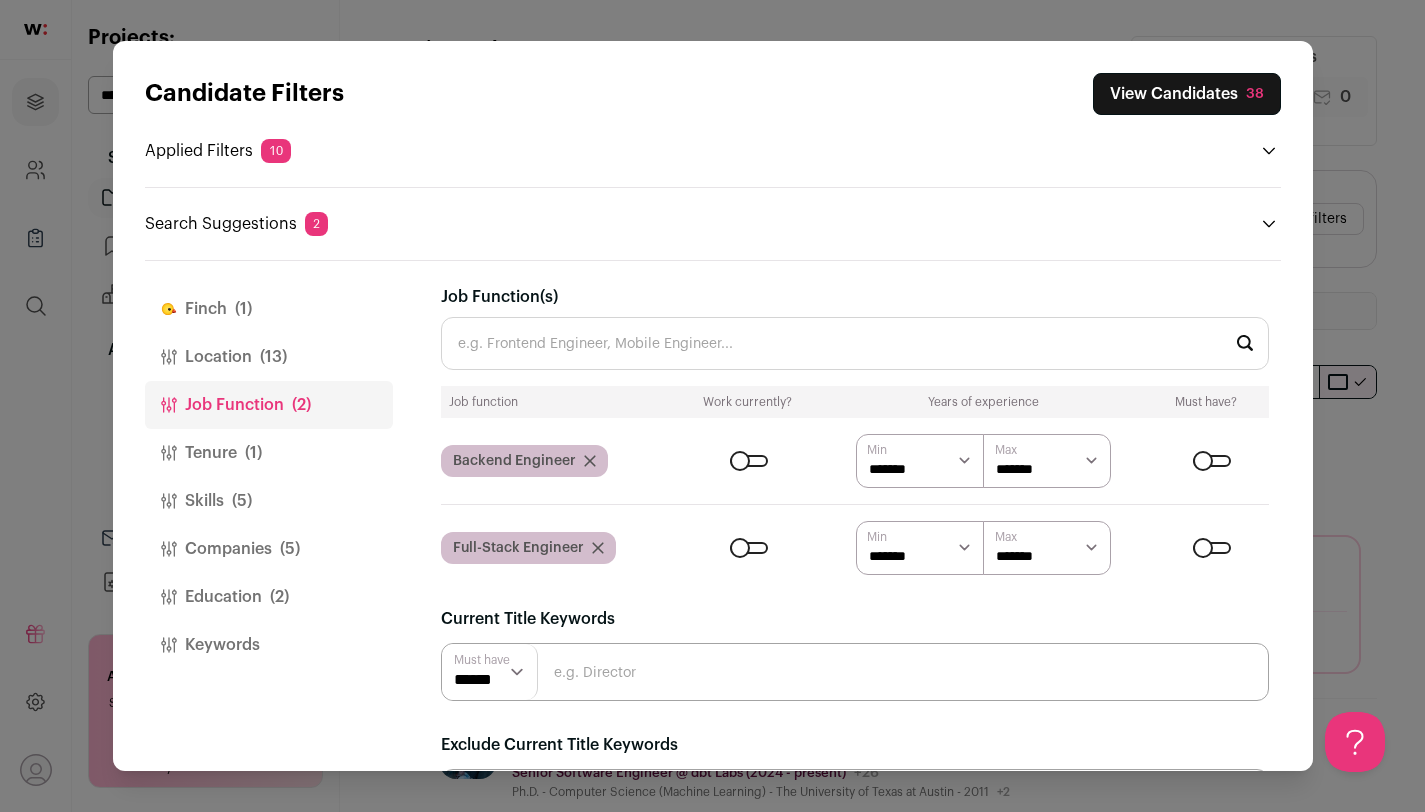 click on "(5)" at bounding box center (242, 501) 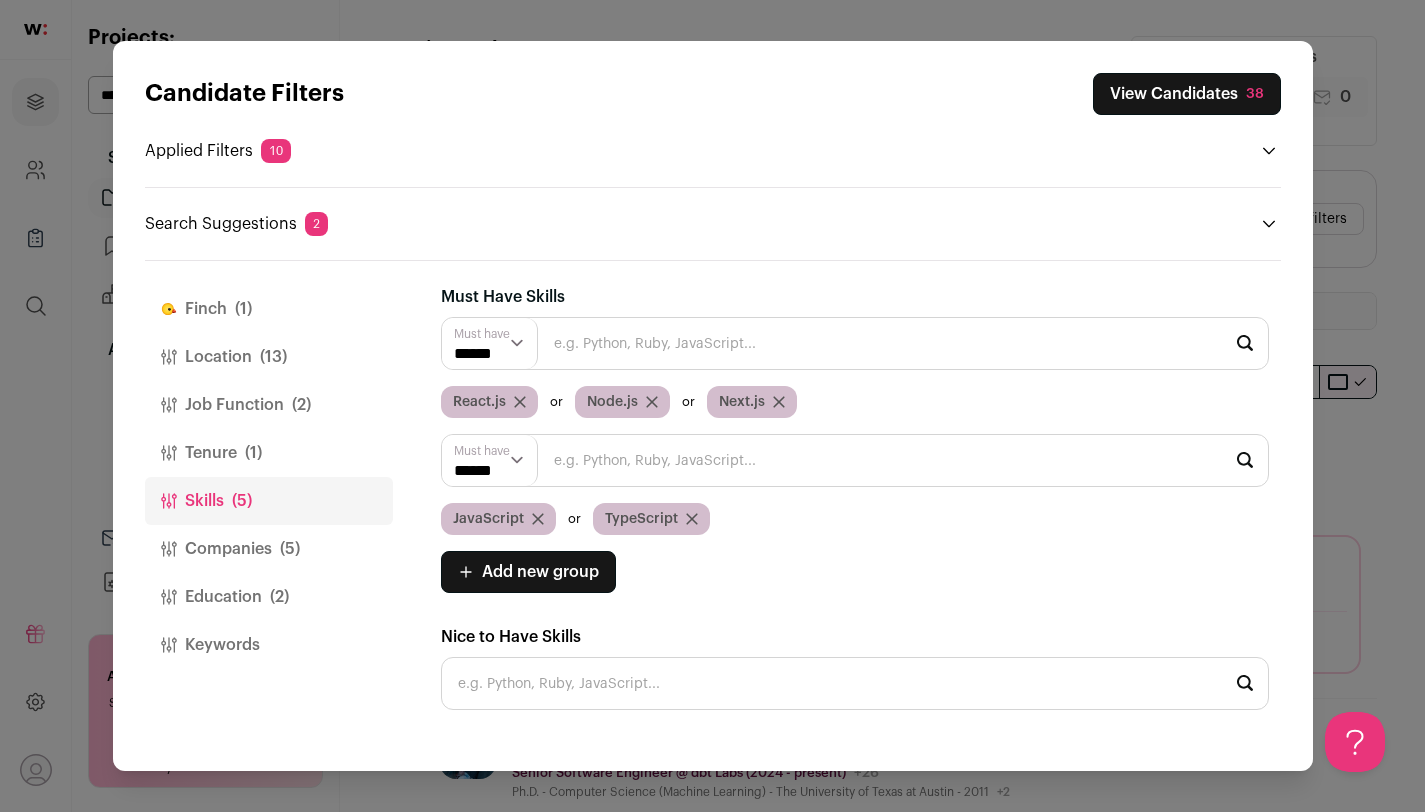 click on "(5)" at bounding box center (290, 549) 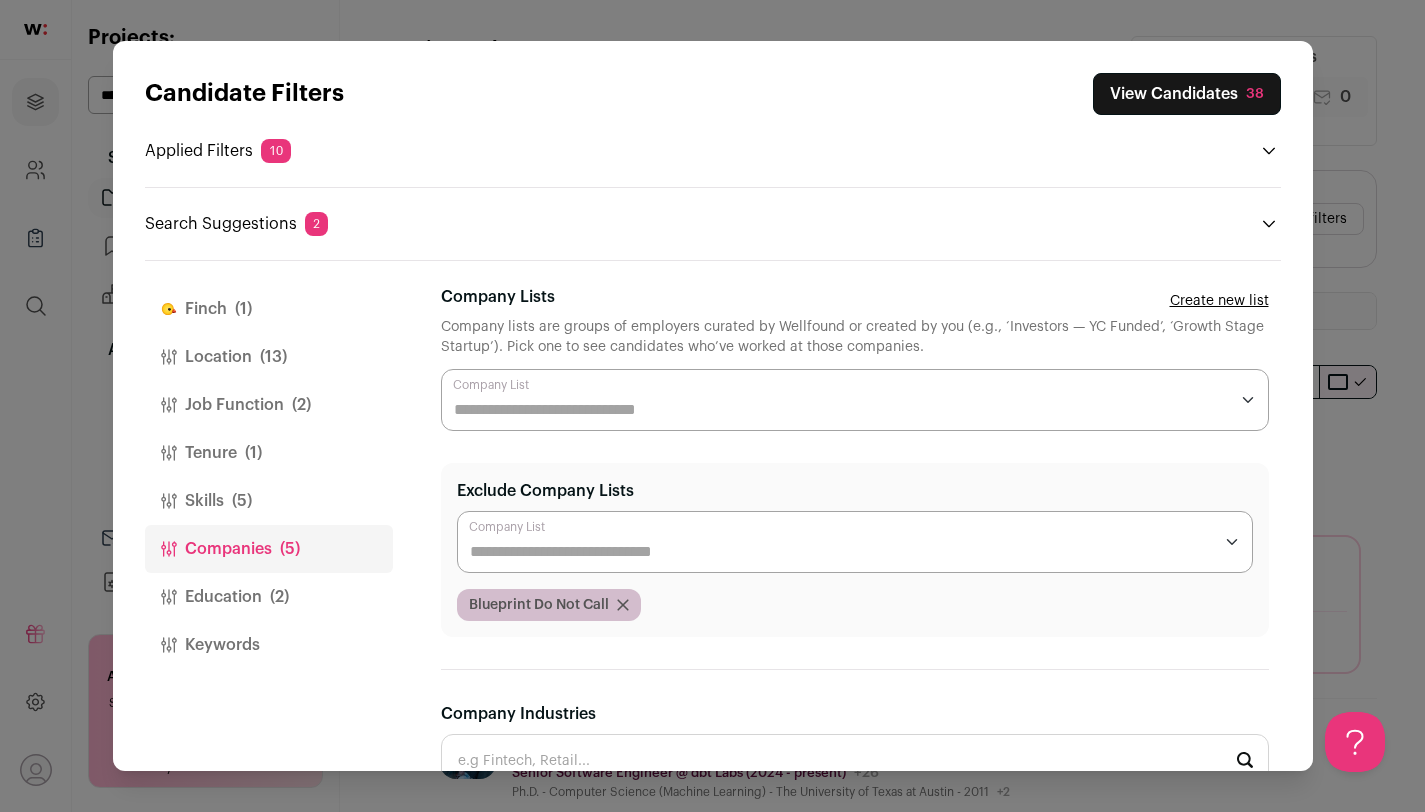 click on "Education
(2)" at bounding box center [269, 597] 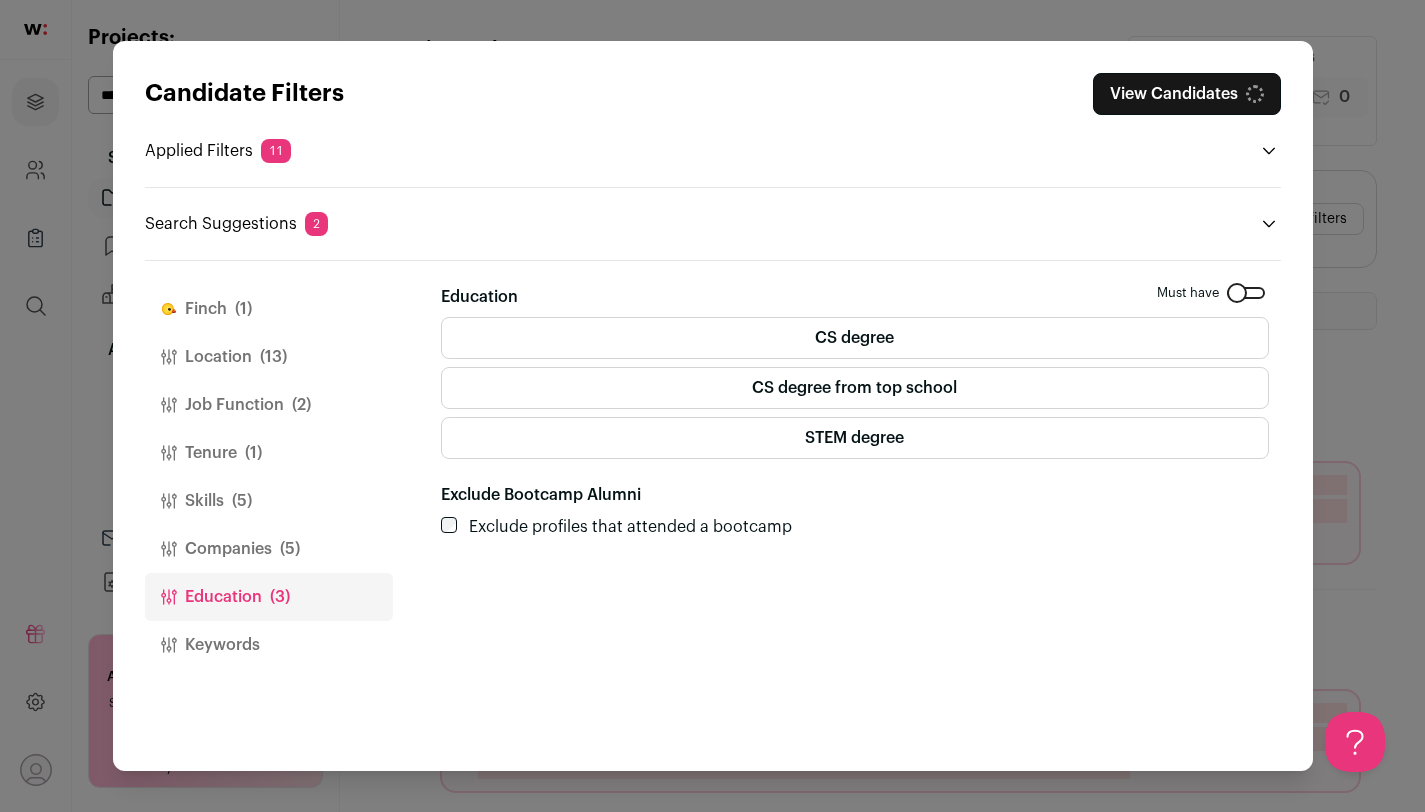 click on "Tenure
(1)" at bounding box center (269, 453) 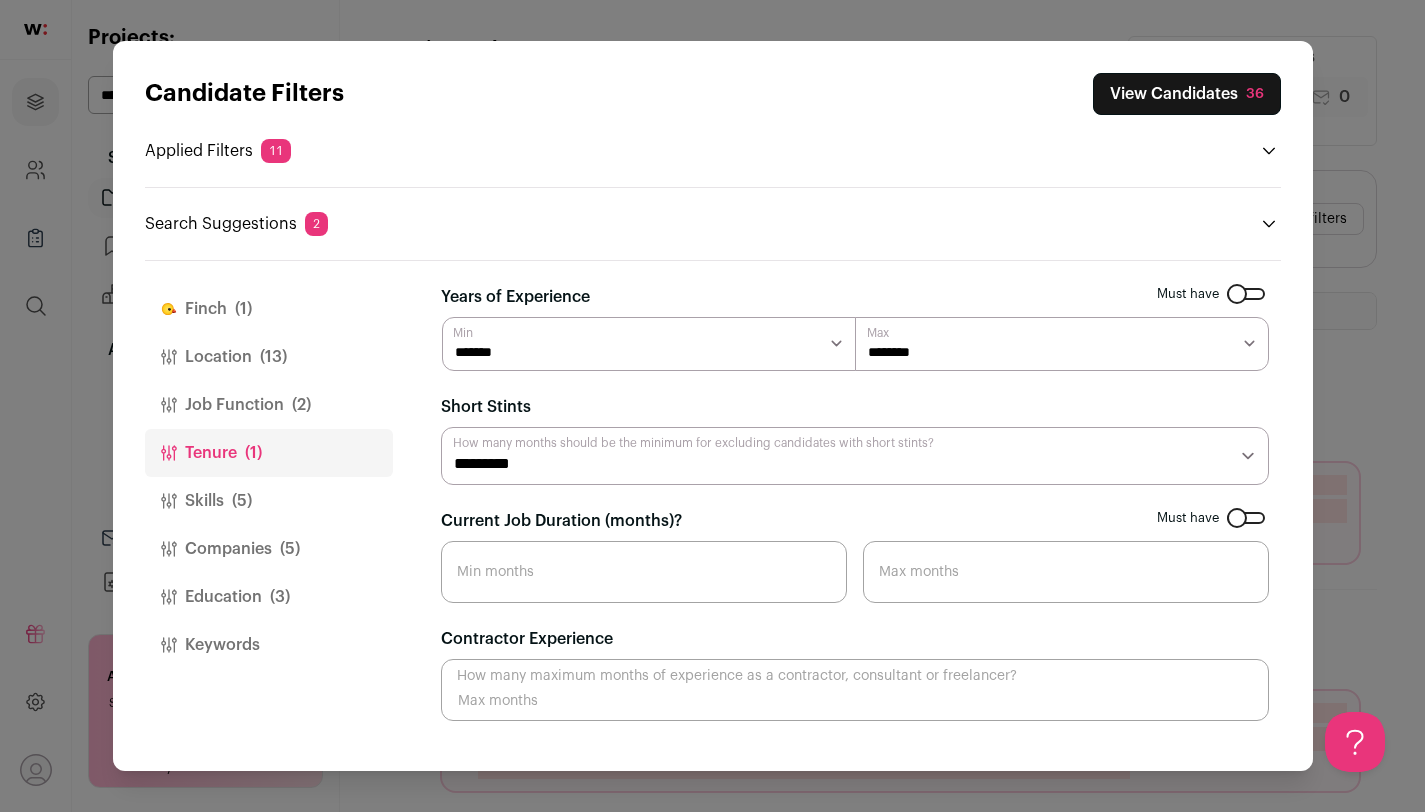 click on "Job Function
(2)" at bounding box center (269, 405) 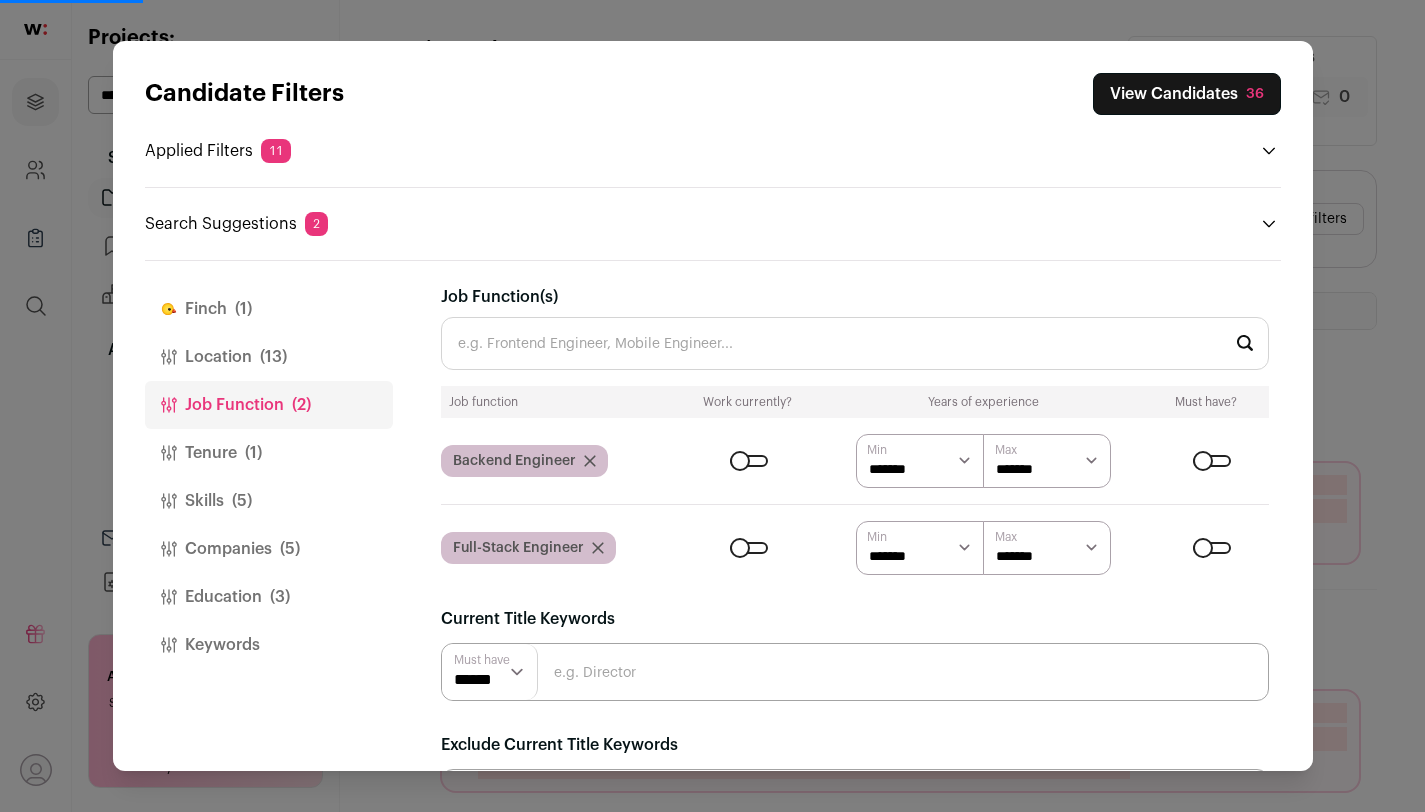 scroll, scrollTop: 83, scrollLeft: 0, axis: vertical 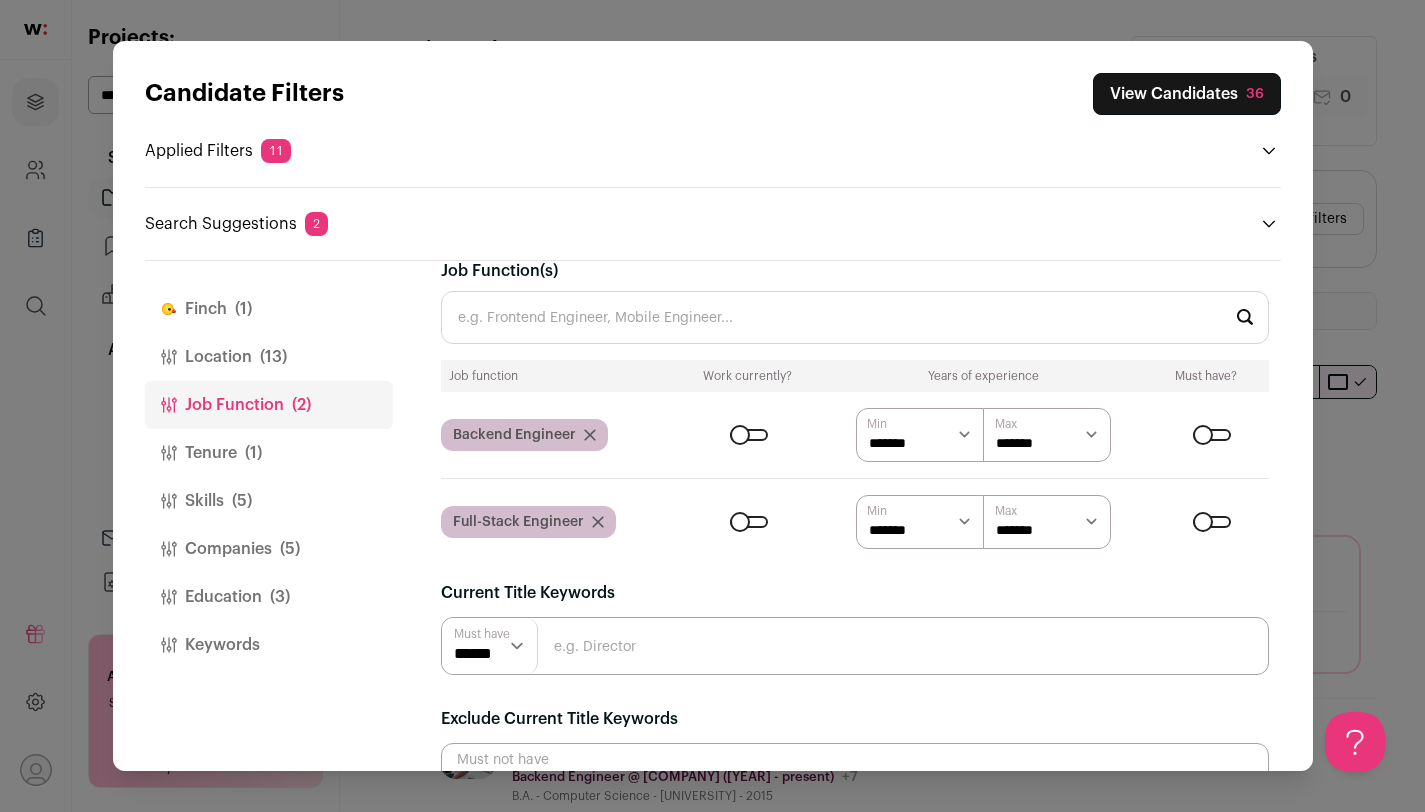 click on "Job Function(s)" at bounding box center (855, 317) 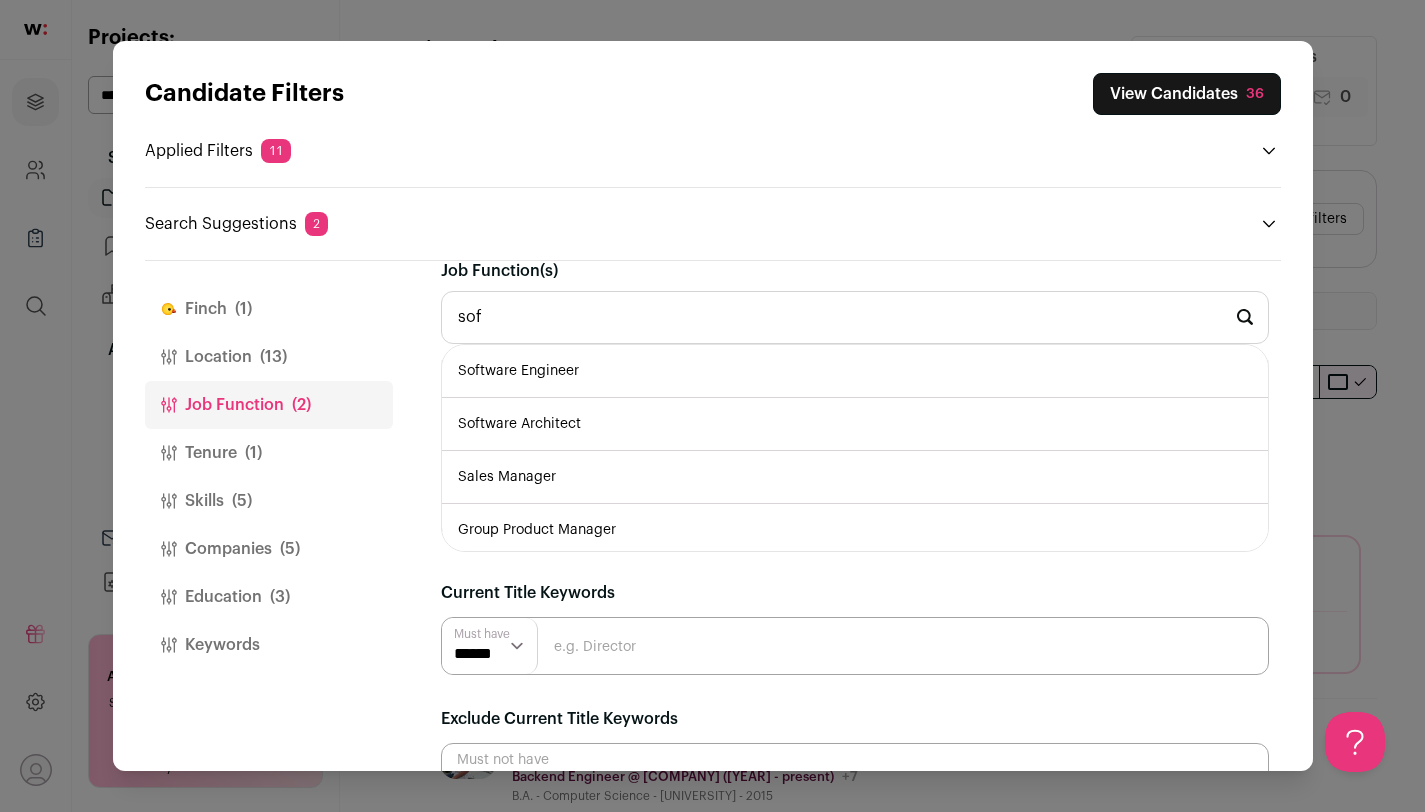 click on "Software Engineer" at bounding box center (855, 371) 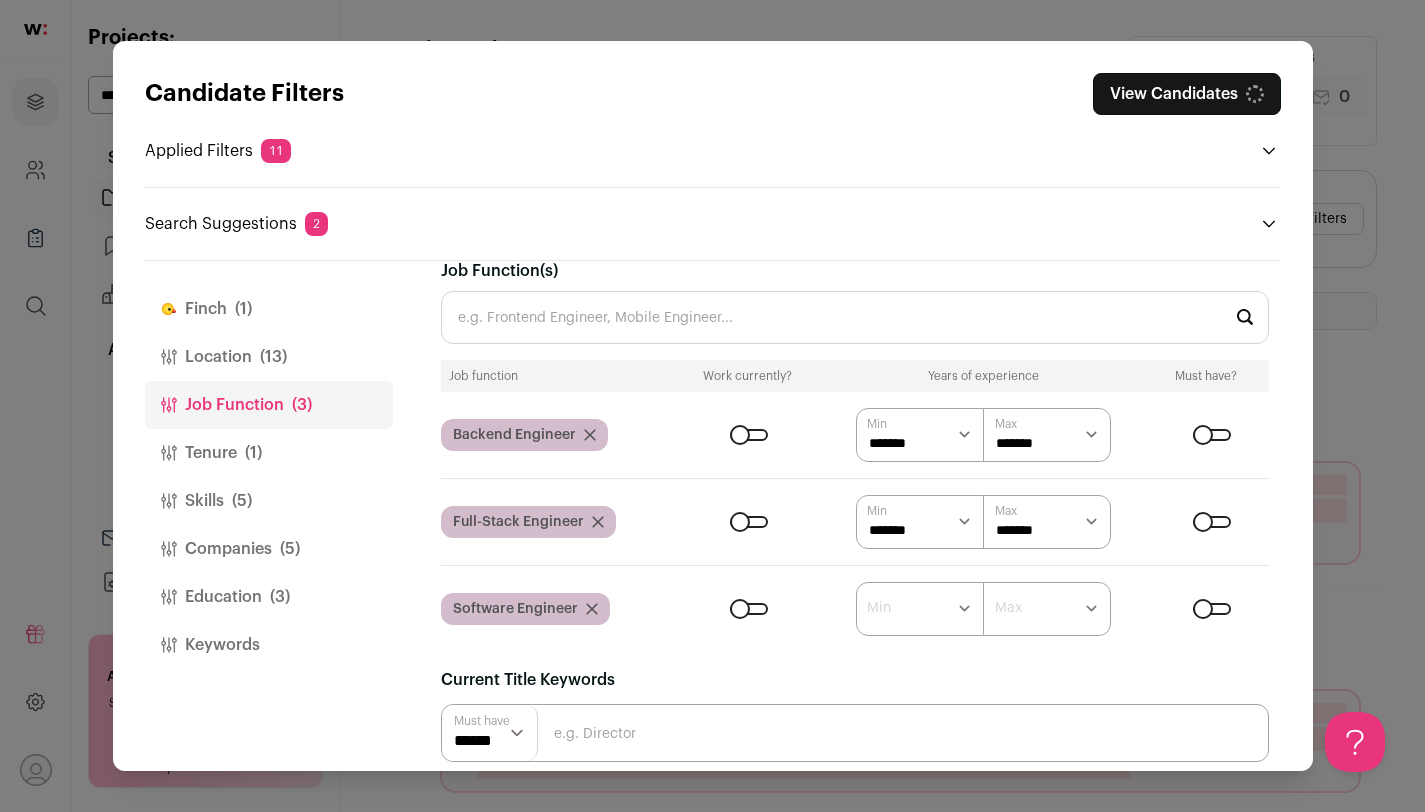 scroll, scrollTop: 0, scrollLeft: 0, axis: both 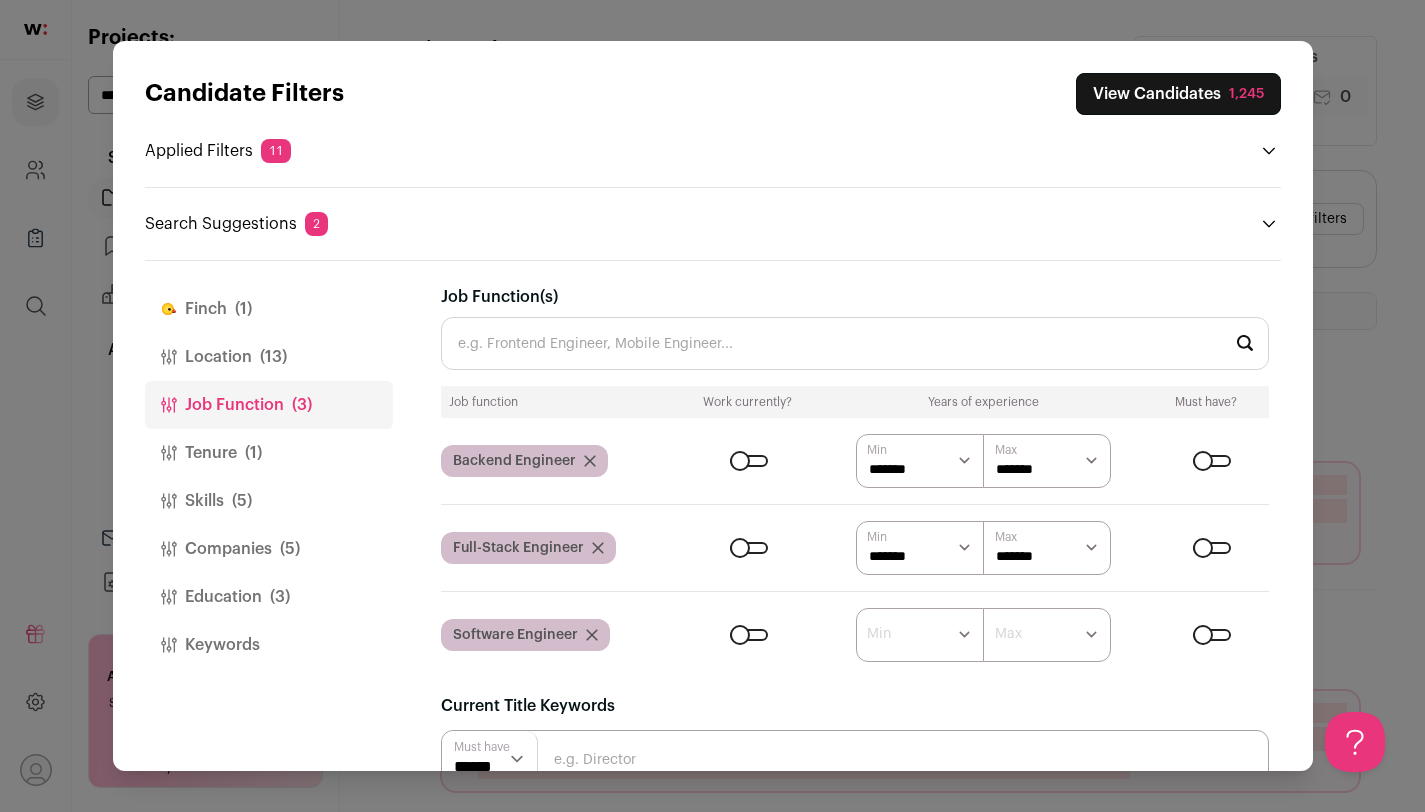 click on "******
*******
*******
*******
*******
*******
*******
*******
*******
********
********
********
********
********
********
********
********
********
********" at bounding box center (920, 635) 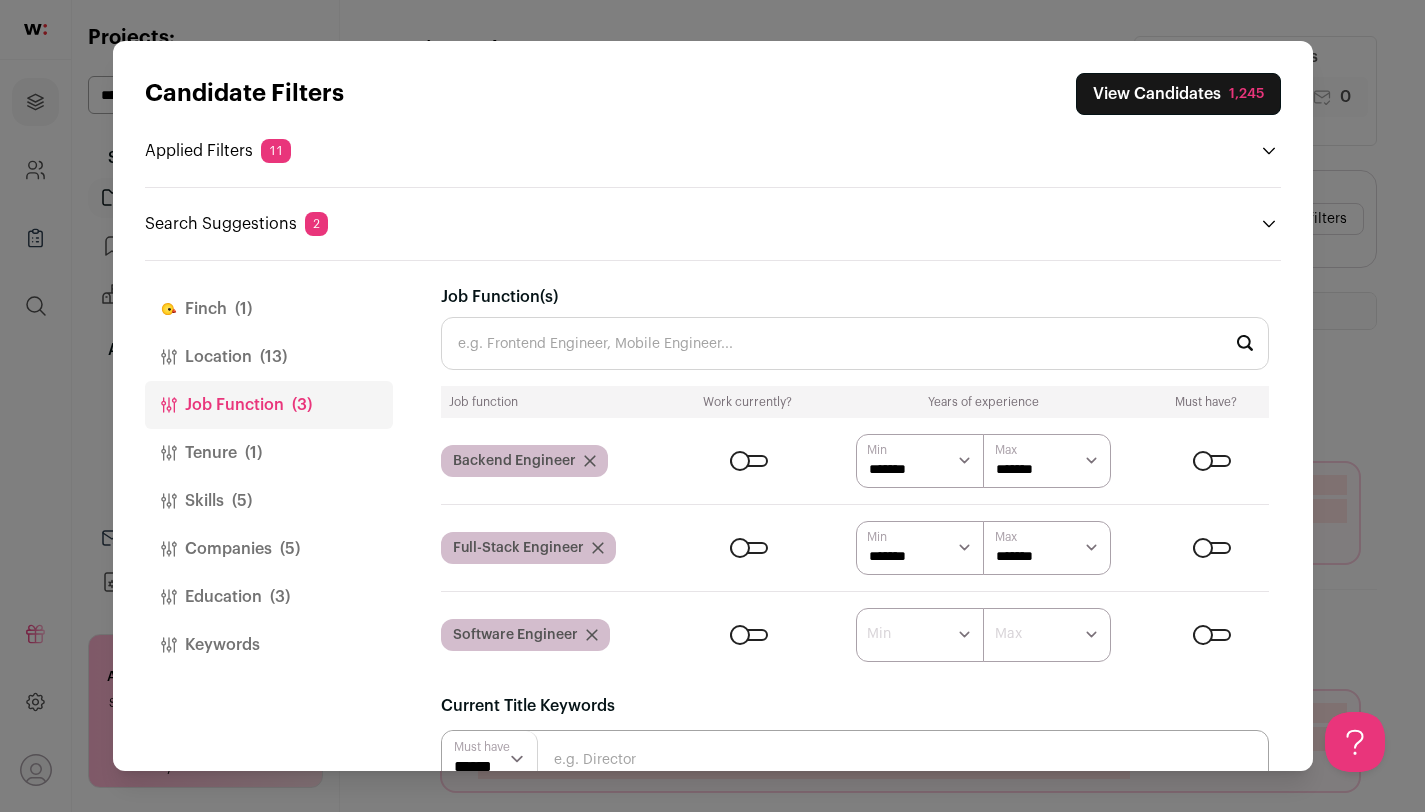 select on "*" 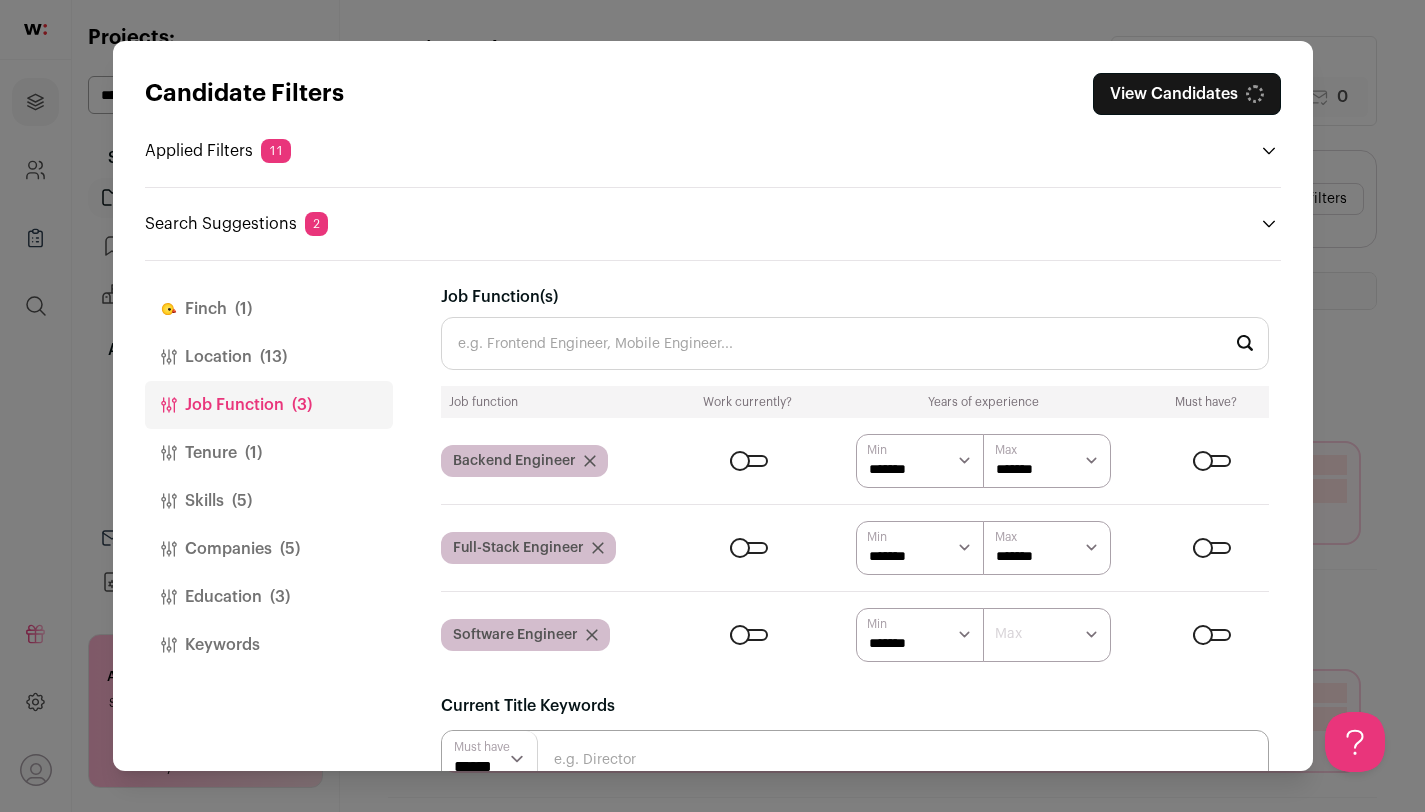 click on "*******
*******
*******
********
********
********
********
********
********
********
********
********
********" at bounding box center (1047, 635) 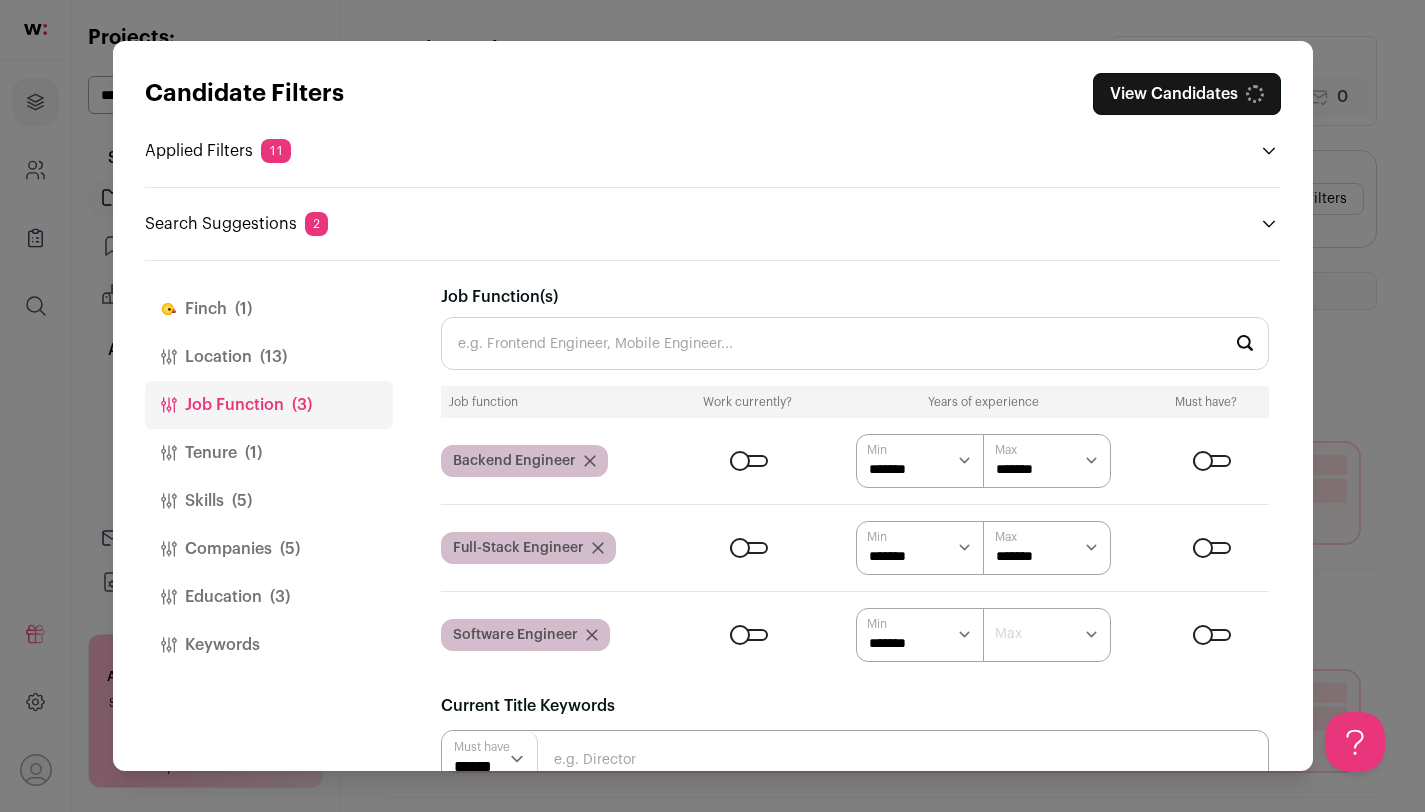 scroll, scrollTop: 0, scrollLeft: 0, axis: both 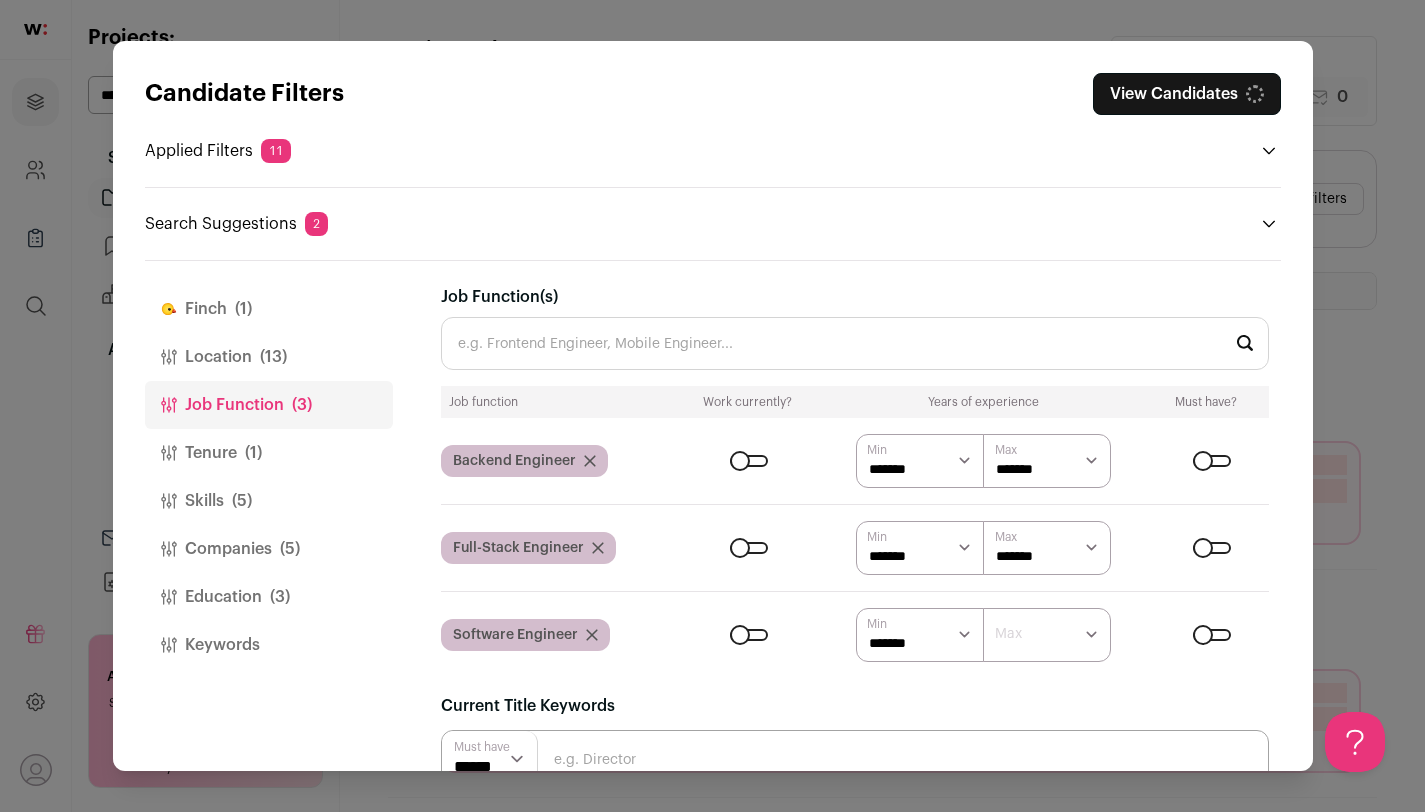 select on "*" 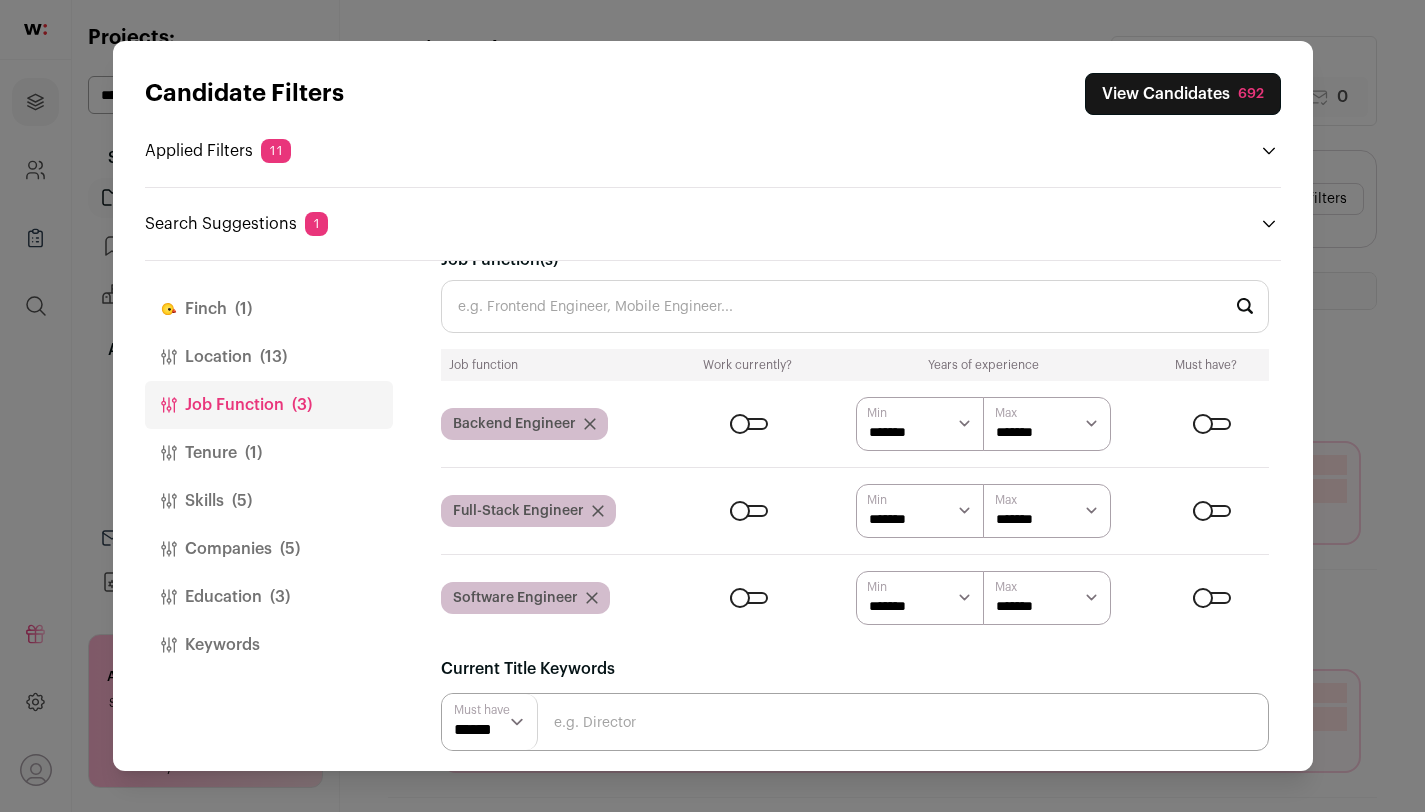 scroll, scrollTop: 170, scrollLeft: 0, axis: vertical 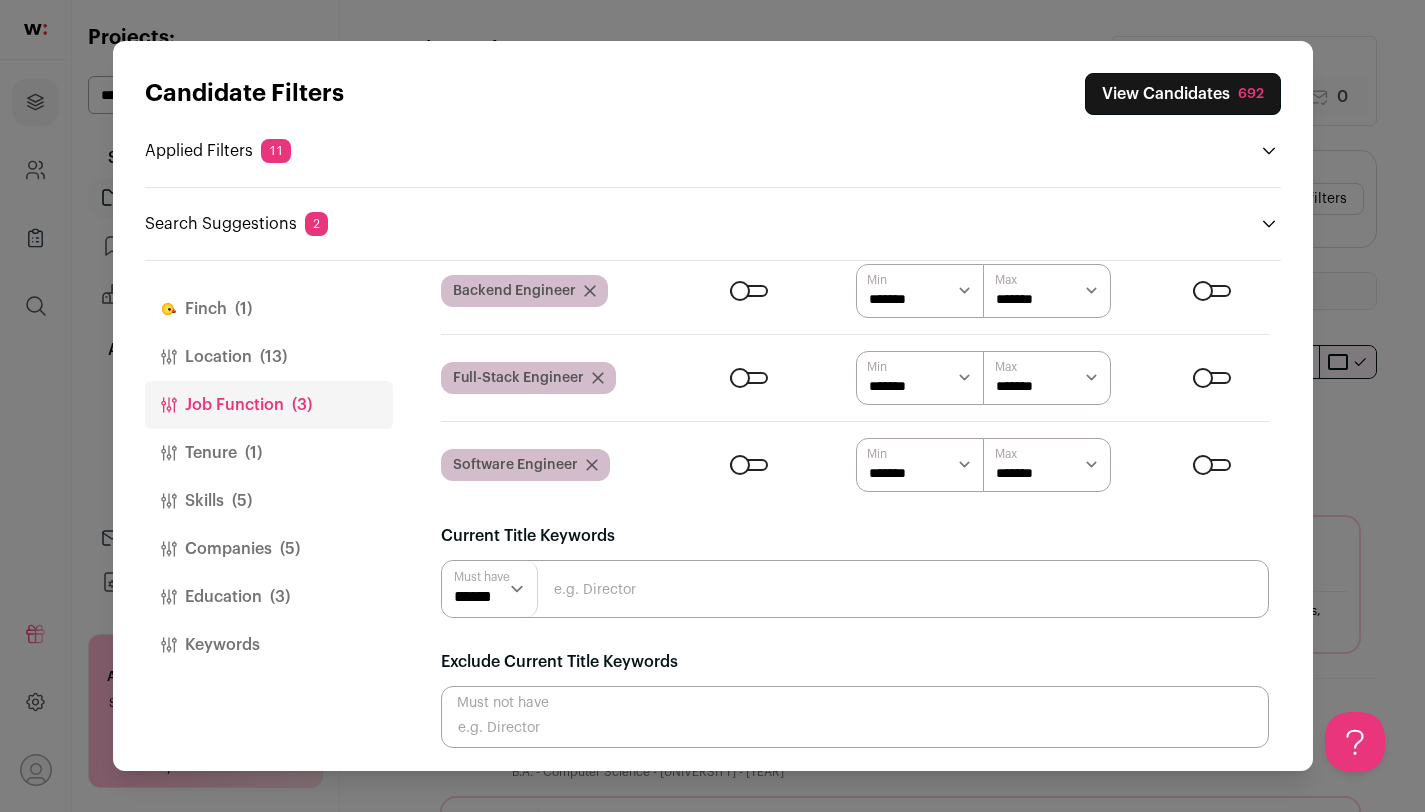 click on "Companies
(5)" at bounding box center [269, 549] 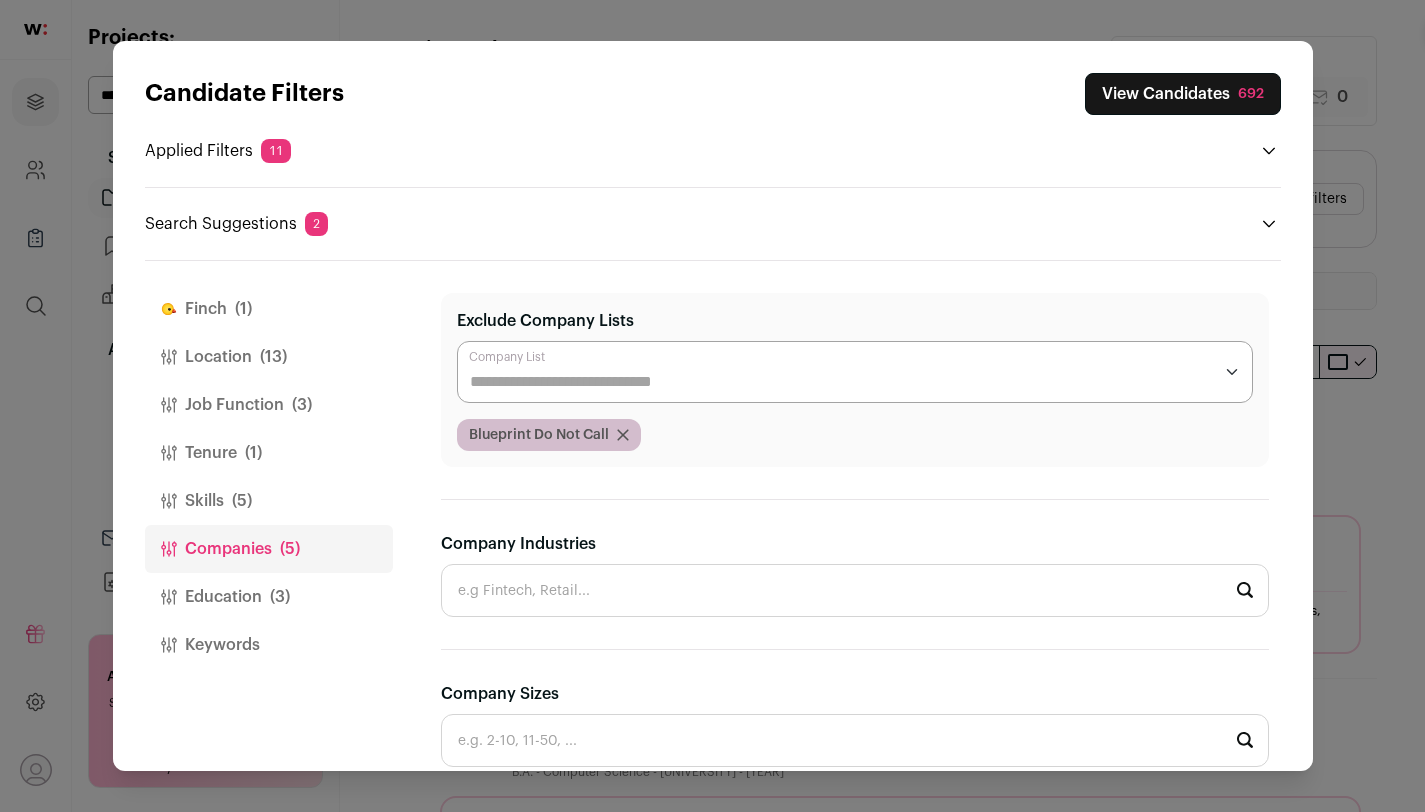 click on "Skills
(5)" at bounding box center (269, 501) 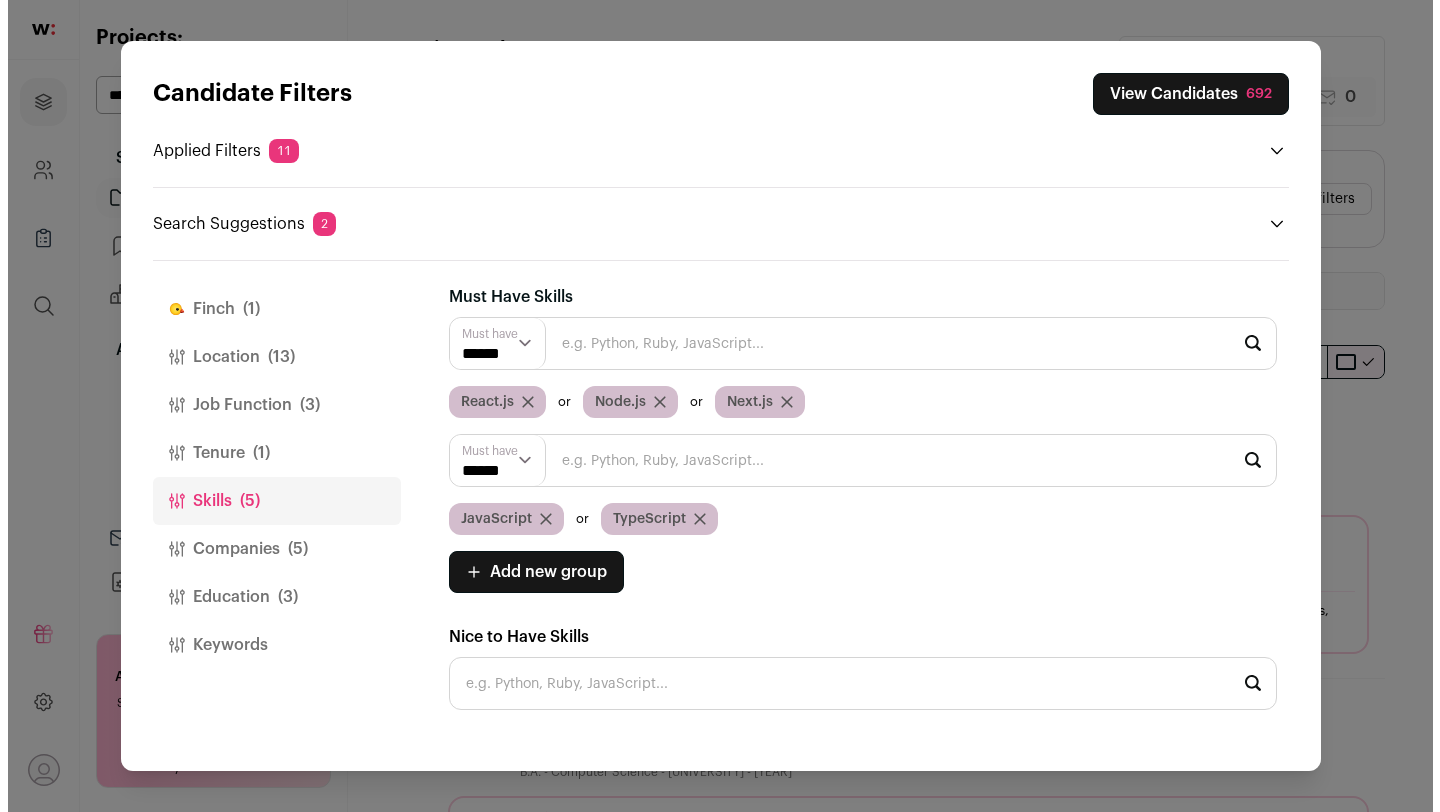 scroll, scrollTop: 0, scrollLeft: 0, axis: both 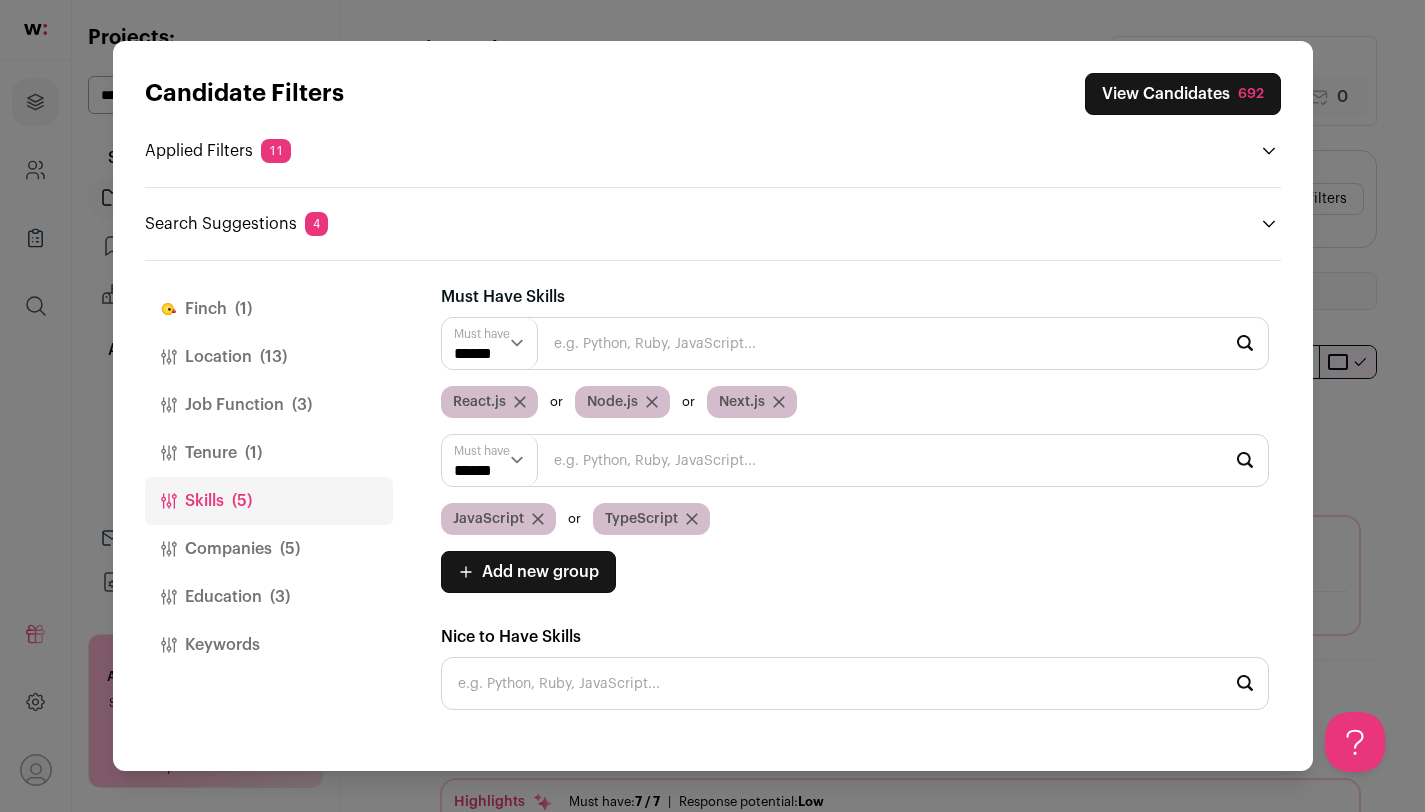 click on "******
******" at bounding box center [490, 343] 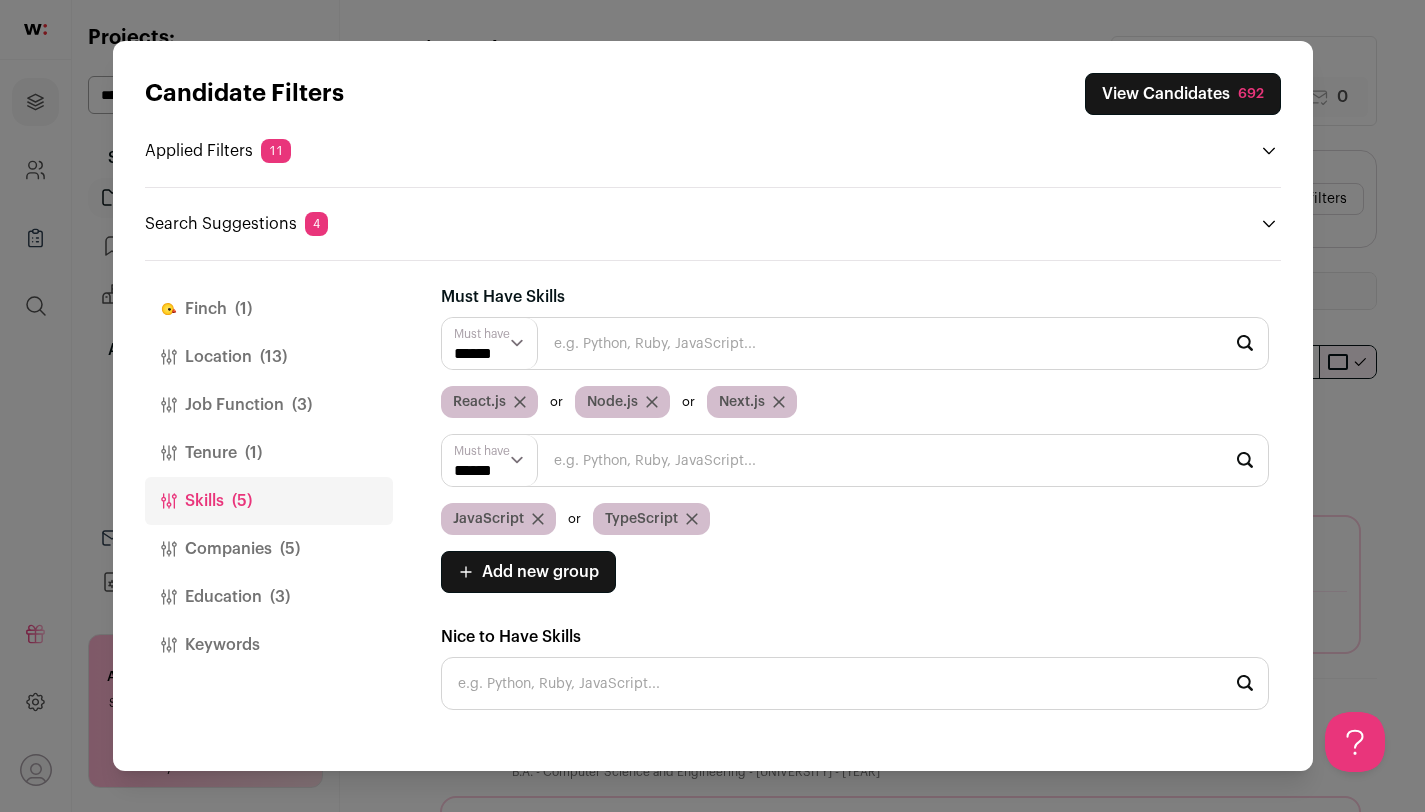 select on "***" 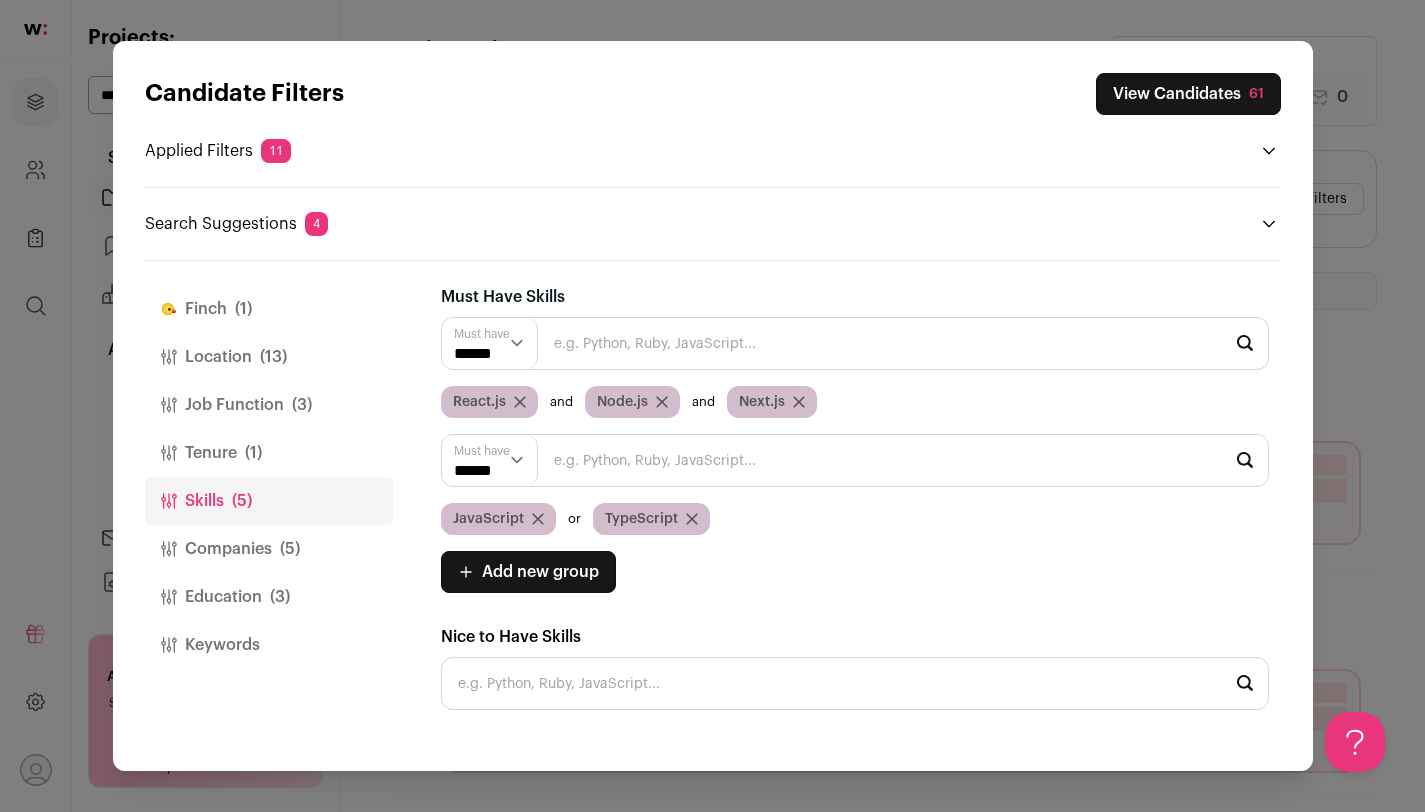 click on "View Candidates
61" at bounding box center [1188, 94] 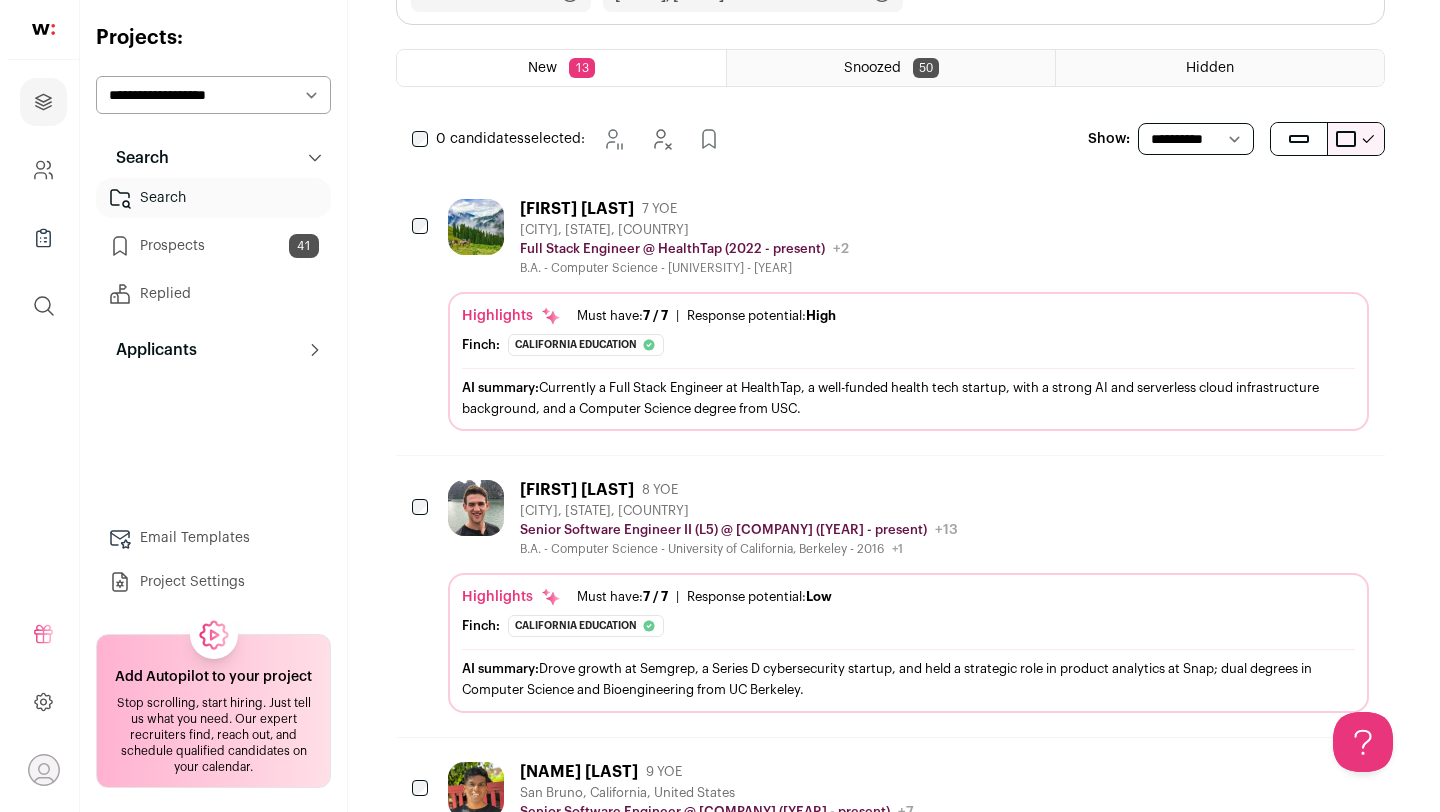 scroll, scrollTop: 244, scrollLeft: 0, axis: vertical 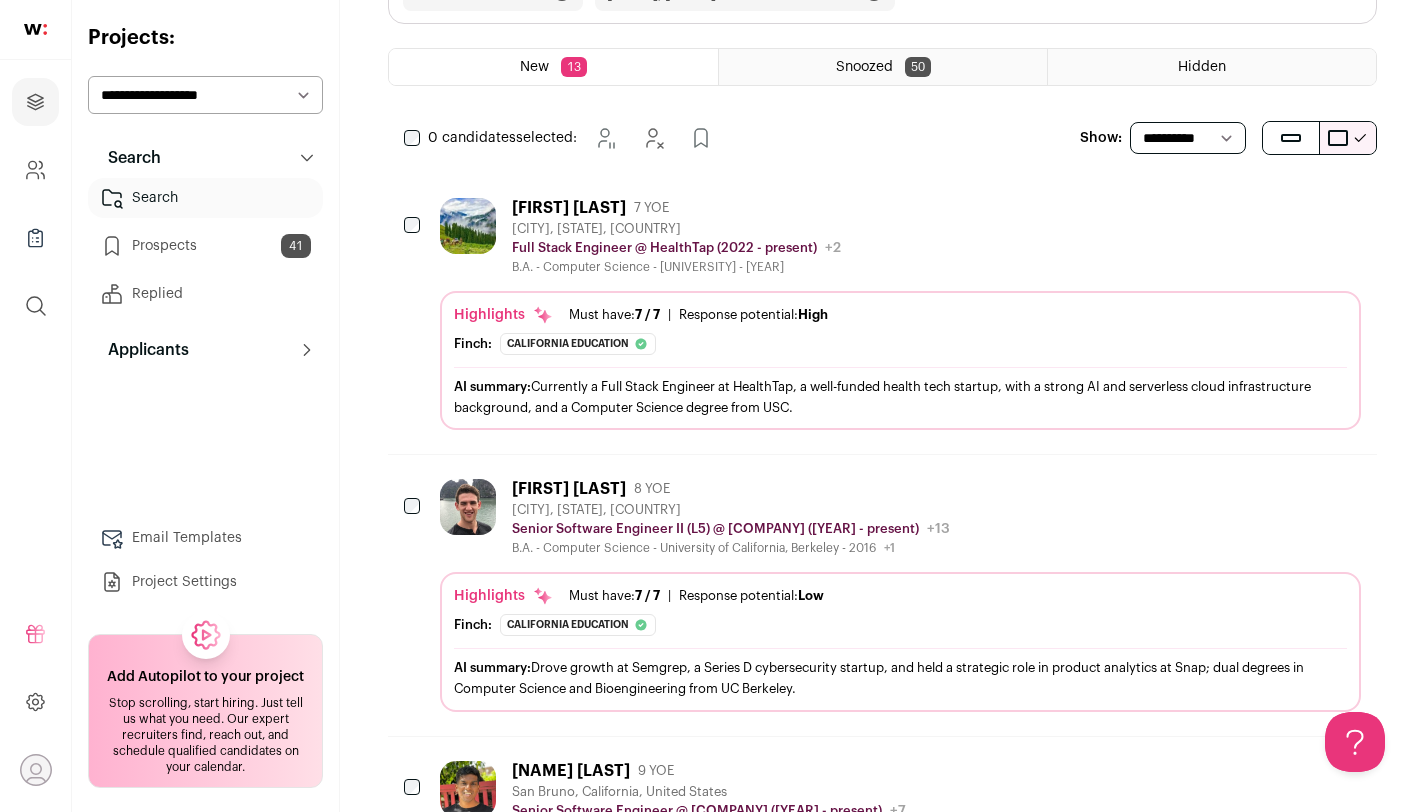 click on "[CITY], [STATE], [COUNTRY]" at bounding box center (676, 229) 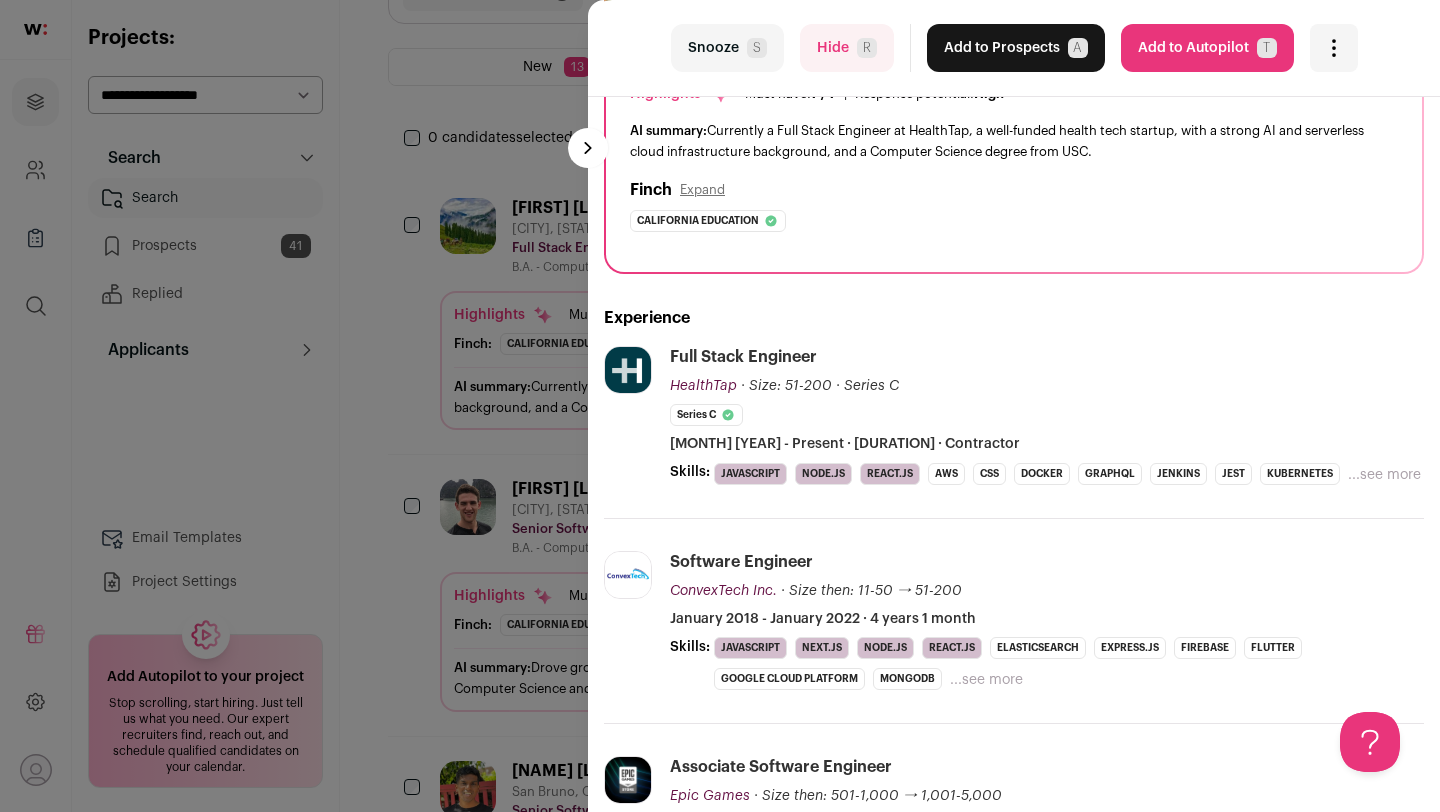 scroll, scrollTop: 185, scrollLeft: 0, axis: vertical 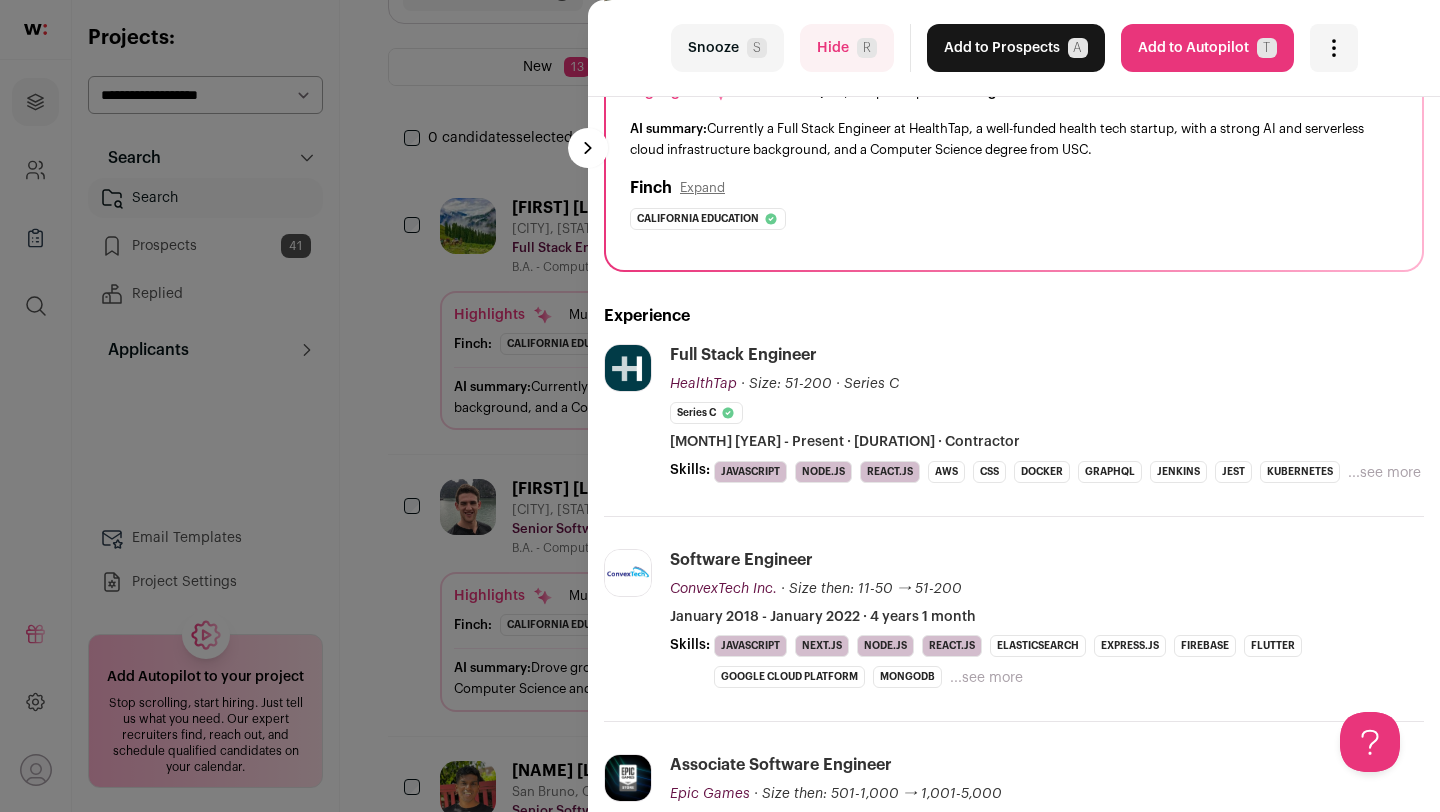 click on "Snooze
S" at bounding box center (727, 48) 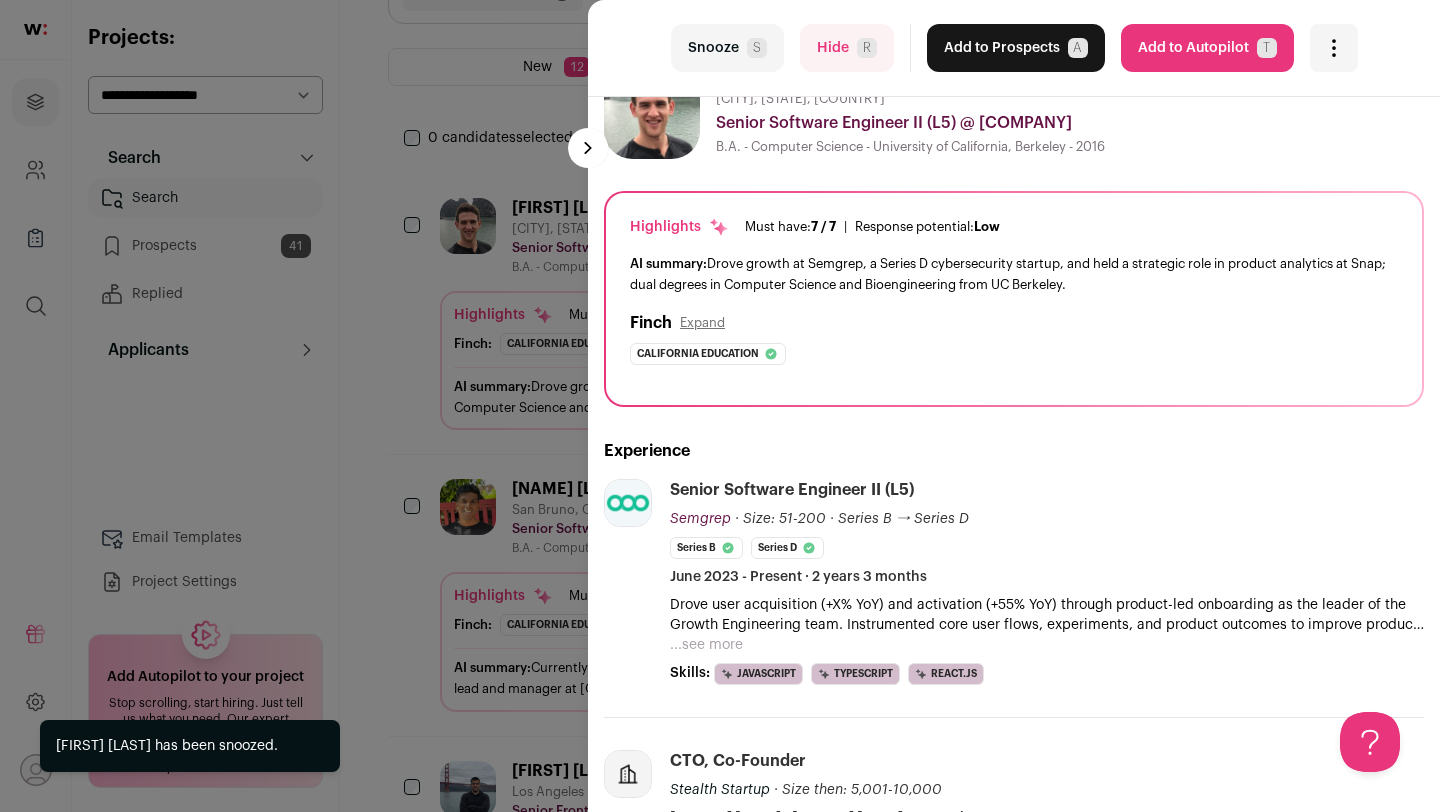 scroll, scrollTop: 0, scrollLeft: 0, axis: both 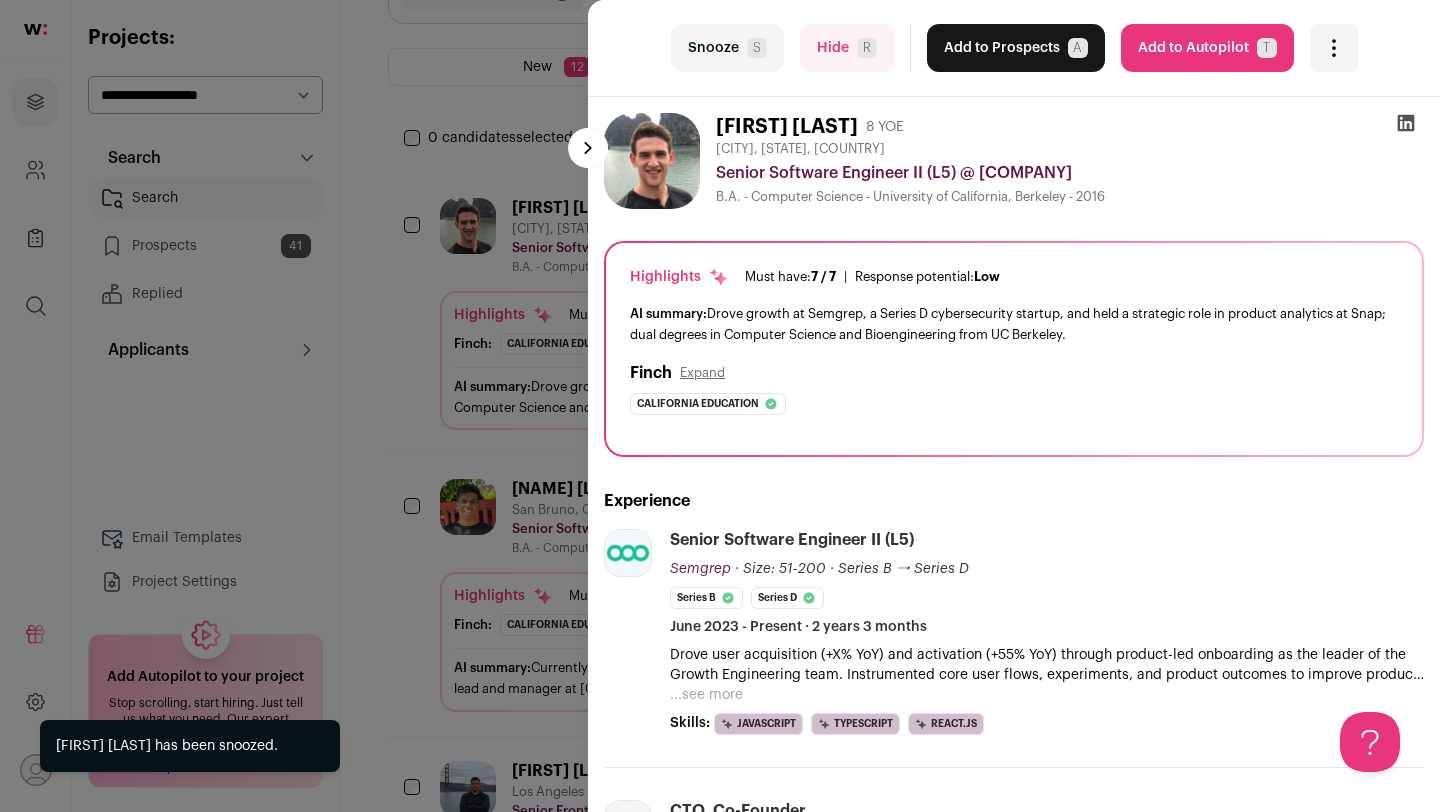 click on "Add to Prospects
A" at bounding box center [1016, 48] 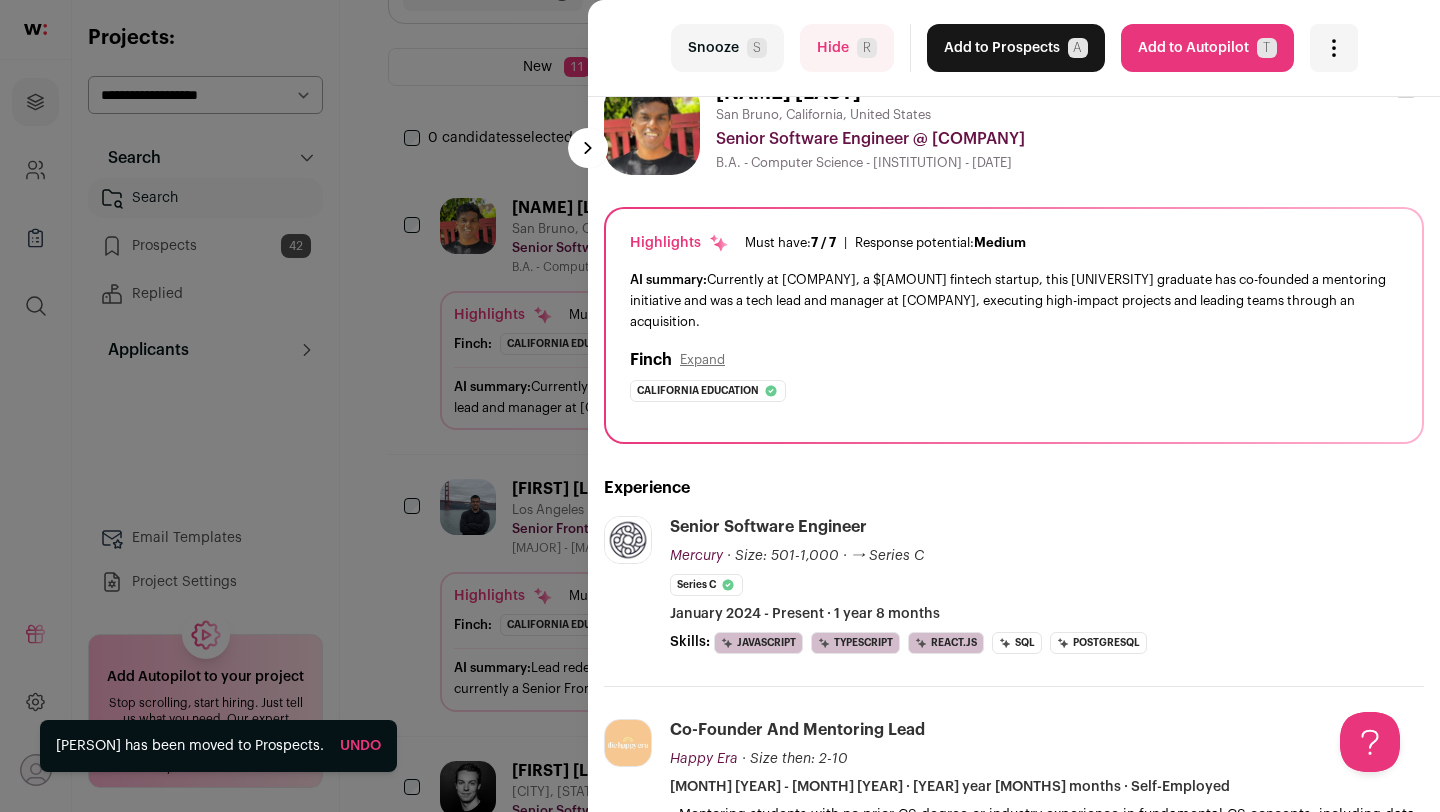 scroll, scrollTop: 53, scrollLeft: 0, axis: vertical 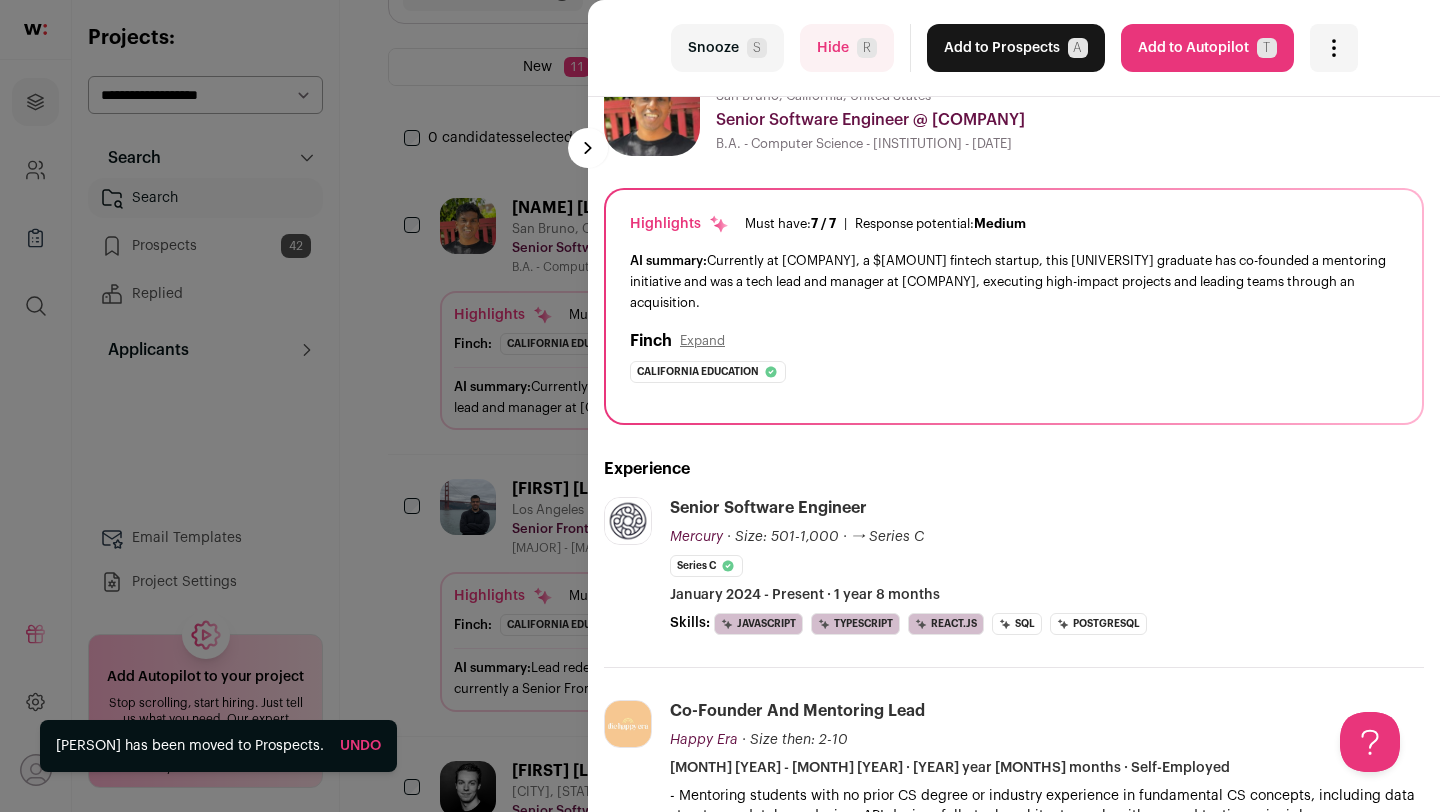 click on "Snooze
S" at bounding box center (727, 48) 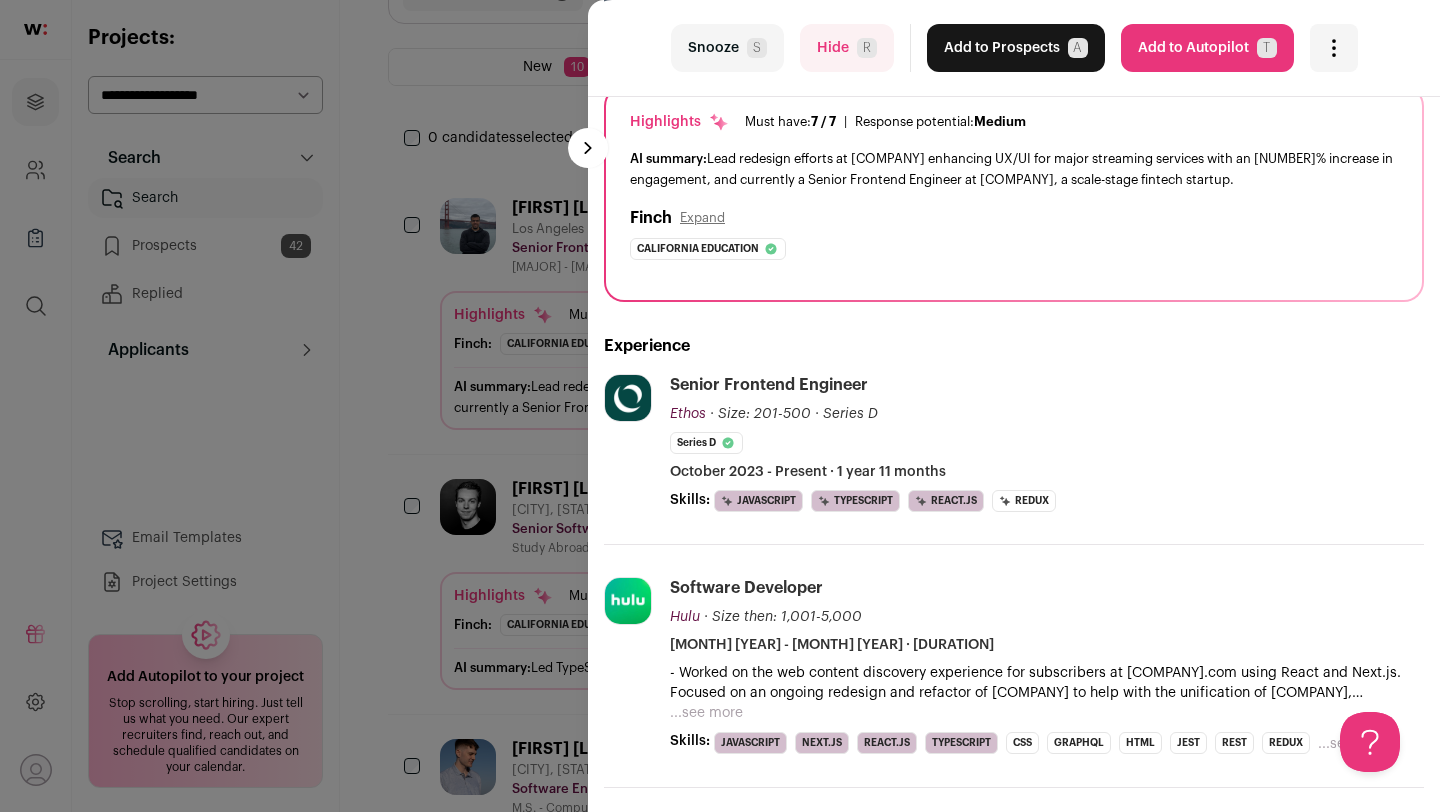 scroll, scrollTop: 0, scrollLeft: 0, axis: both 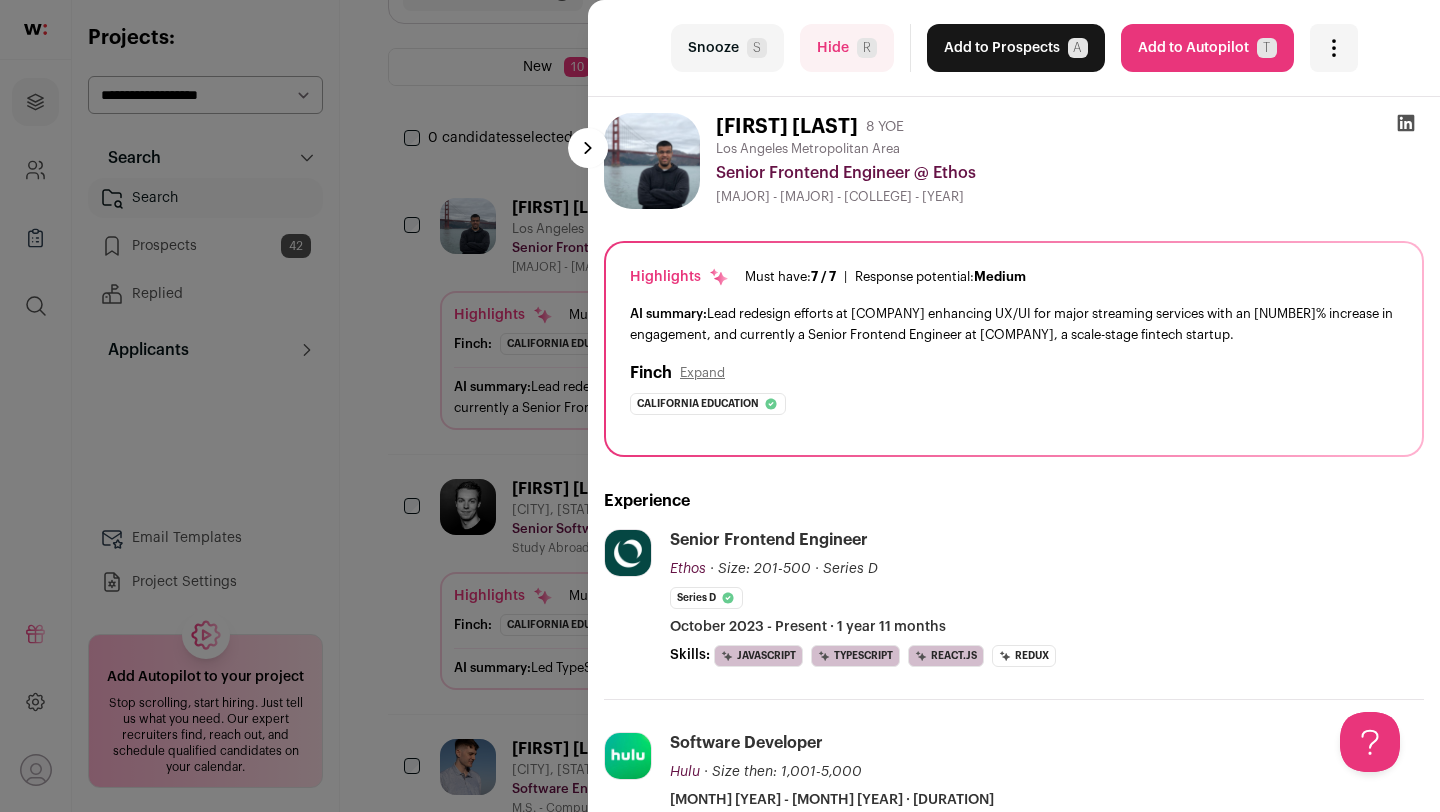 click on "Add to Prospects
A" at bounding box center (1016, 48) 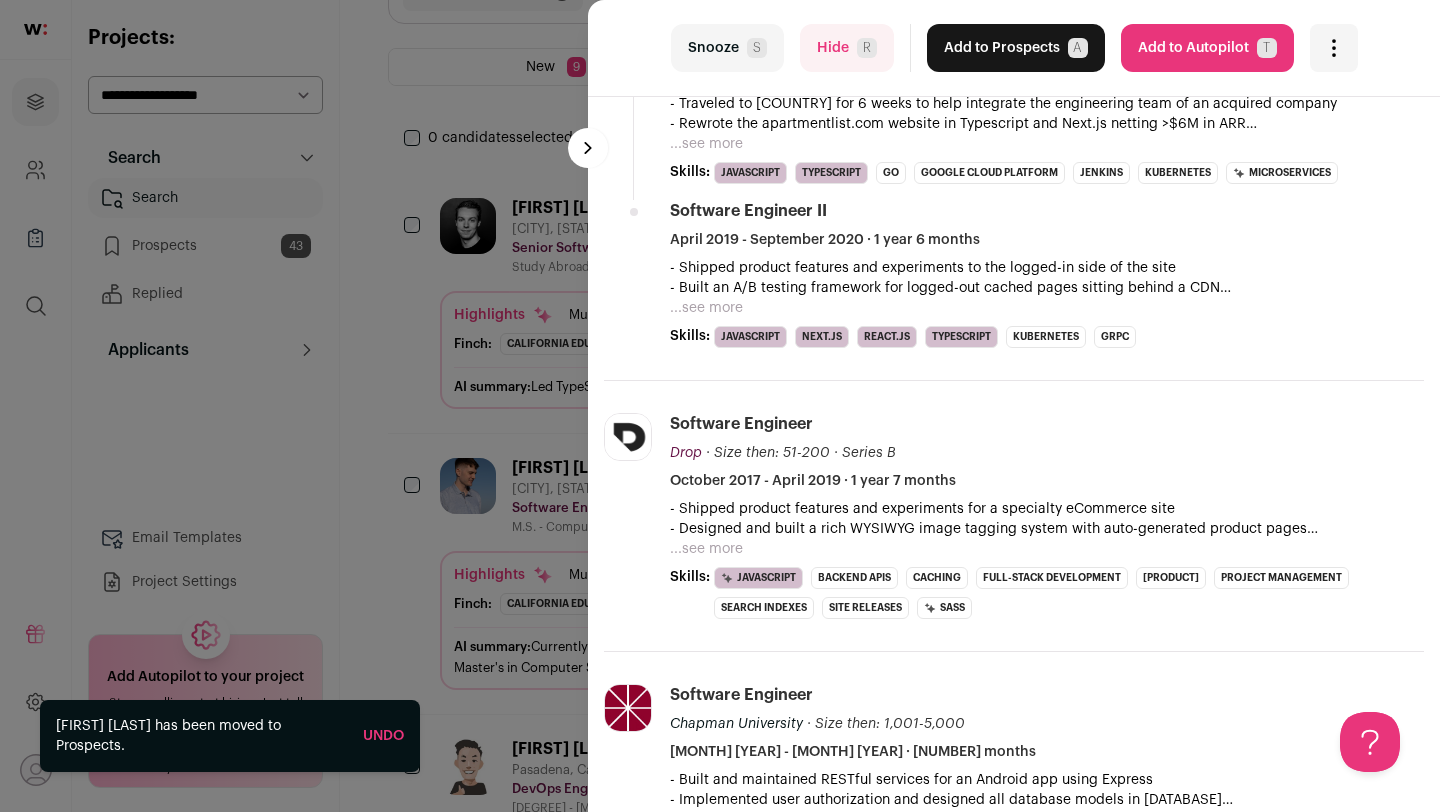 scroll, scrollTop: 0, scrollLeft: 0, axis: both 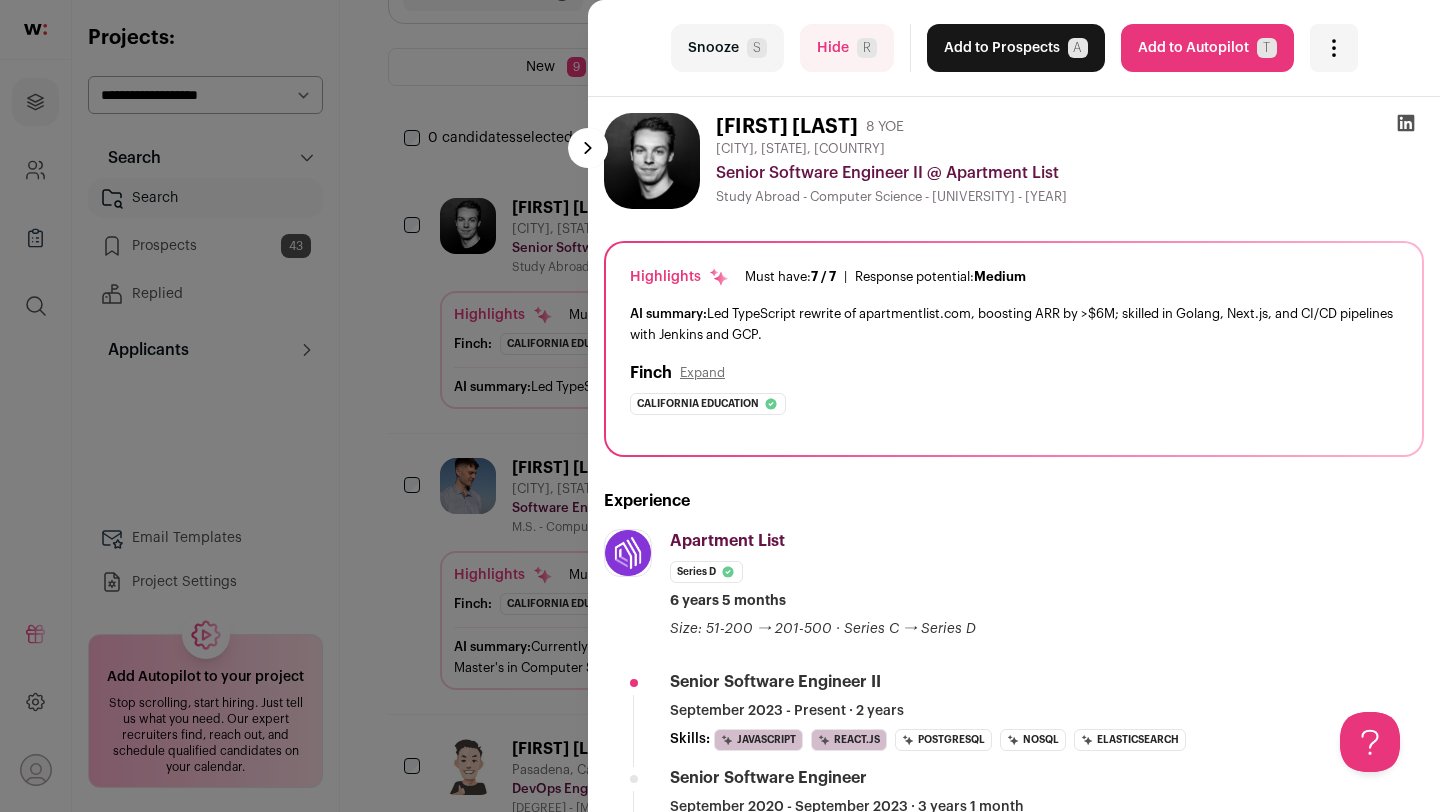 click on "Add to Prospects
A" at bounding box center [1016, 48] 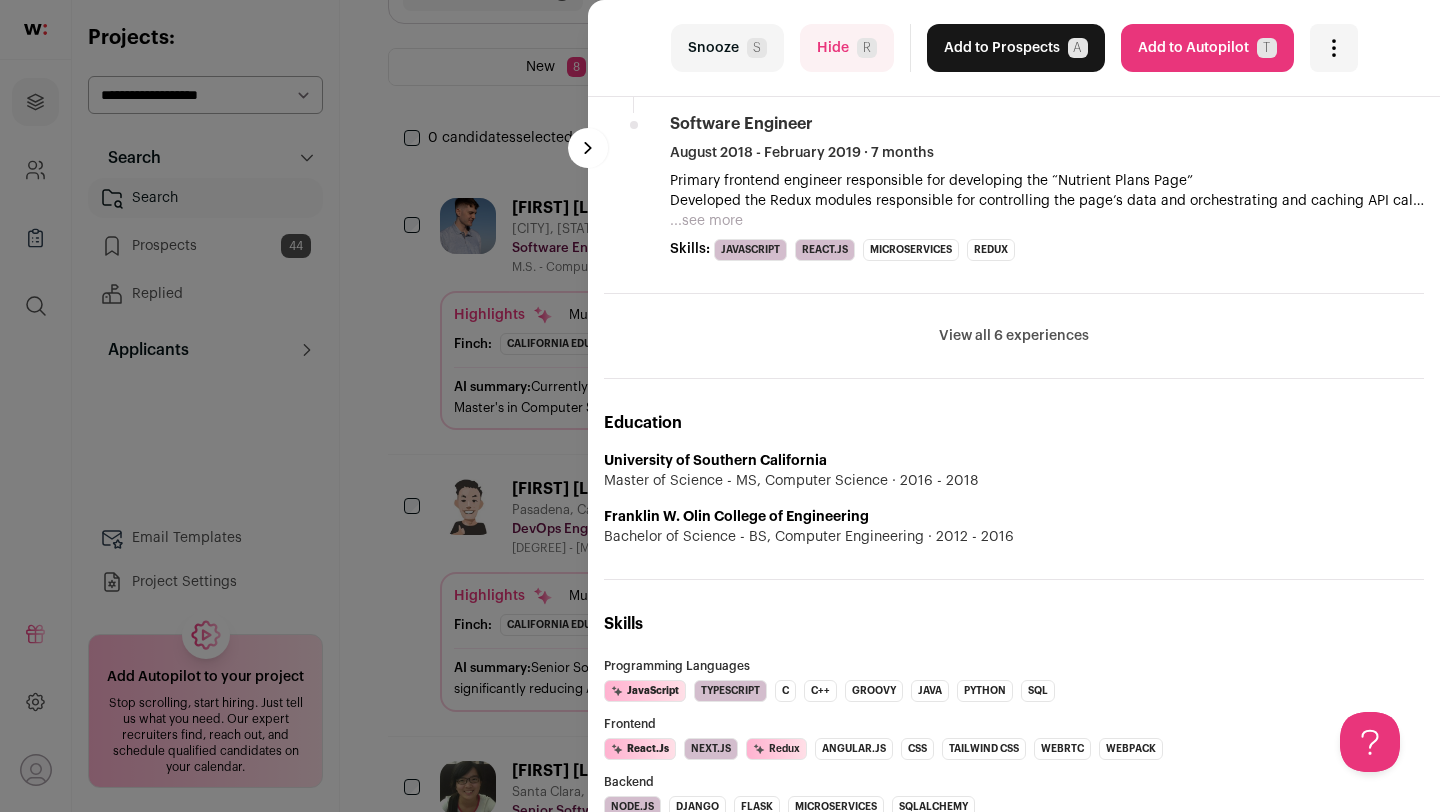 scroll, scrollTop: 0, scrollLeft: 0, axis: both 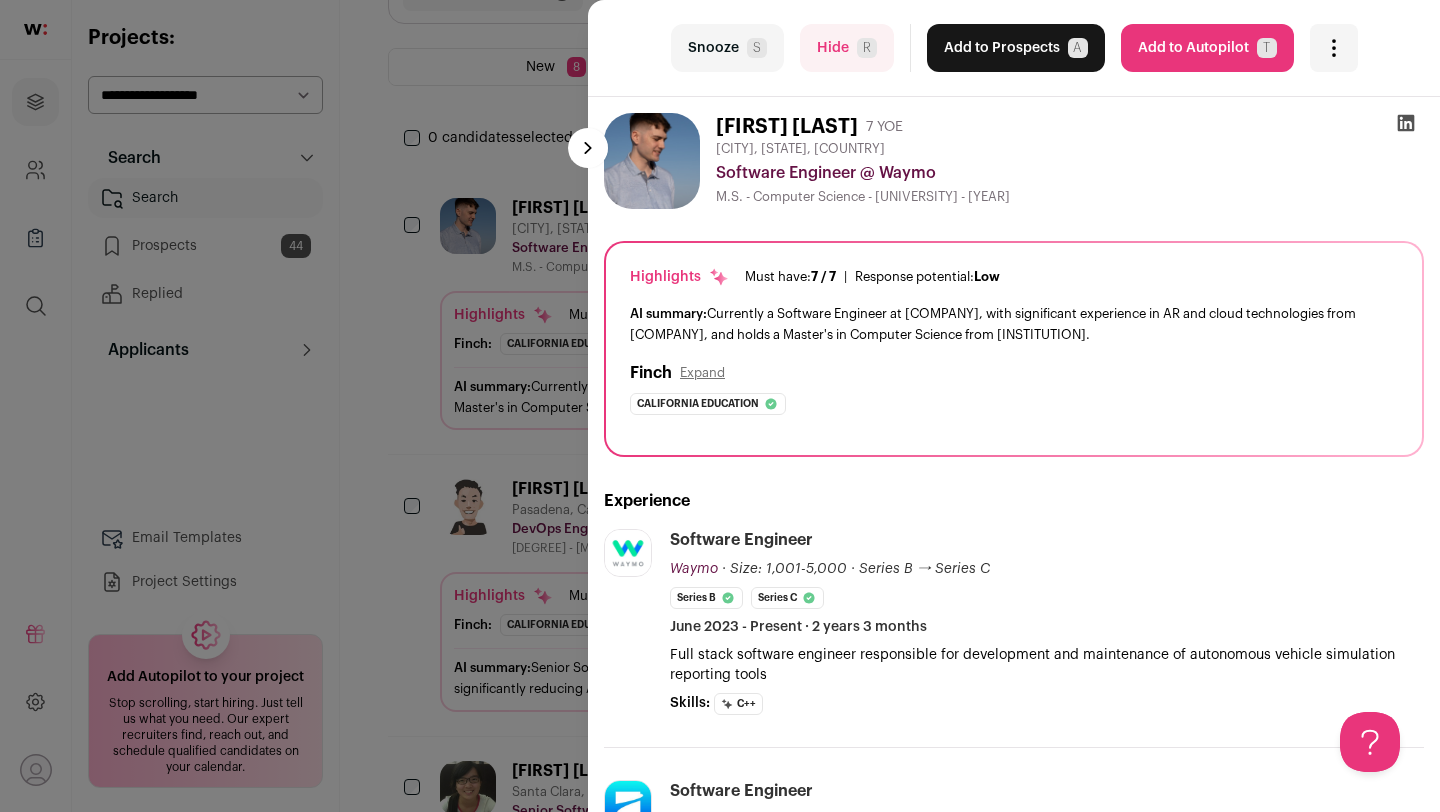 click on "last
Snooze
S
Hide
R
Add to Prospects
A
Are you sure?
[FIRST] [LAST]  is already in your ATS. Do you wish to reach out to this candidate through wellfound:ai?
Cancel
********
Add to Autopilot
T" at bounding box center [1014, 48] 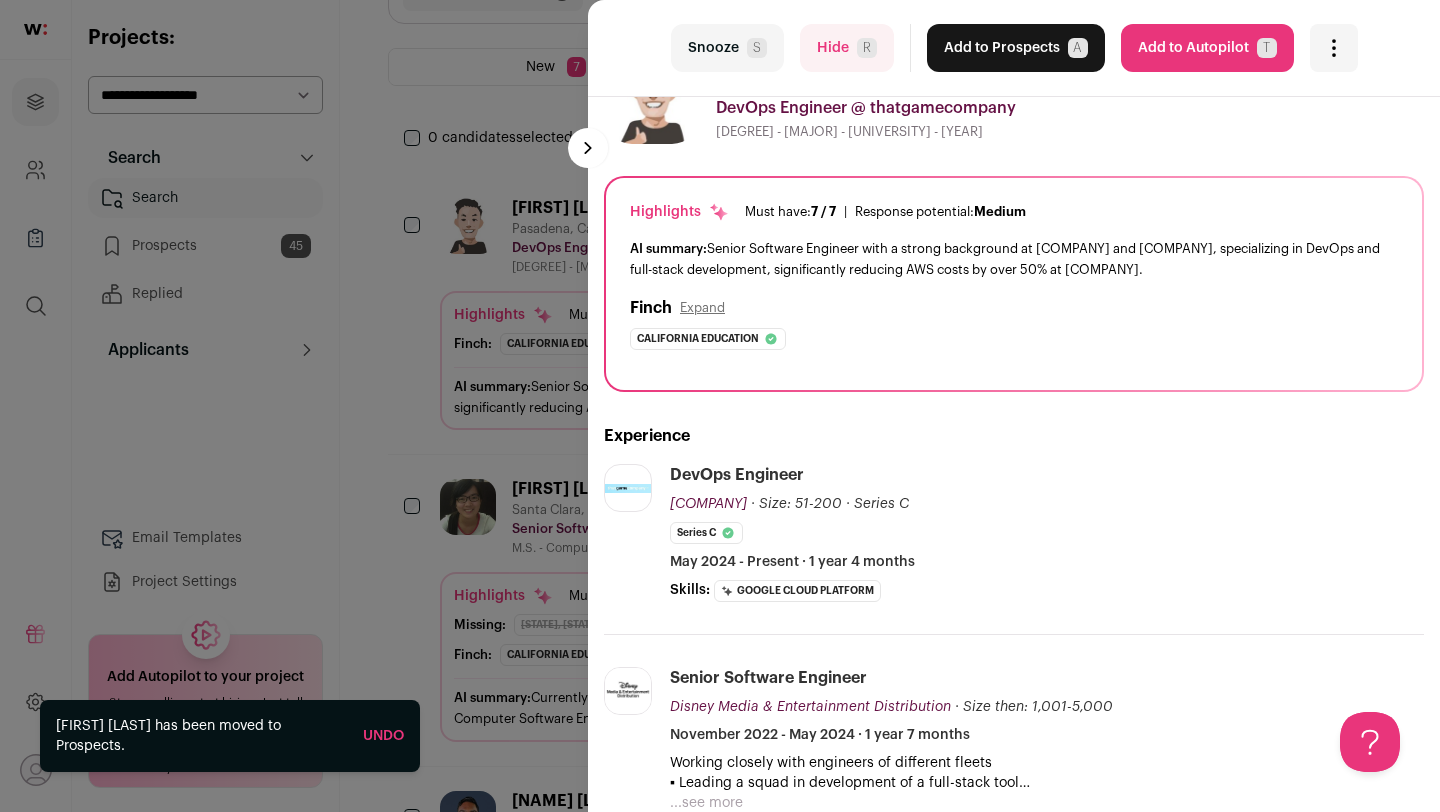scroll, scrollTop: 118, scrollLeft: 0, axis: vertical 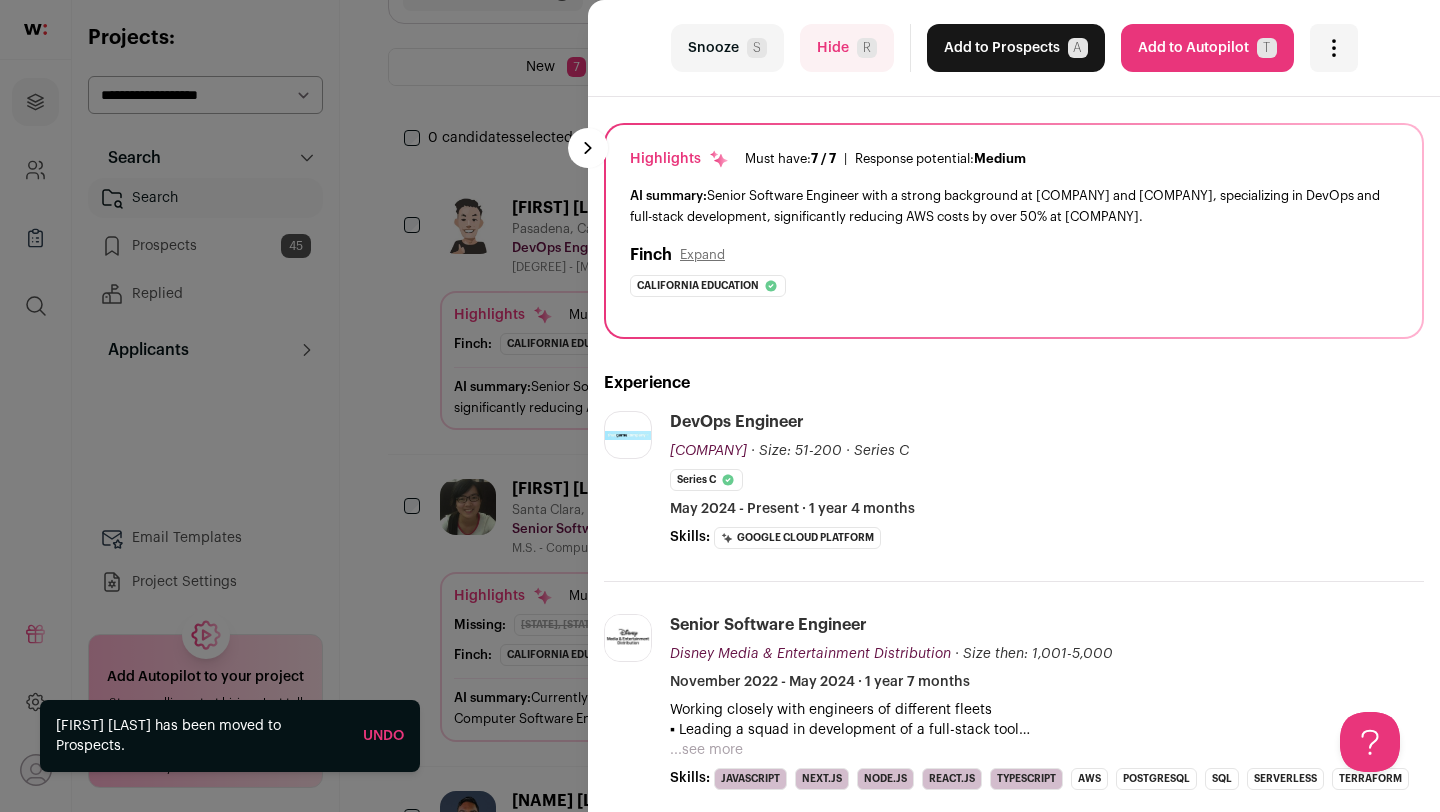 click on "Hide
R" at bounding box center (847, 48) 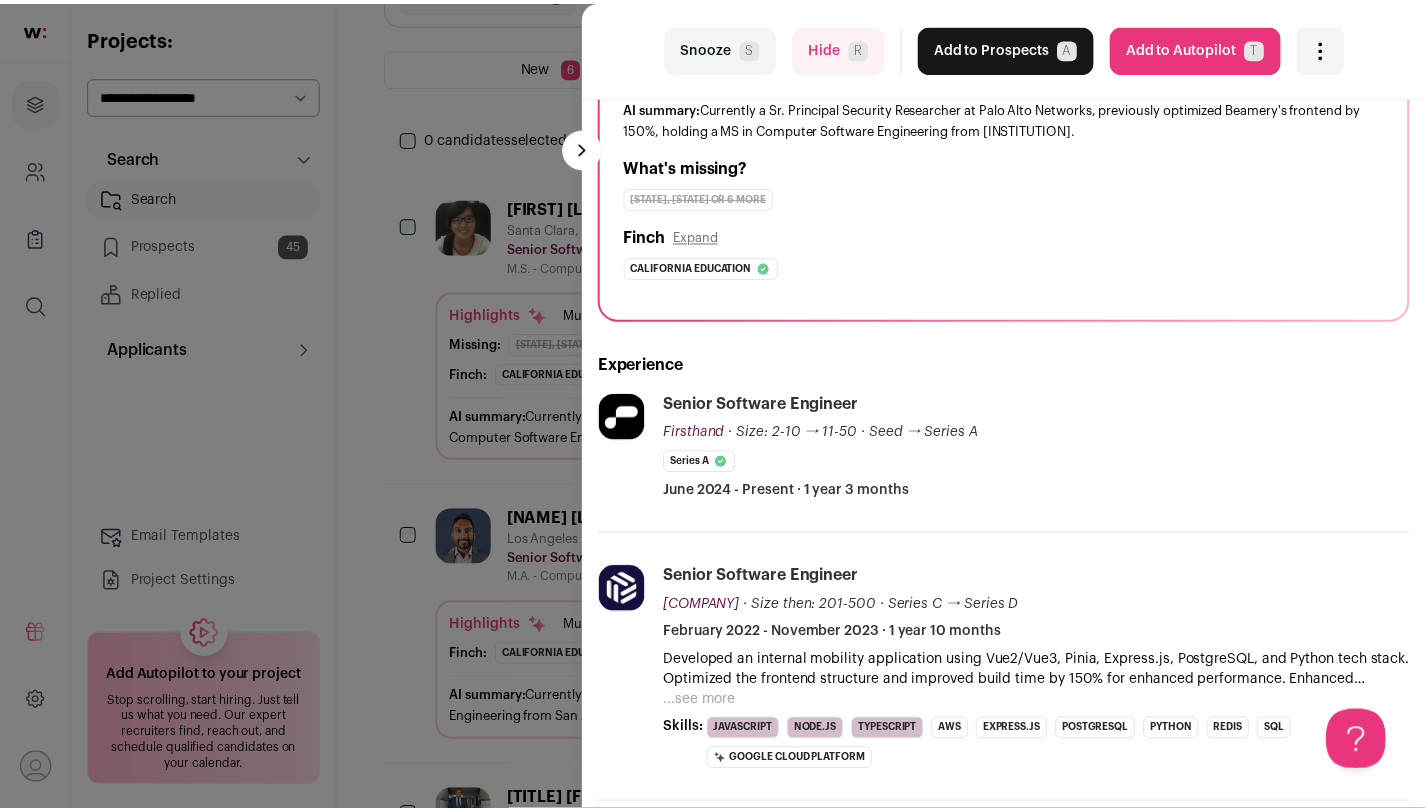 scroll, scrollTop: 0, scrollLeft: 0, axis: both 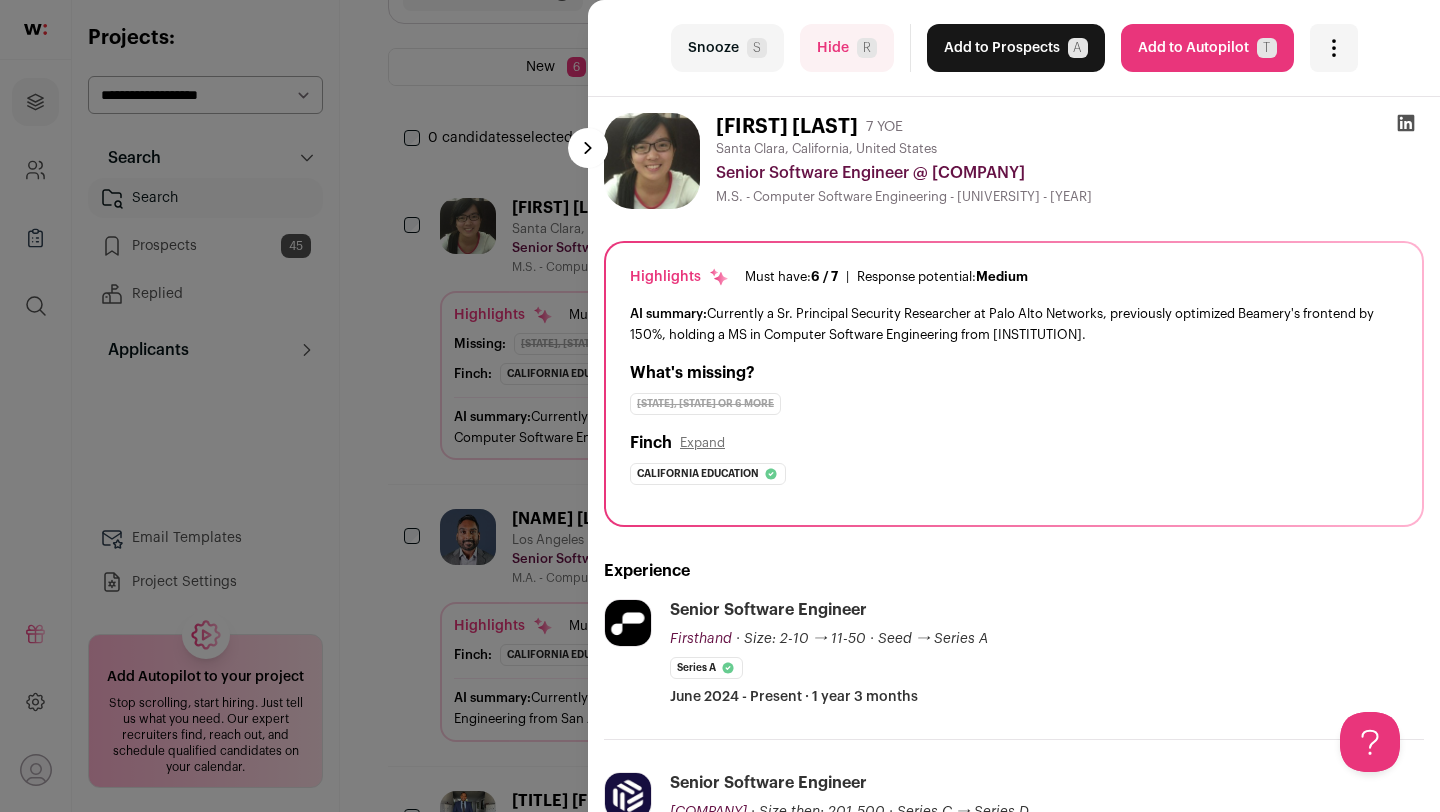 click on "Snooze
S" at bounding box center [727, 48] 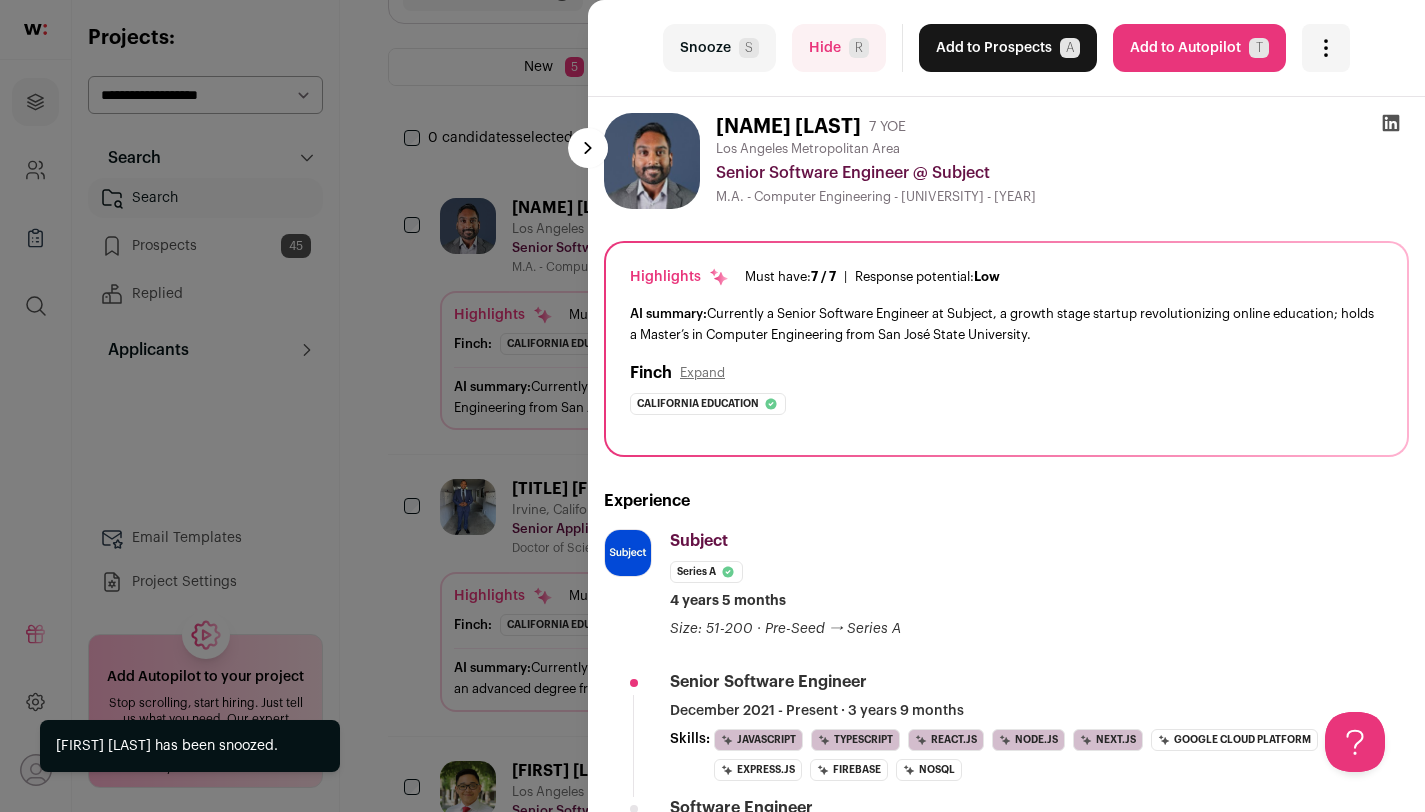 scroll, scrollTop: 0, scrollLeft: 0, axis: both 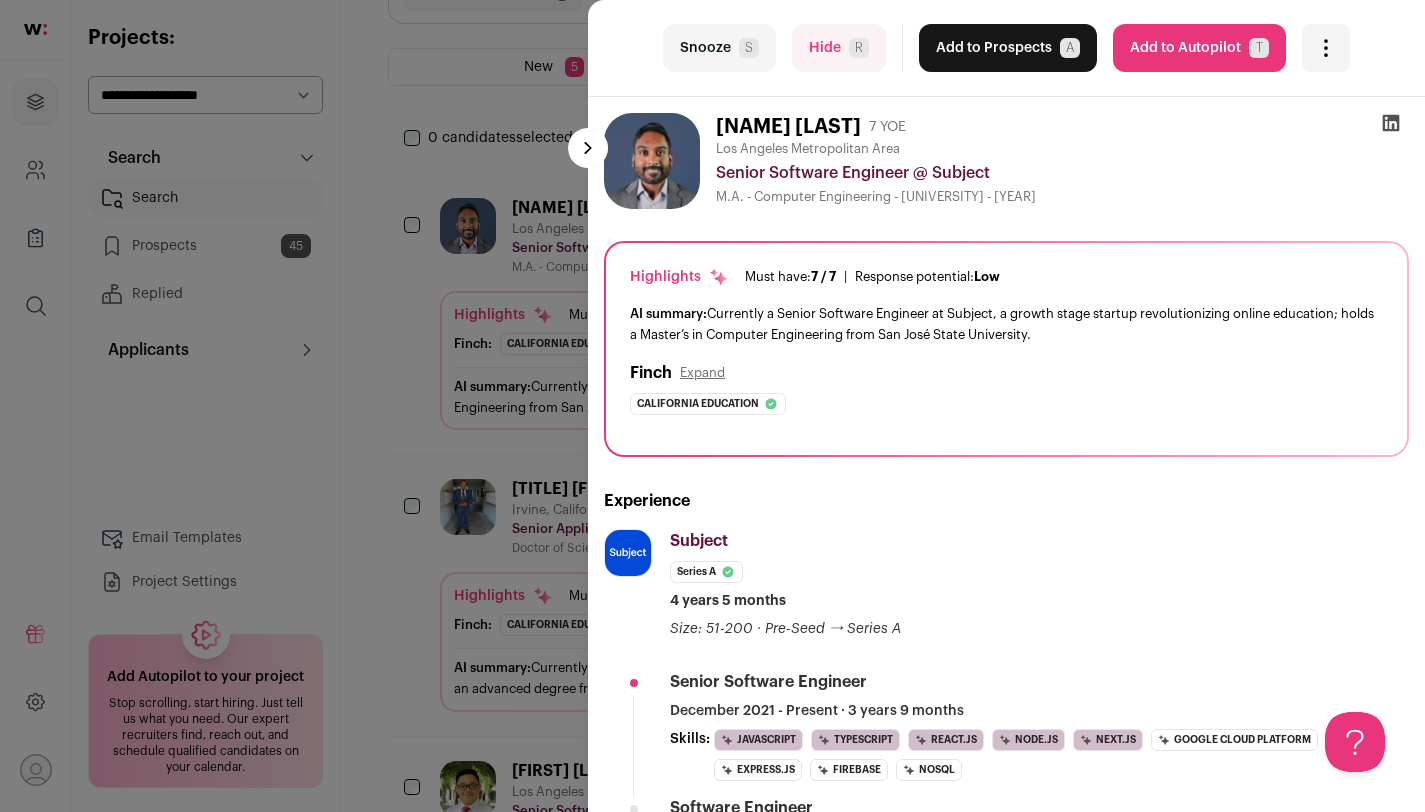 click on "Add to Prospects
A" at bounding box center [1008, 48] 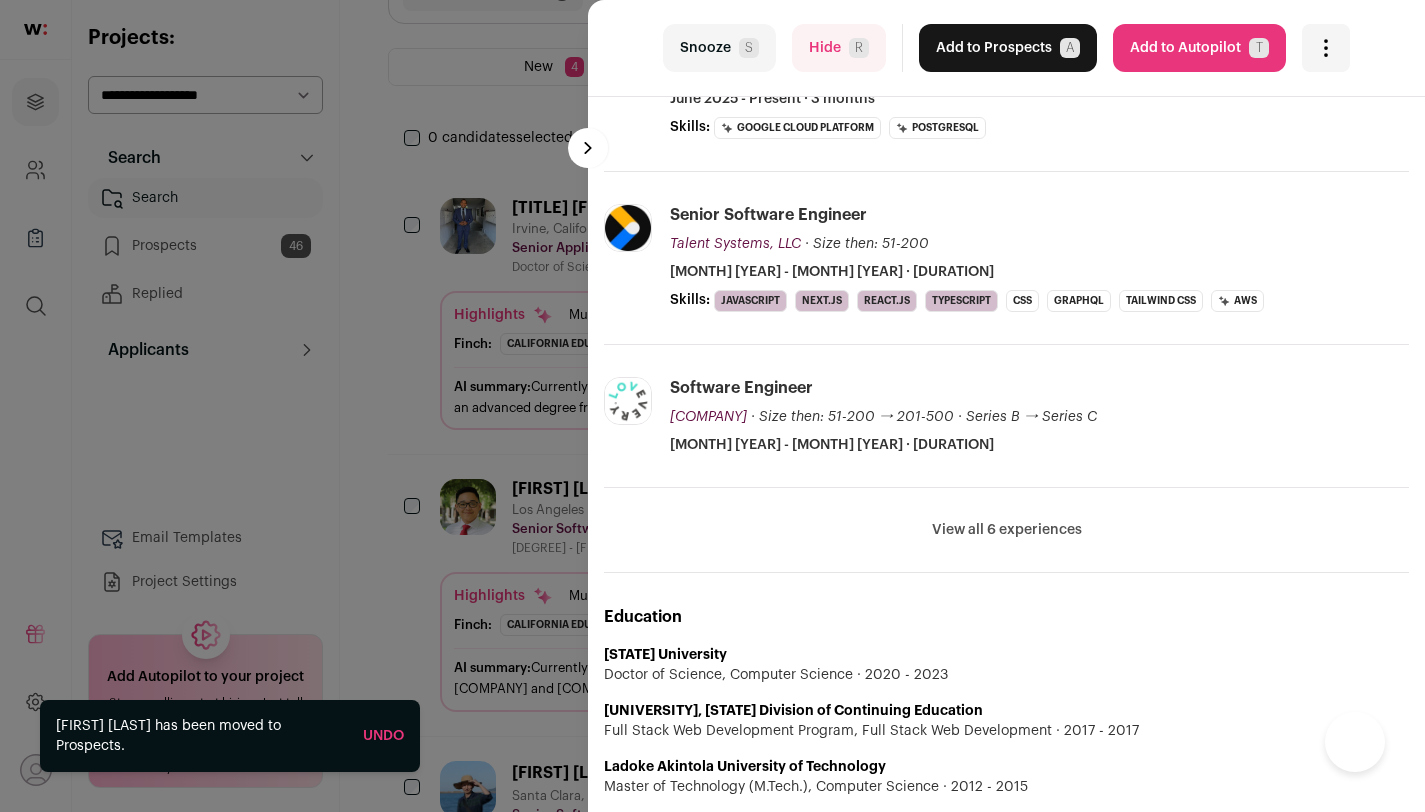 scroll, scrollTop: 541, scrollLeft: 0, axis: vertical 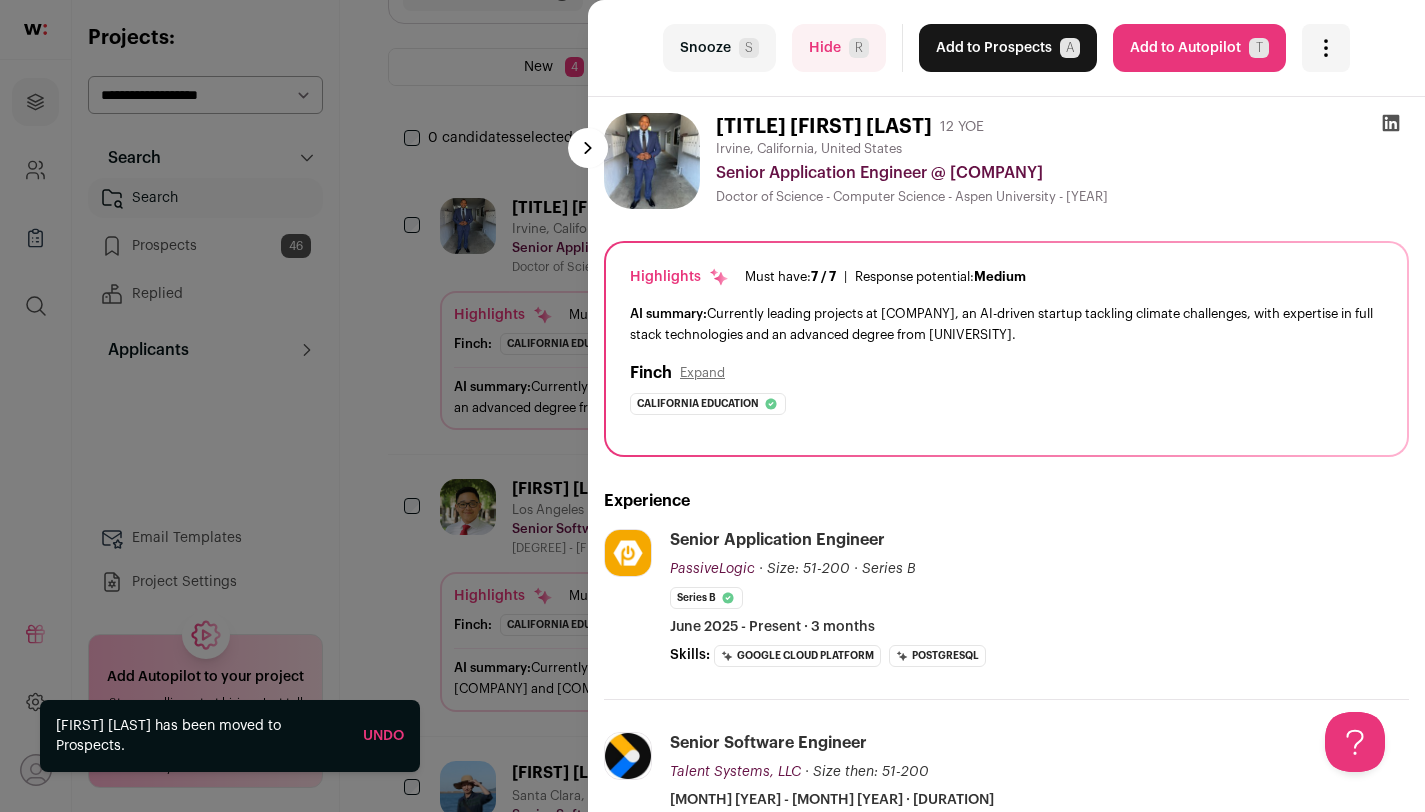 click on "S" at bounding box center [749, 48] 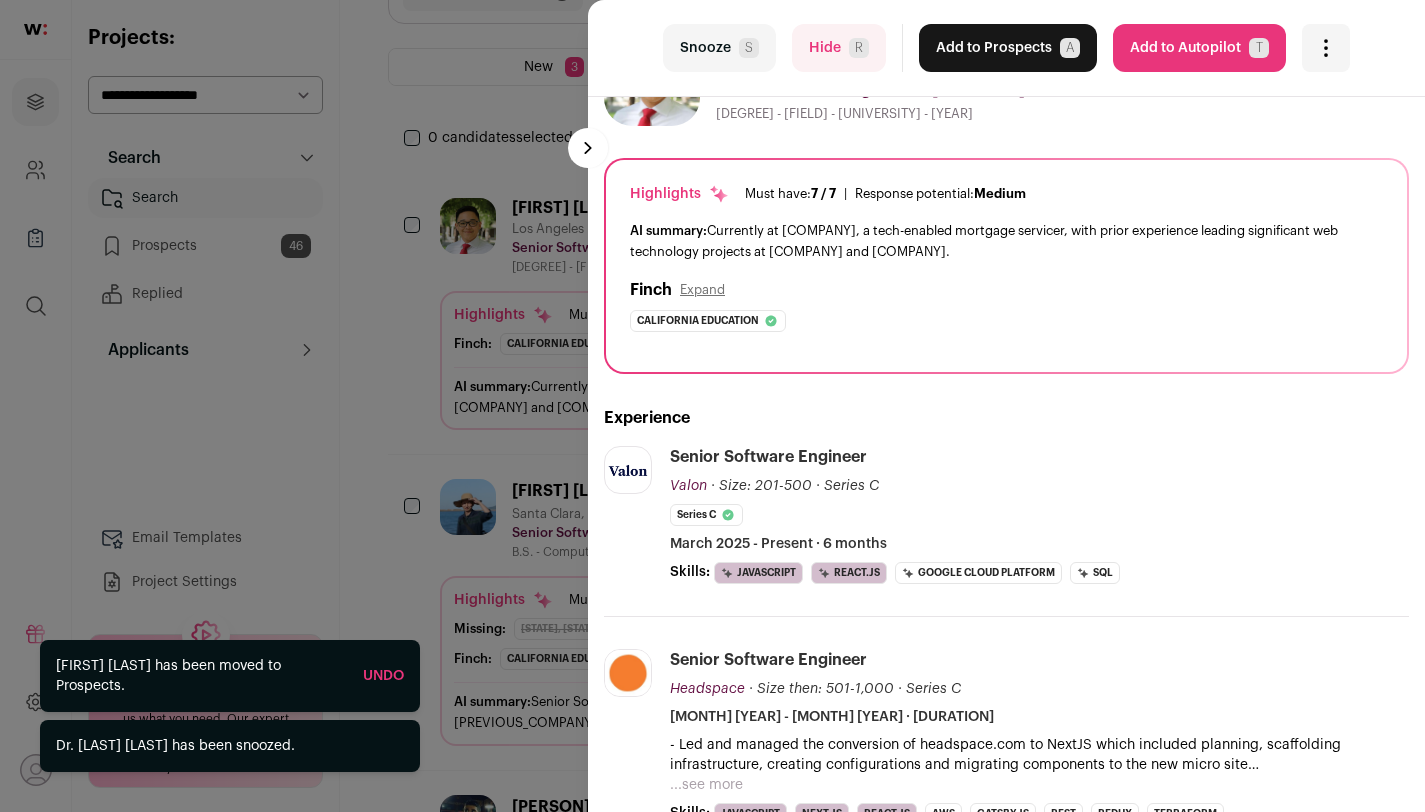 scroll, scrollTop: 15, scrollLeft: 0, axis: vertical 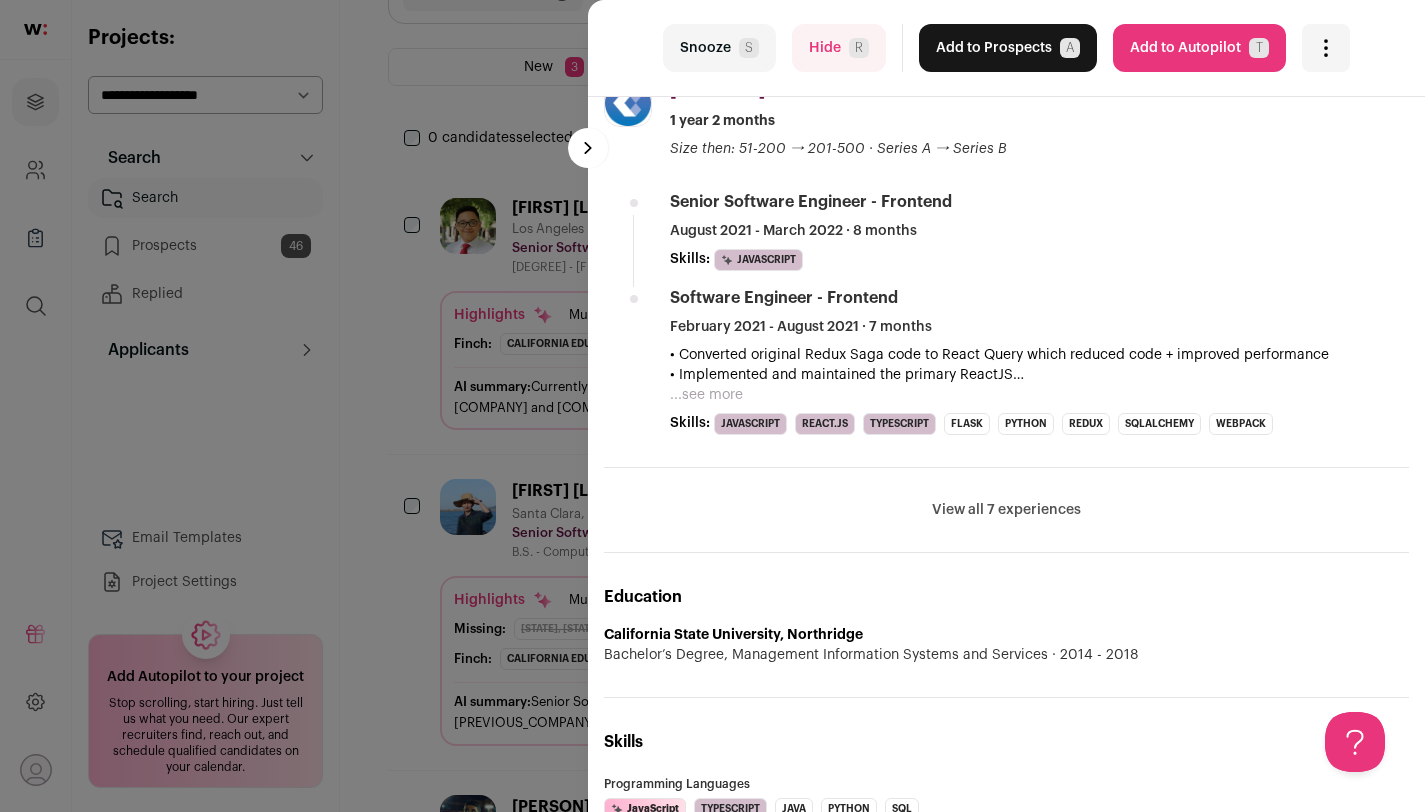 click on "Snooze
S" at bounding box center [719, 48] 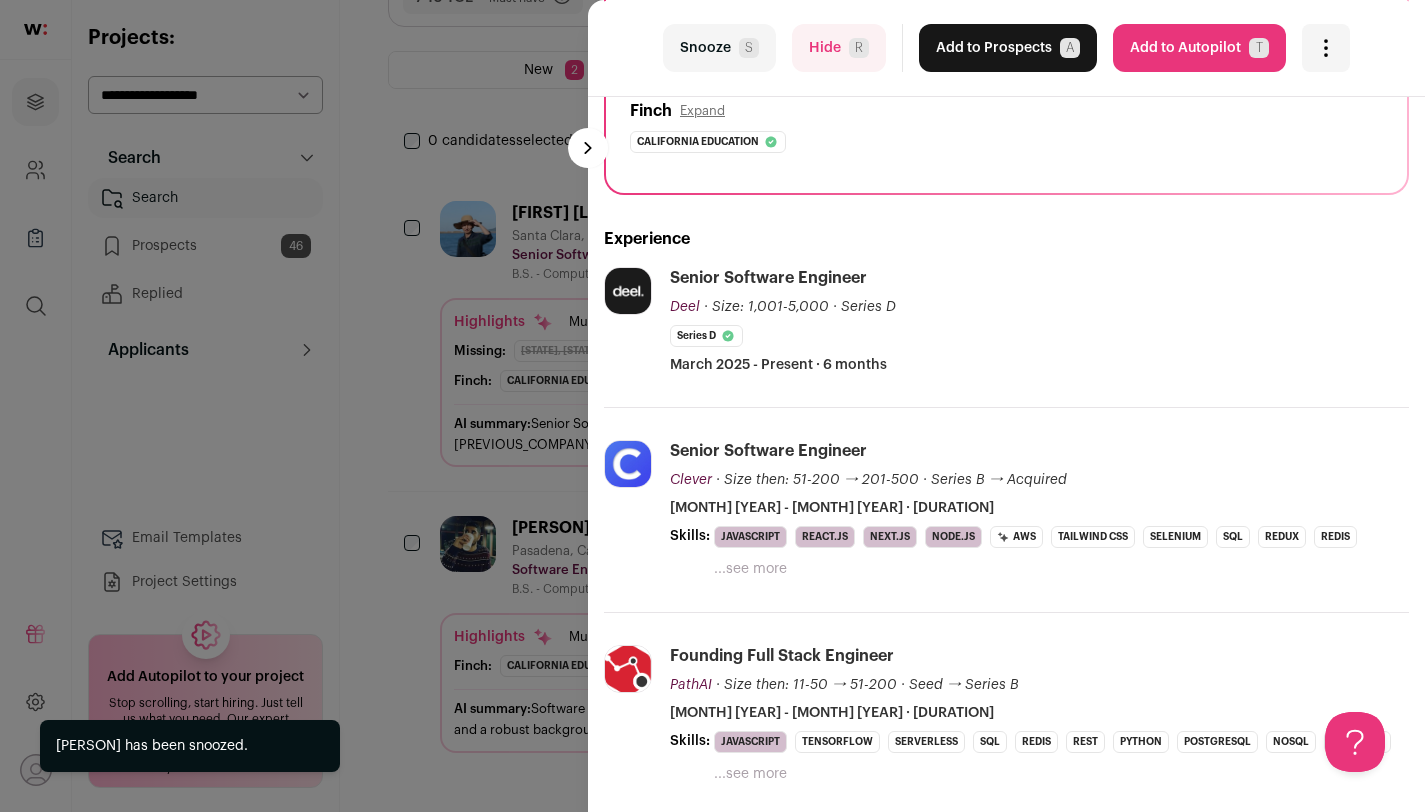 scroll, scrollTop: 0, scrollLeft: 0, axis: both 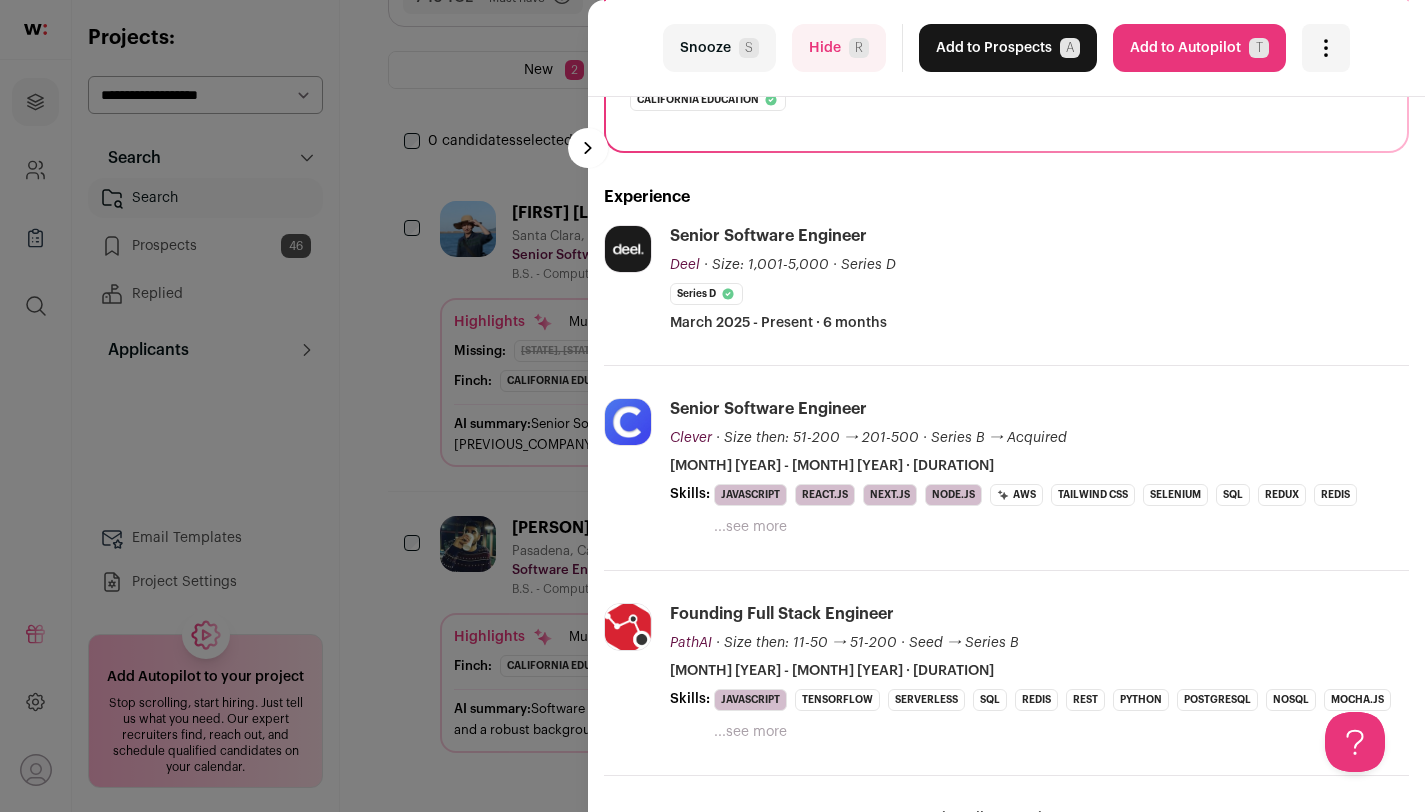 click on "Snooze
S" at bounding box center [719, 48] 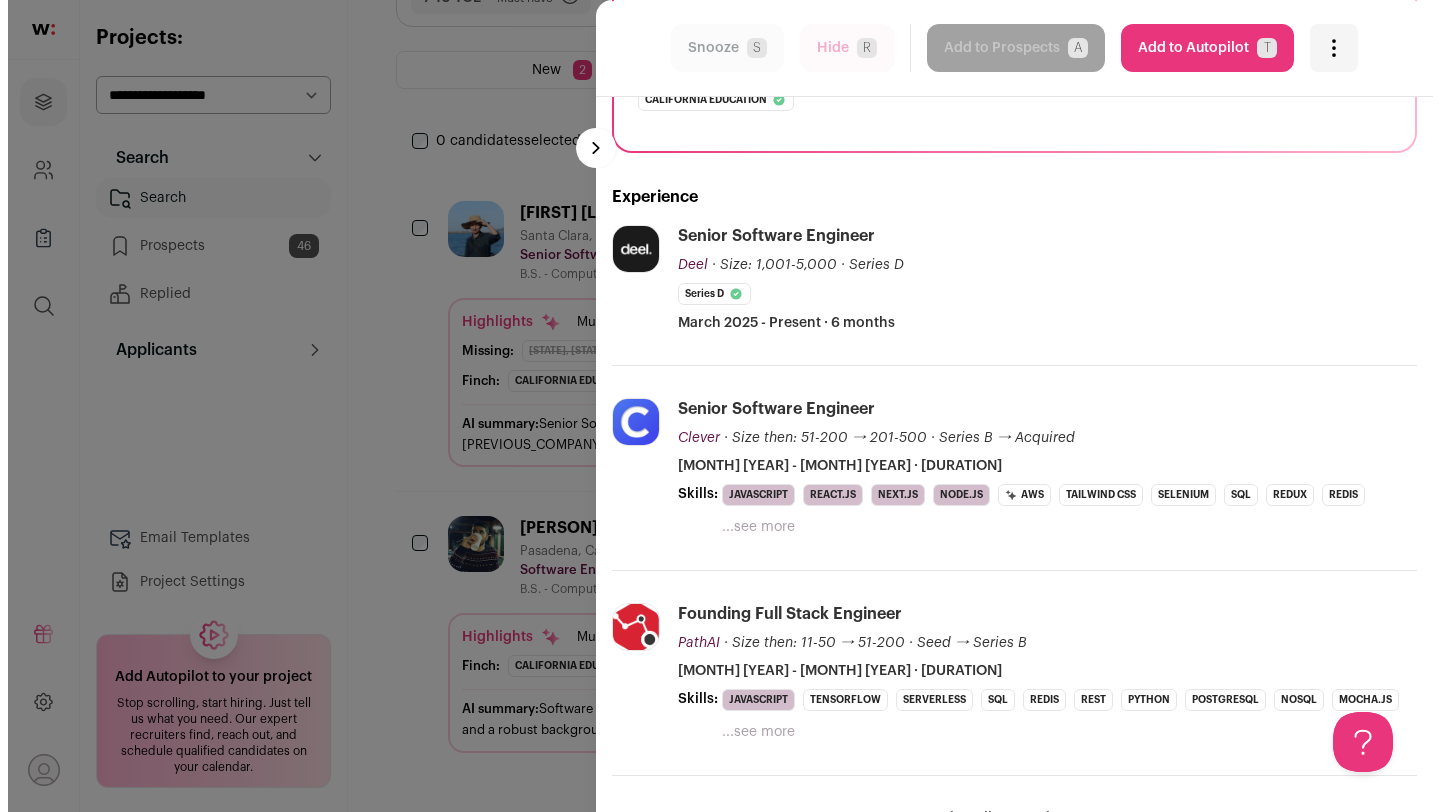scroll, scrollTop: 0, scrollLeft: 0, axis: both 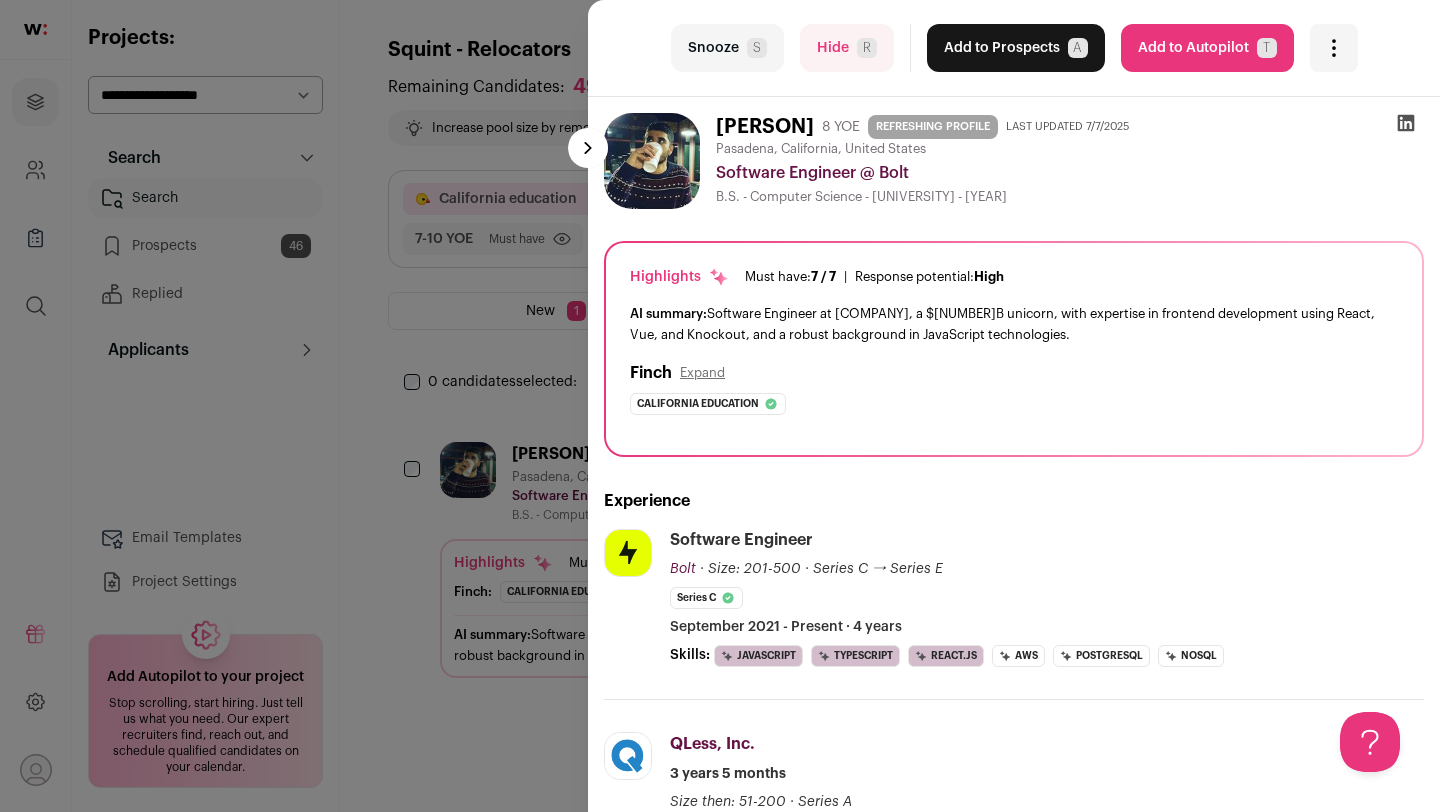 click on "Add to Prospects
A" at bounding box center (1016, 48) 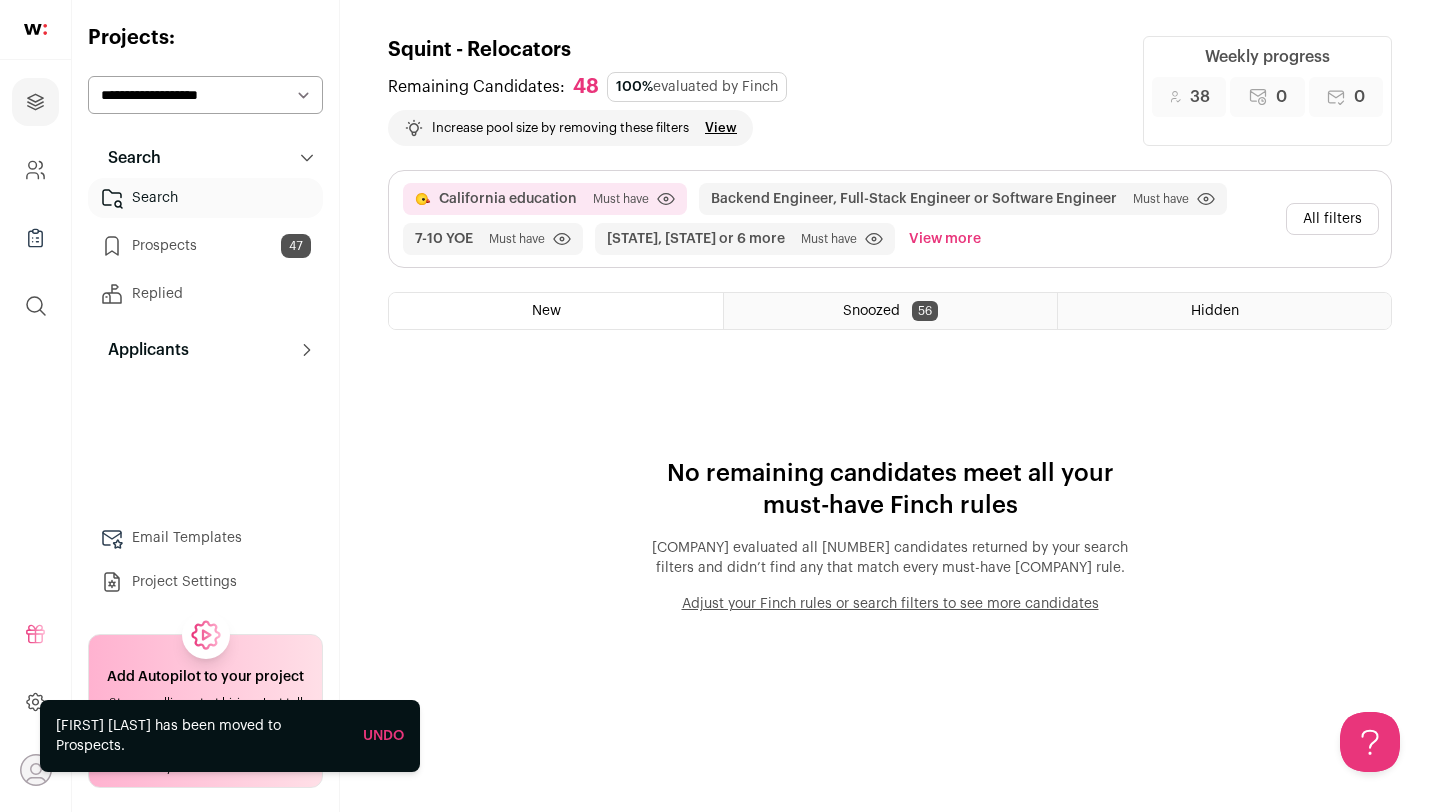 scroll, scrollTop: 0, scrollLeft: 0, axis: both 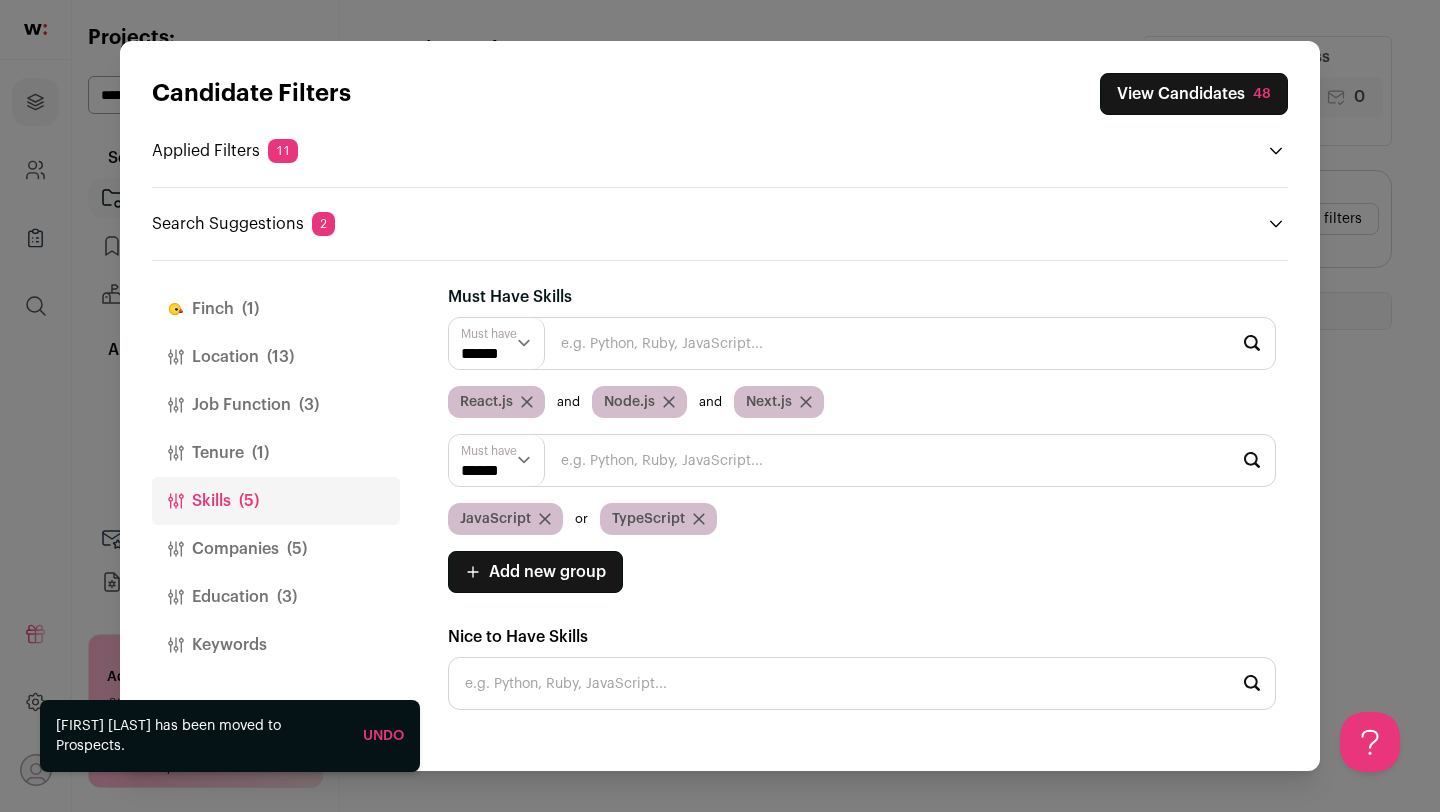 click on "Companies
(5)" at bounding box center (276, 549) 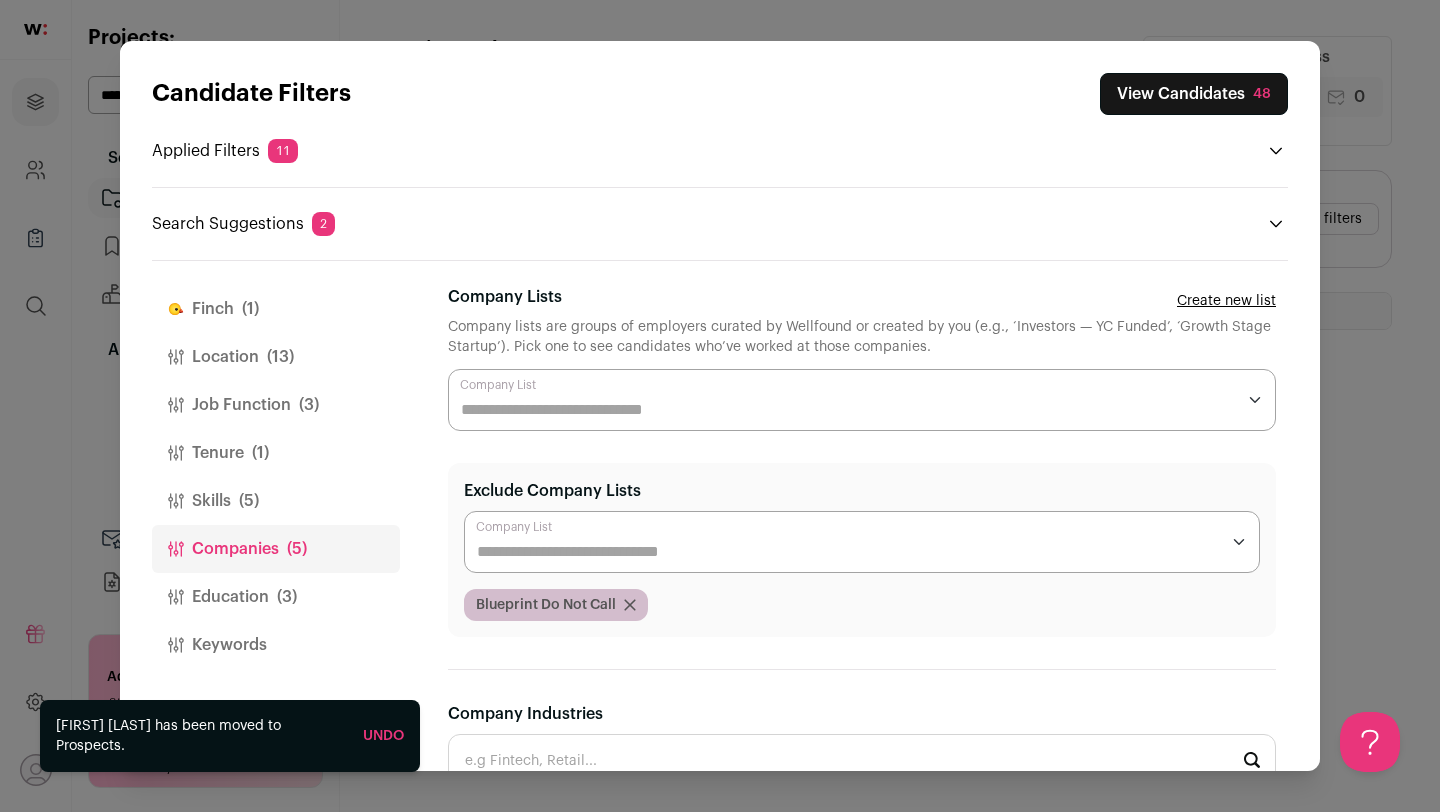 click on "Education
(3)" at bounding box center (276, 597) 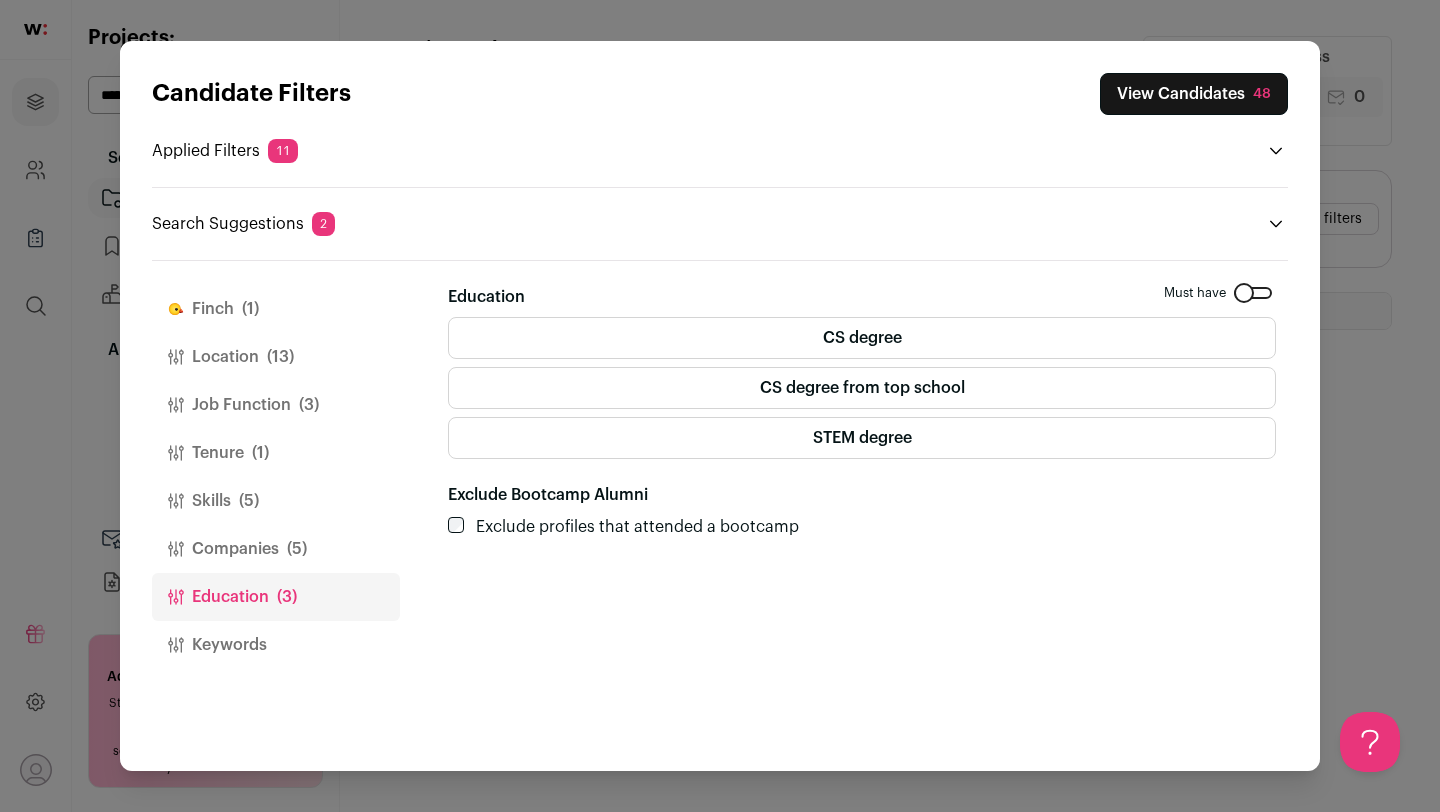 click on "Companies
(5)" at bounding box center [276, 549] 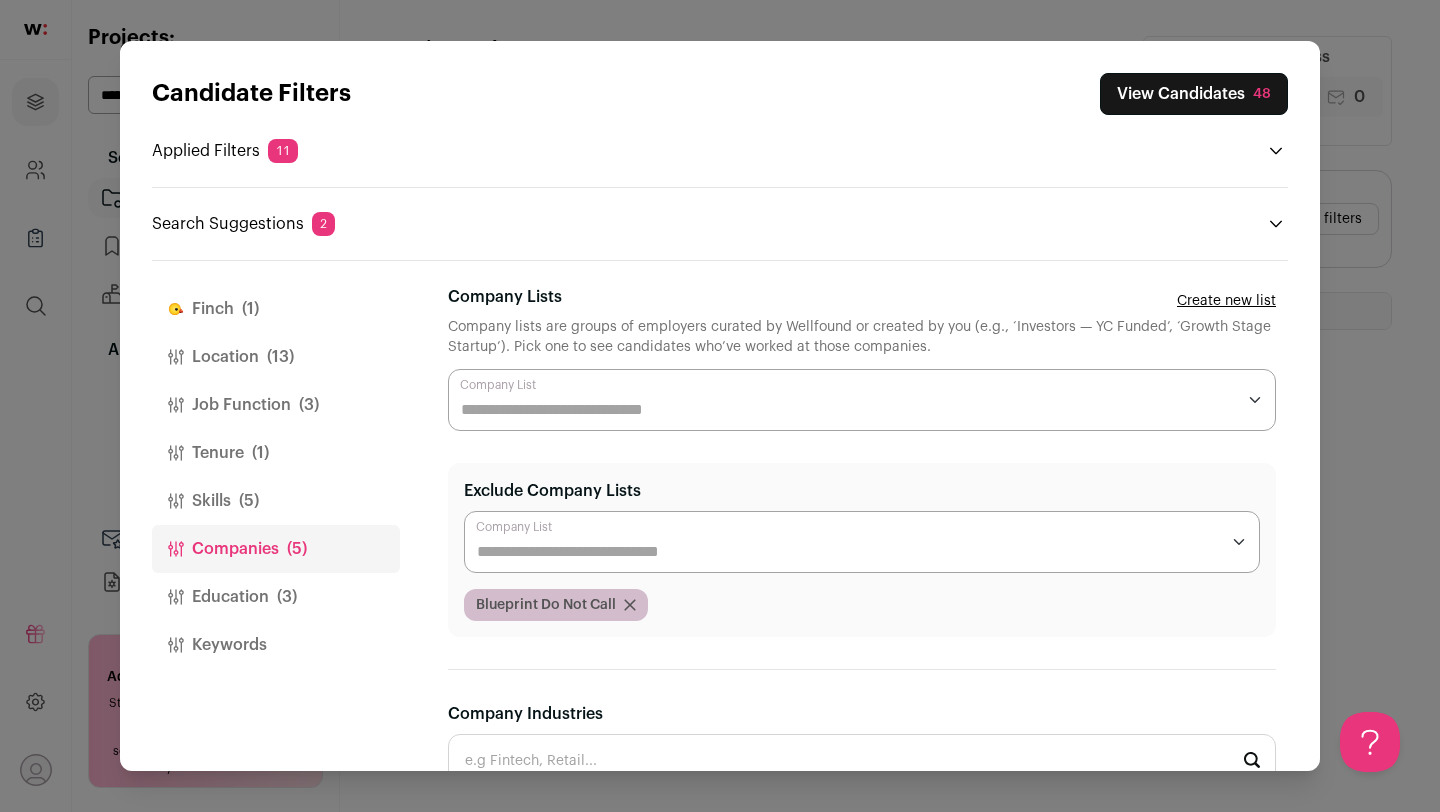 click on "Skills
(5)" at bounding box center [276, 501] 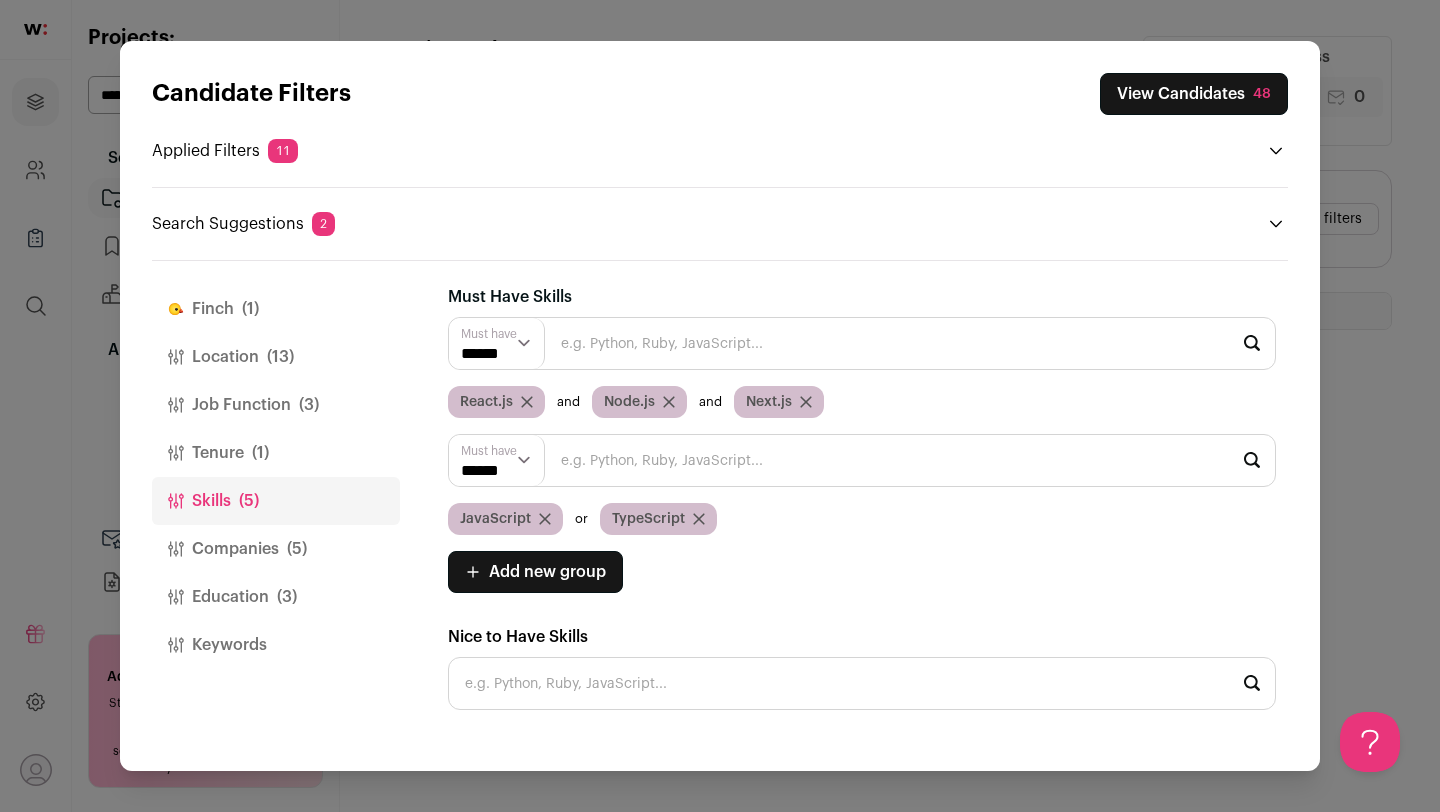 click on "******
******" at bounding box center (497, 343) 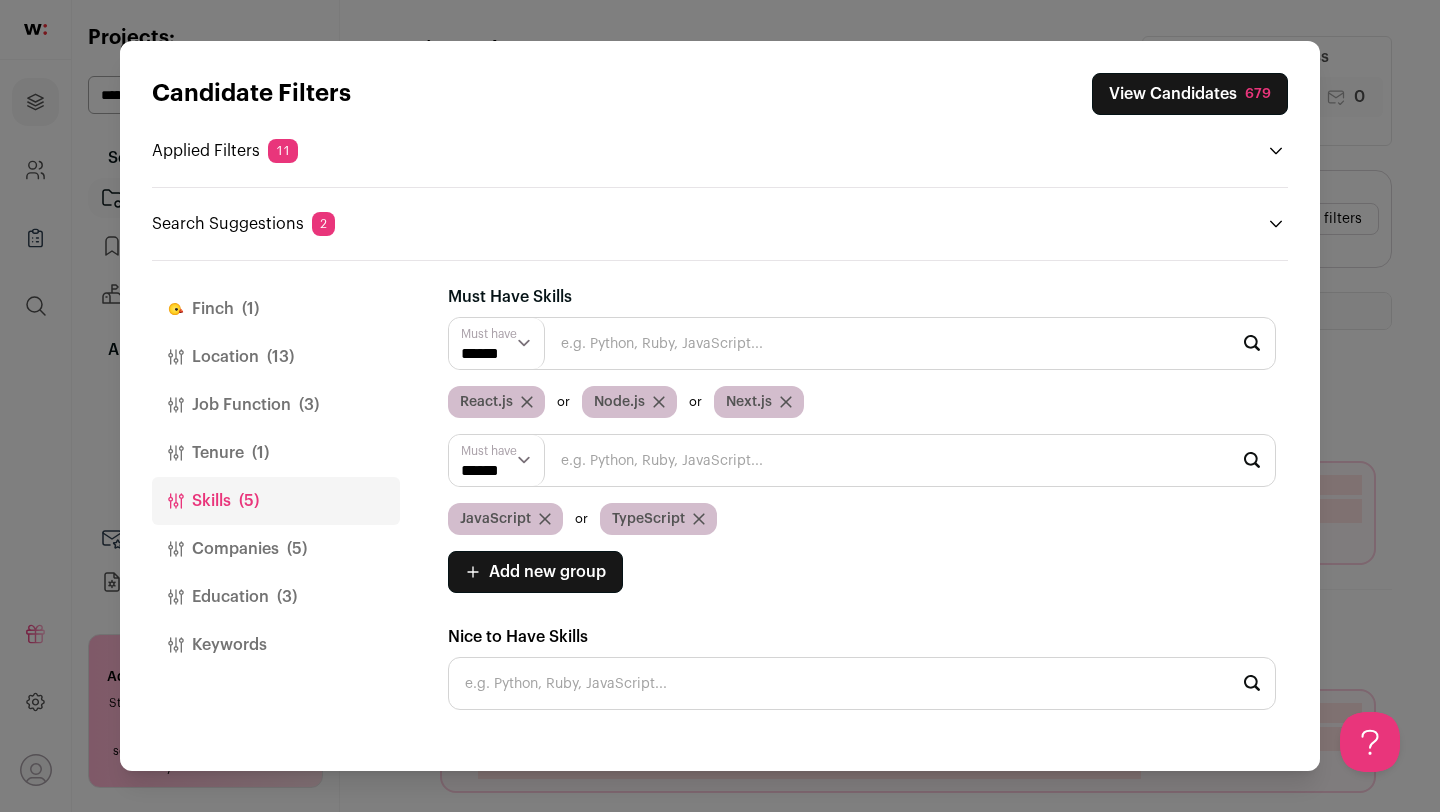 click on "Companies
(5)" at bounding box center [276, 549] 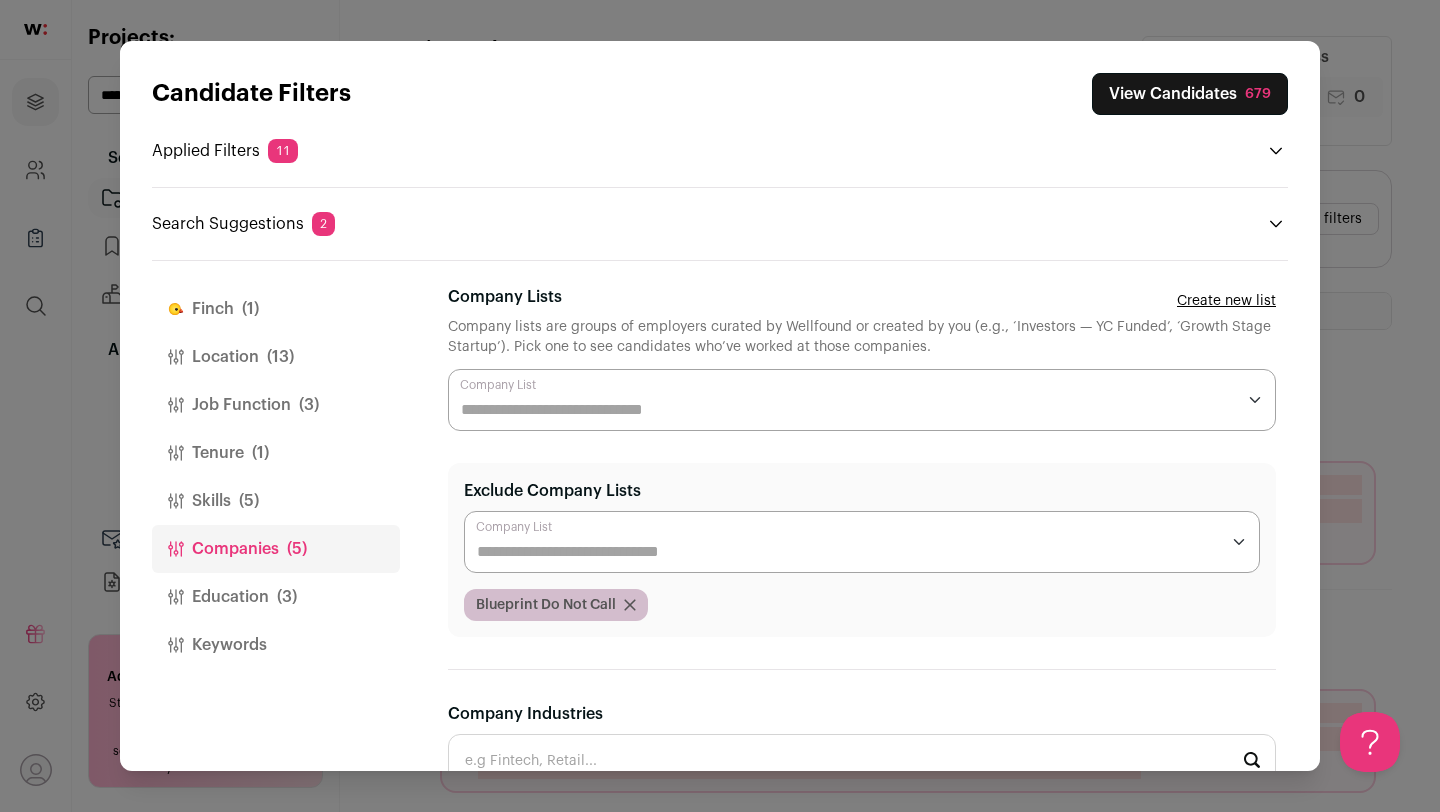 click on "Education
(3)" at bounding box center (276, 597) 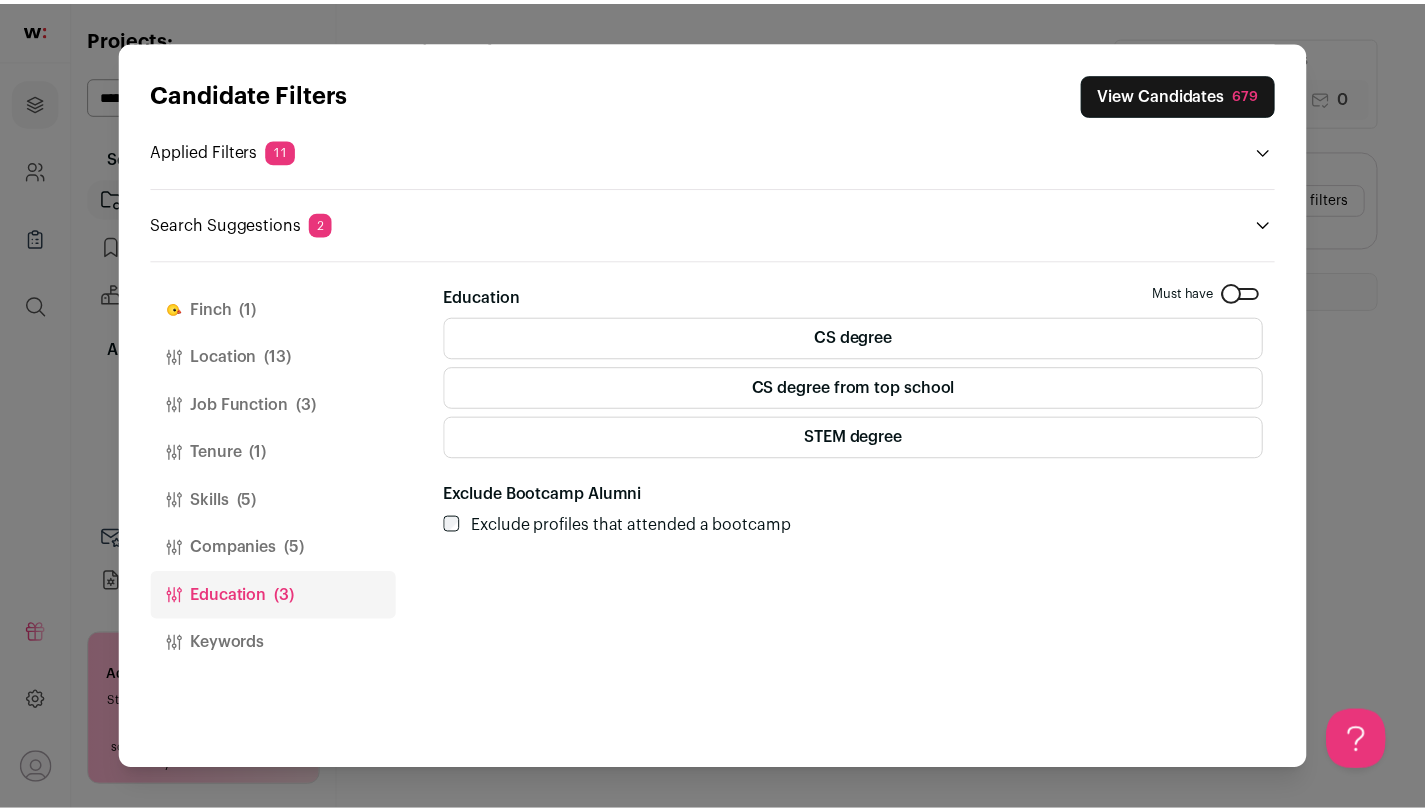 scroll, scrollTop: 0, scrollLeft: 0, axis: both 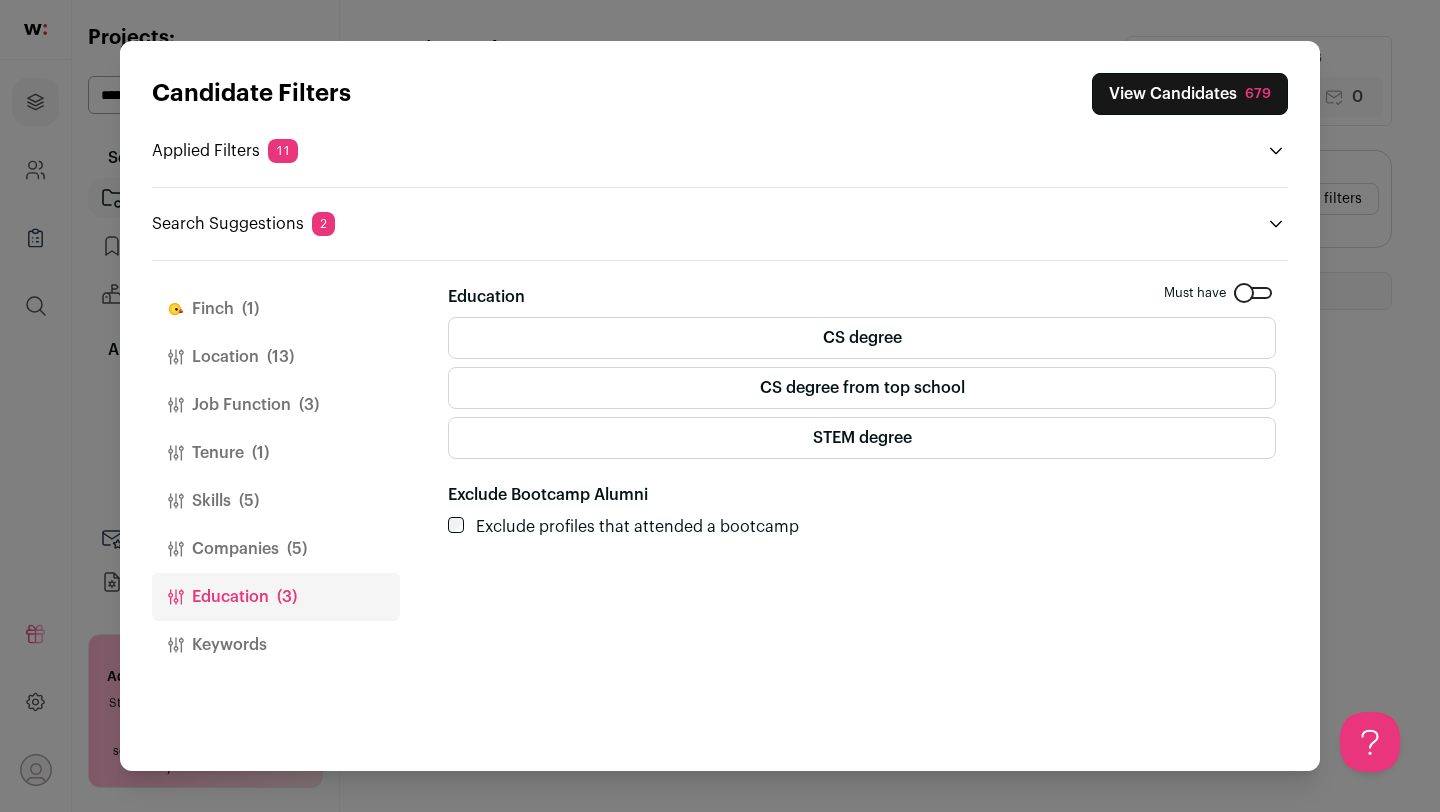 click on "CS degree" at bounding box center (862, 338) 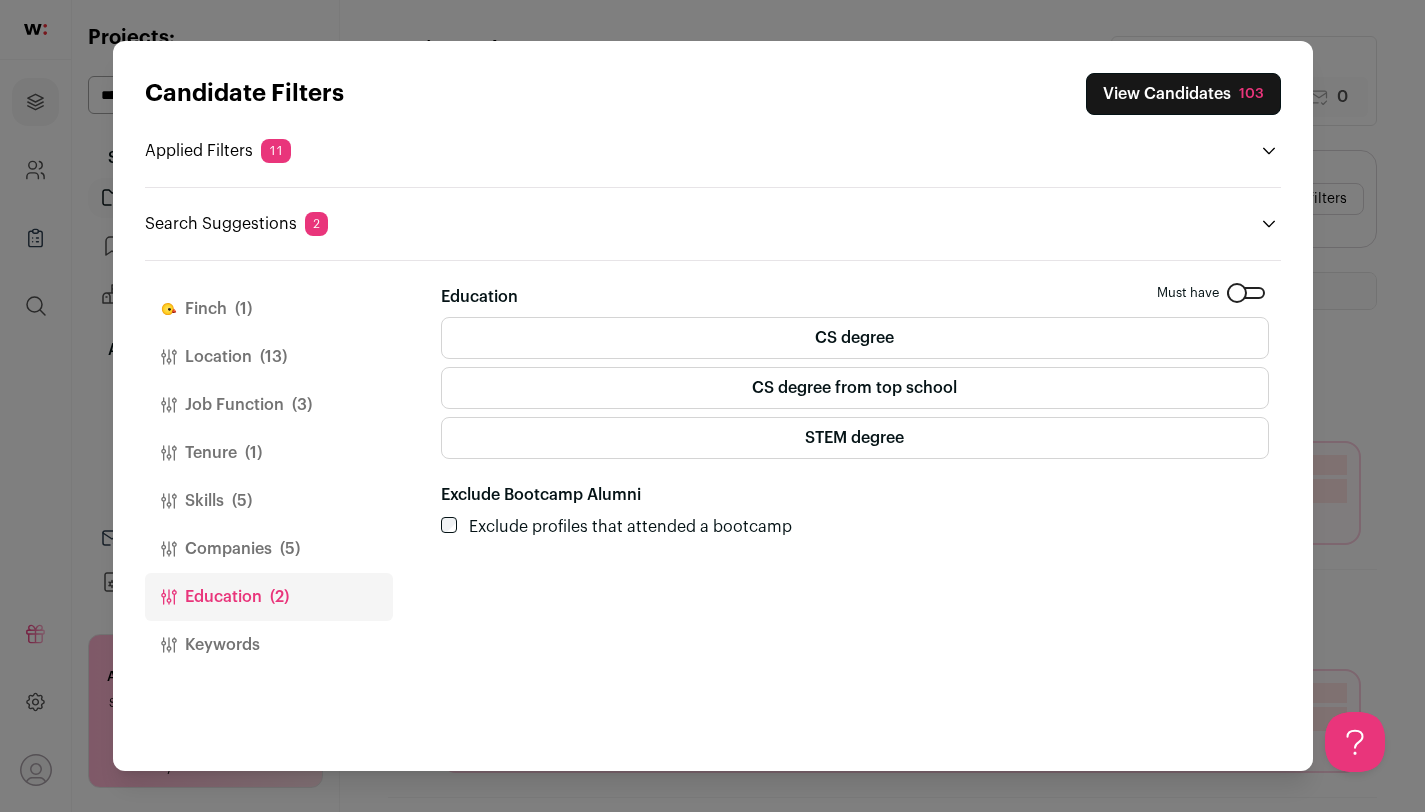 click on "View Candidates
103" at bounding box center (1183, 94) 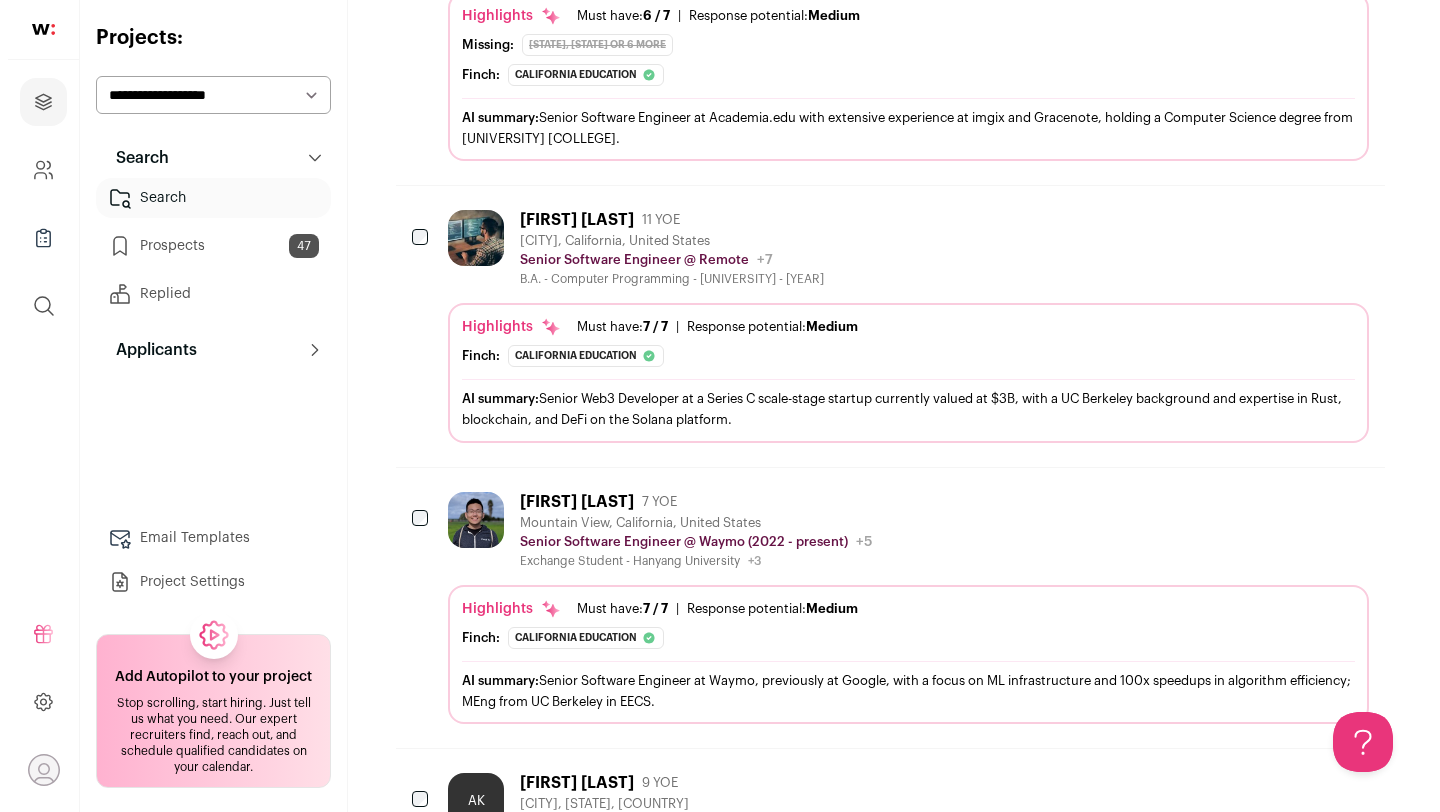 scroll, scrollTop: 551, scrollLeft: 0, axis: vertical 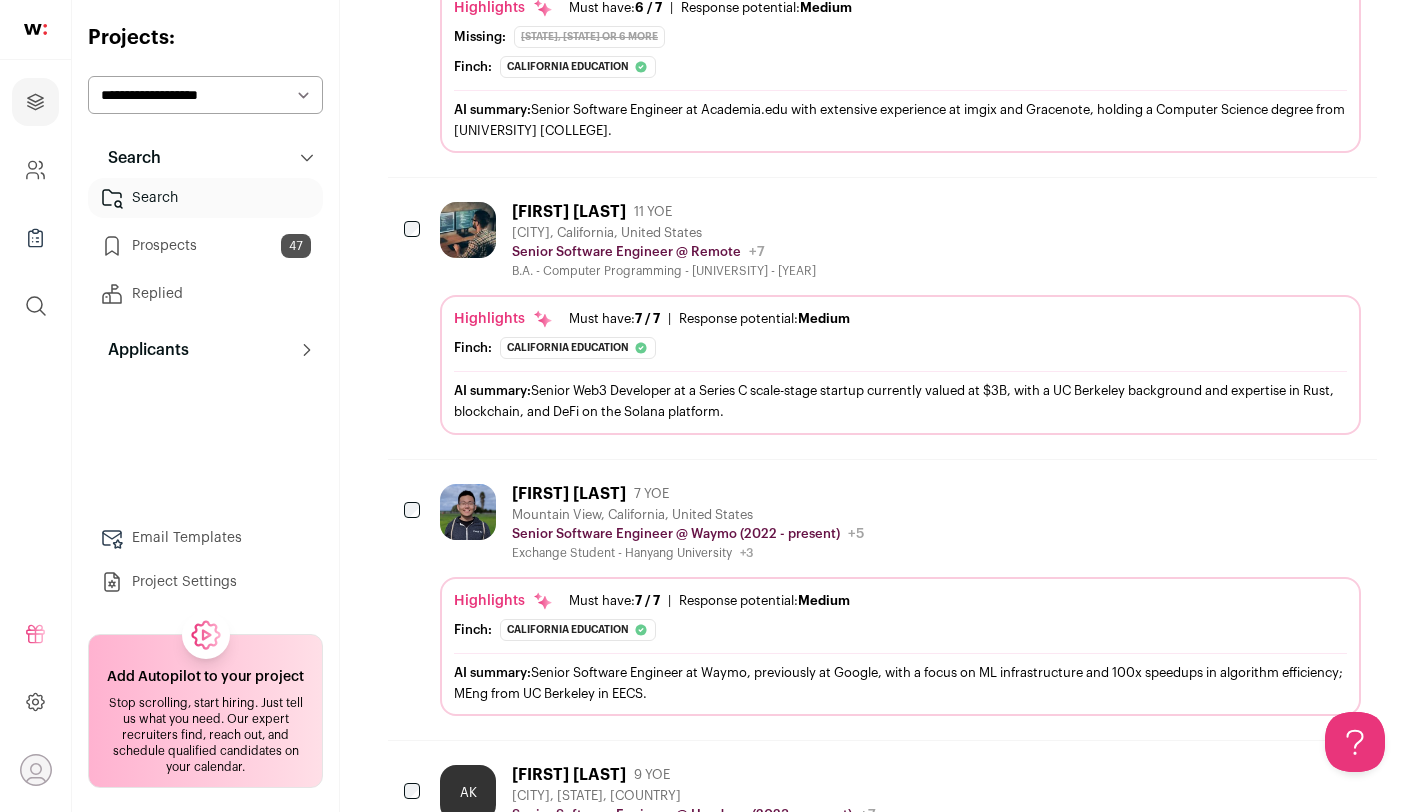 click on "Senior Software Engineer @ Remote
Remote
Public / Private
Private
Valuation
[CURRENCY]
Company size
5,001-10,000
Founded
[YEAR]
Last funding
[CURRENCY]
Series C
over [TIME] ago
Tags
B2B
Professional Services
SaaS
Tech
Scale Stage Startup" at bounding box center [664, 252] 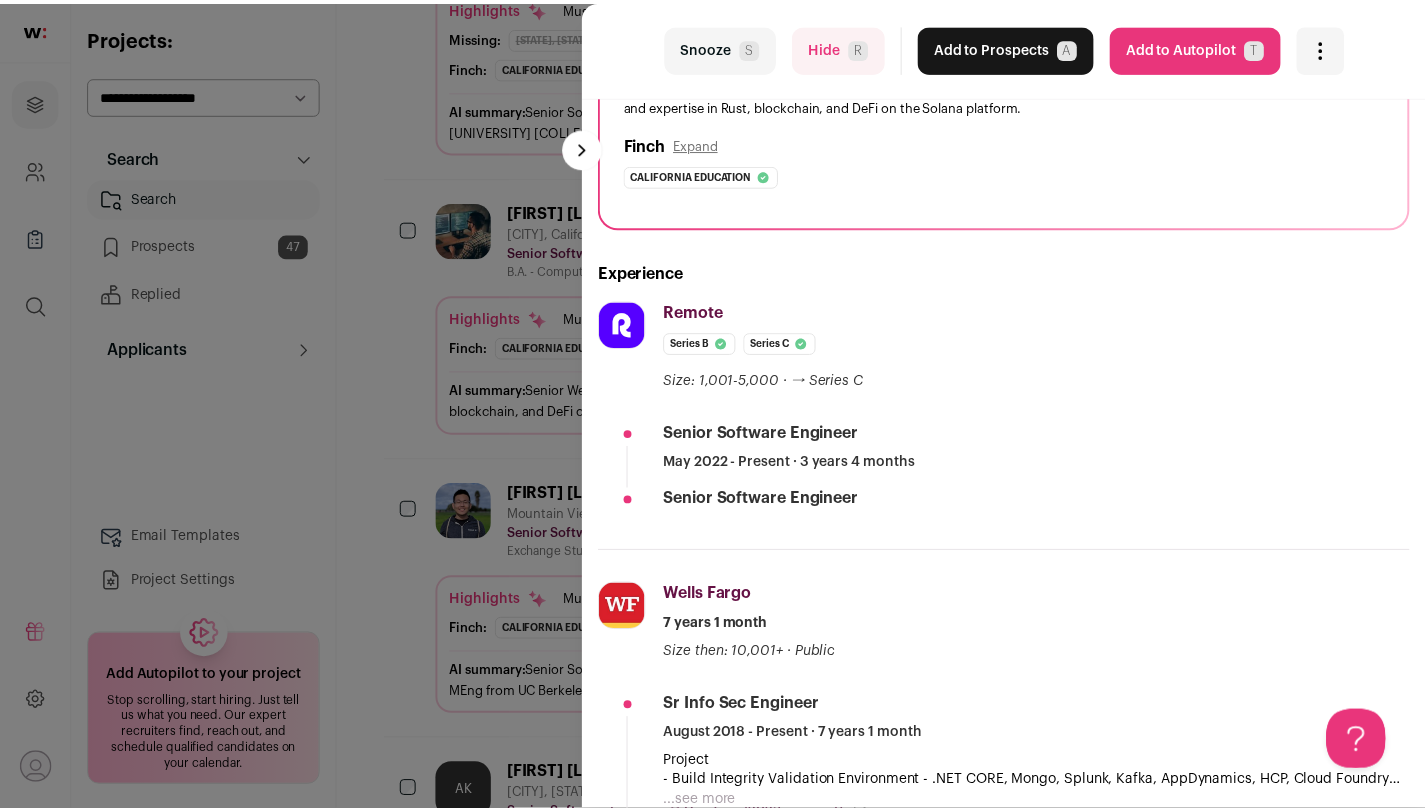 scroll, scrollTop: 284, scrollLeft: 0, axis: vertical 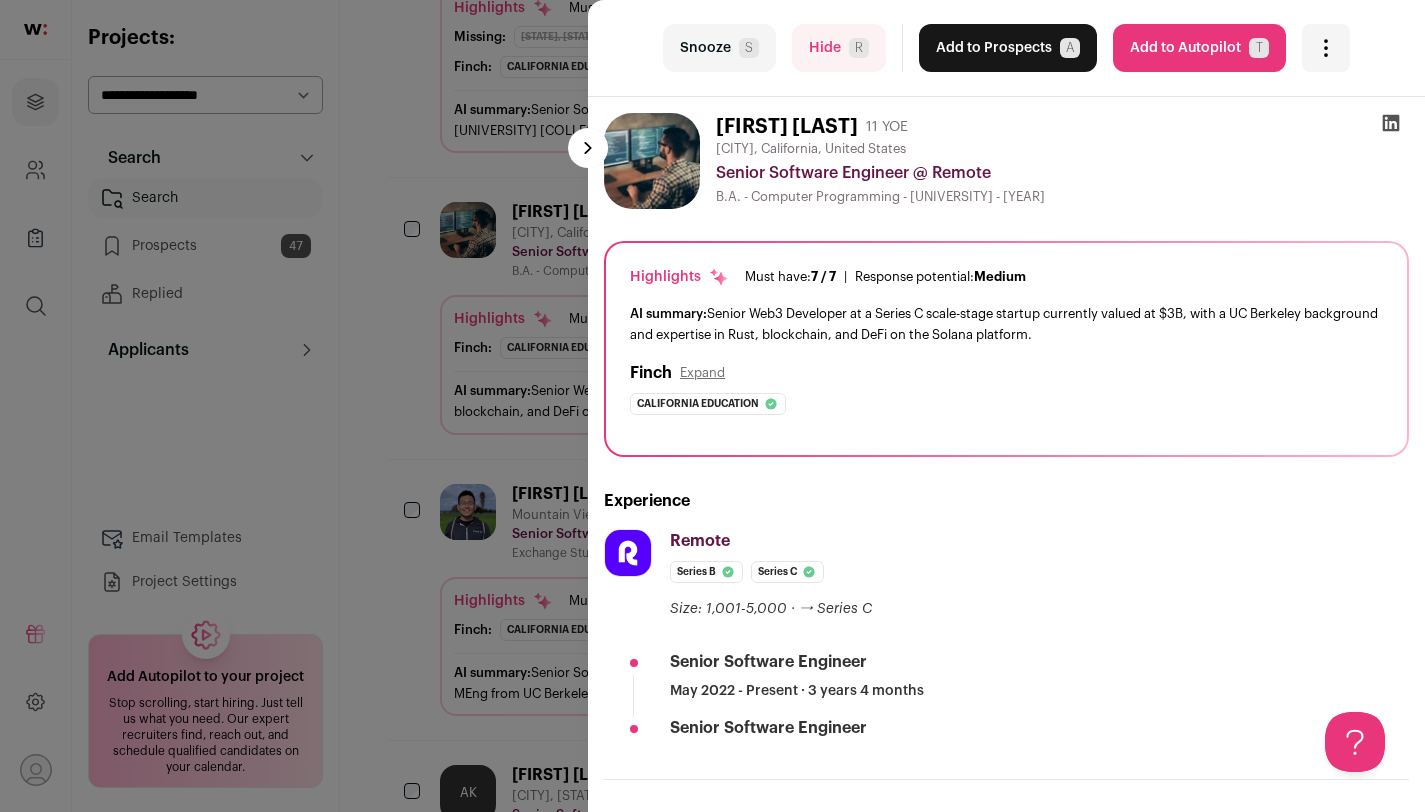 click on "S" at bounding box center (749, 48) 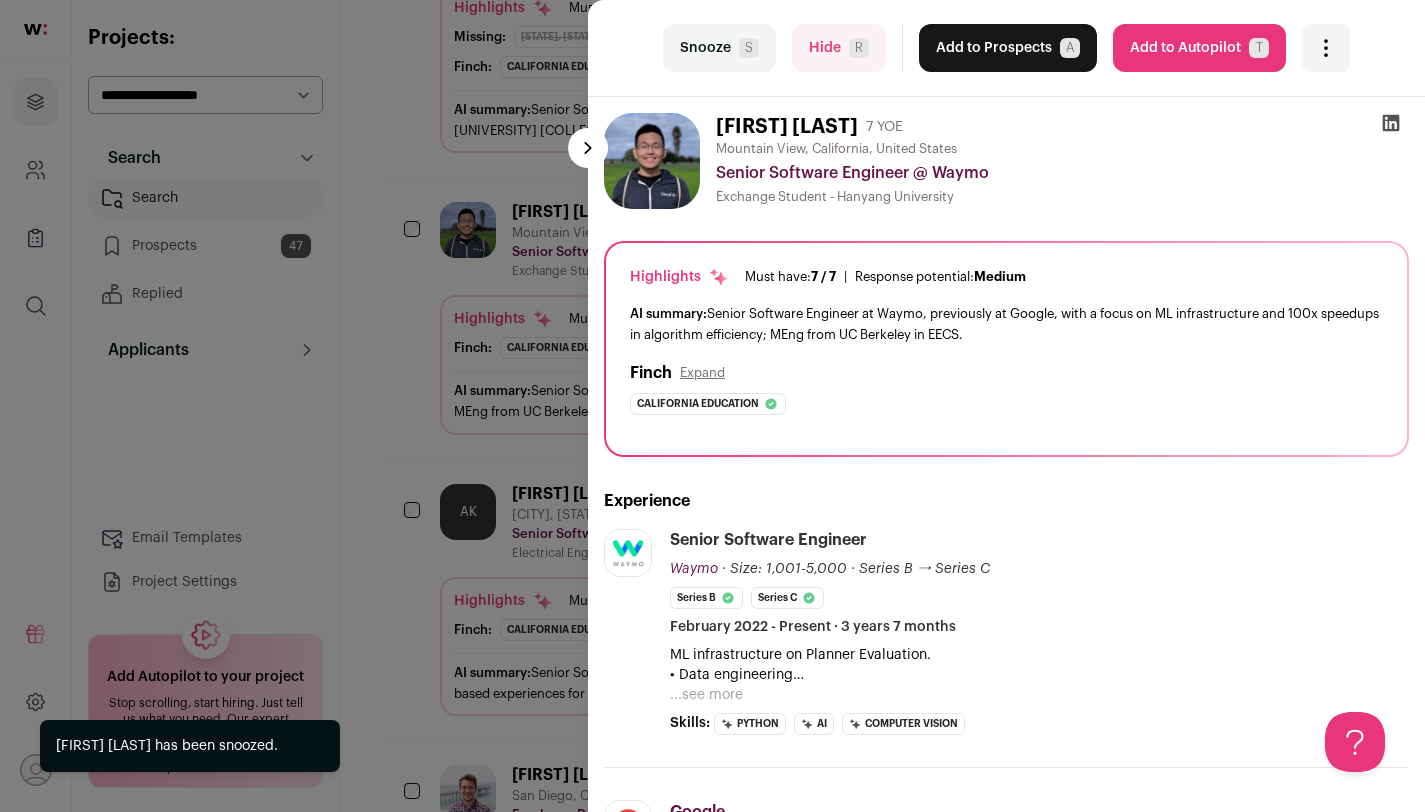 click on "last
Snooze
S
Hide
R
Add to Prospects
A
Are you sure?
[FIRST] [LAST]  is already in your ATS. Do you wish to reach out to this candidate through wellfound:ai?
Cancel
********
Add to Autopilot
T" at bounding box center [712, 406] 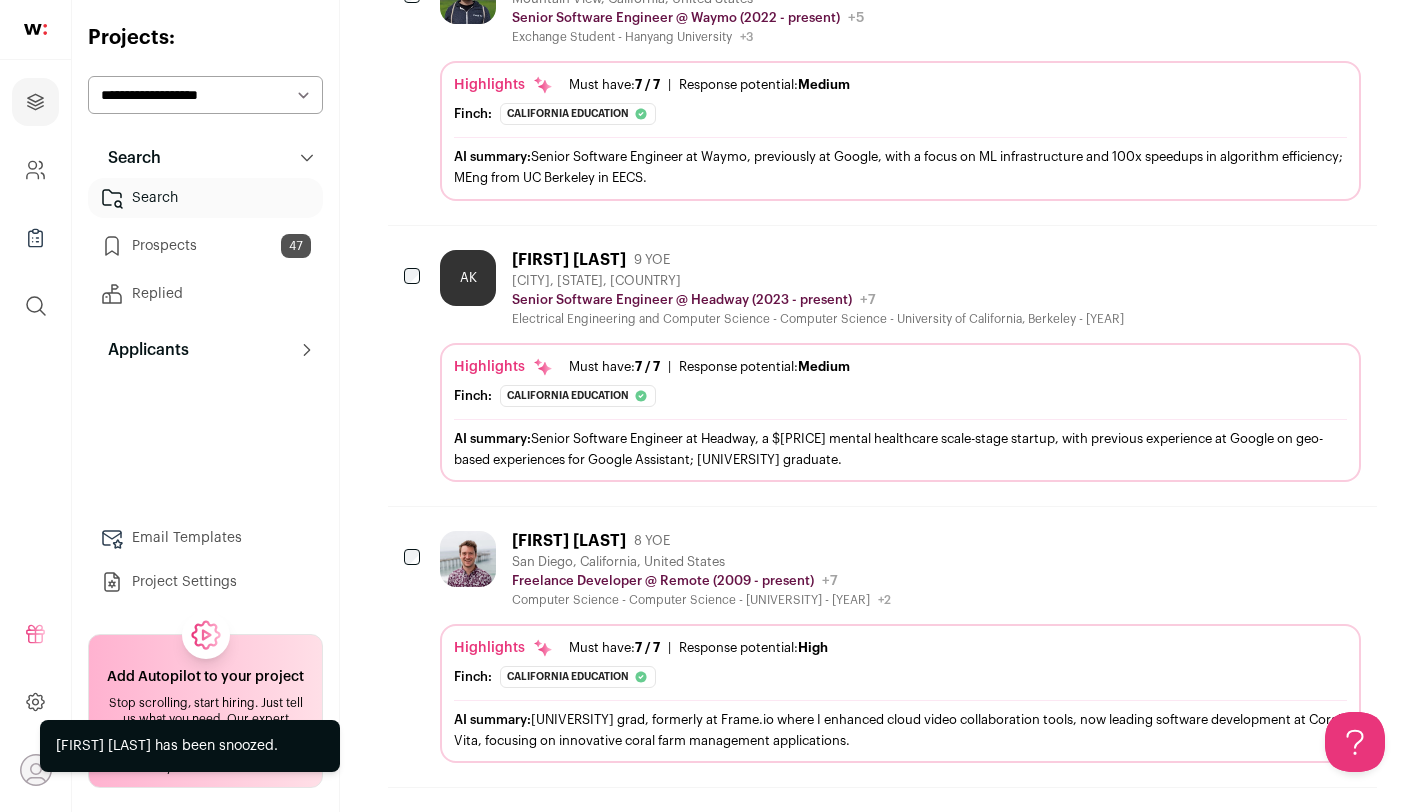scroll, scrollTop: 892, scrollLeft: 0, axis: vertical 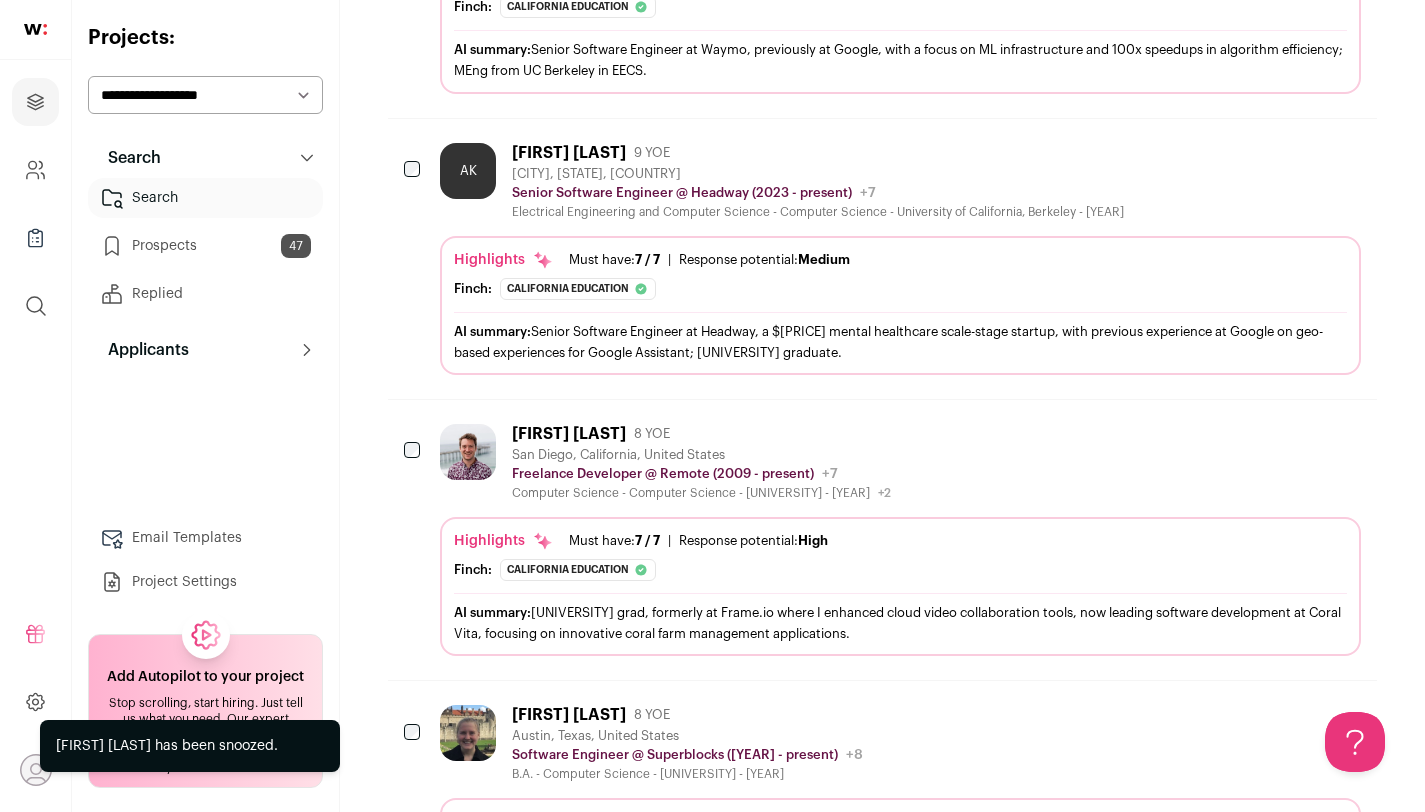 click at bounding box center (468, 452) 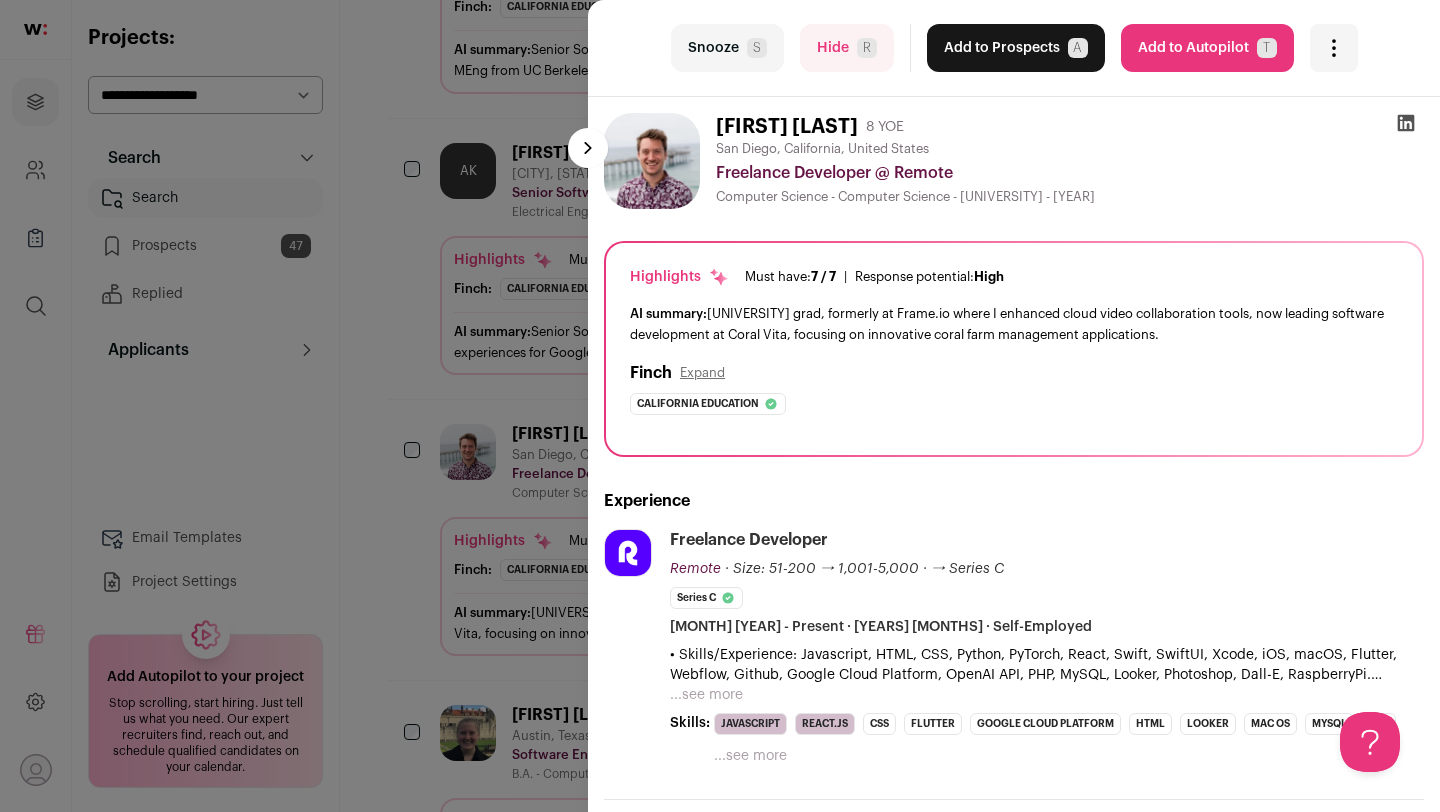 click on "Hide
R" at bounding box center [847, 48] 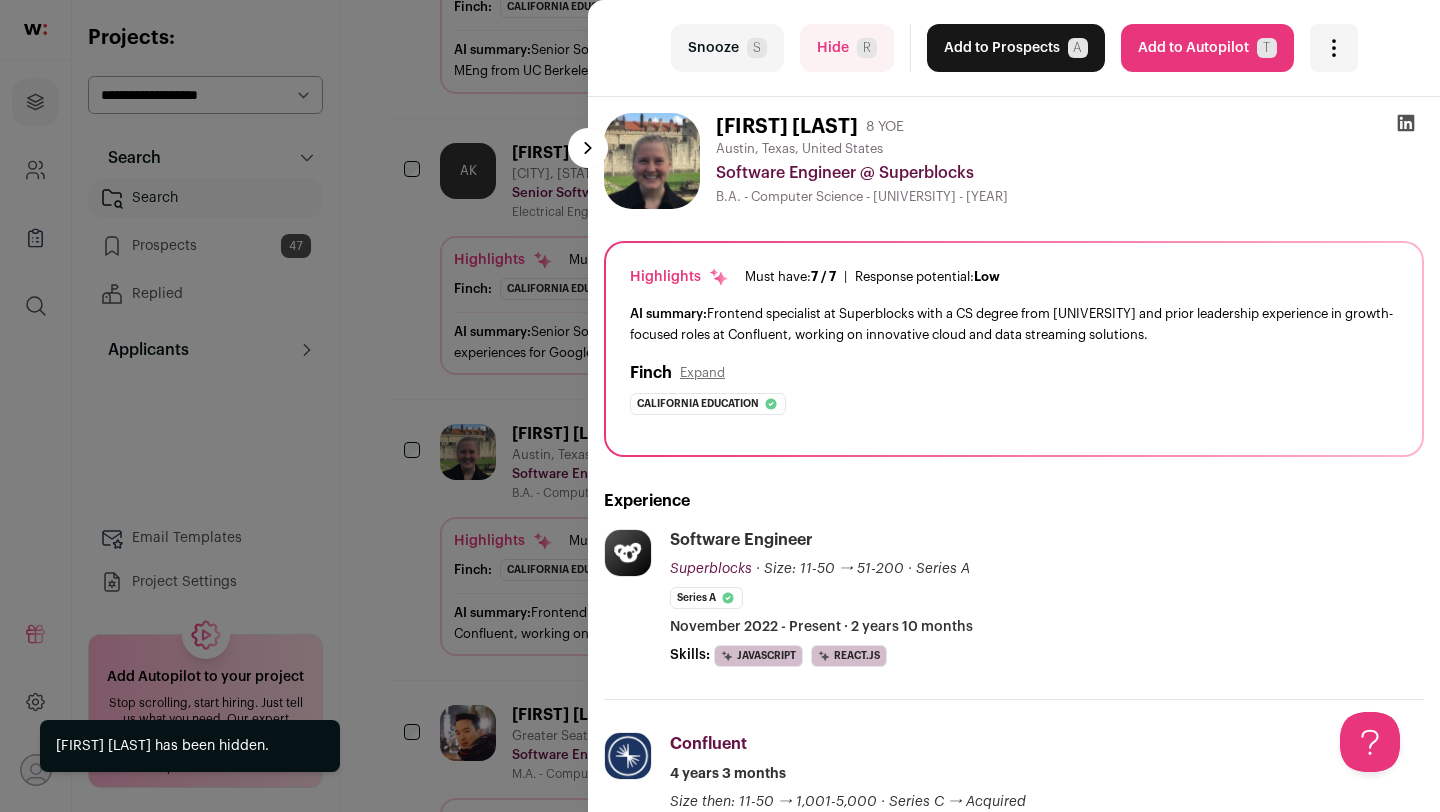 click on "last
Snooze
S
Hide
R
Add to Prospects
A
Are you sure?
[NAME] [LAST] is already in your ATS. Do you wish to reach out to this candidate through wellfound:ai?
Cancel
********
Add to Autopilot
T" at bounding box center (720, 406) 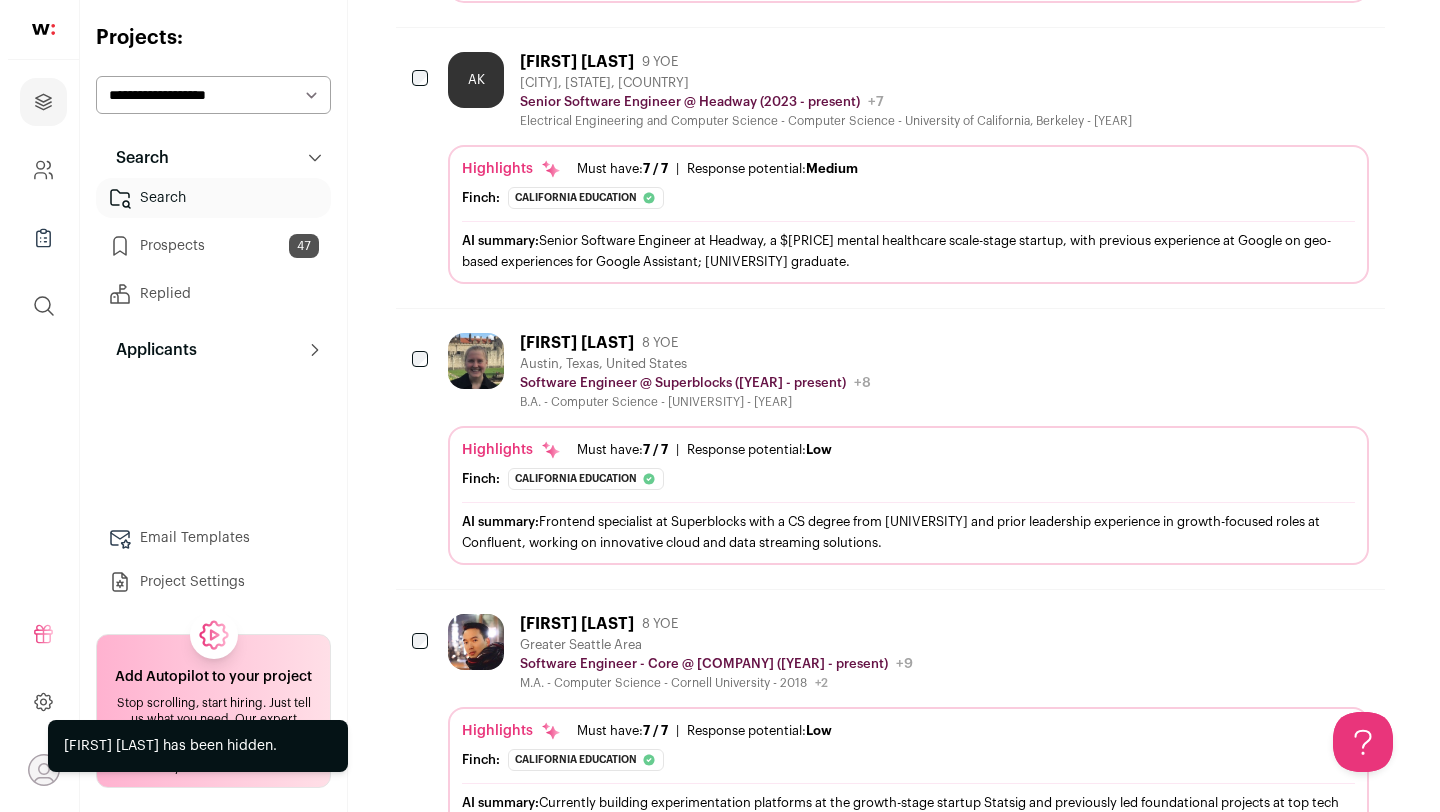 scroll, scrollTop: 984, scrollLeft: 0, axis: vertical 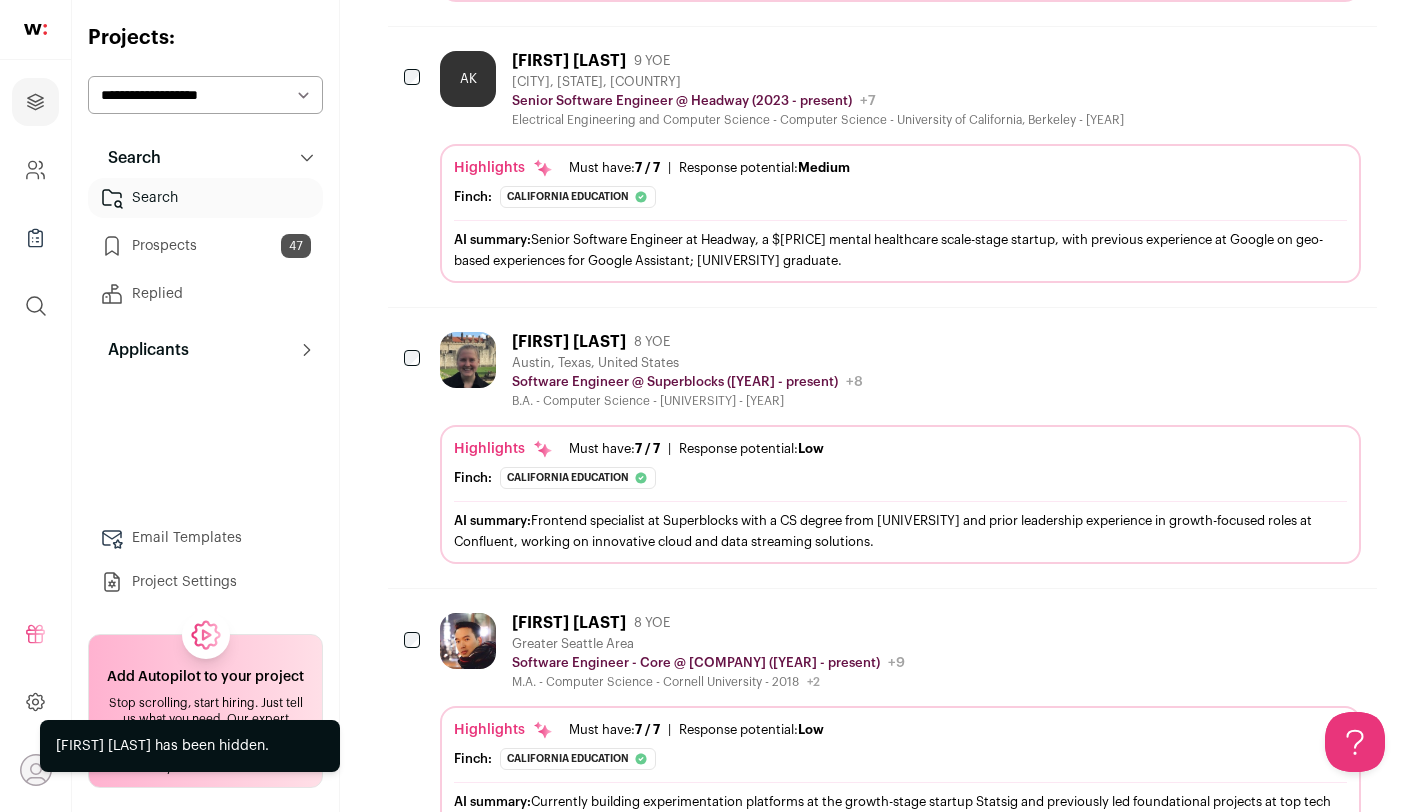 click at bounding box center [468, 360] 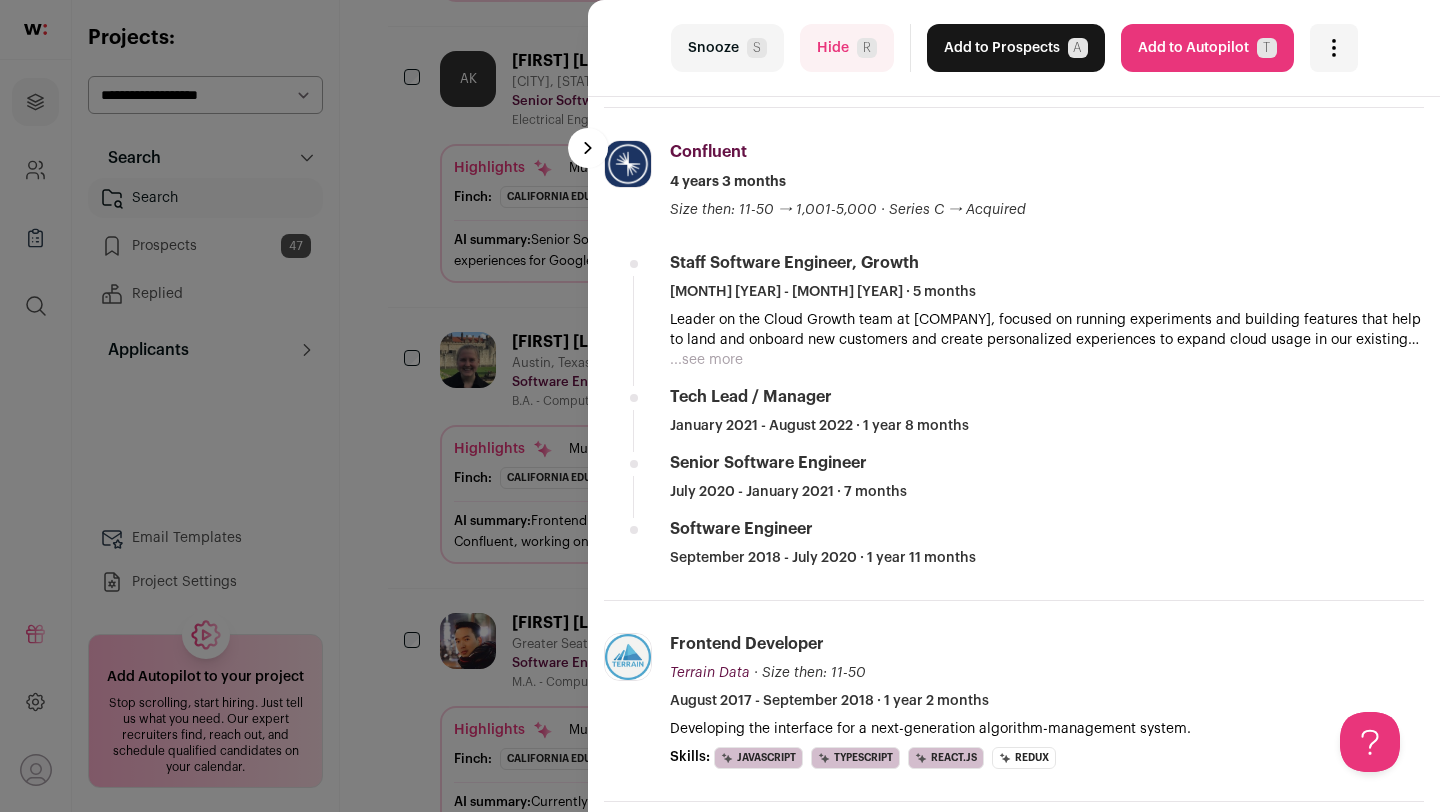 scroll, scrollTop: 0, scrollLeft: 0, axis: both 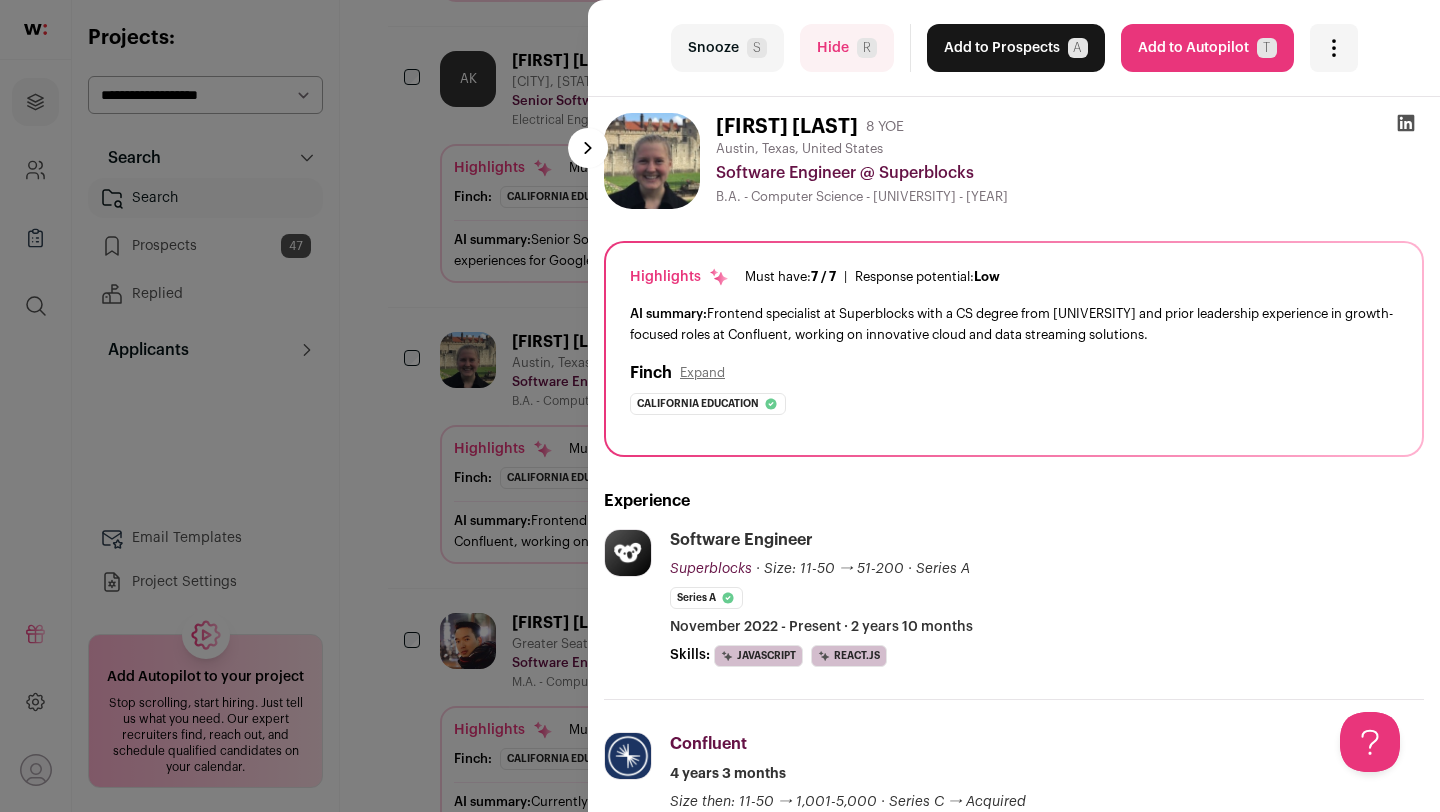 click on "Add to Prospects
A" at bounding box center [1016, 48] 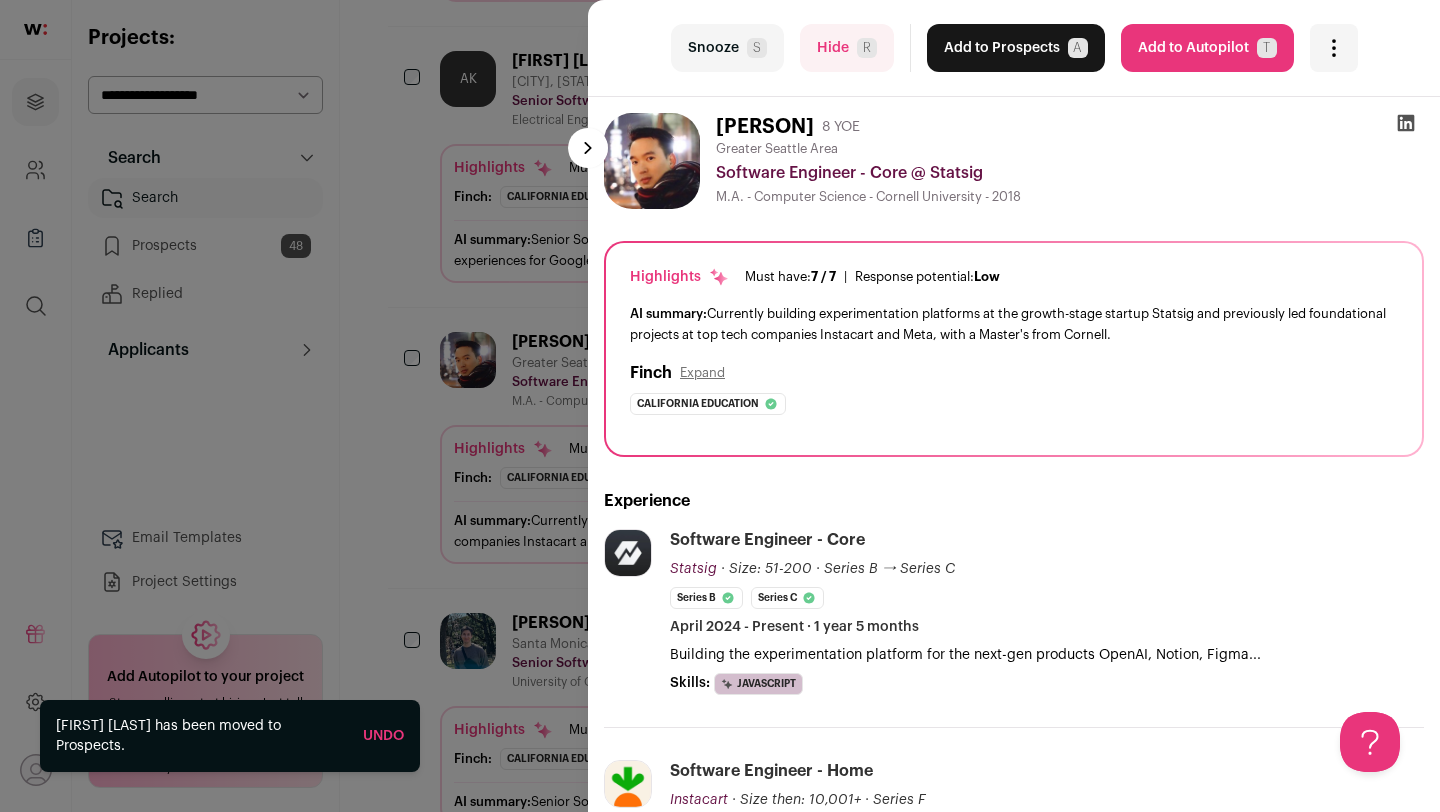scroll, scrollTop: 0, scrollLeft: 0, axis: both 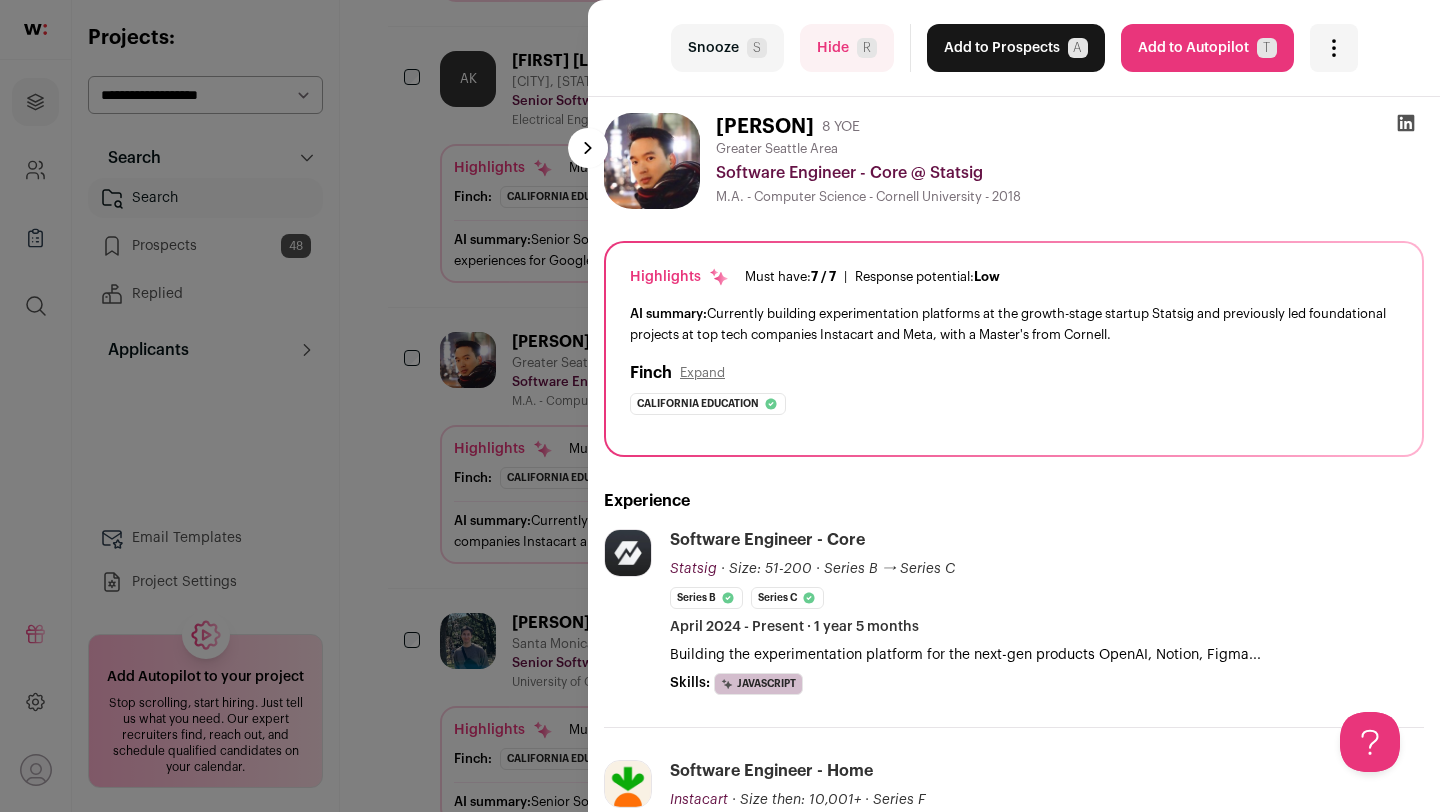 click on "Add to Prospects
A" at bounding box center [1016, 48] 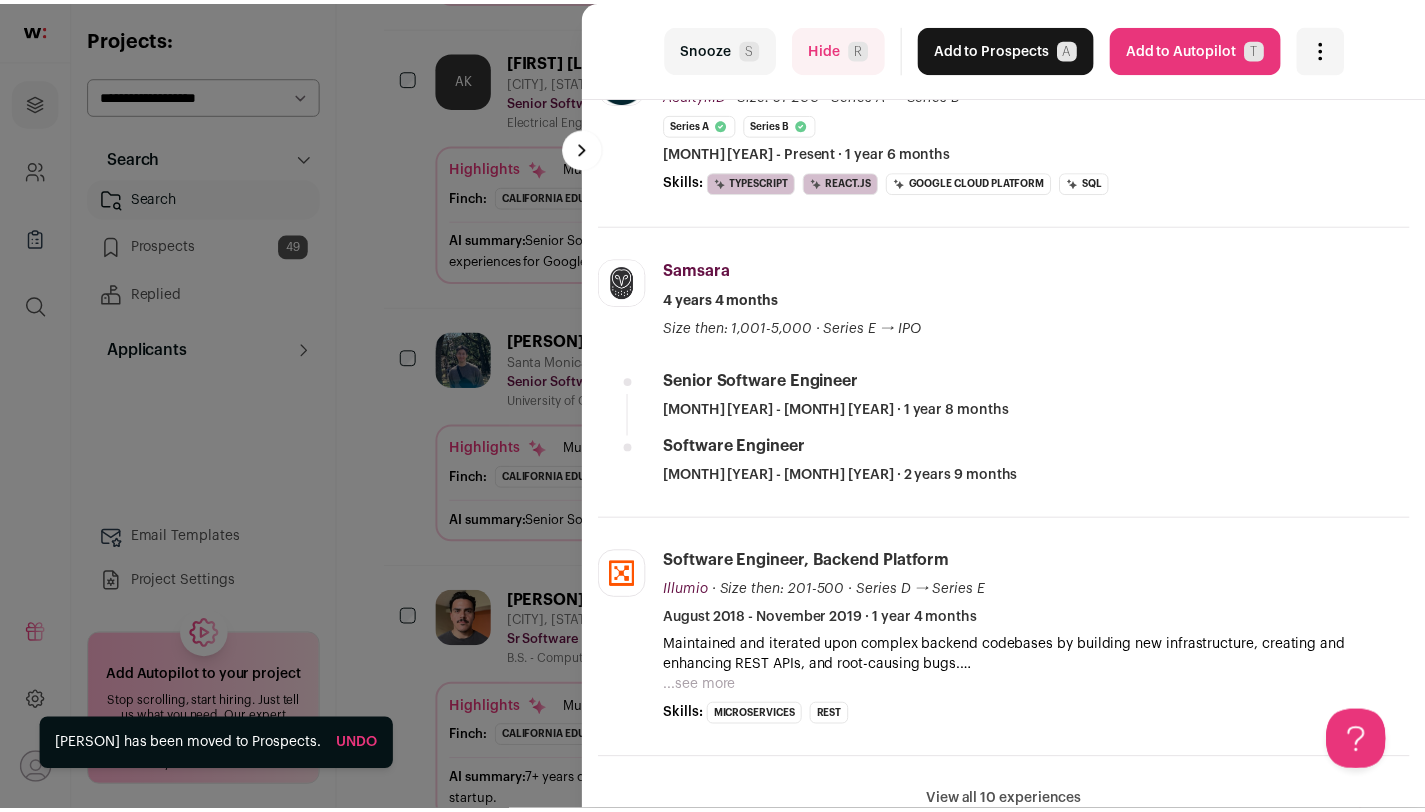 scroll, scrollTop: 0, scrollLeft: 0, axis: both 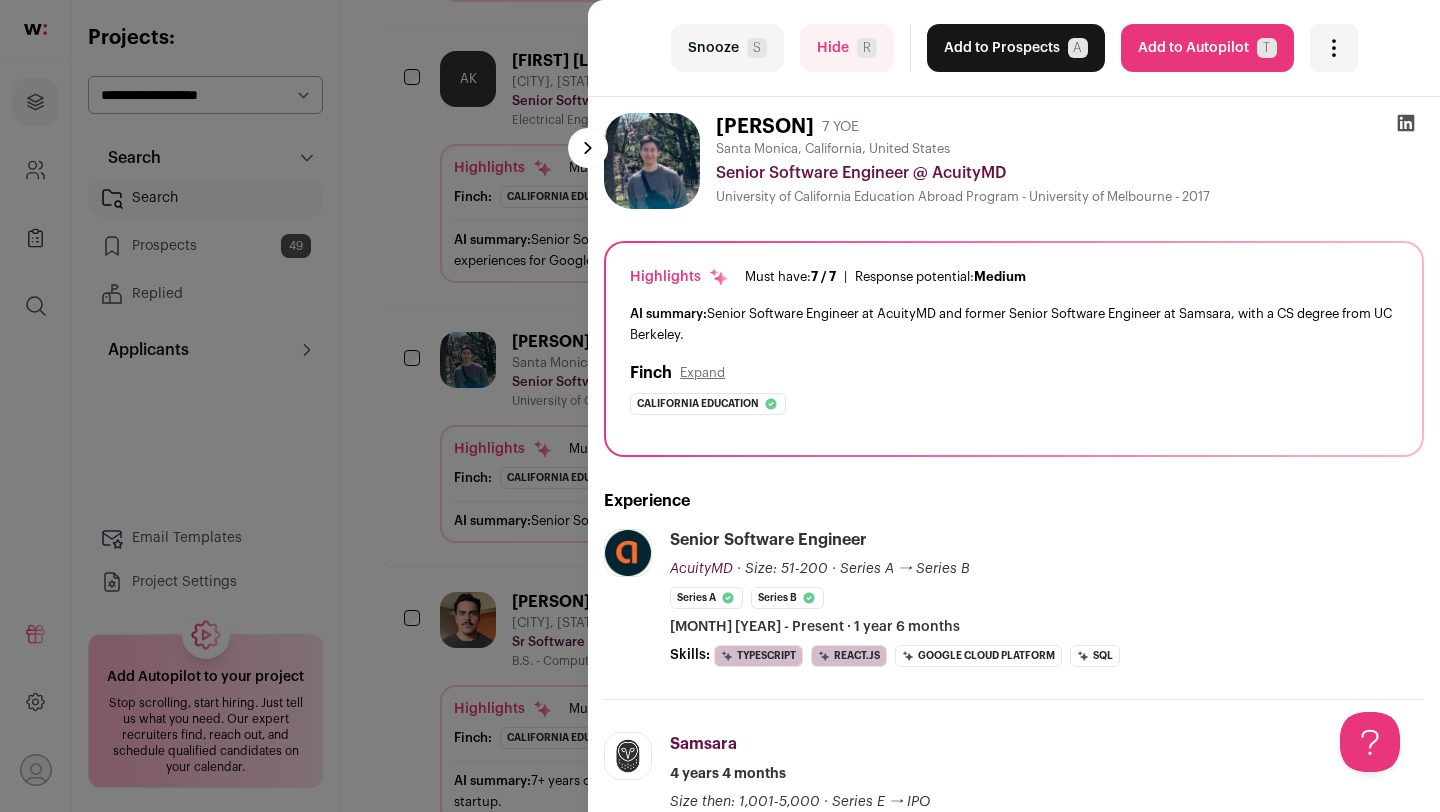 click on "Add to Prospects
A" at bounding box center [1016, 48] 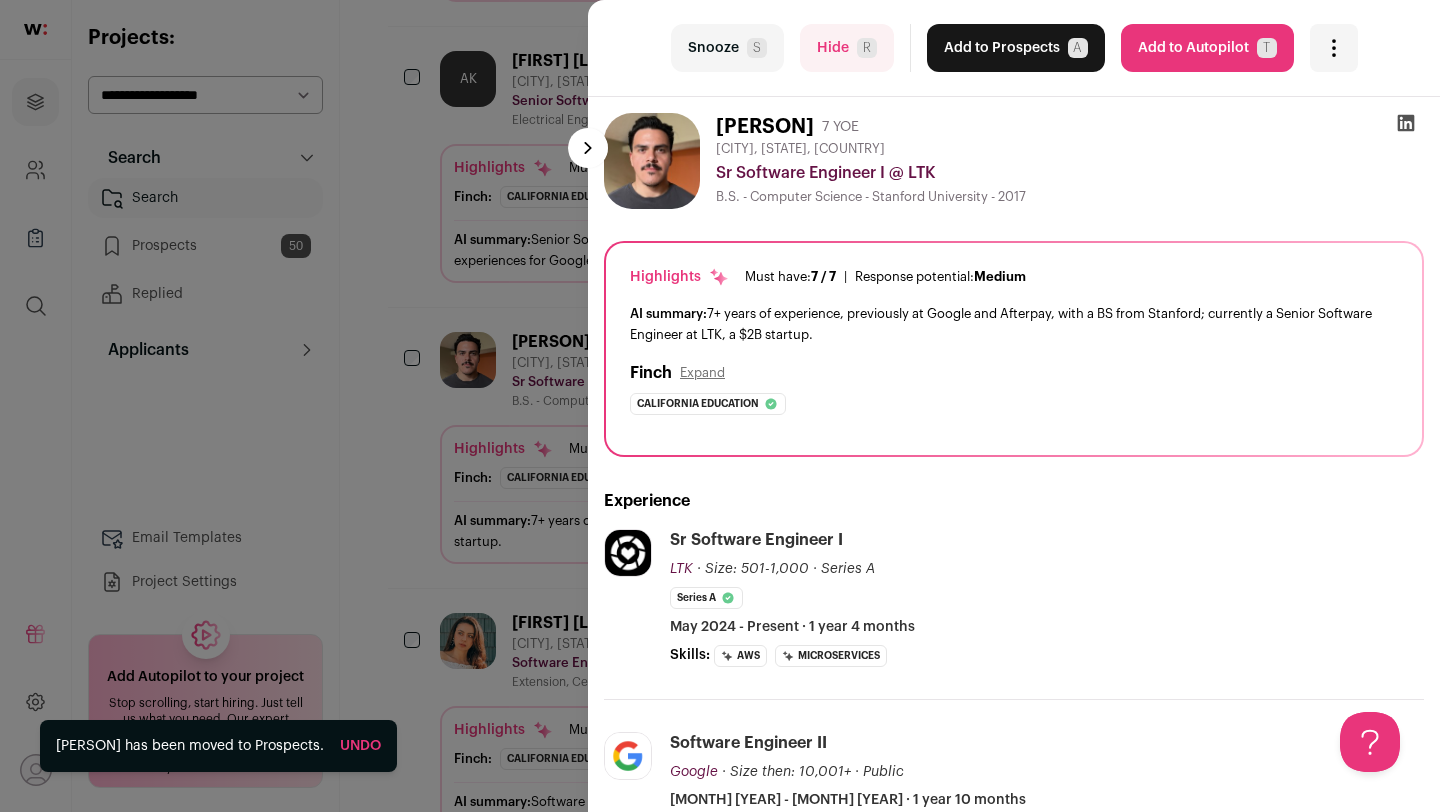 click on "last
Snooze
S
Hide
R
Add to Prospects
A
Are you sure?
[PERSON]  is already in your ATS. Do you wish to reach out to this candidate through wellfound:ai?
Cancel
********
Add to Autopilot
T" at bounding box center (720, 406) 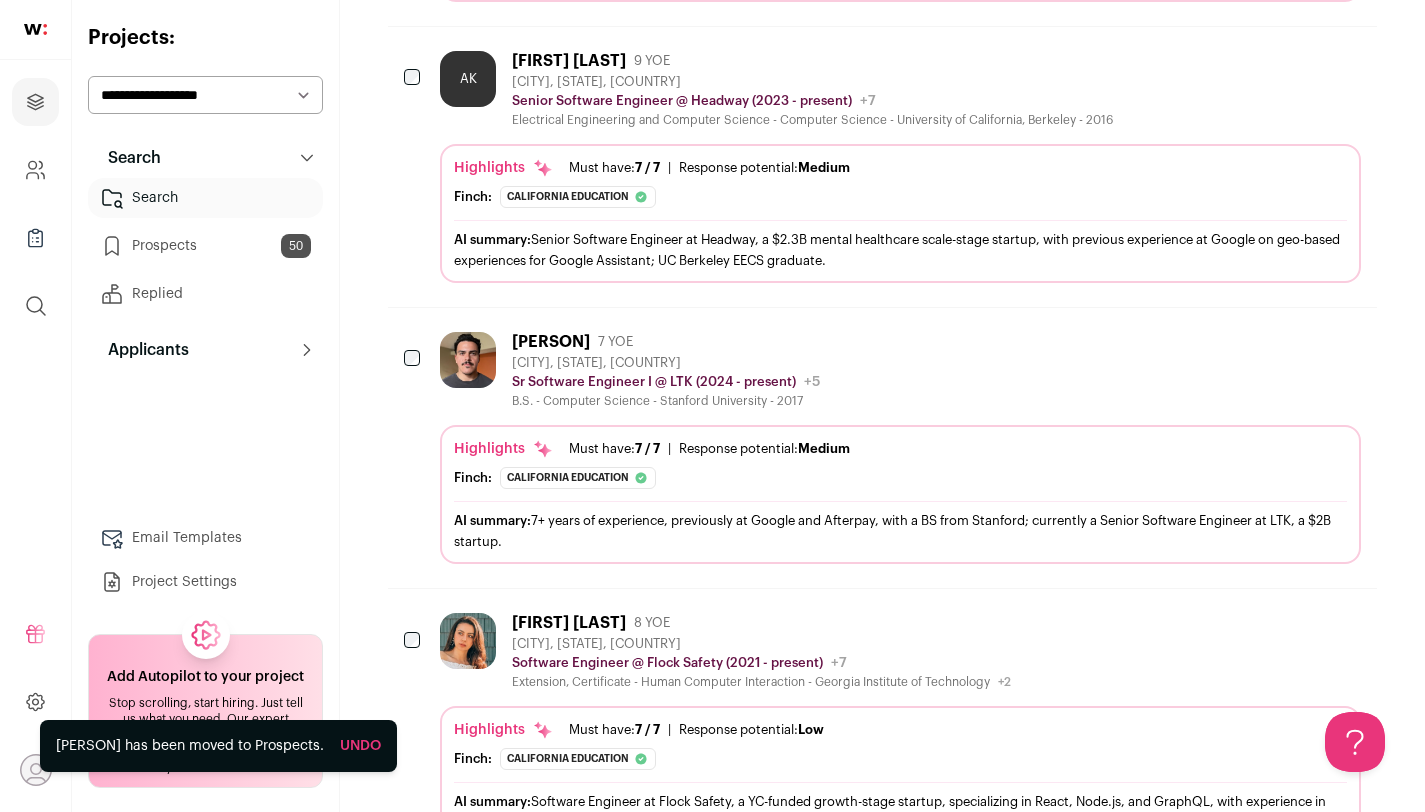 click on "Prospects
50" at bounding box center (205, 246) 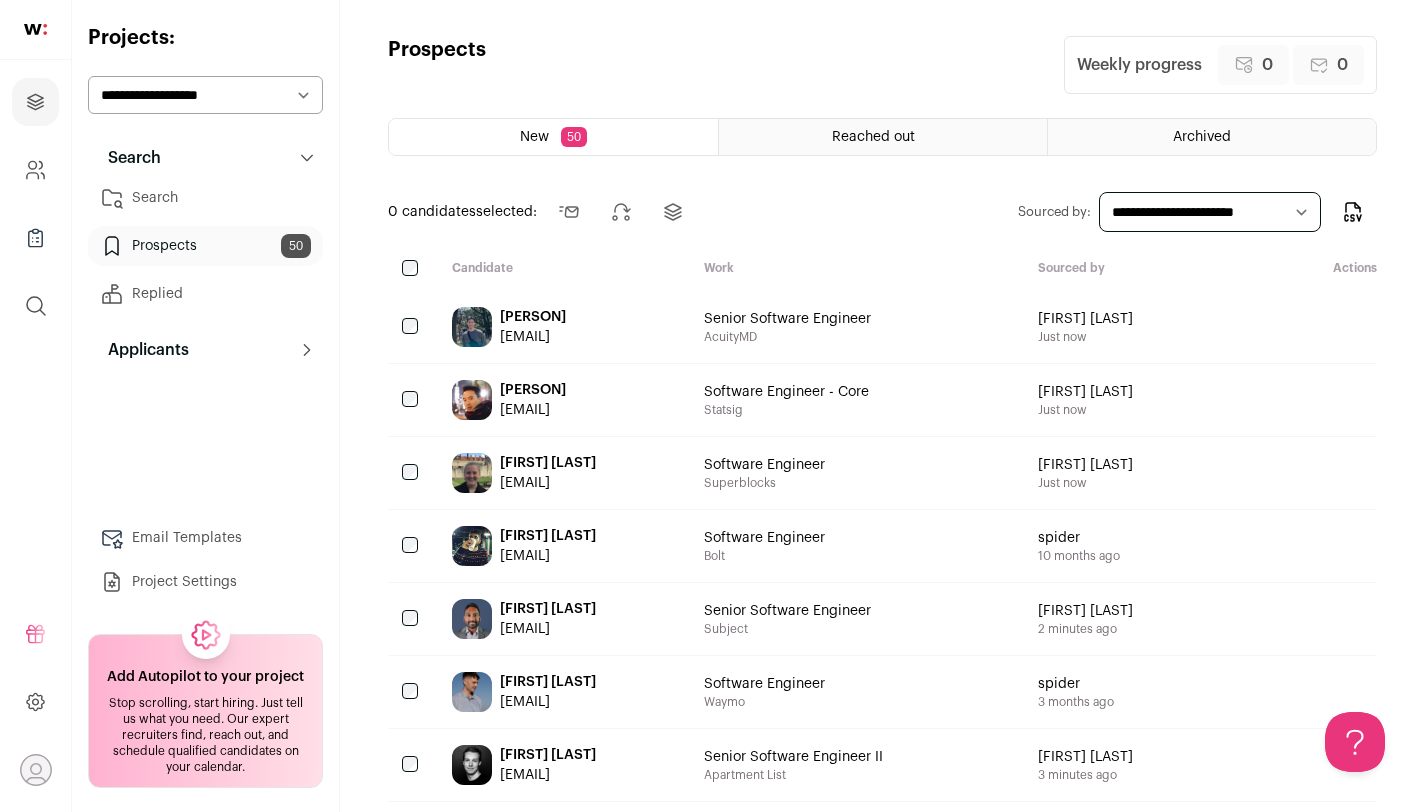 scroll, scrollTop: 0, scrollLeft: 0, axis: both 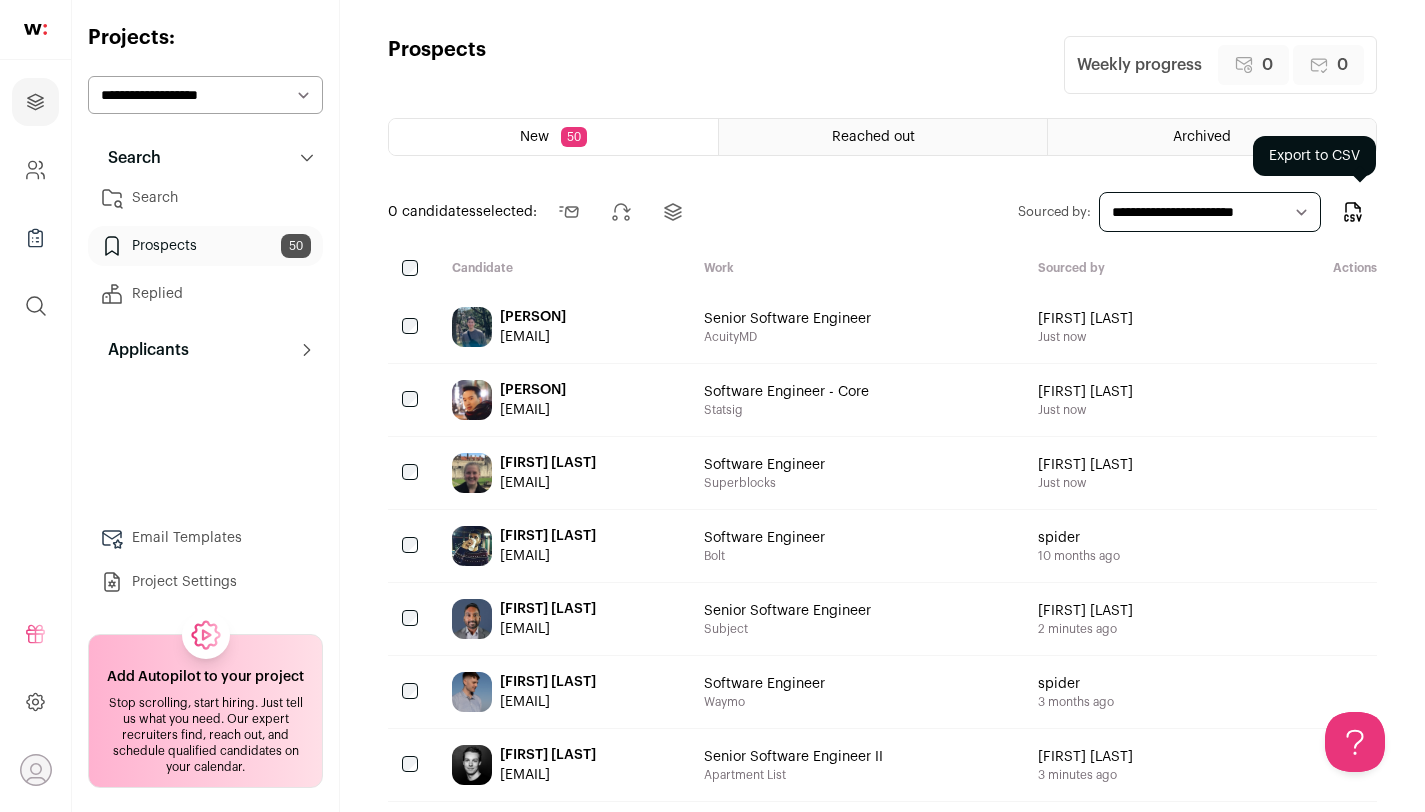 click 